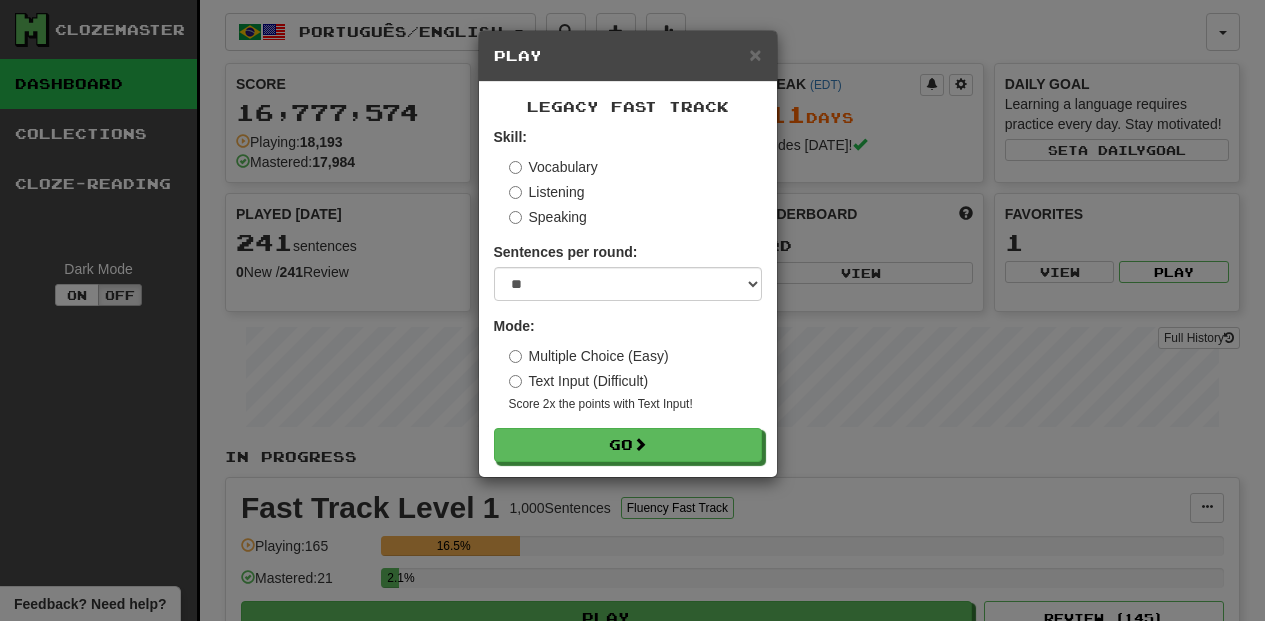 select on "**" 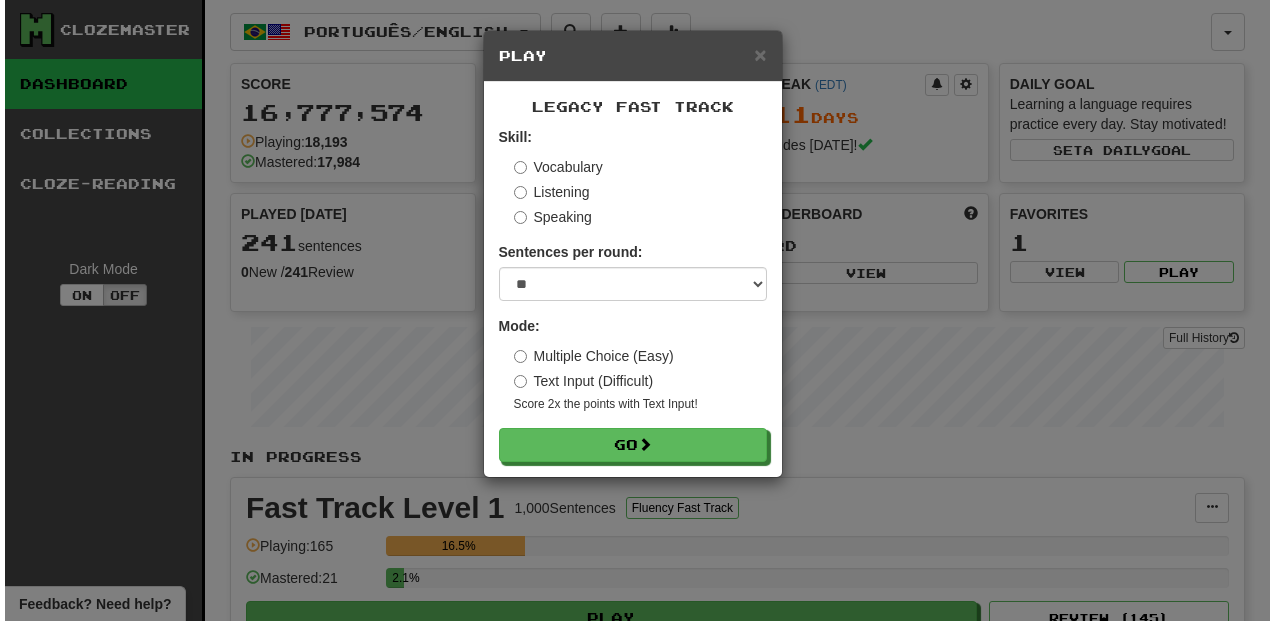 scroll, scrollTop: 333, scrollLeft: 0, axis: vertical 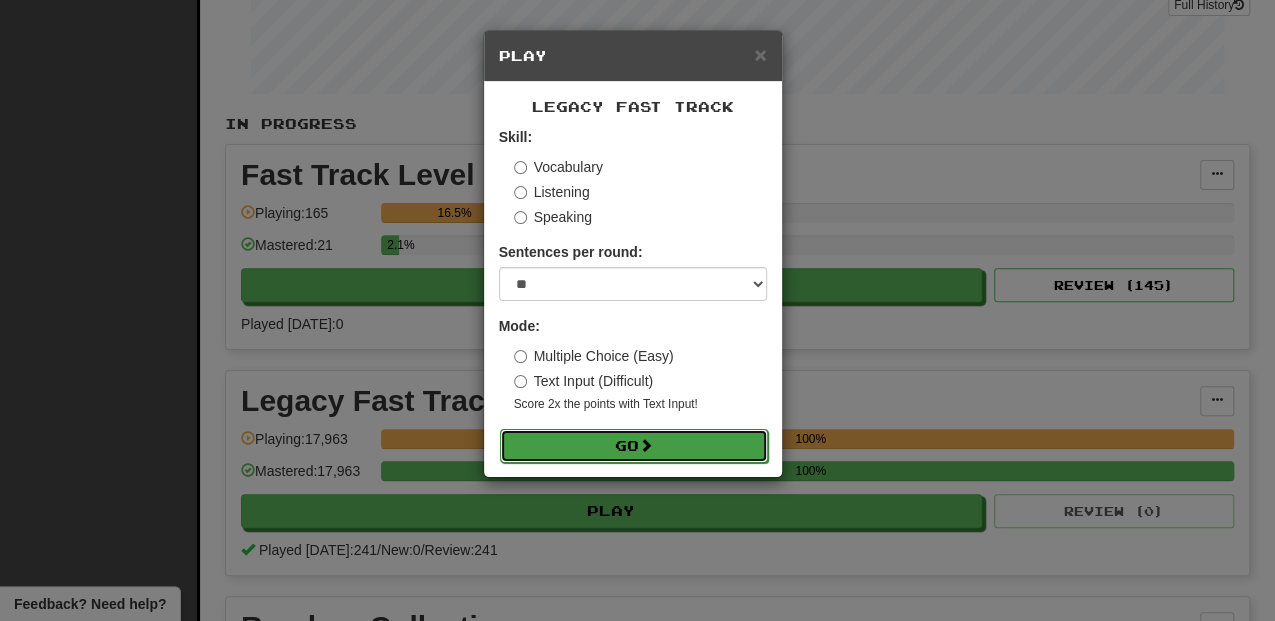 click on "Go" at bounding box center (634, 446) 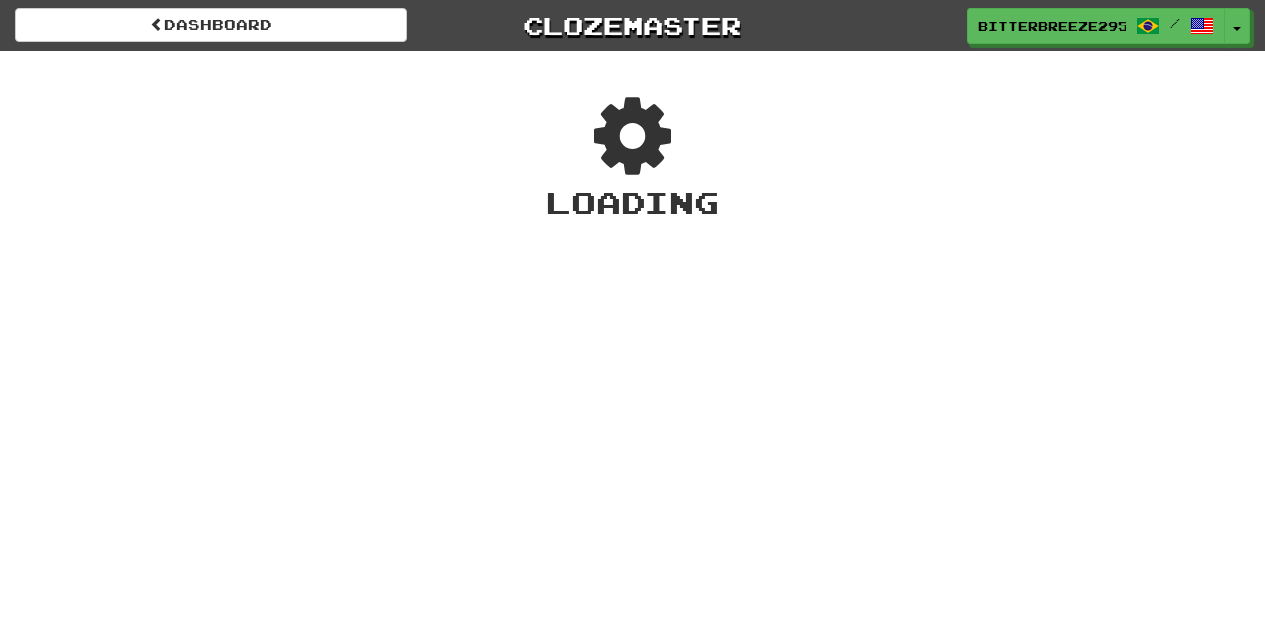 scroll, scrollTop: 0, scrollLeft: 0, axis: both 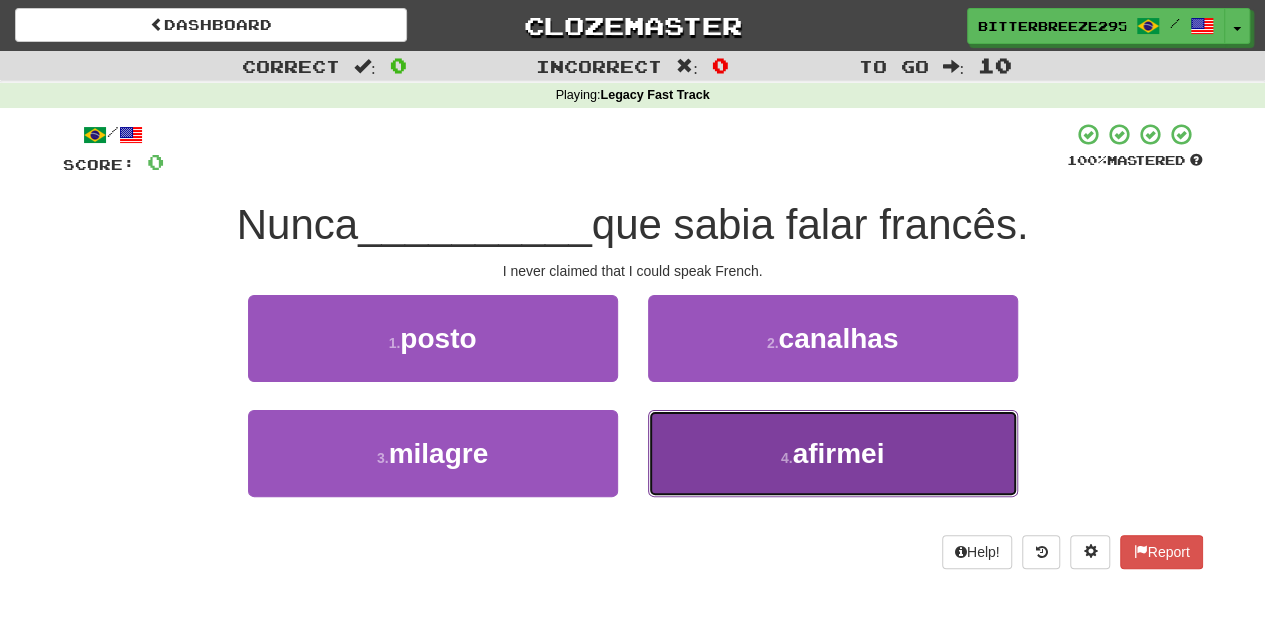 click on "4 .  afirmei" at bounding box center [833, 453] 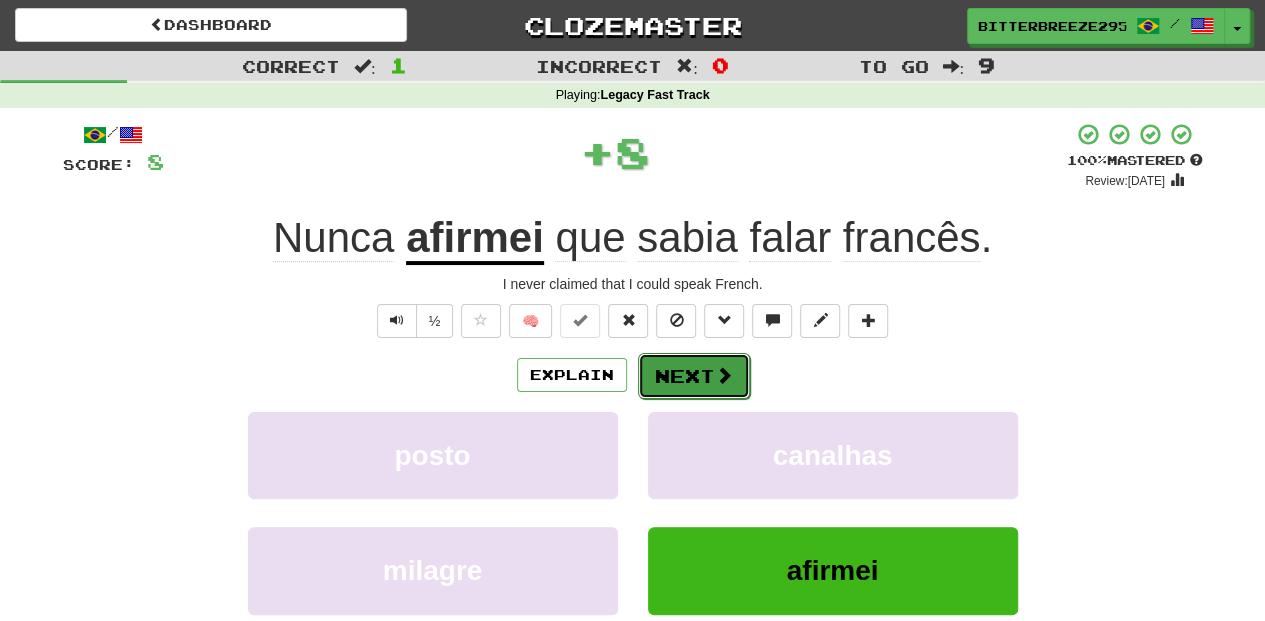 click on "Next" at bounding box center (694, 376) 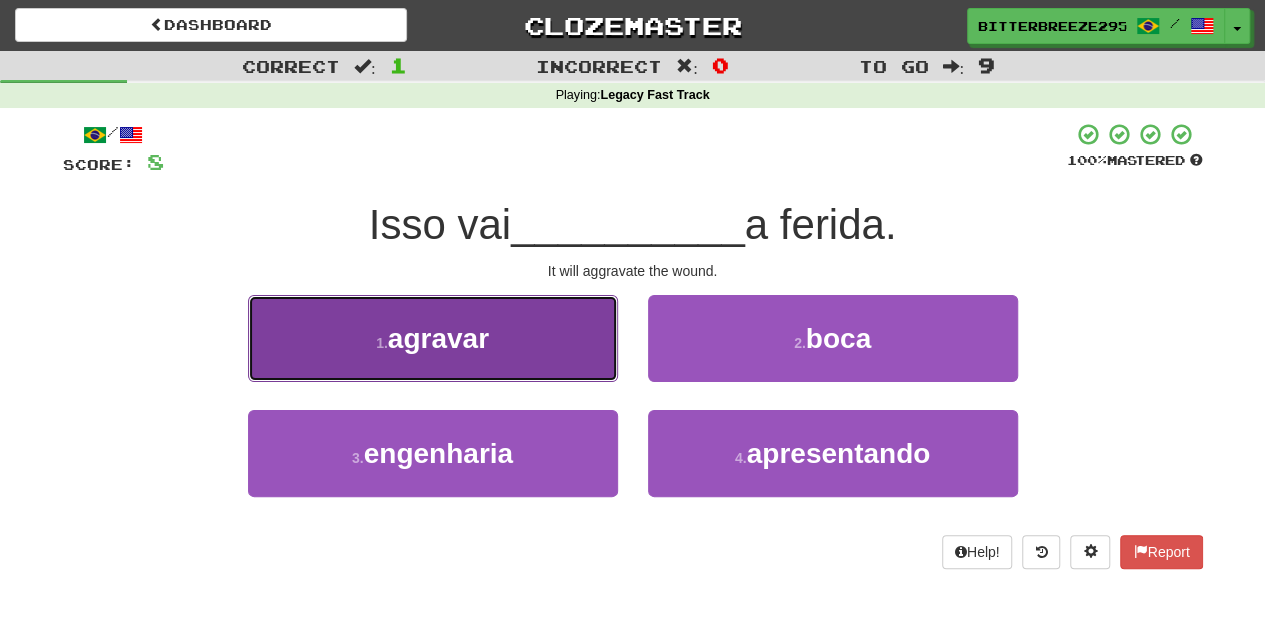 click on "1 .  agravar" at bounding box center [433, 338] 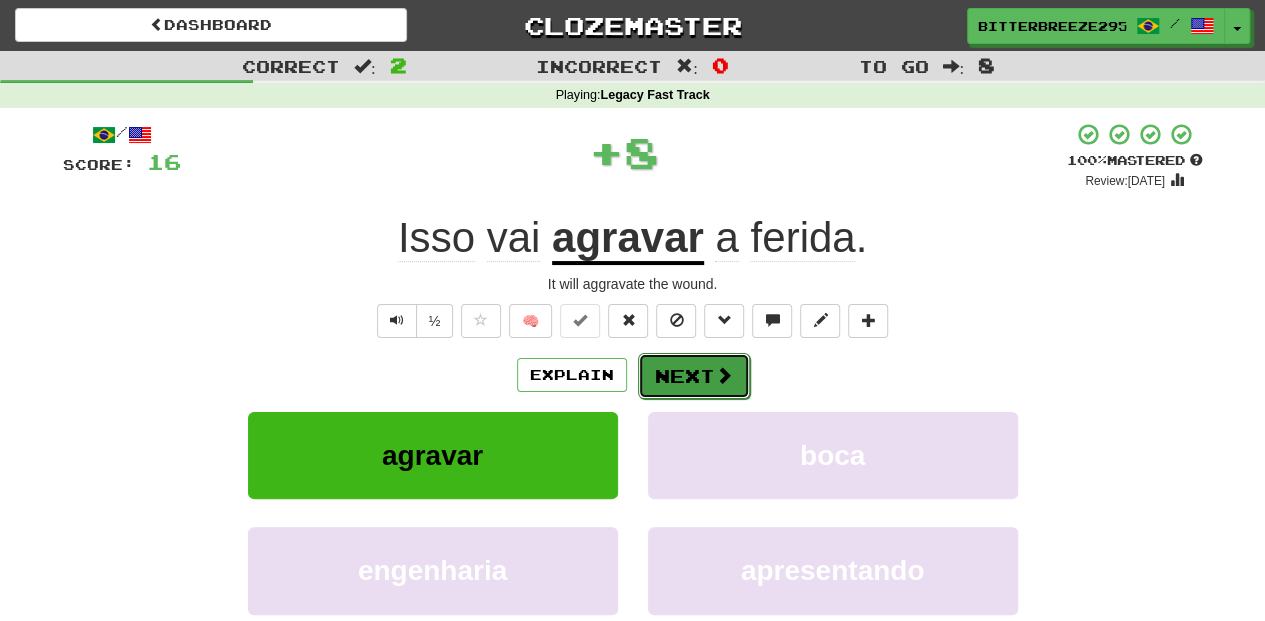 click on "Next" at bounding box center (694, 376) 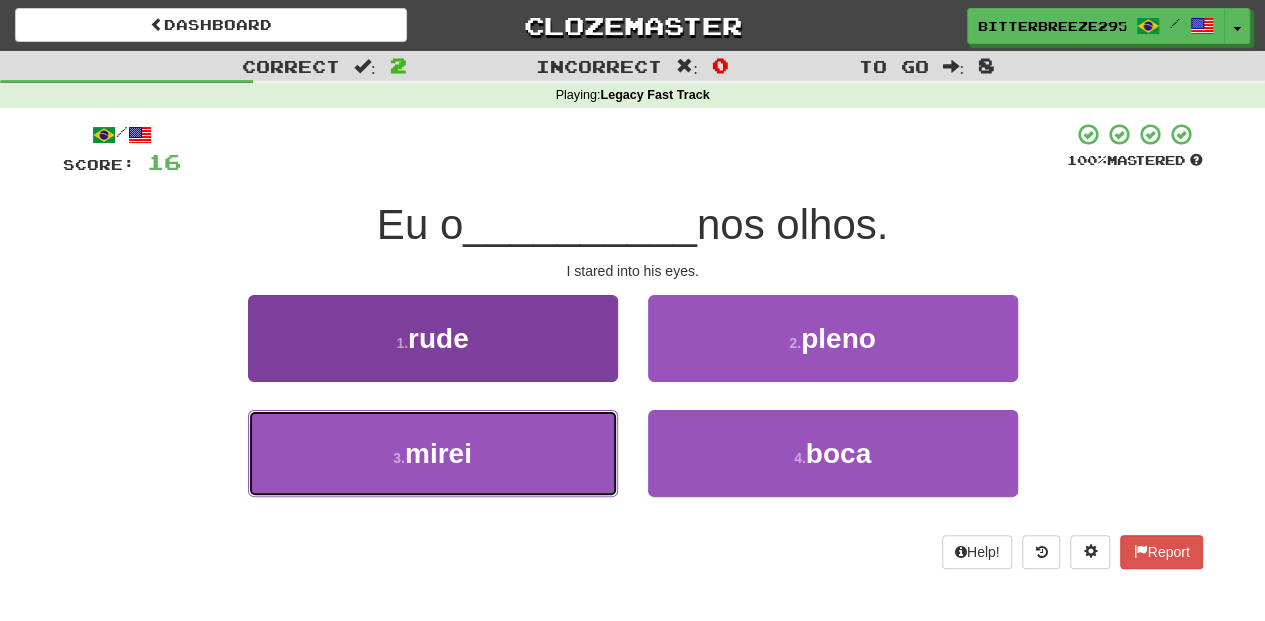 click on "3 .  mirei" at bounding box center (433, 453) 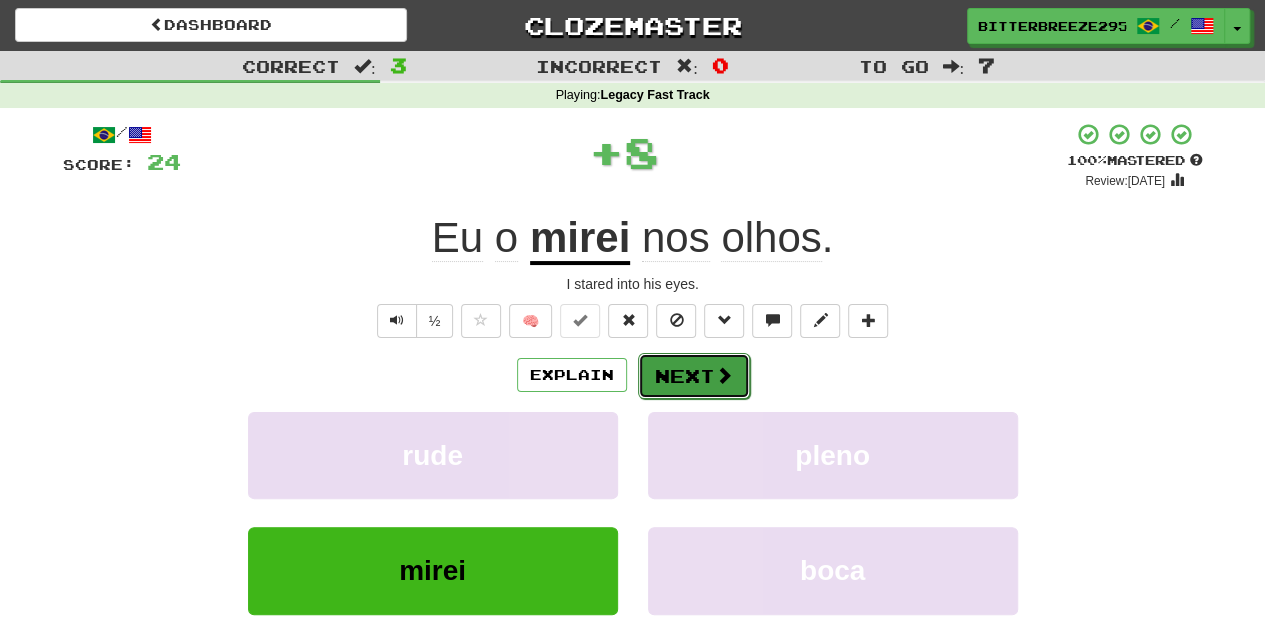 click on "Next" at bounding box center (694, 376) 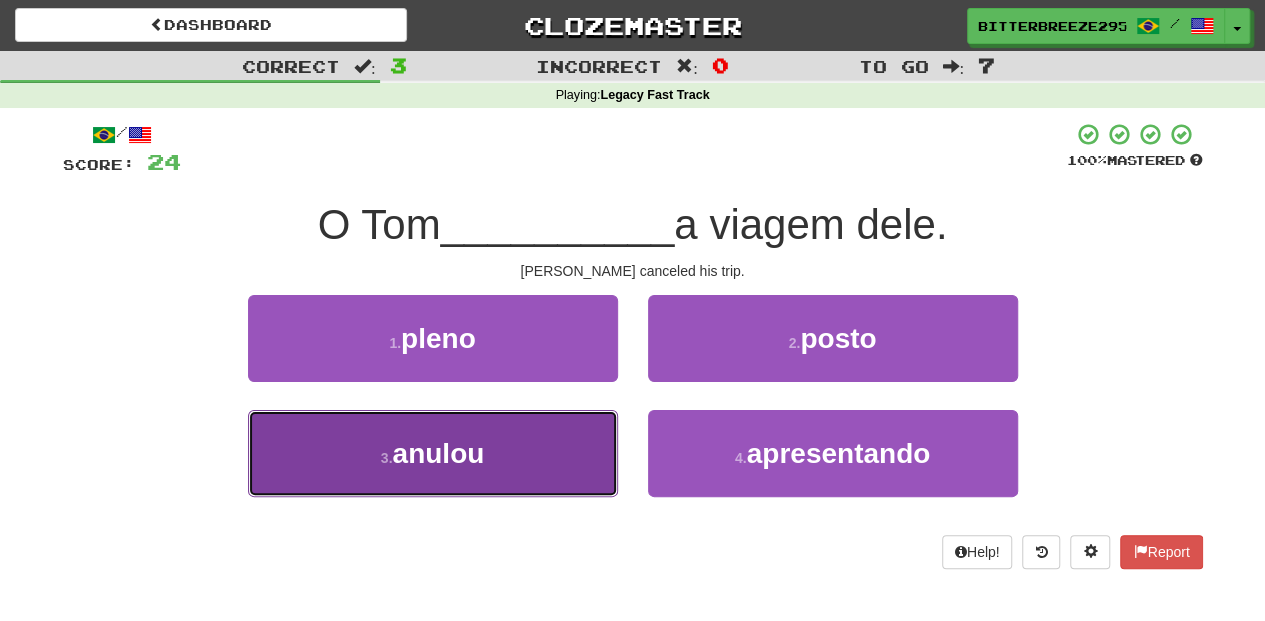 click on "3 .  anulou" at bounding box center [433, 453] 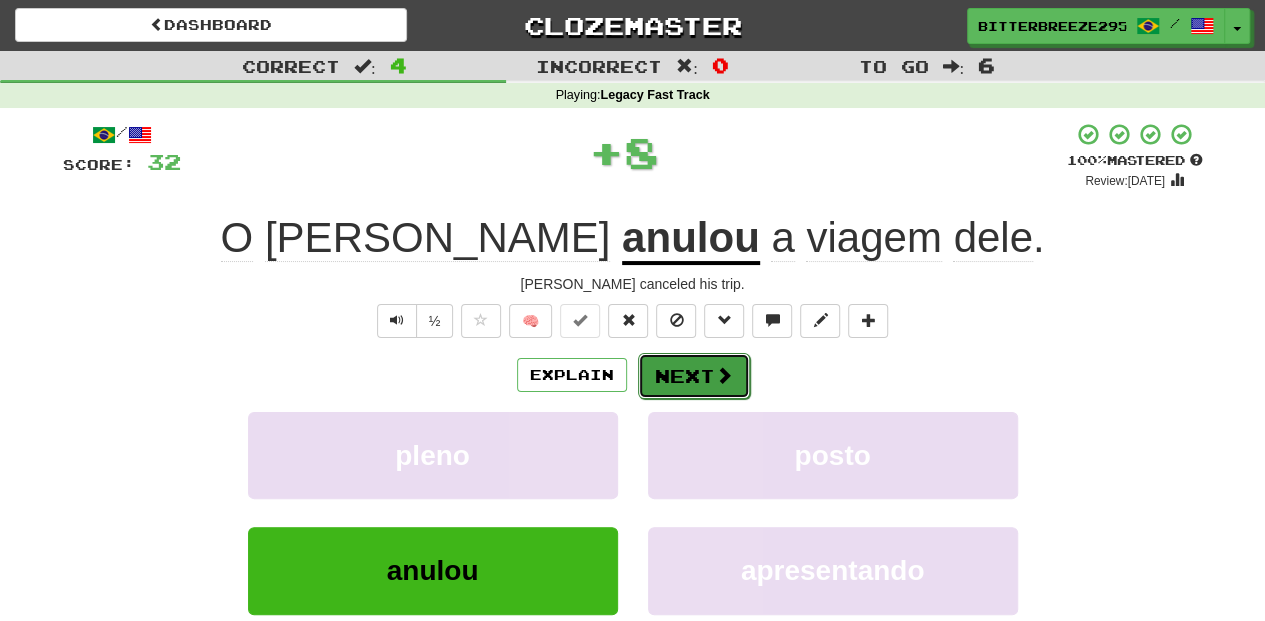 click on "Next" at bounding box center [694, 376] 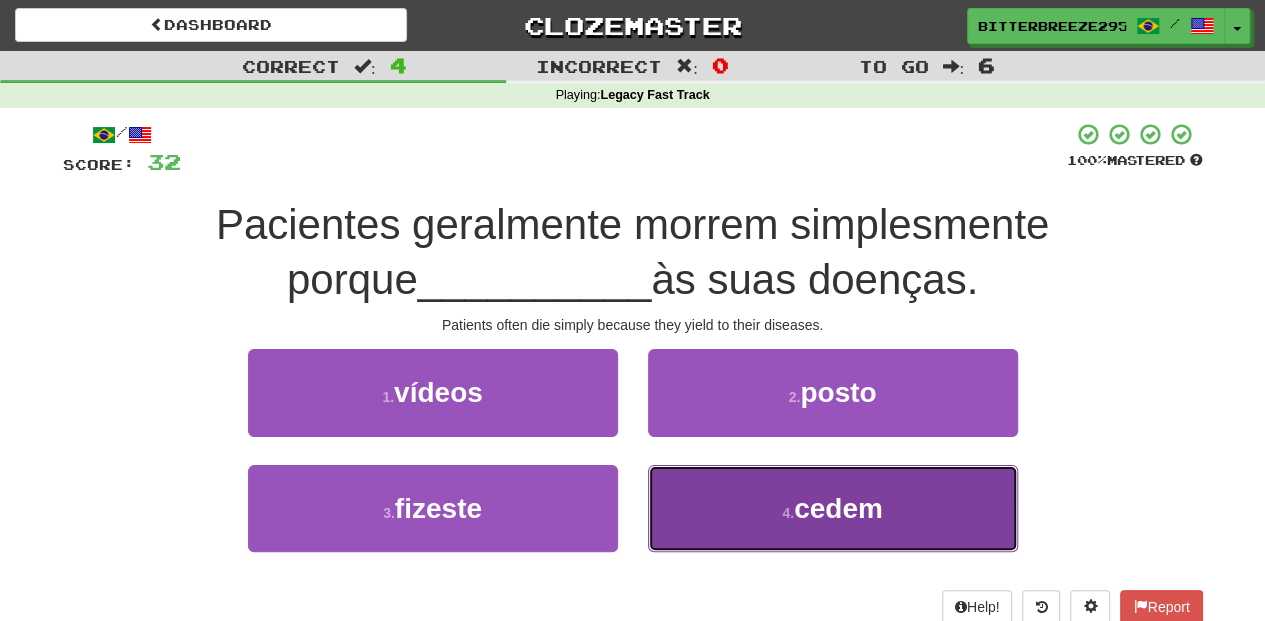 click on "4 .  cedem" at bounding box center [833, 508] 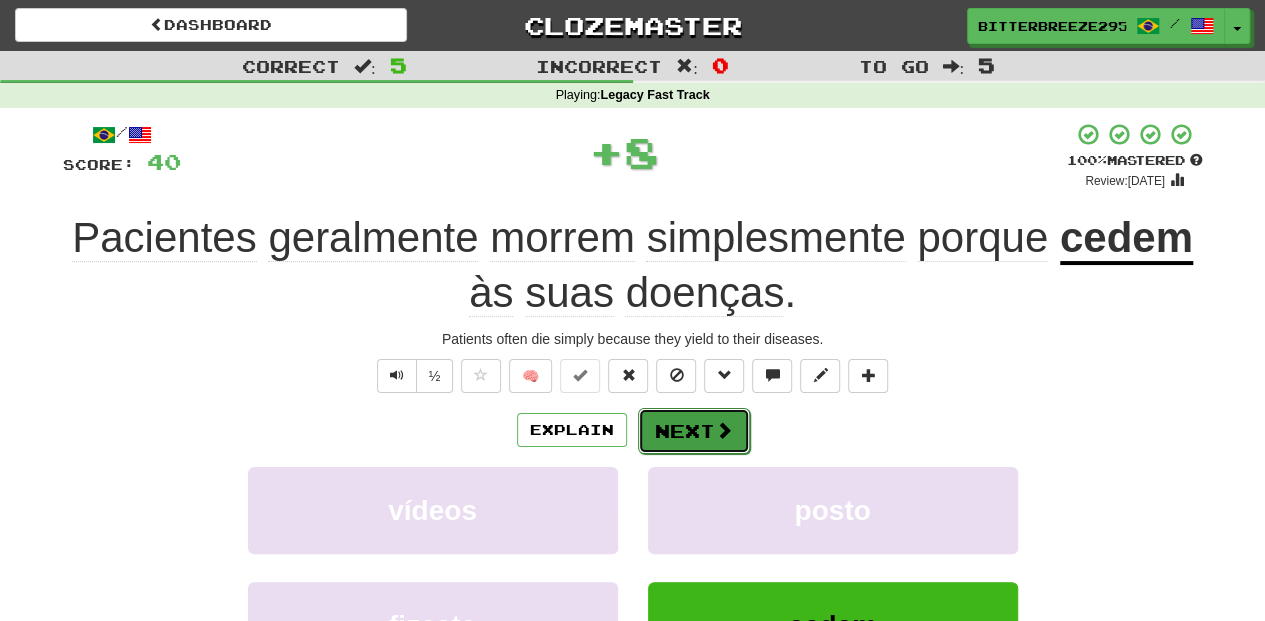 click on "Next" at bounding box center [694, 431] 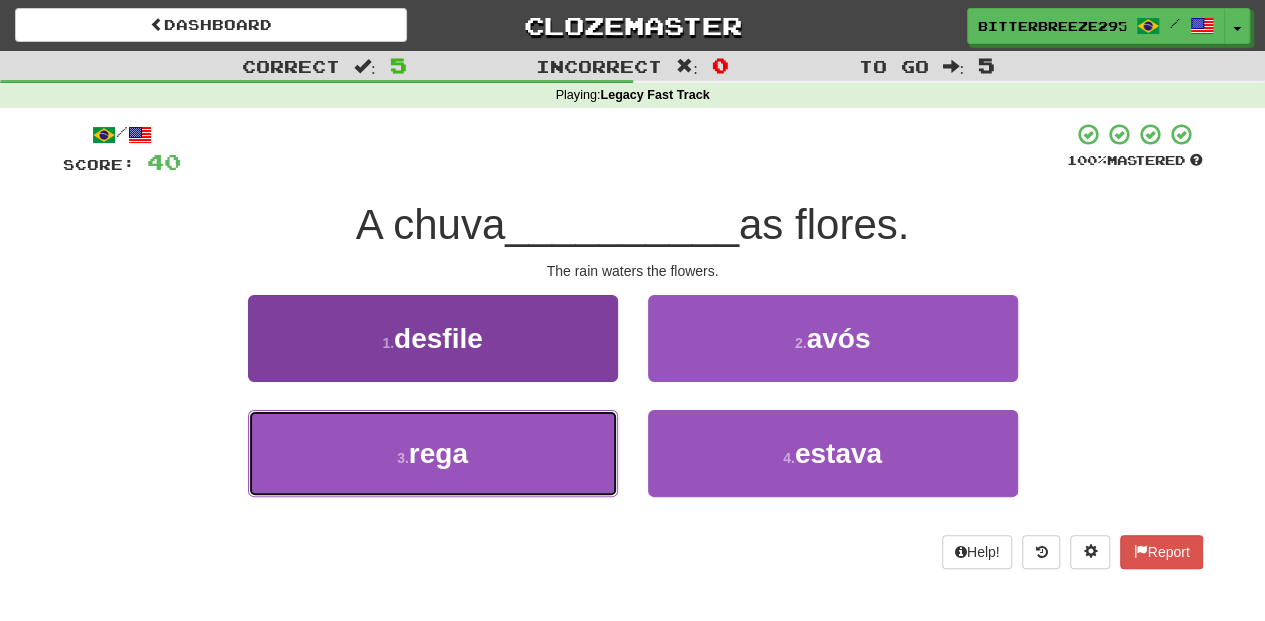 click on "3 .  rega" at bounding box center (433, 453) 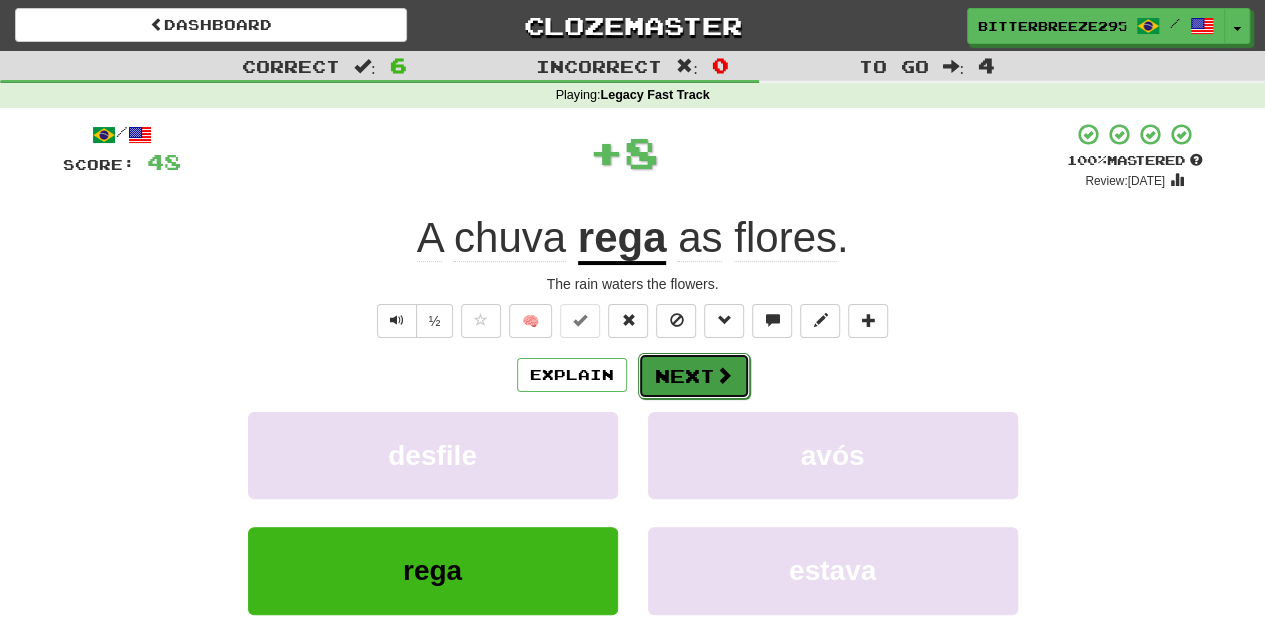 click on "Next" at bounding box center [694, 376] 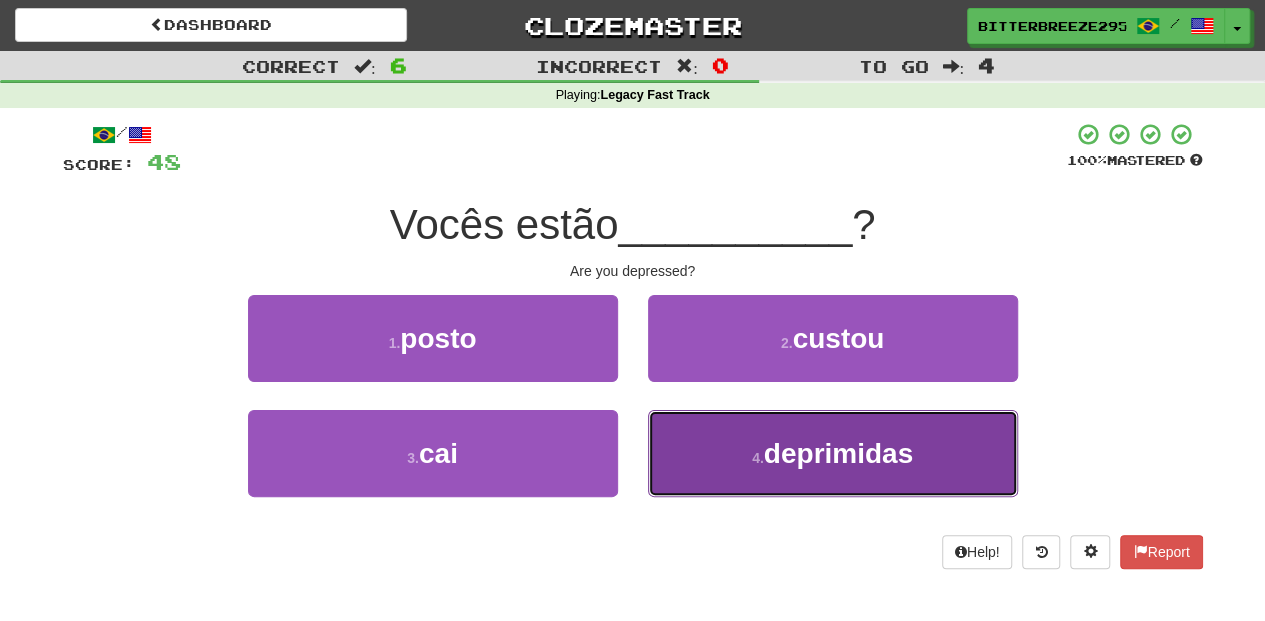 click on "4 .  deprimidas" at bounding box center (833, 453) 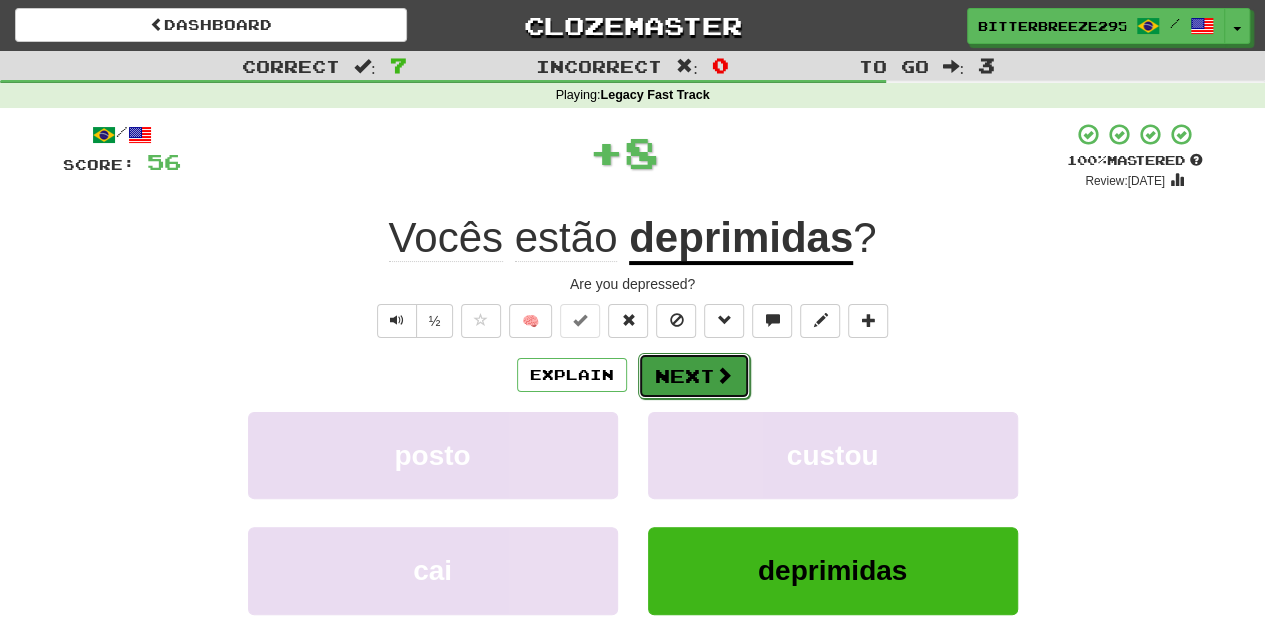 click on "Next" at bounding box center (694, 376) 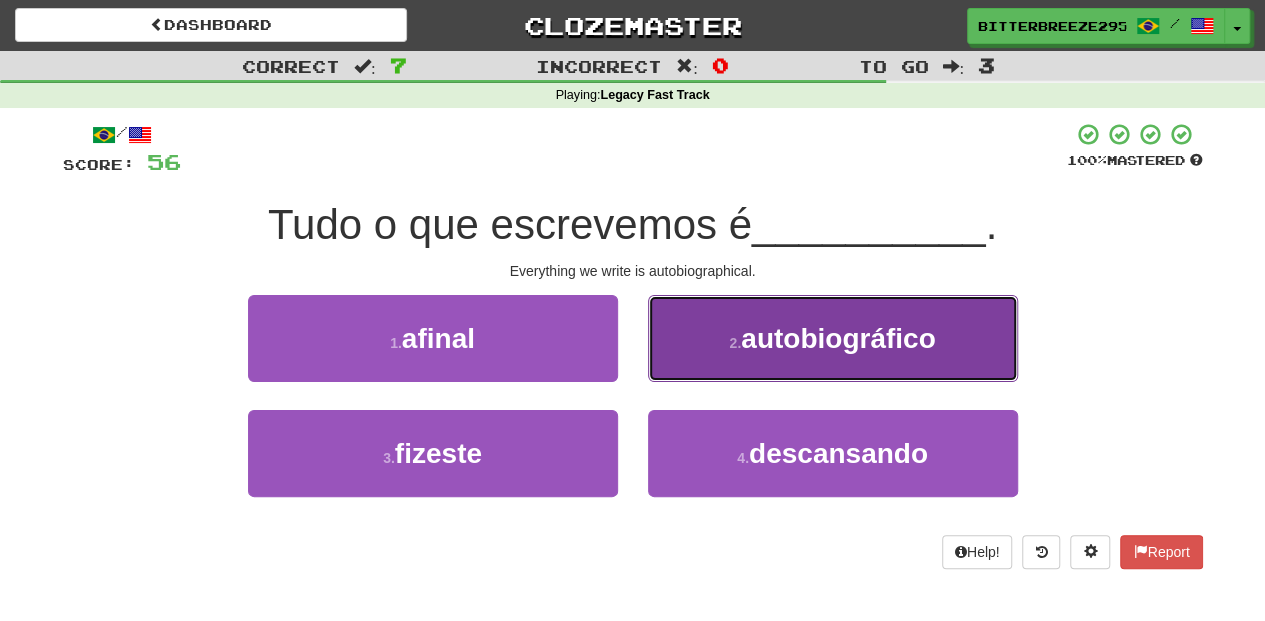 click on "2 .  autobiográfico" at bounding box center [833, 338] 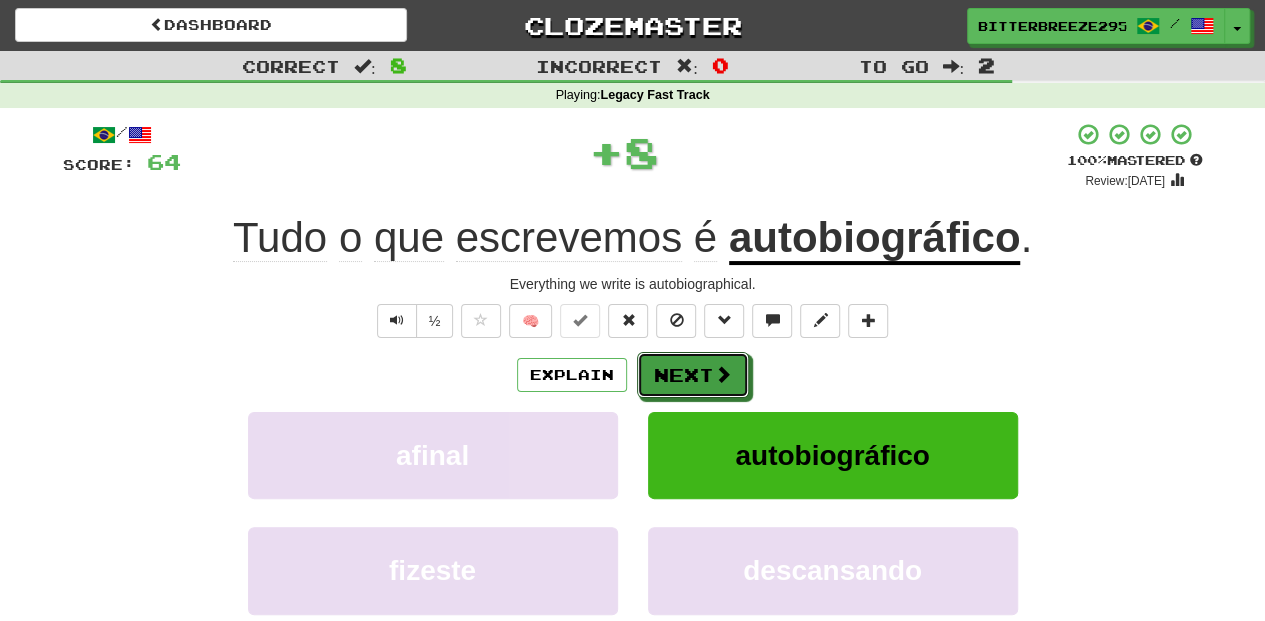 click on "Next" at bounding box center (693, 375) 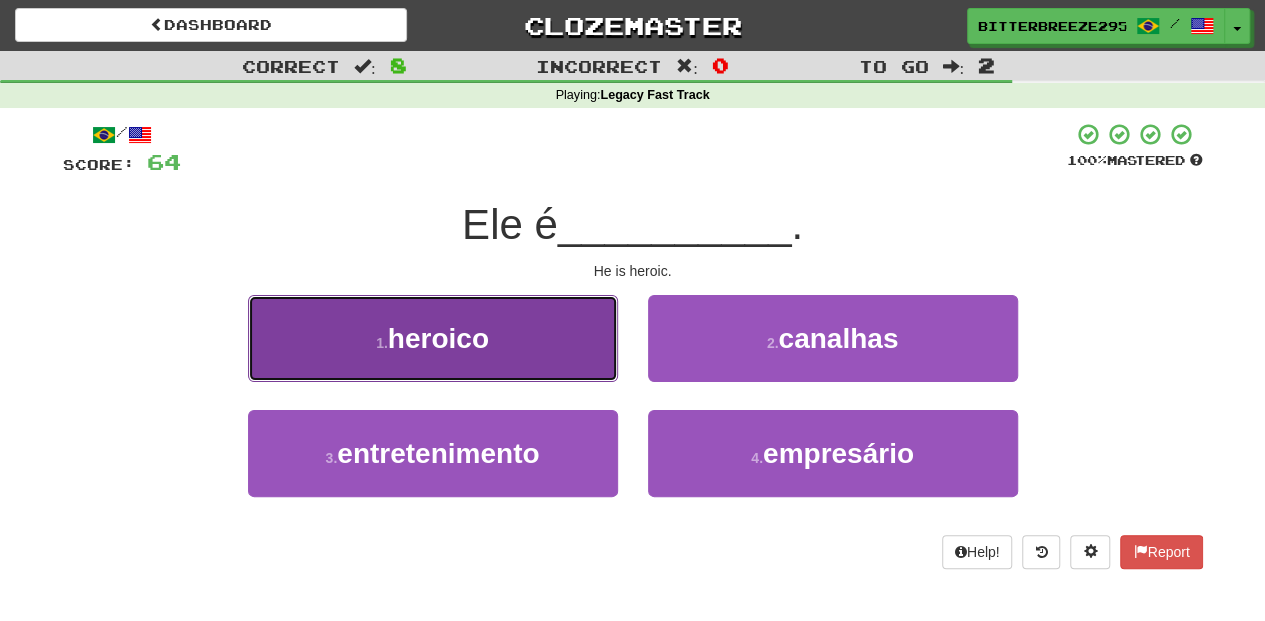 click on "1 .  heroico" at bounding box center [433, 338] 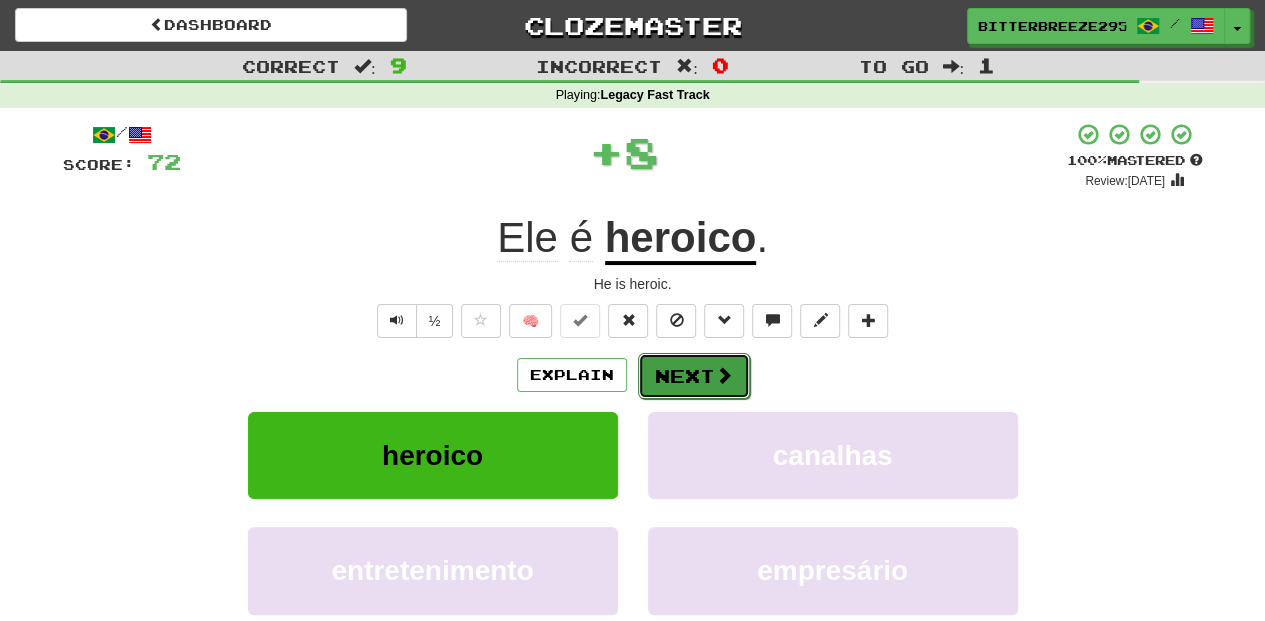 click on "Next" at bounding box center [694, 376] 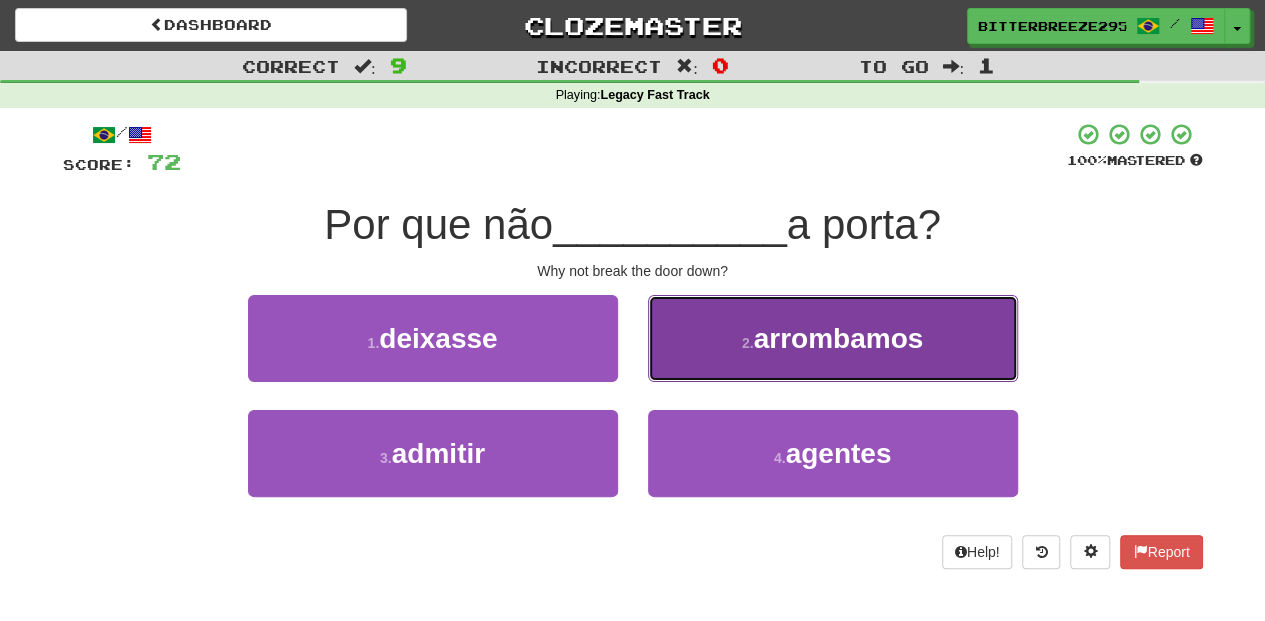 click on "2 .  arrombamos" at bounding box center [833, 338] 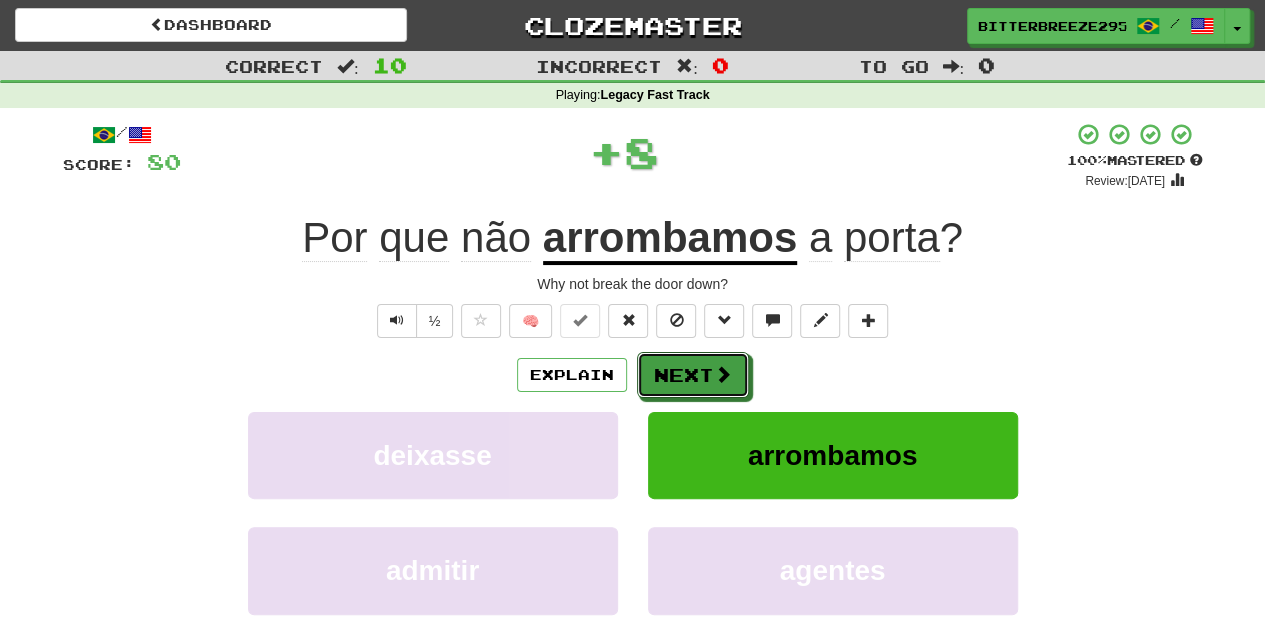click on "Next" at bounding box center (693, 375) 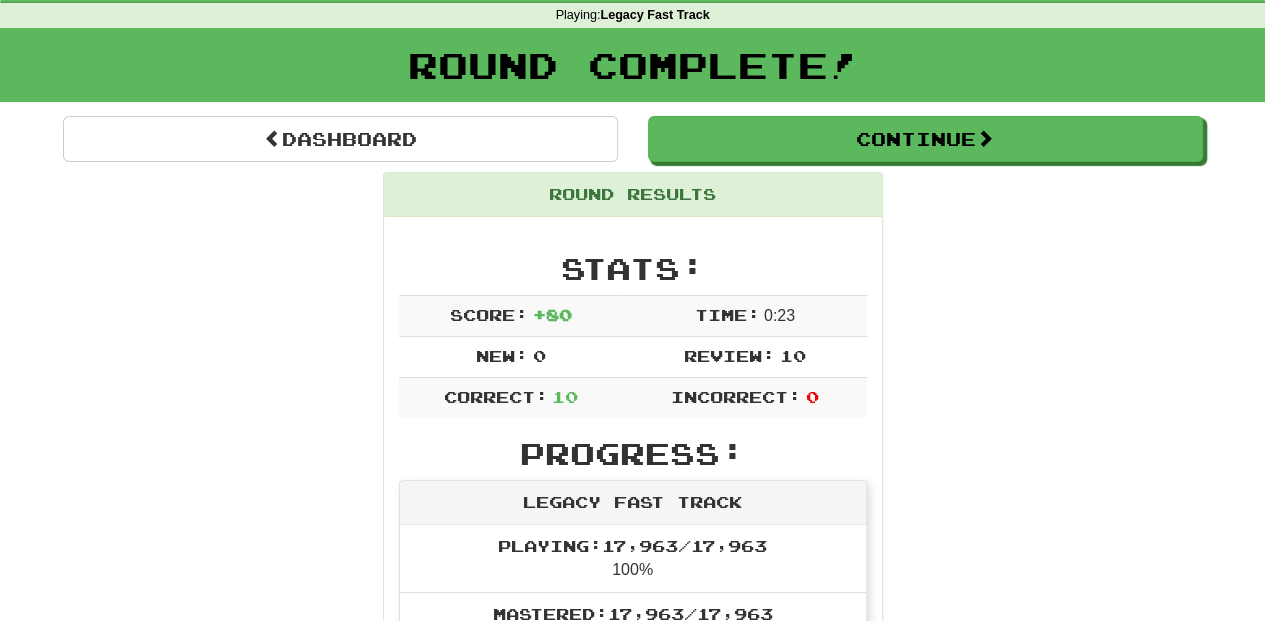 scroll, scrollTop: 66, scrollLeft: 0, axis: vertical 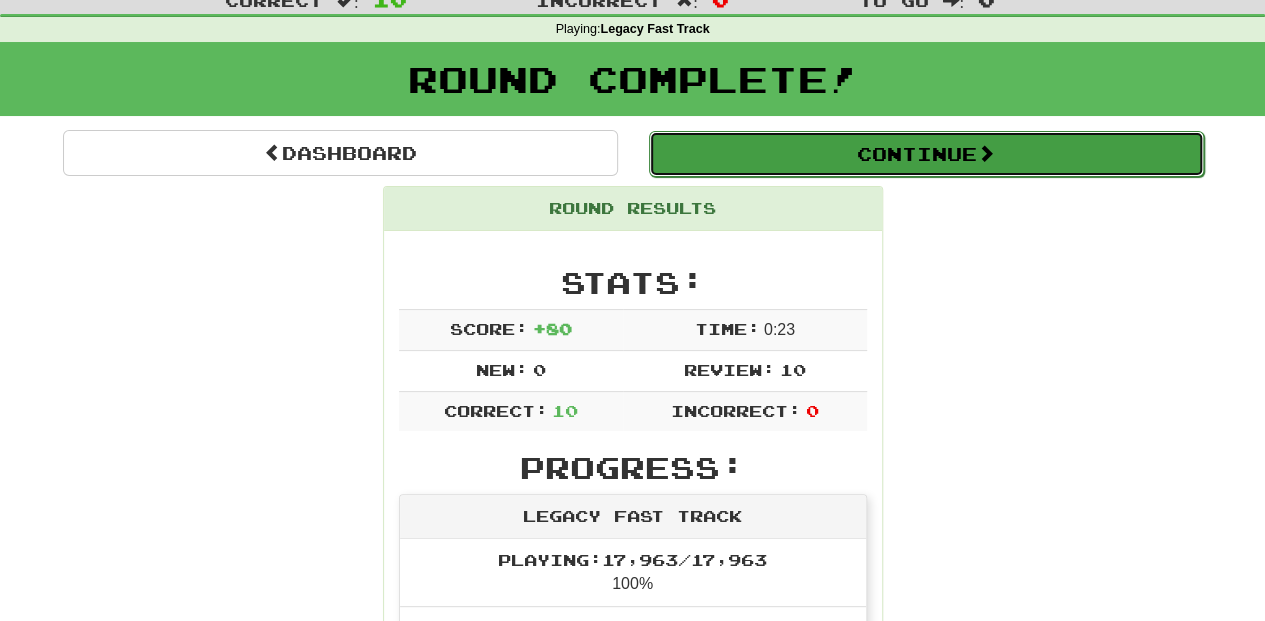 click on "Continue" at bounding box center [926, 154] 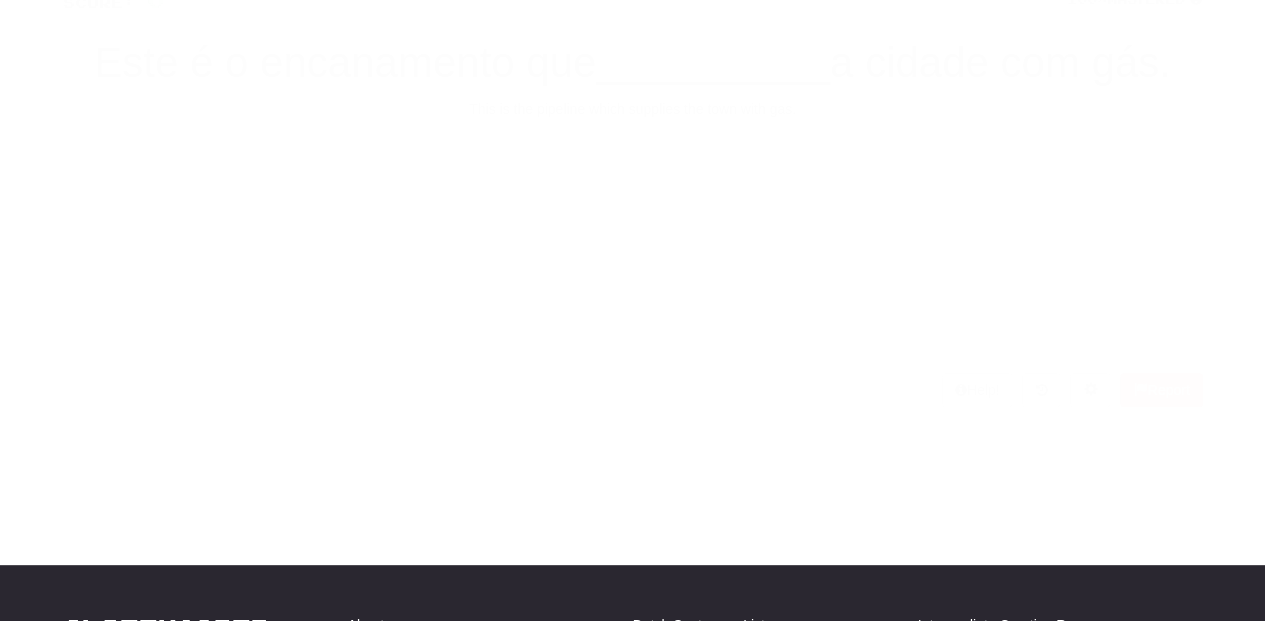 scroll, scrollTop: 66, scrollLeft: 0, axis: vertical 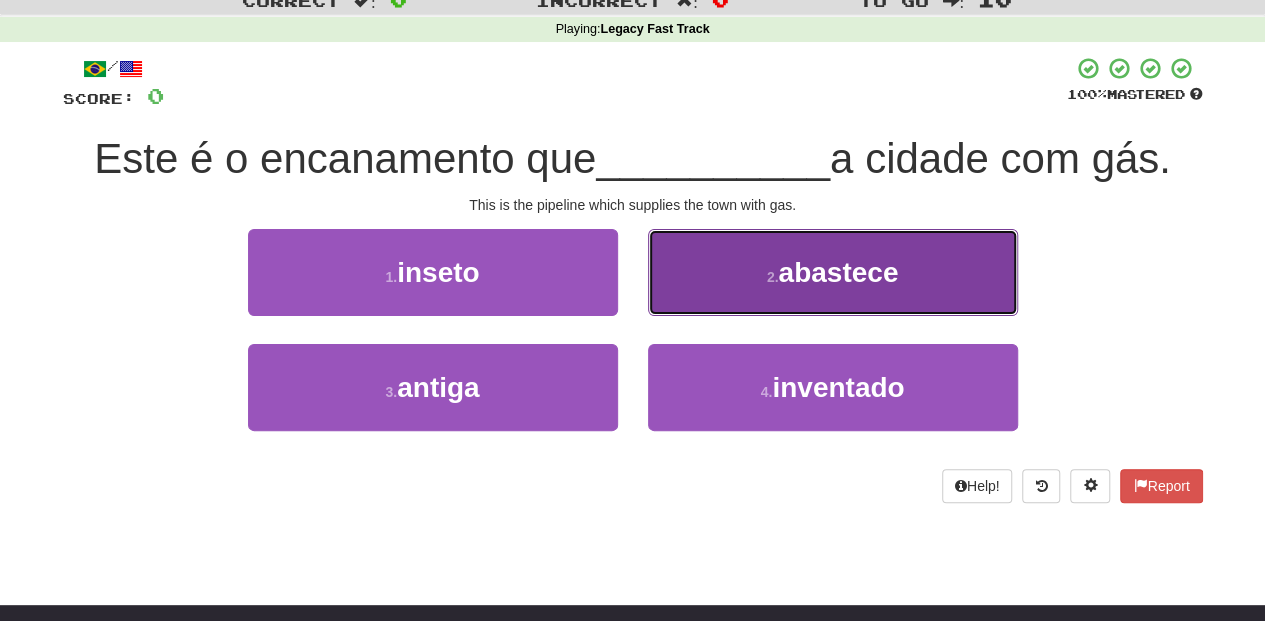 drag, startPoint x: 704, startPoint y: 276, endPoint x: 692, endPoint y: 283, distance: 13.892444 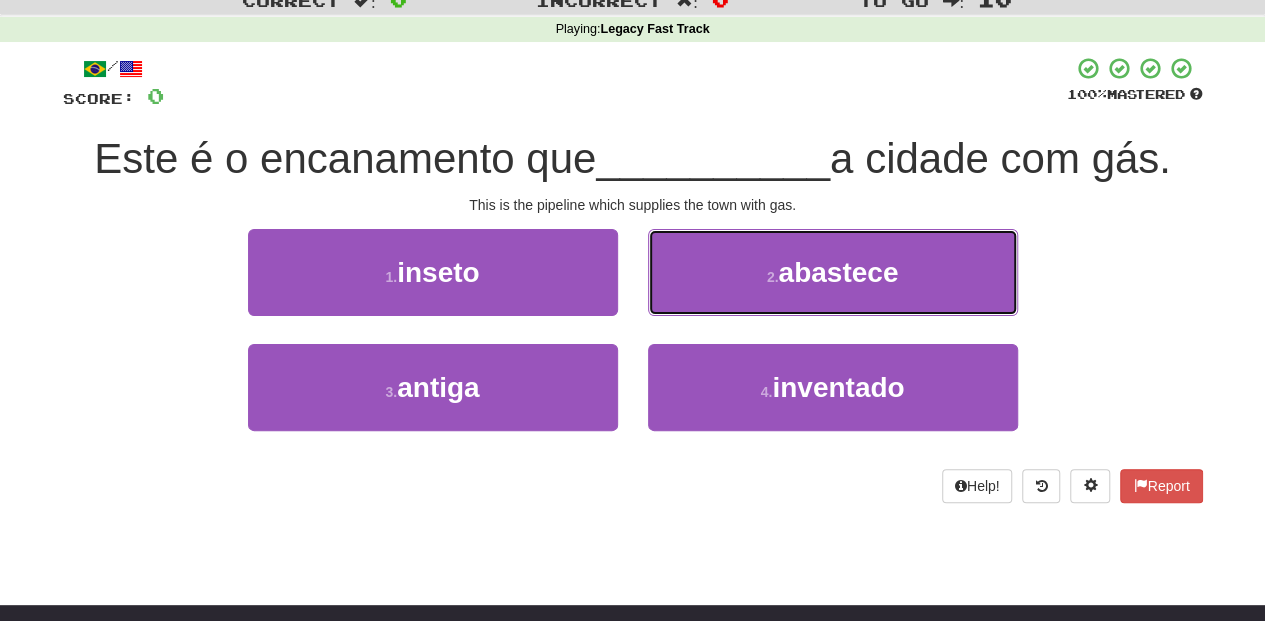 click on "2 .  abastece" at bounding box center [833, 272] 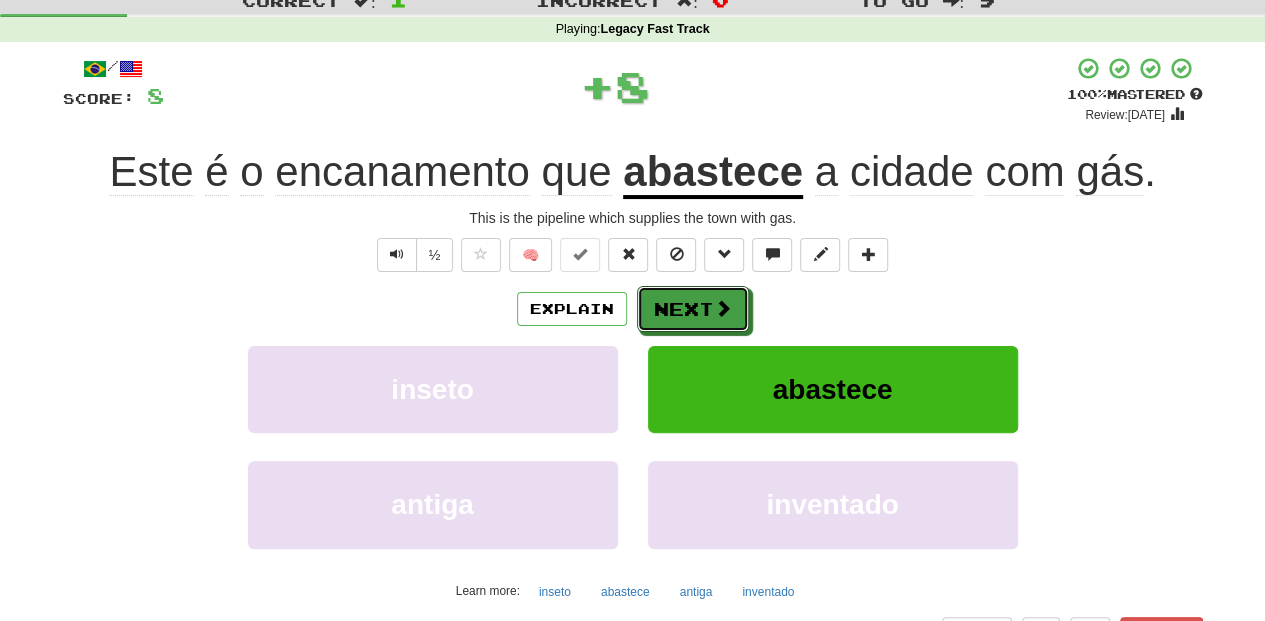 click on "Next" at bounding box center (693, 309) 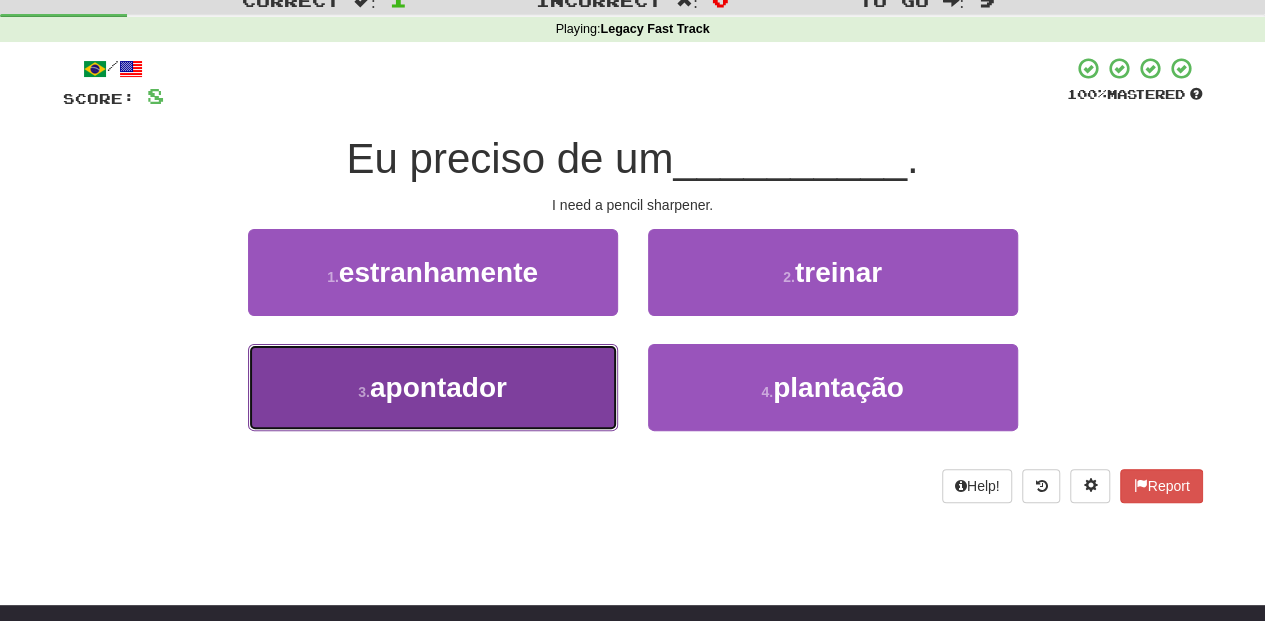 click on "3 .  apontador" at bounding box center [433, 387] 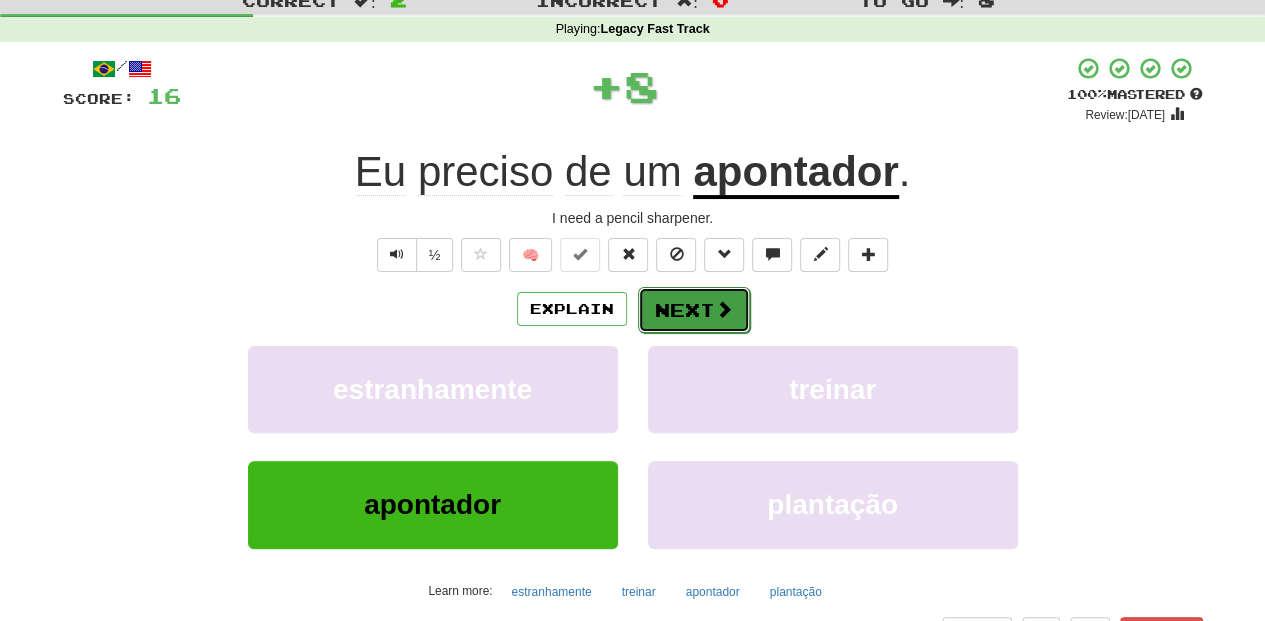 click on "Next" at bounding box center (694, 310) 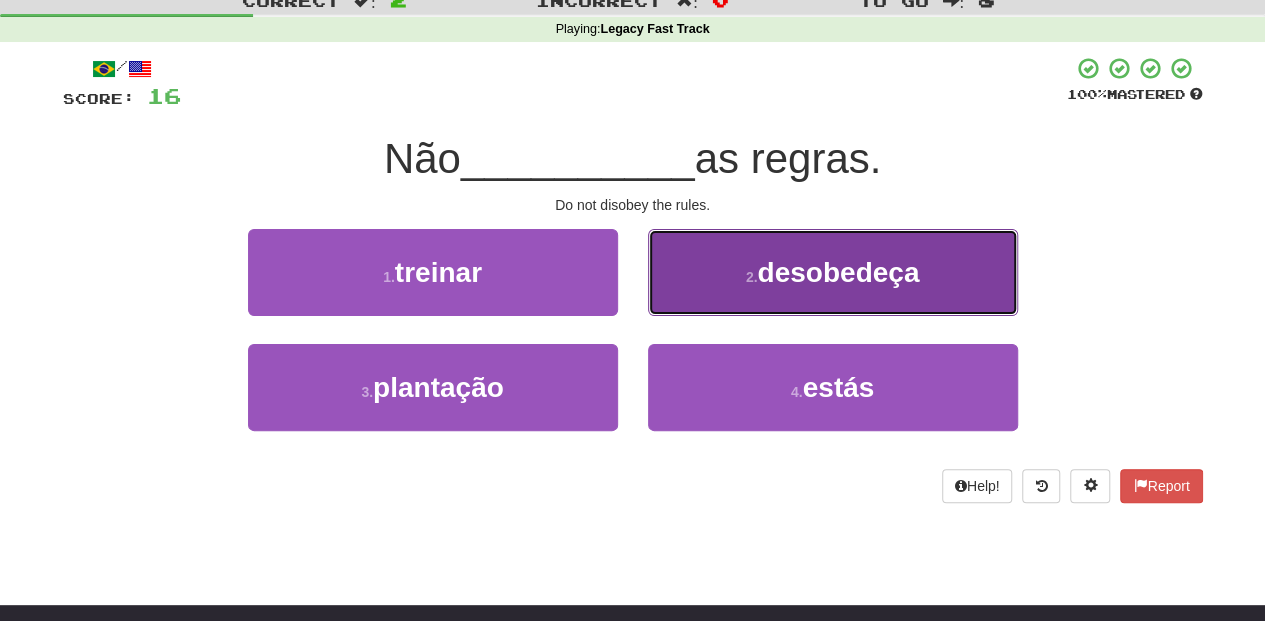 click on "2 .  desobedeça" at bounding box center (833, 272) 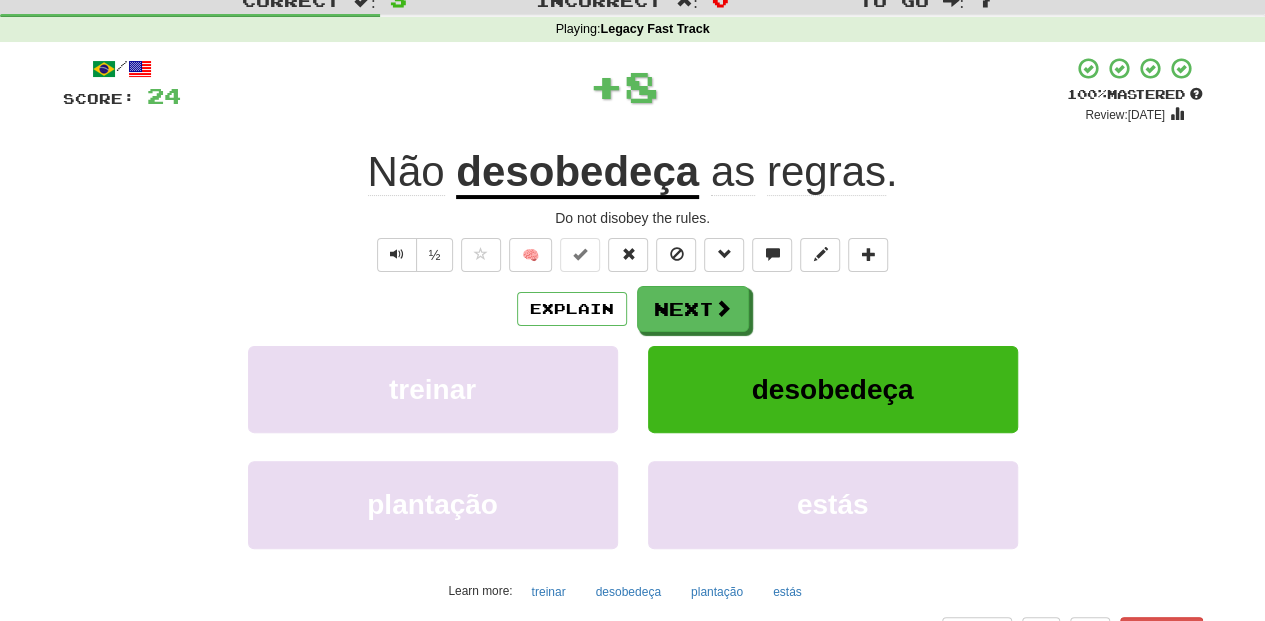 click at bounding box center [723, 308] 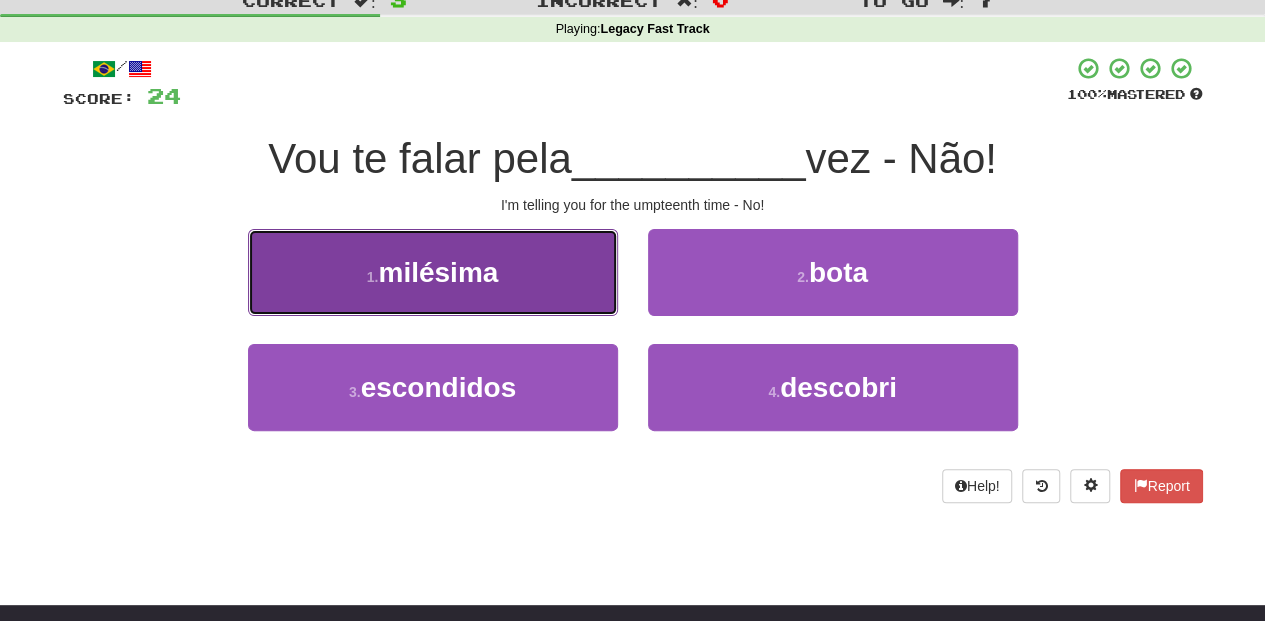 click on "1 .  milésima" at bounding box center (433, 272) 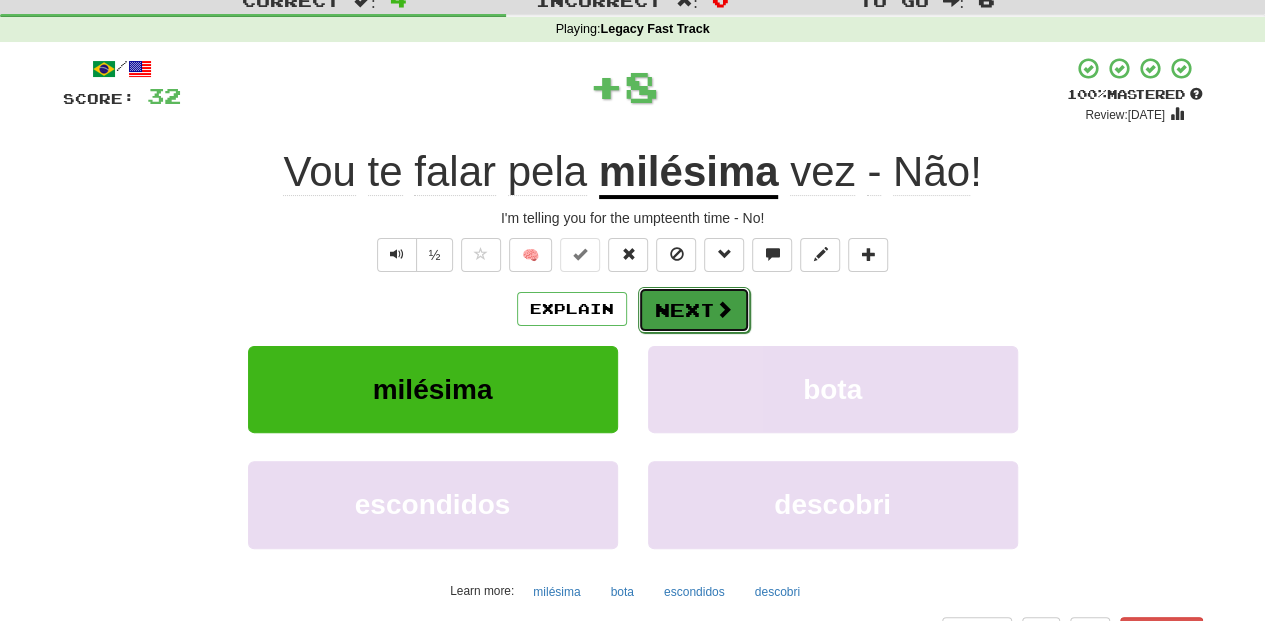 click on "Next" at bounding box center [694, 310] 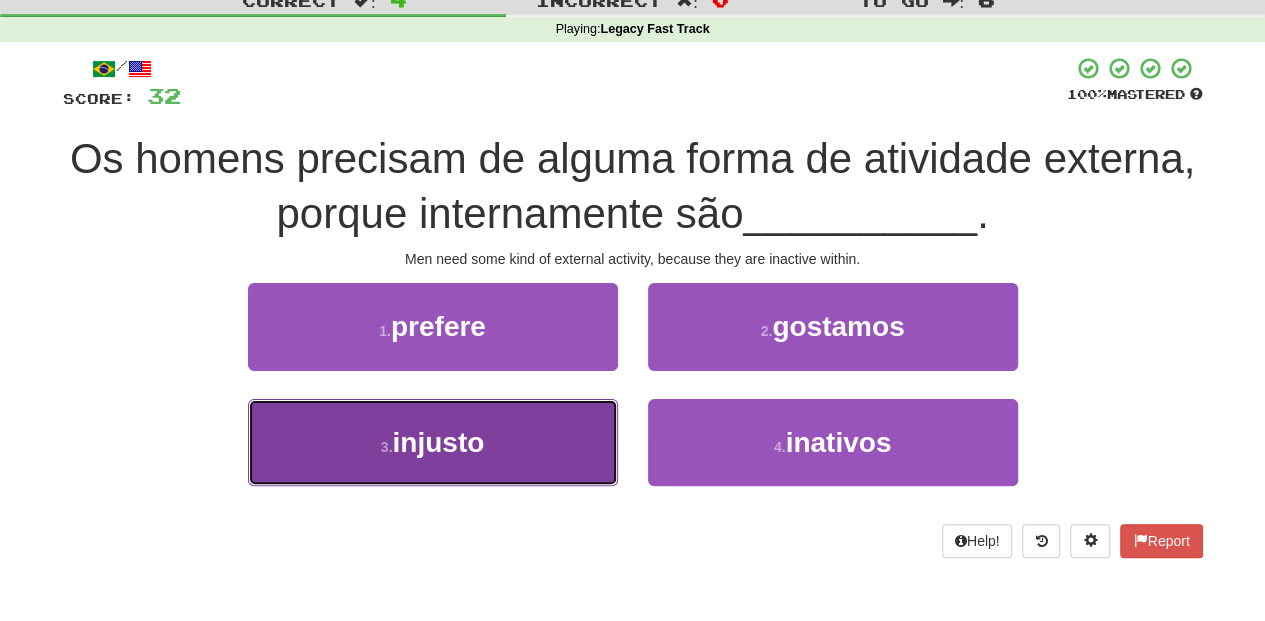 click on "3 .  injusto" at bounding box center [433, 442] 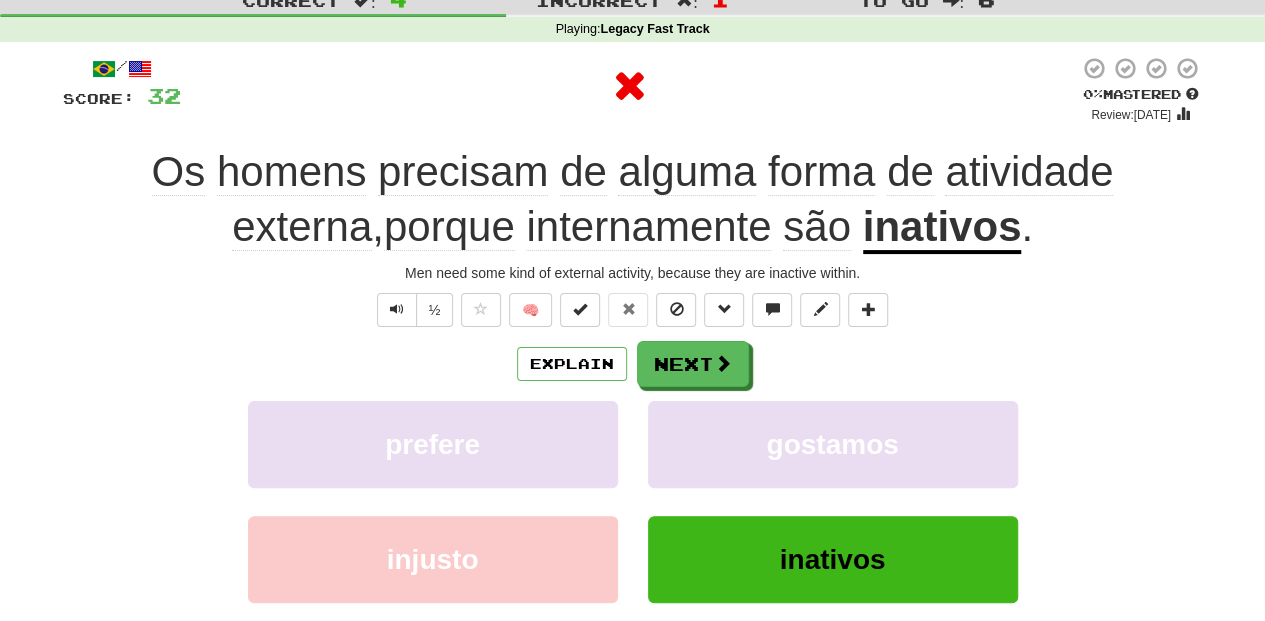 click on "/  Score:   32 0 %  Mastered Review:  2025-07-10 Os   homens   precisam   de   alguma   forma   de   atividade   externa ,  porque   internamente   são   inativos . Men need some kind of external activity, because they are inactive within. ½ 🧠 Explain Next prefere gostamos injusto inativos Learn more: prefere gostamos injusto inativos  Help!  Report Sentence Source" at bounding box center (633, 396) 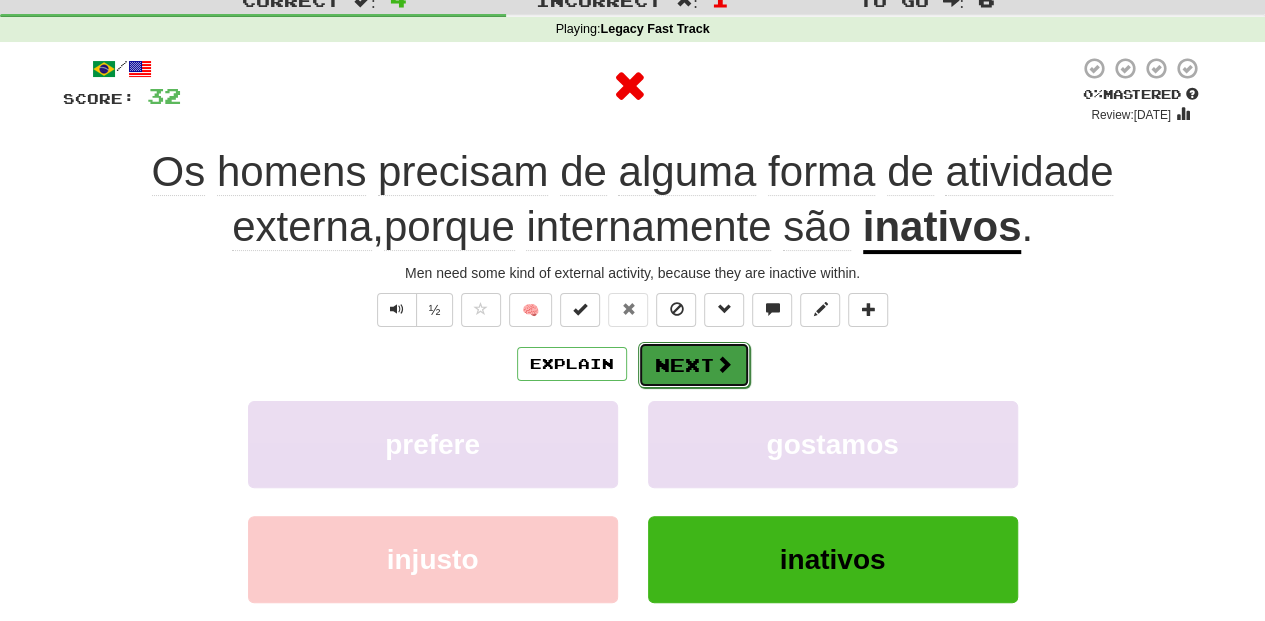 click on "Next" at bounding box center [694, 365] 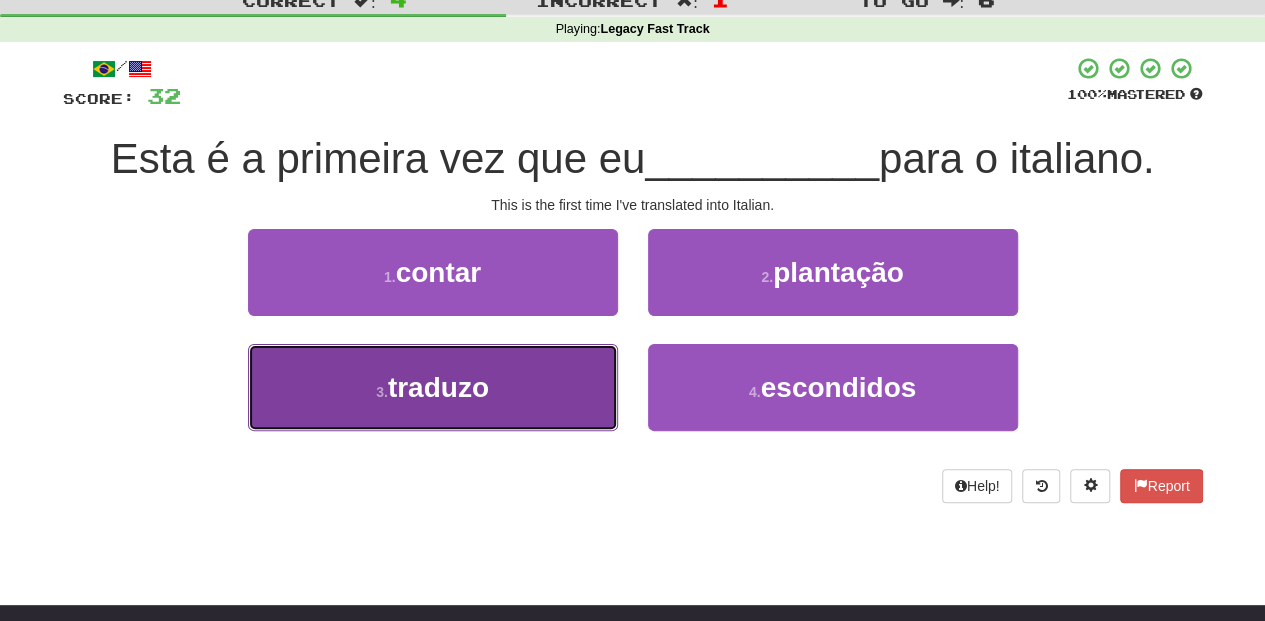 click on "3 .  traduzo" at bounding box center (433, 387) 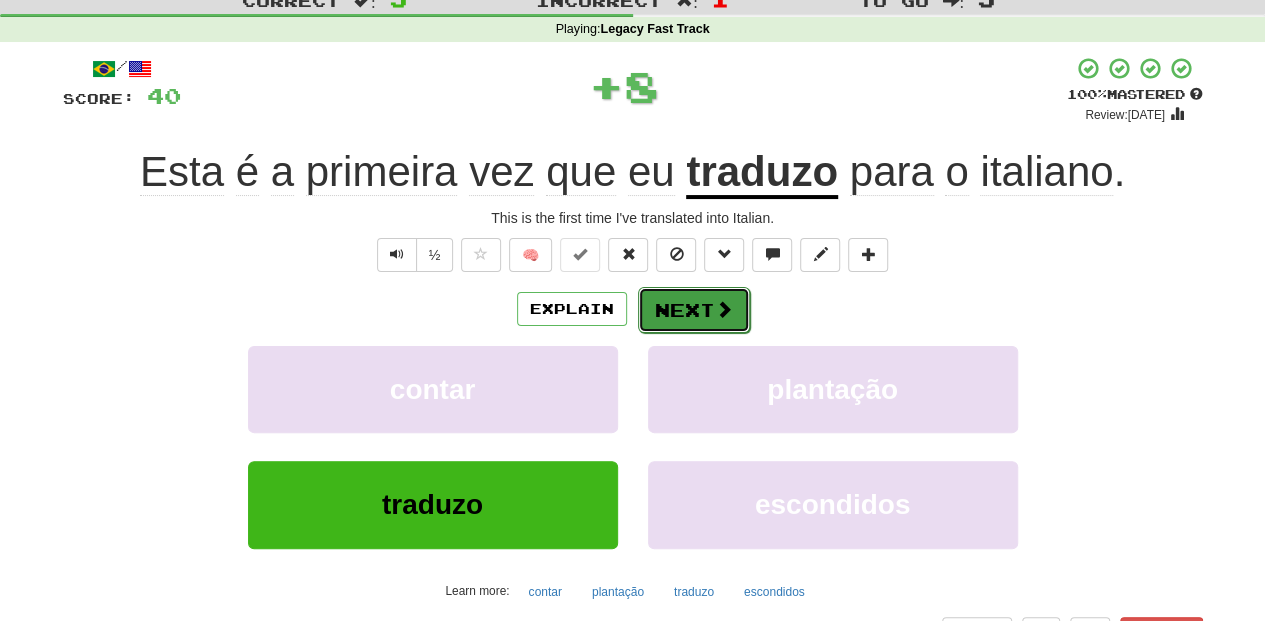 click on "Next" at bounding box center [694, 310] 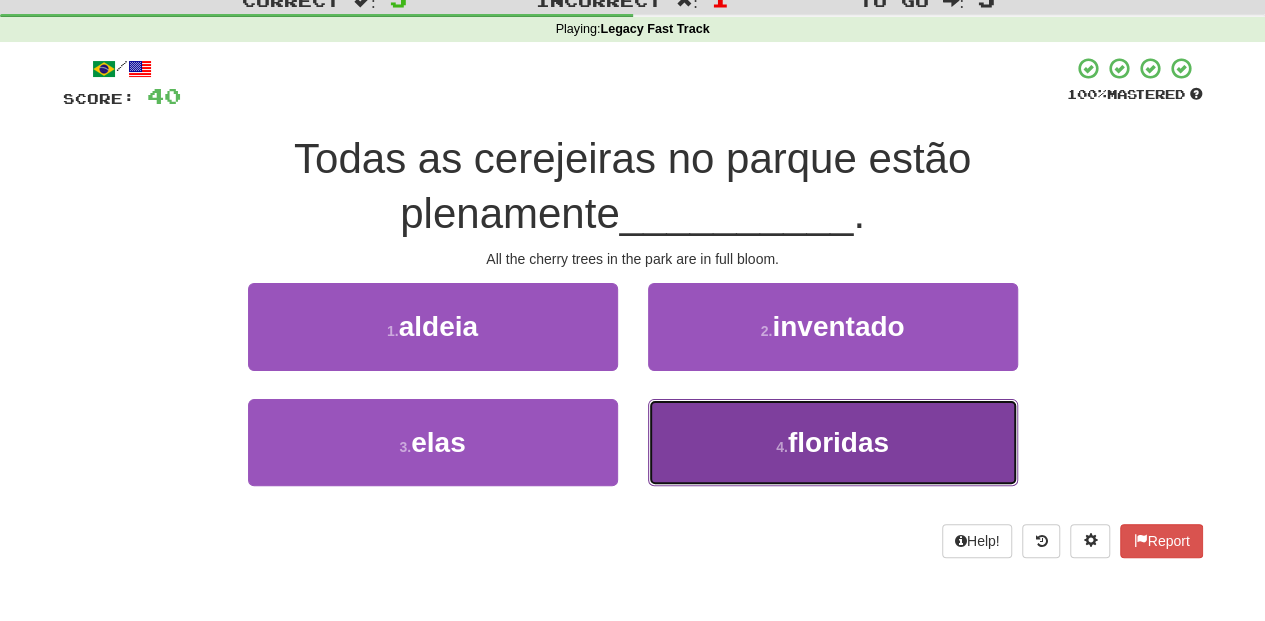click on "4 .  floridas" at bounding box center (833, 442) 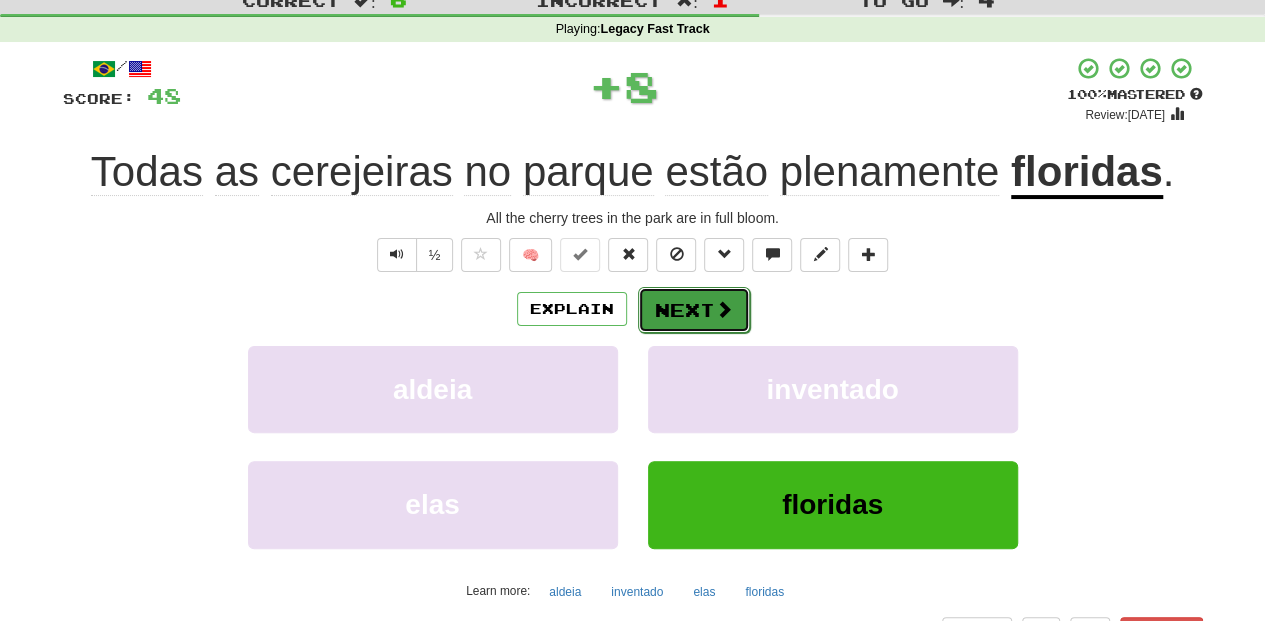 click on "Next" at bounding box center [694, 310] 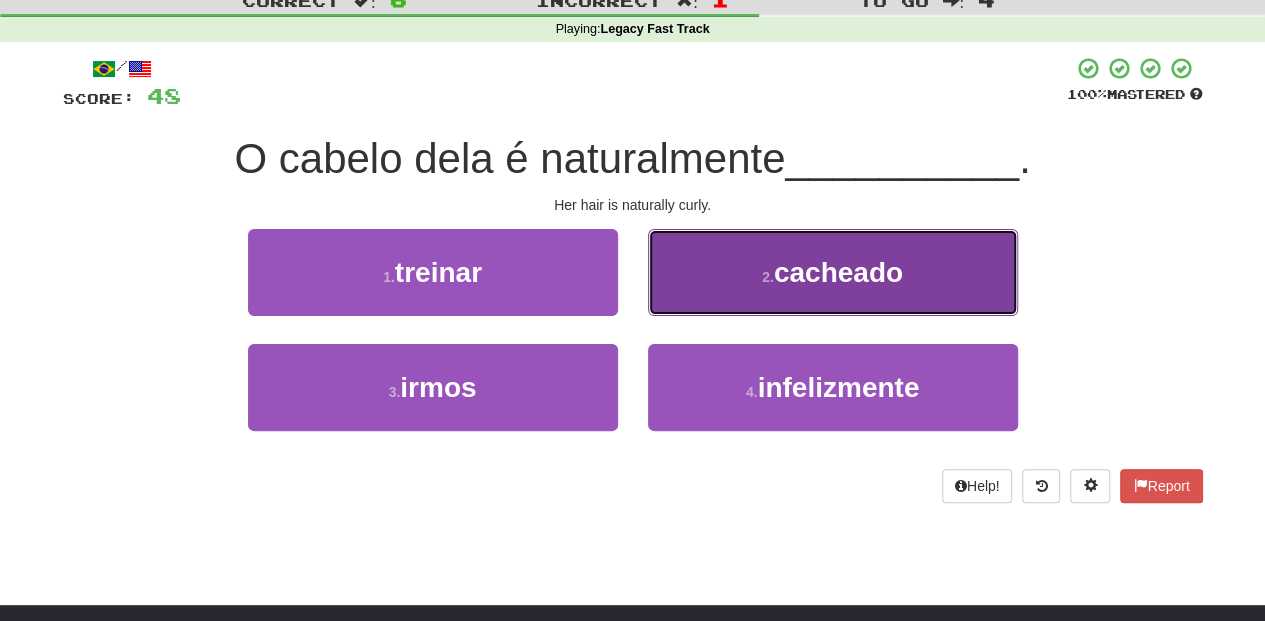 click on "2 .  cacheado" at bounding box center [833, 272] 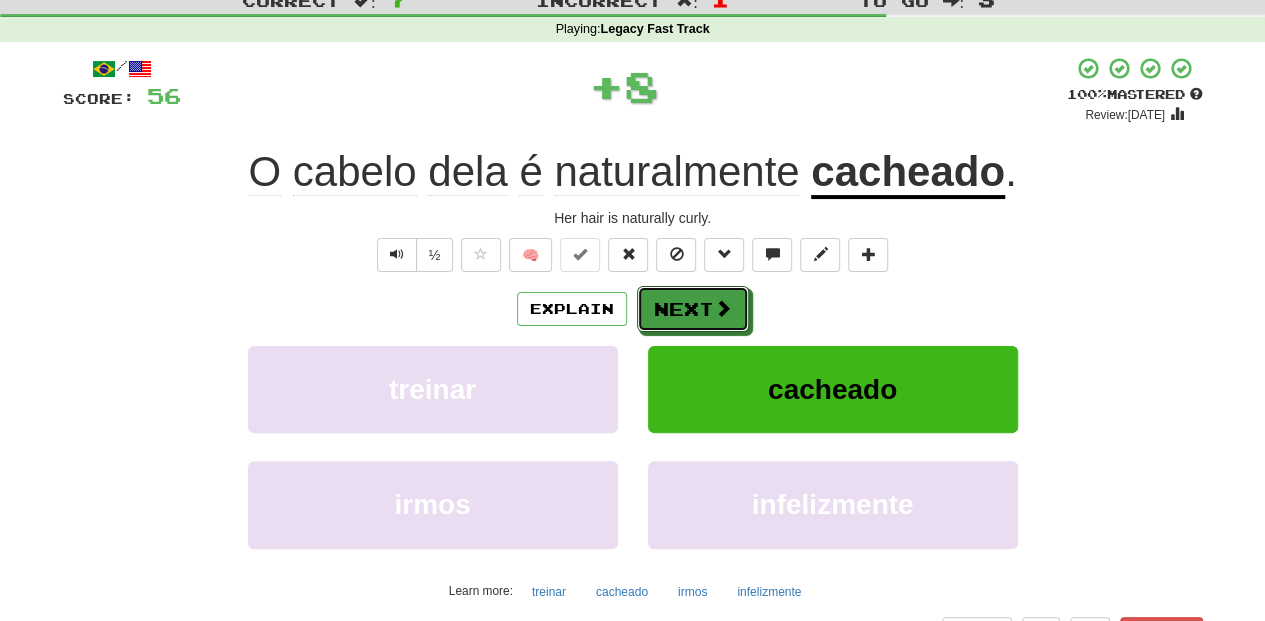 click on "Next" at bounding box center [693, 309] 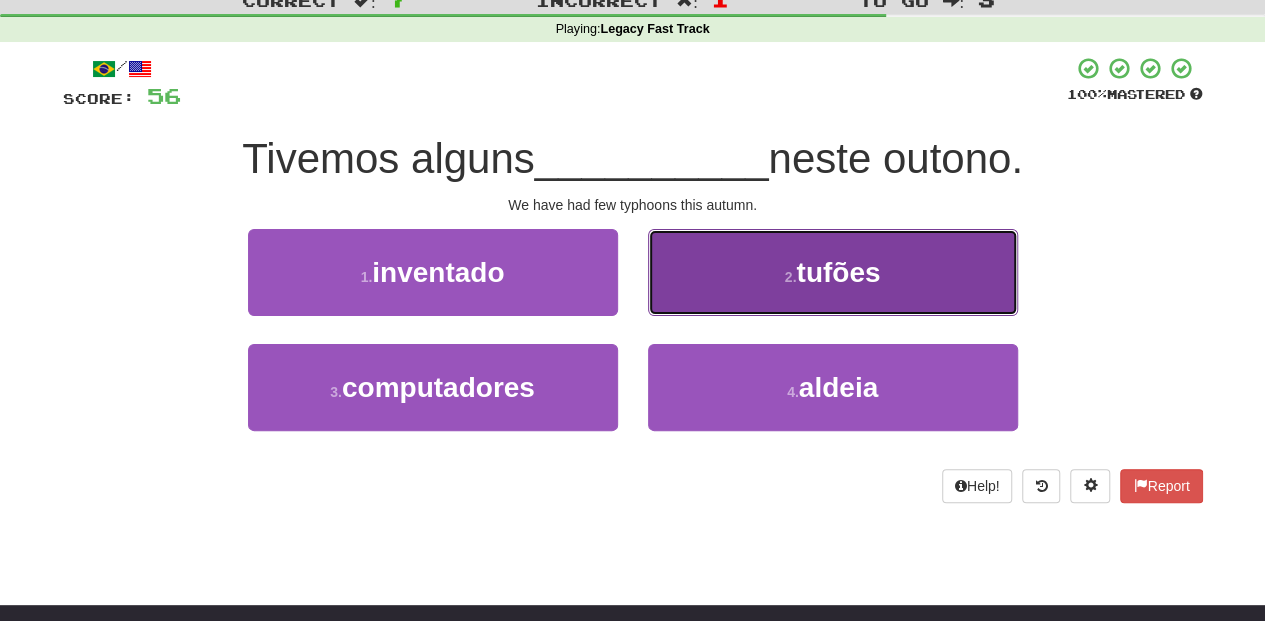 click on "2 .  tufões" at bounding box center [833, 272] 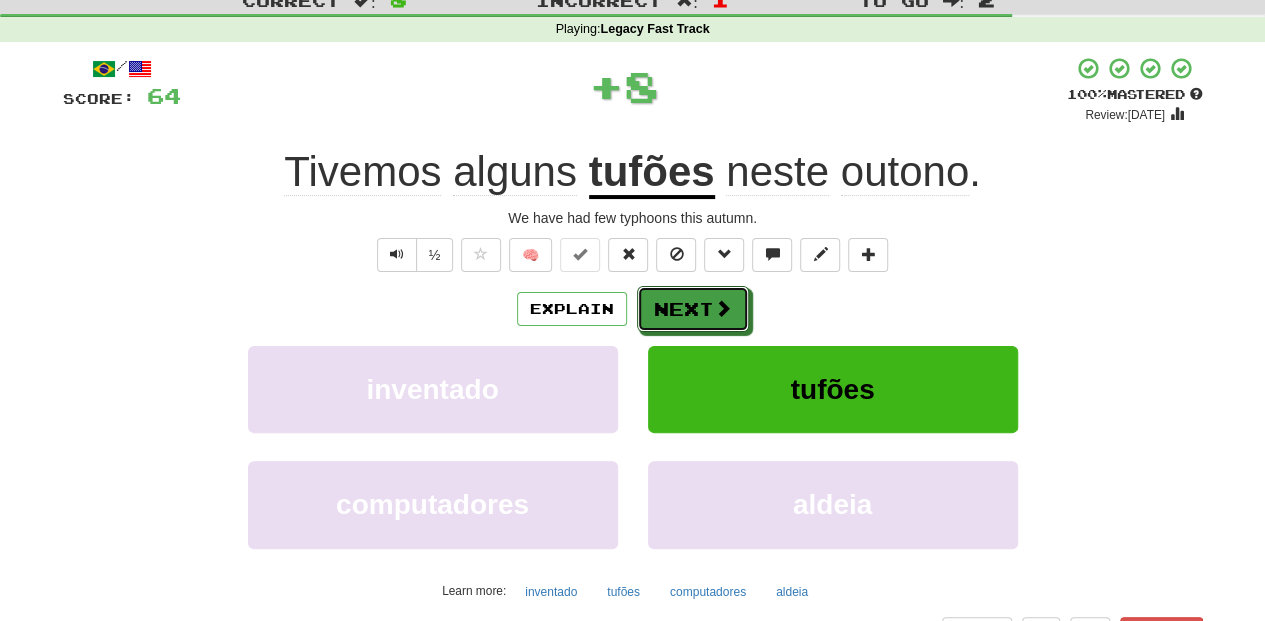click on "Next" at bounding box center [693, 309] 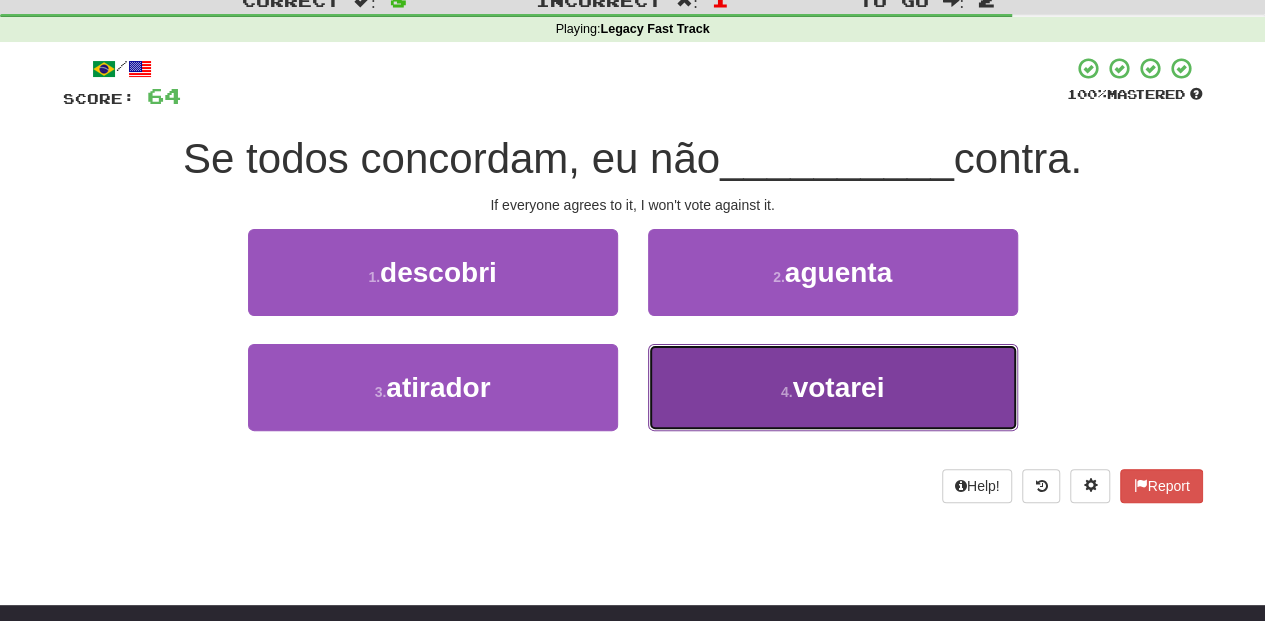 click on "4 .  votarei" at bounding box center (833, 387) 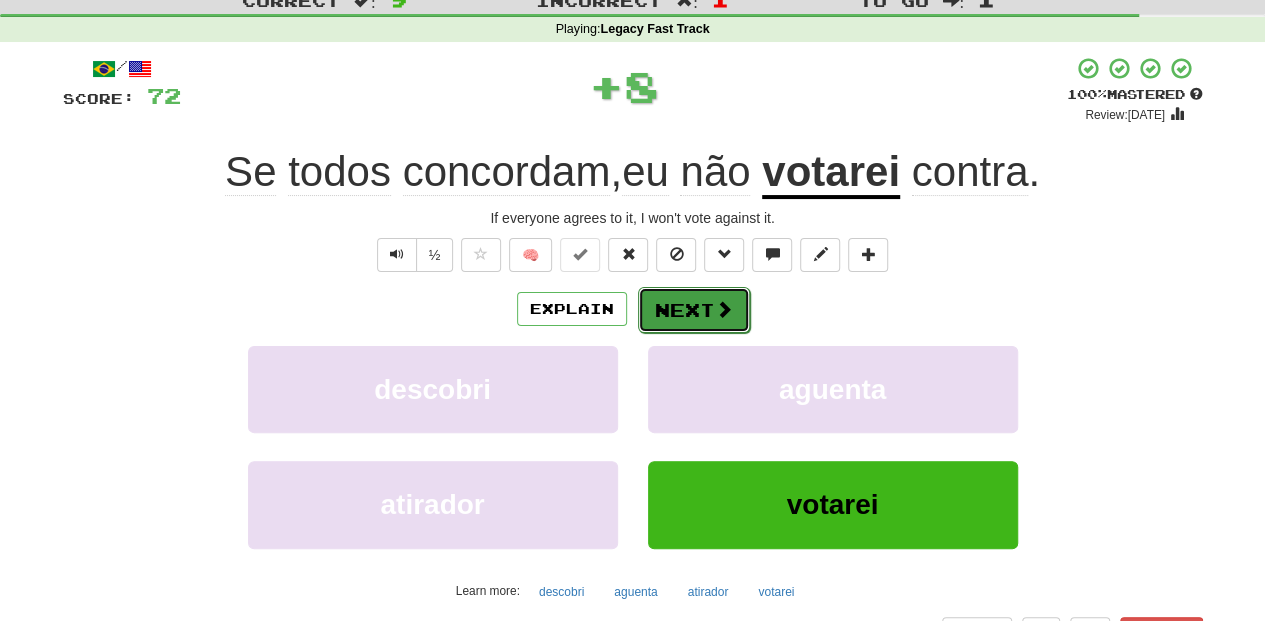 click on "Next" at bounding box center [694, 310] 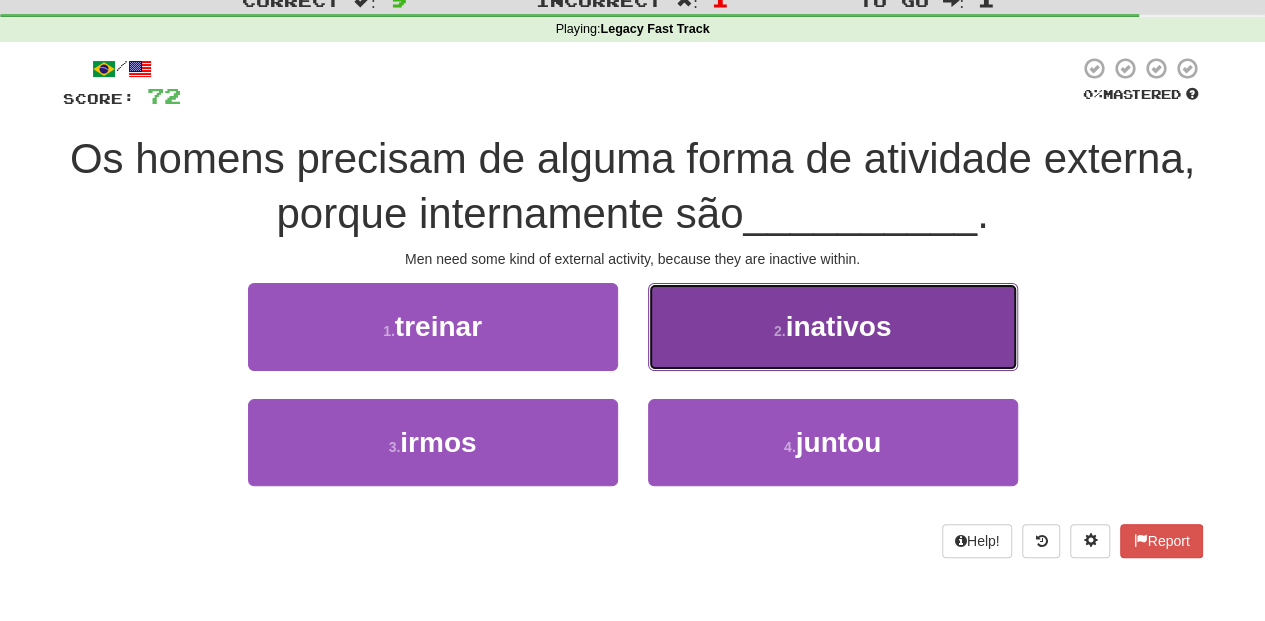 click on "2 .  inativos" at bounding box center [833, 326] 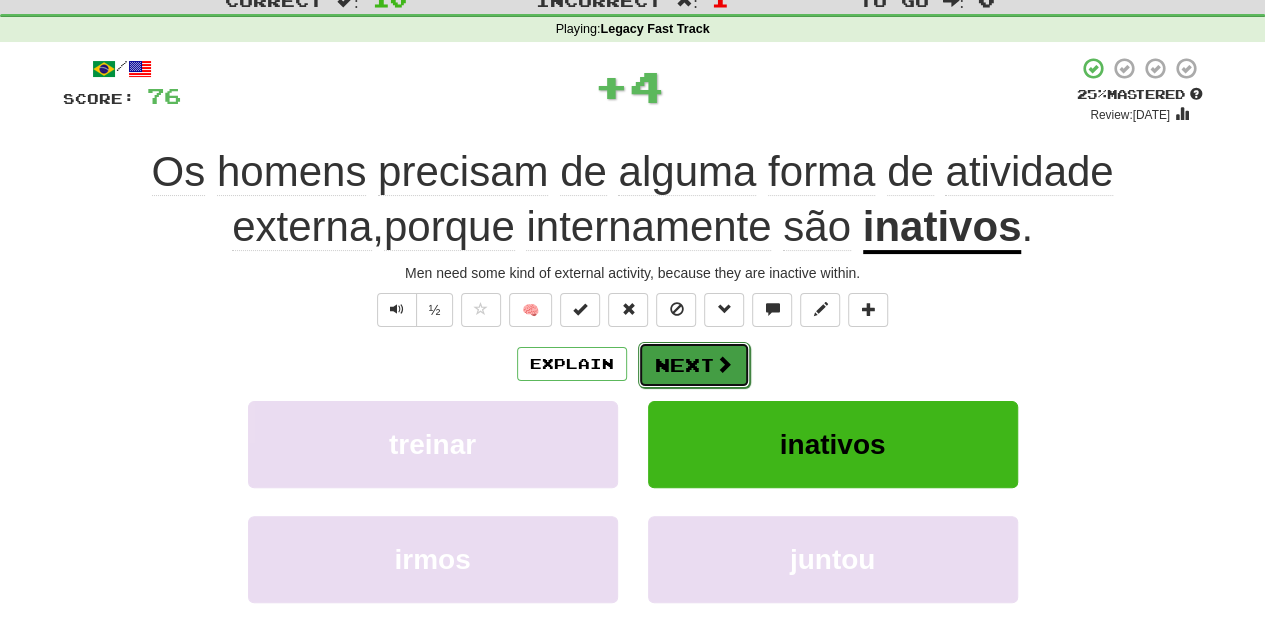 click on "Next" at bounding box center [694, 365] 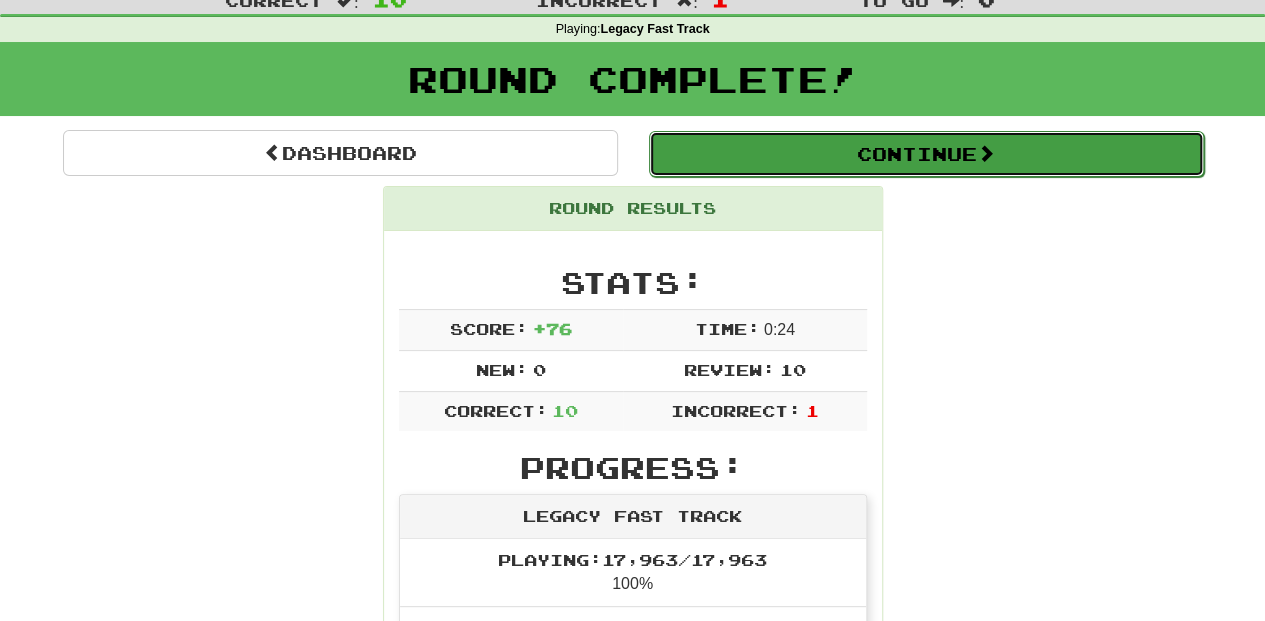 click on "Continue" at bounding box center [926, 154] 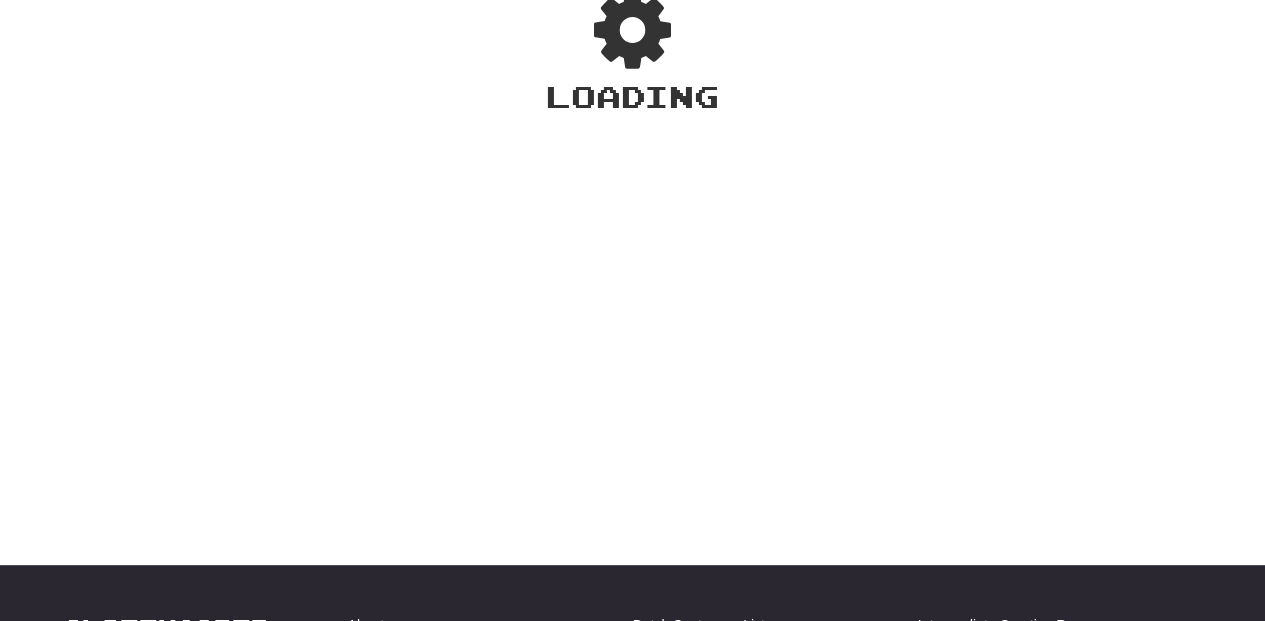 scroll, scrollTop: 66, scrollLeft: 0, axis: vertical 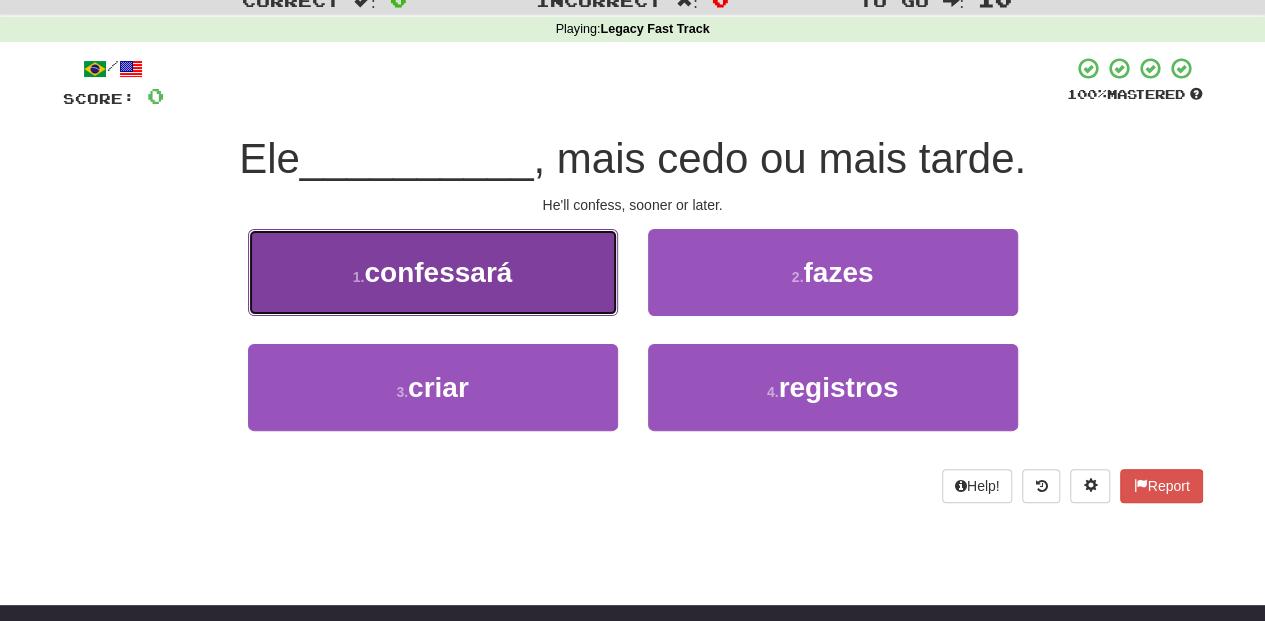 click on "1 .  confessará" at bounding box center [433, 272] 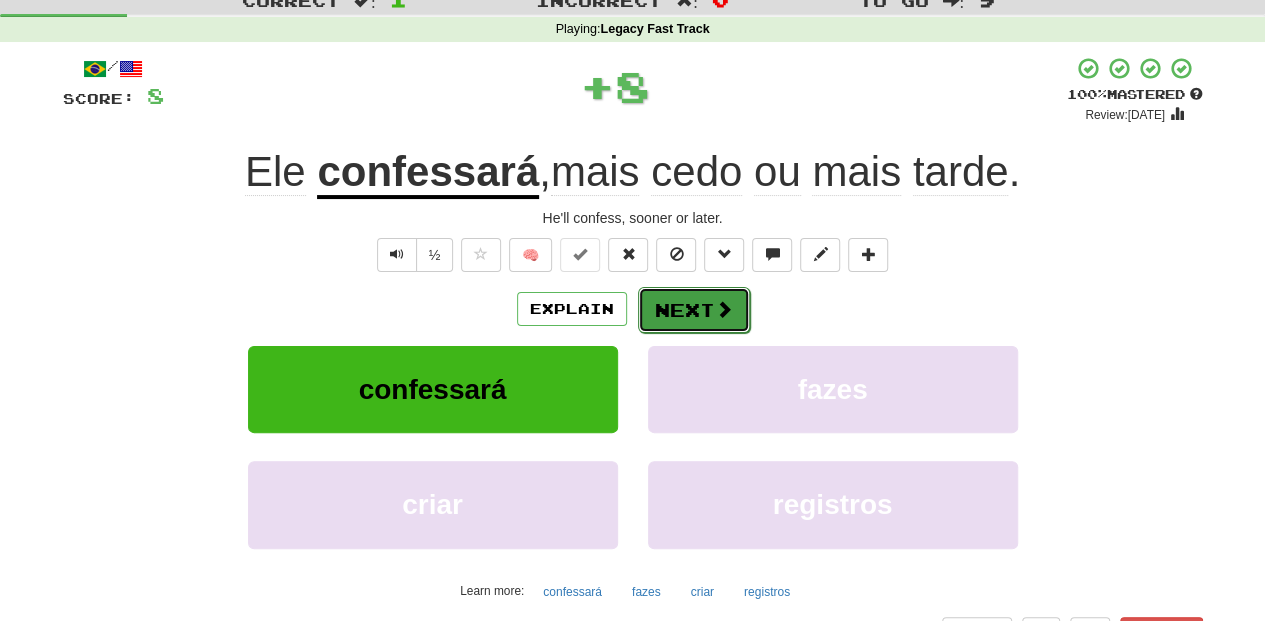 click on "Next" at bounding box center (694, 310) 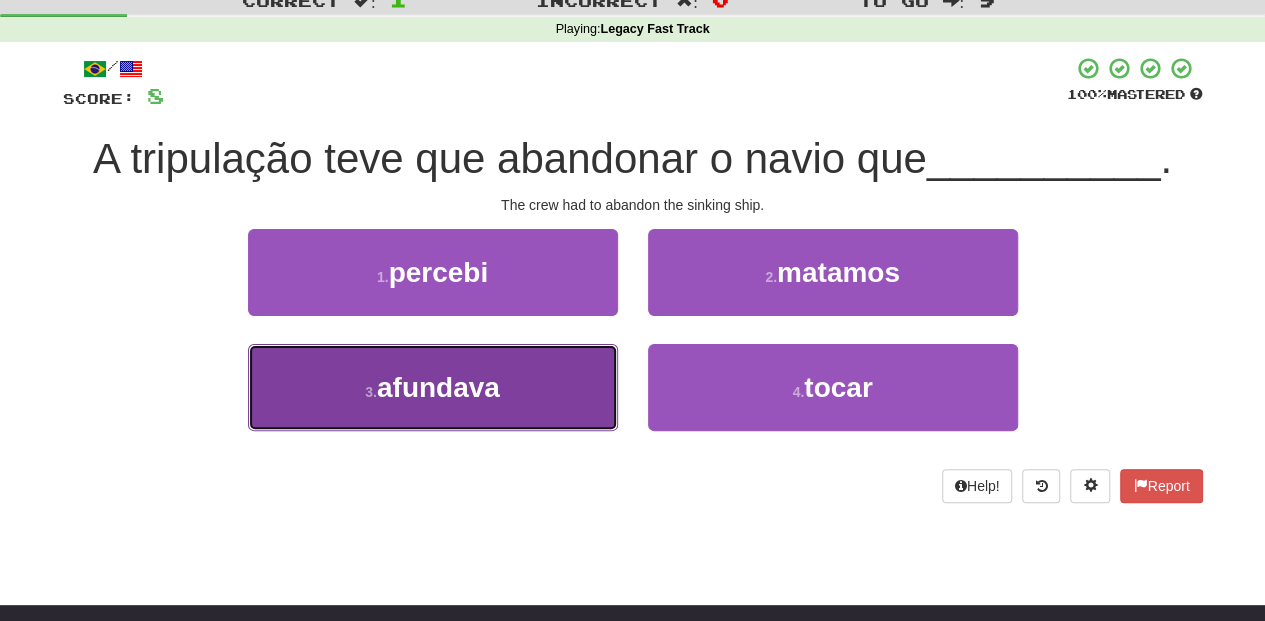 click on "3 .  afundava" at bounding box center [433, 387] 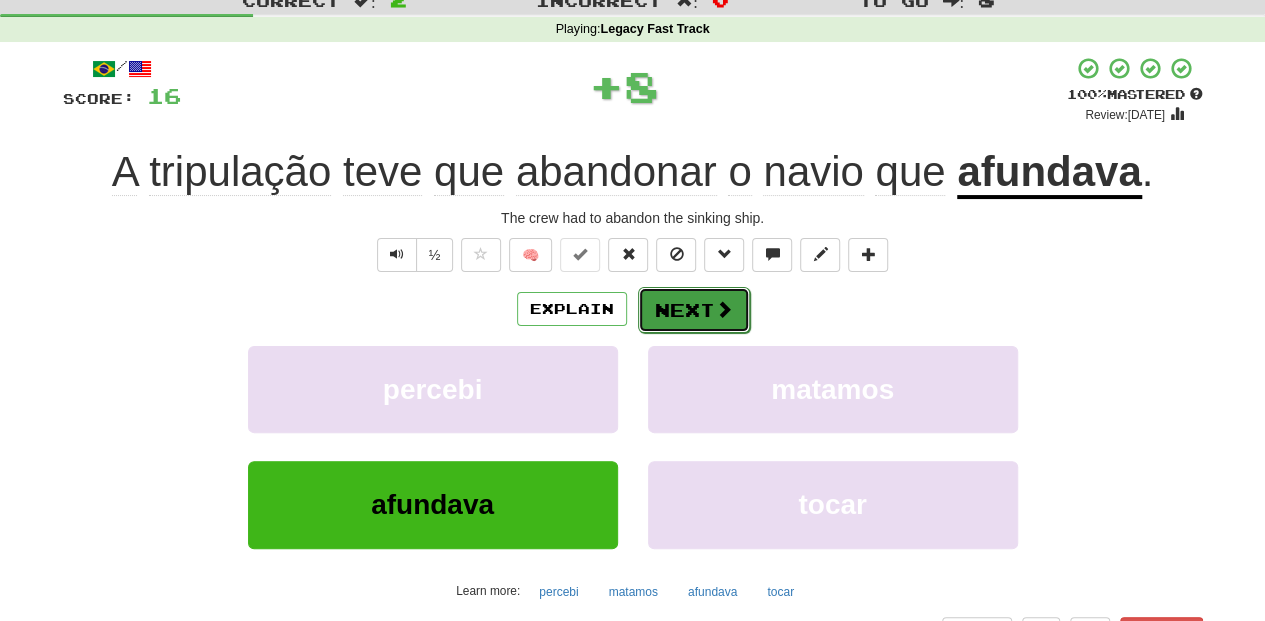 click on "Next" at bounding box center [694, 310] 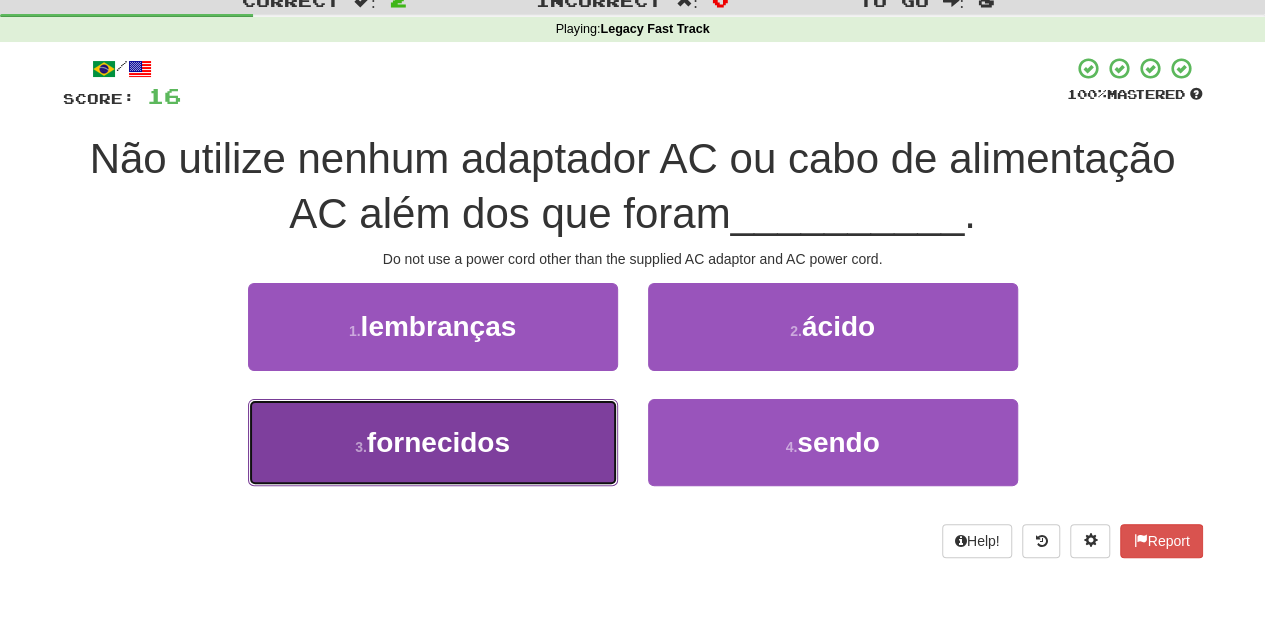 click on "3 .  fornecidos" at bounding box center [433, 442] 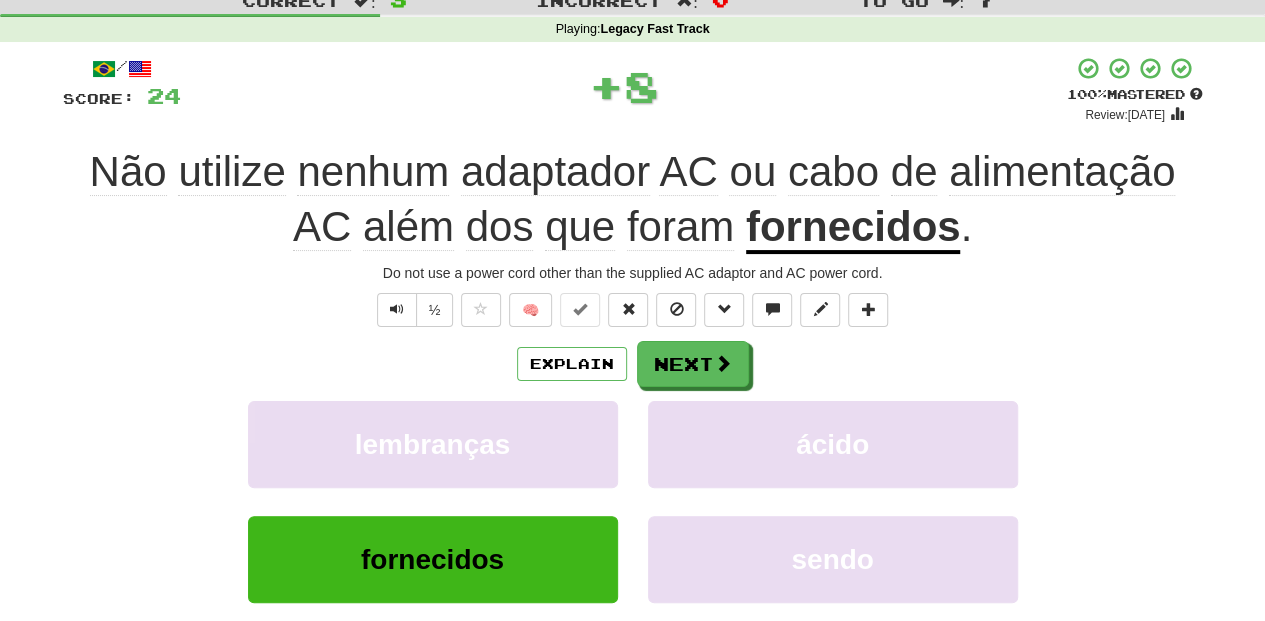 click on "/  Score:   24 + 8 100 %  Mastered Review:  2026-01-06 Não   utilize   nenhum   adaptador   AC   ou   cabo   de   alimentação   AC   além   dos   que   foram   fornecidos . Do not use a power cord other than the supplied AC adaptor and AC power cord. ½ 🧠 Explain Next lembranças ácido fornecidos sendo Learn more: lembranças ácido fornecidos sendo  Help!  Report Sentence Source" at bounding box center (633, 396) 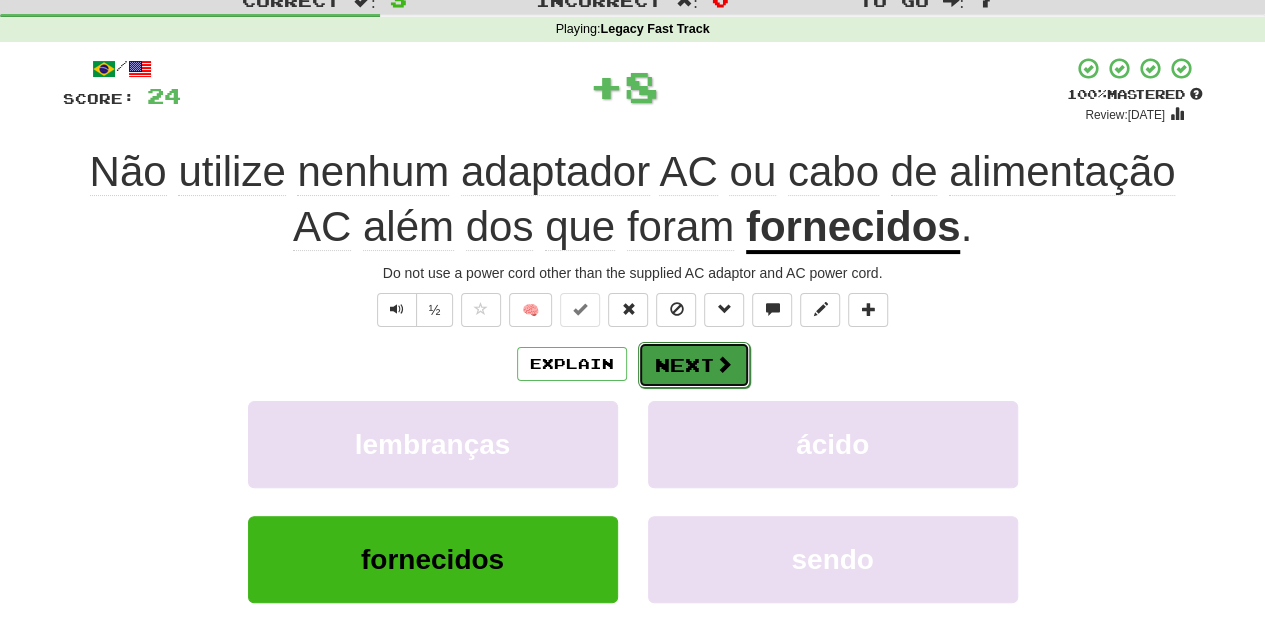 click on "Next" at bounding box center (694, 365) 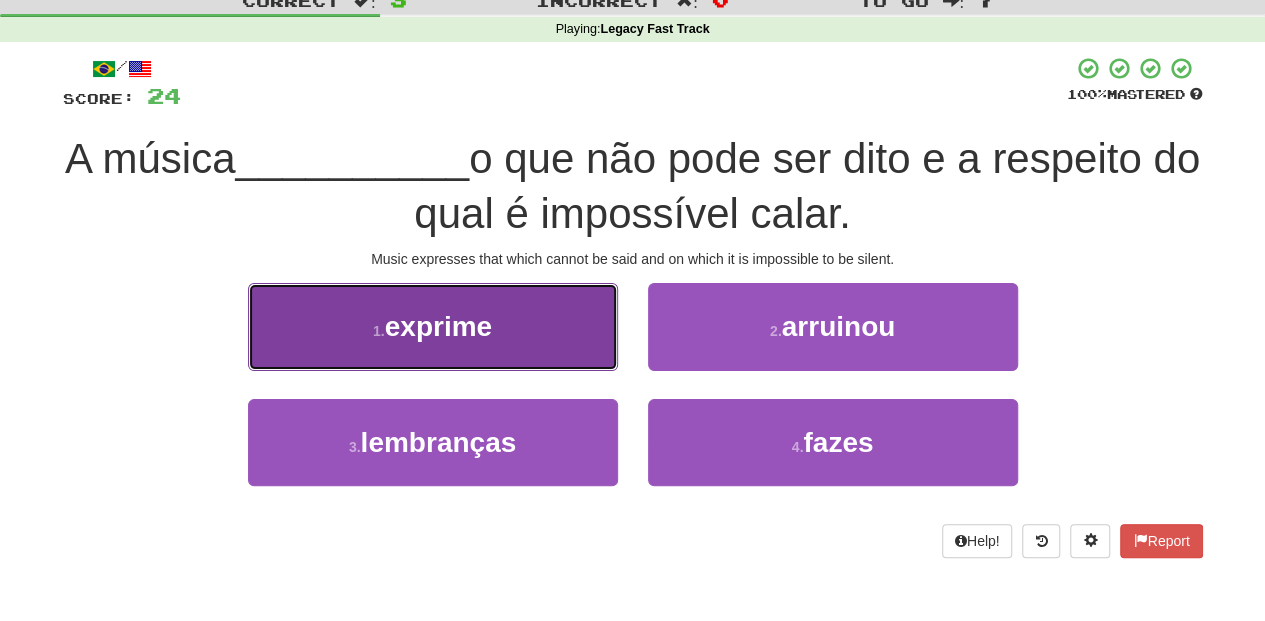 click on "1 .  exprime" at bounding box center [433, 326] 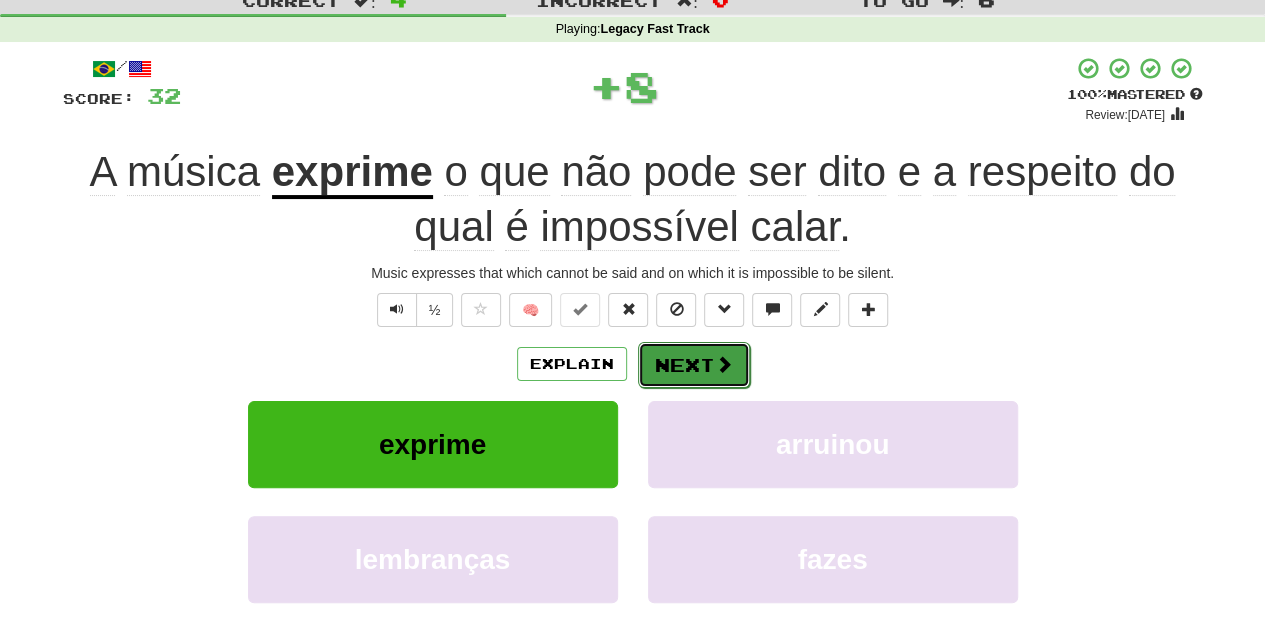click on "Next" at bounding box center [694, 365] 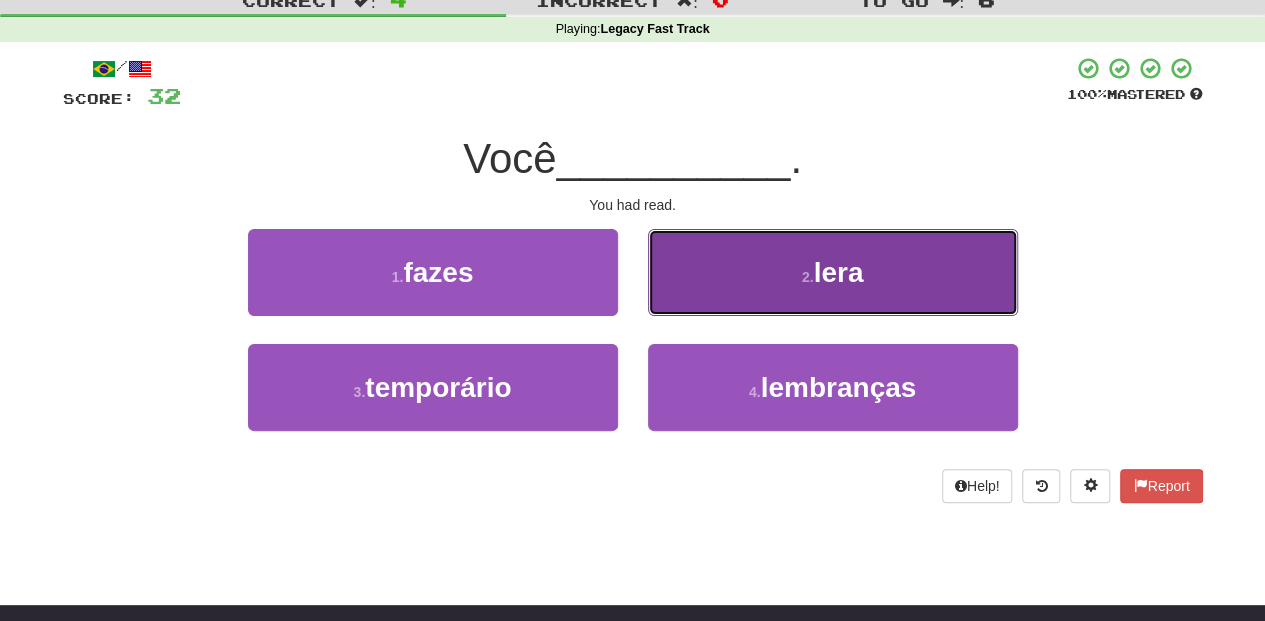 click on "2 .  lera" at bounding box center (833, 272) 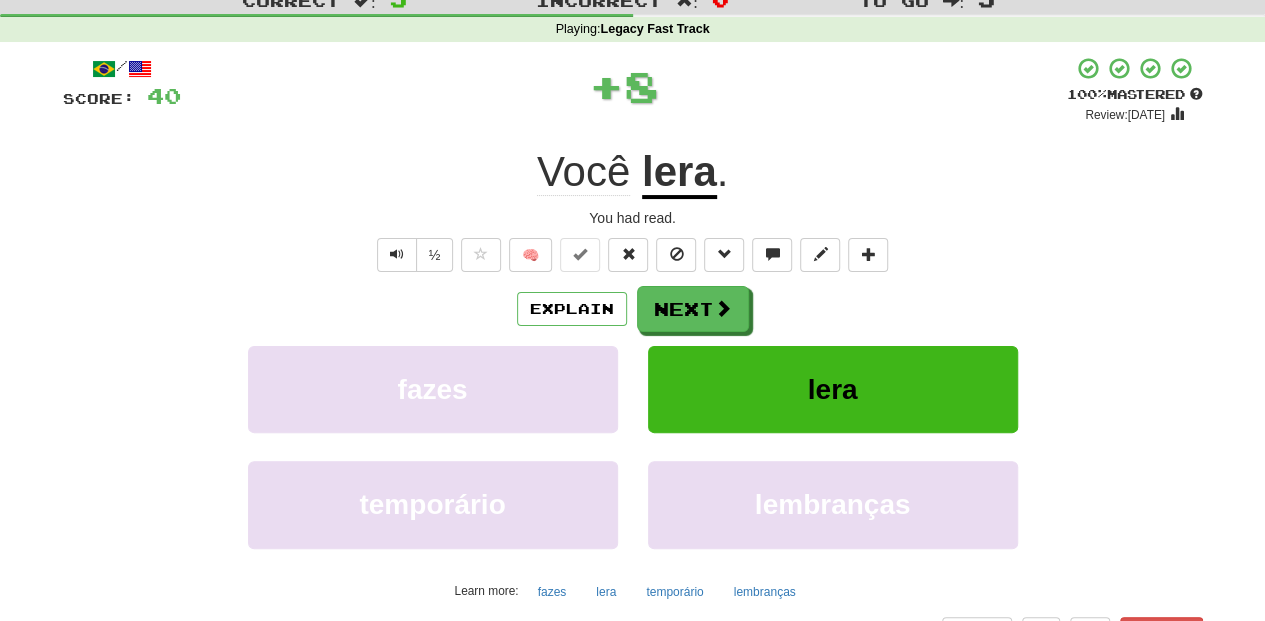 click on "Next" at bounding box center (693, 309) 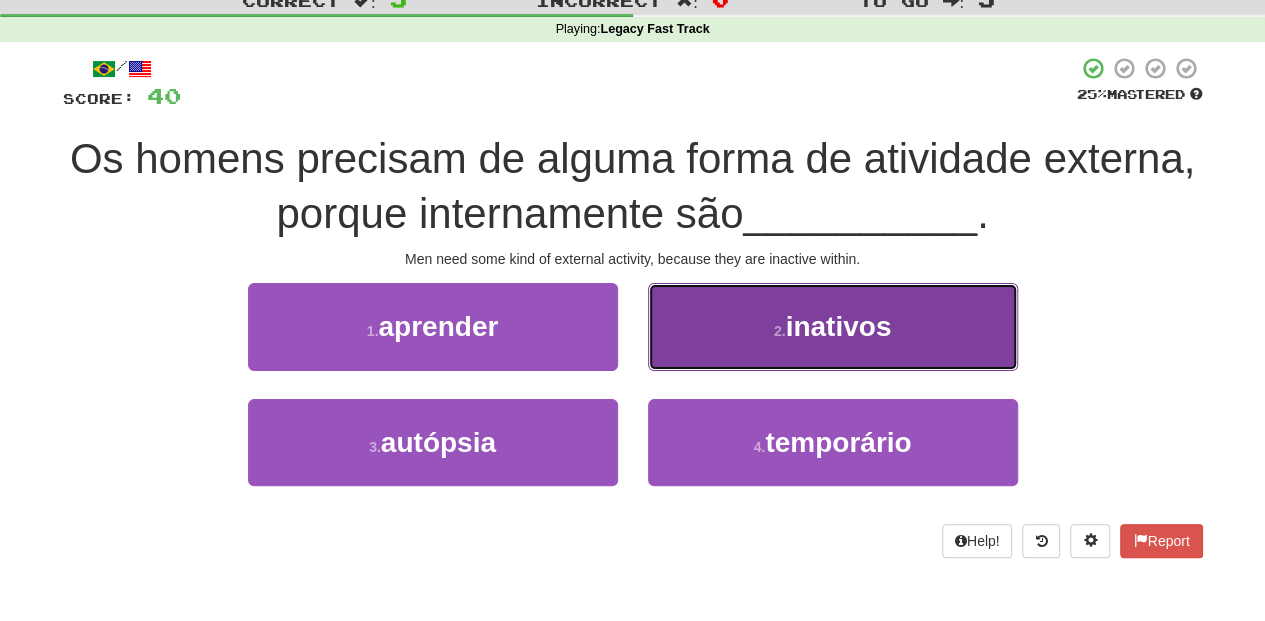 click on "2 .  inativos" at bounding box center [833, 326] 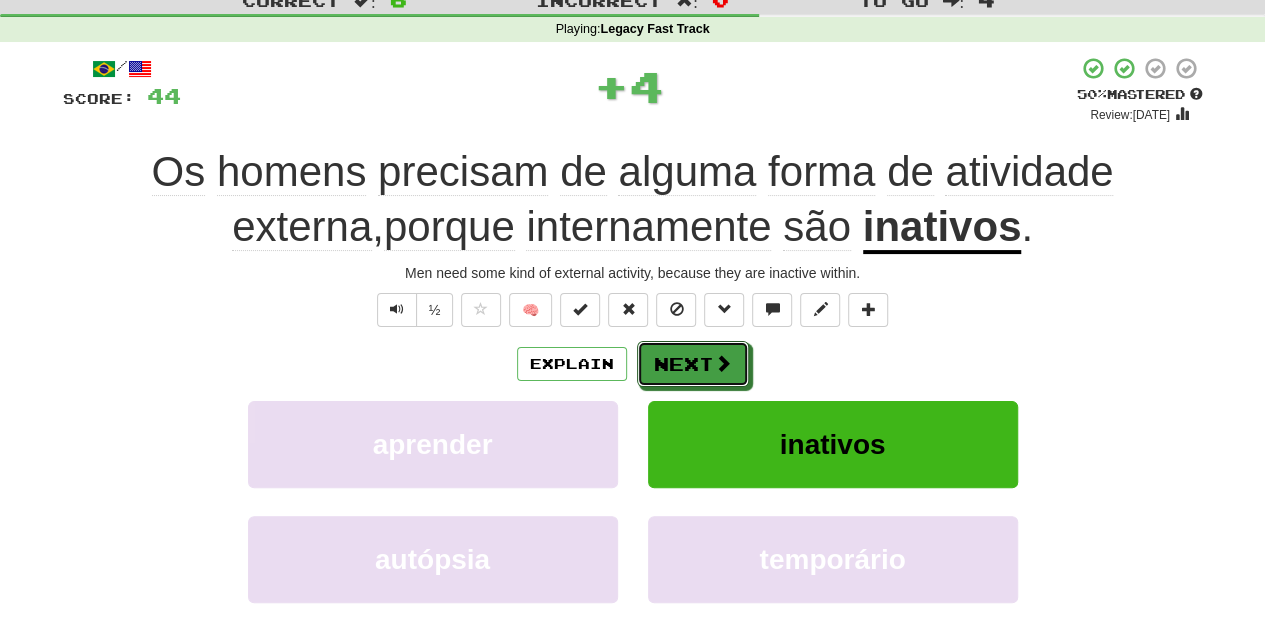 click on "Next" at bounding box center (693, 364) 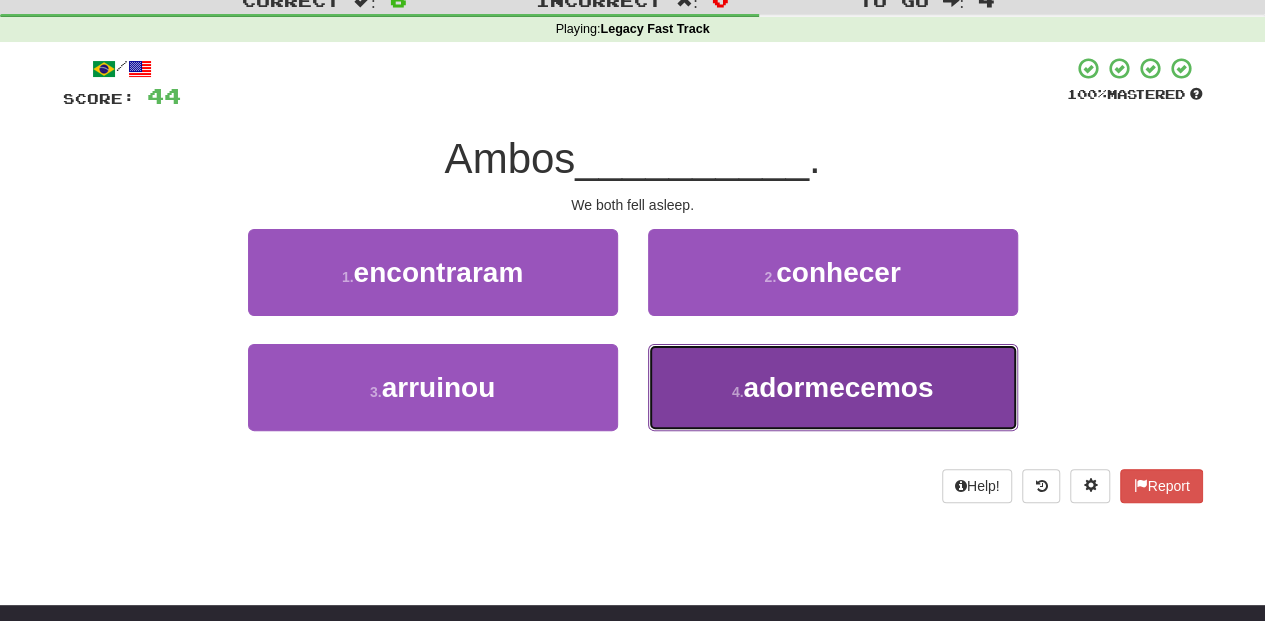click on "4 .  adormecemos" at bounding box center [833, 387] 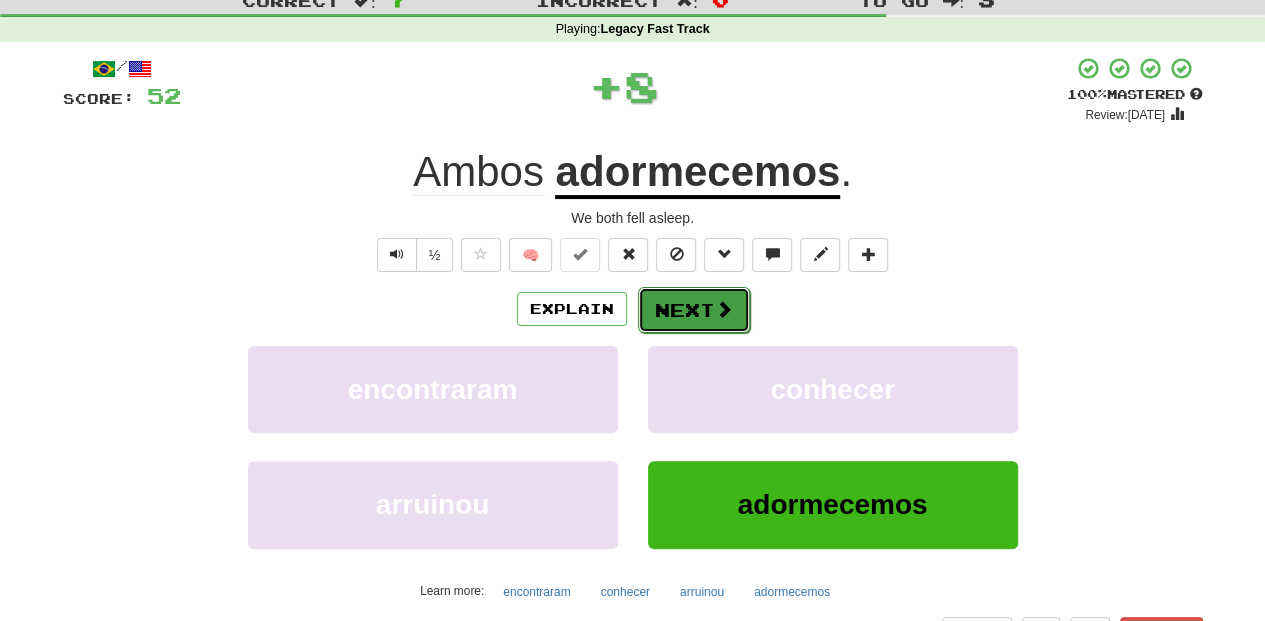 click on "Next" at bounding box center (694, 310) 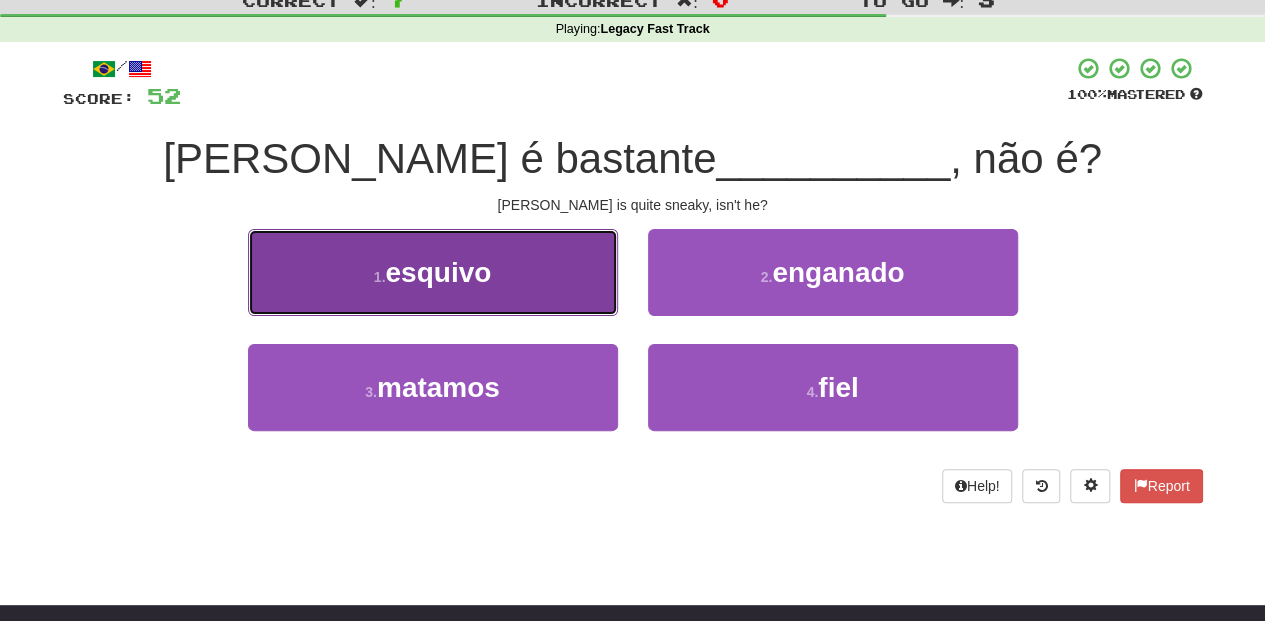 click on "1 .  esquivo" at bounding box center (433, 272) 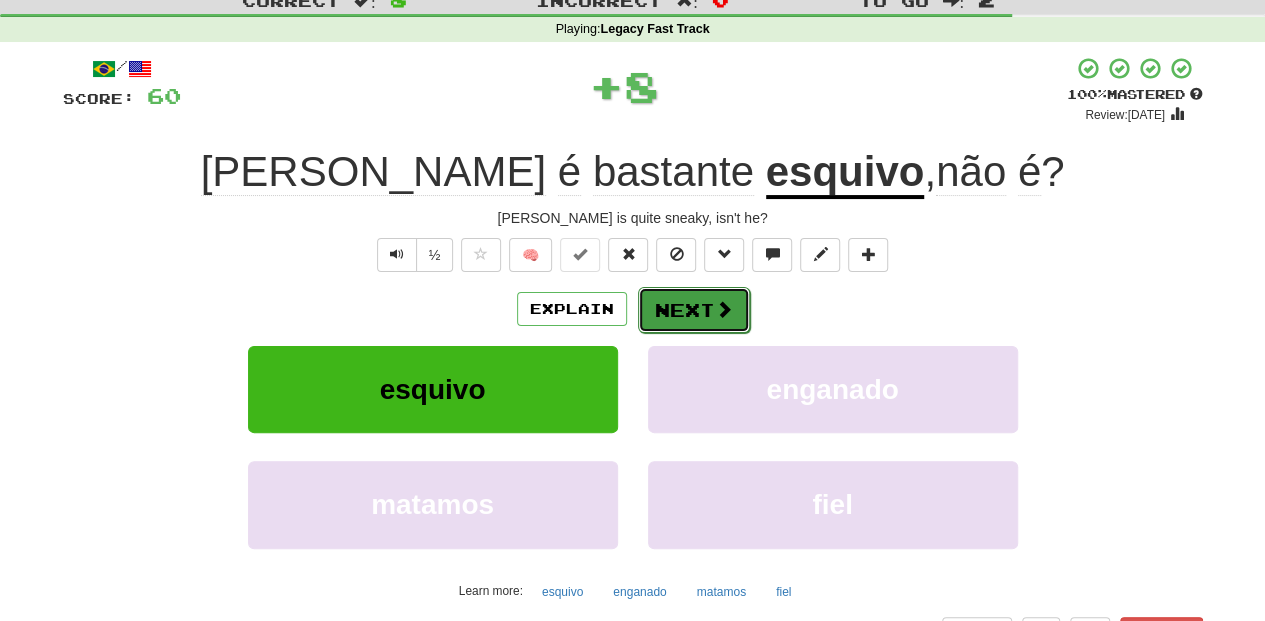 click on "Next" at bounding box center (694, 310) 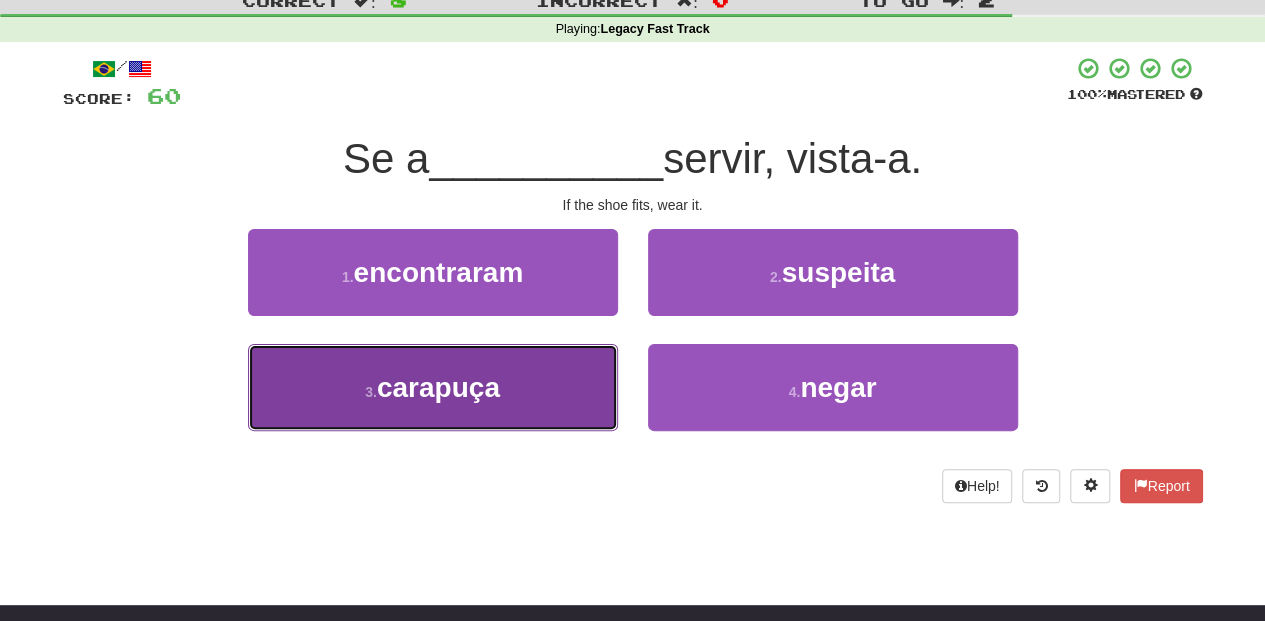 click on "3 .  carapuça" at bounding box center (433, 387) 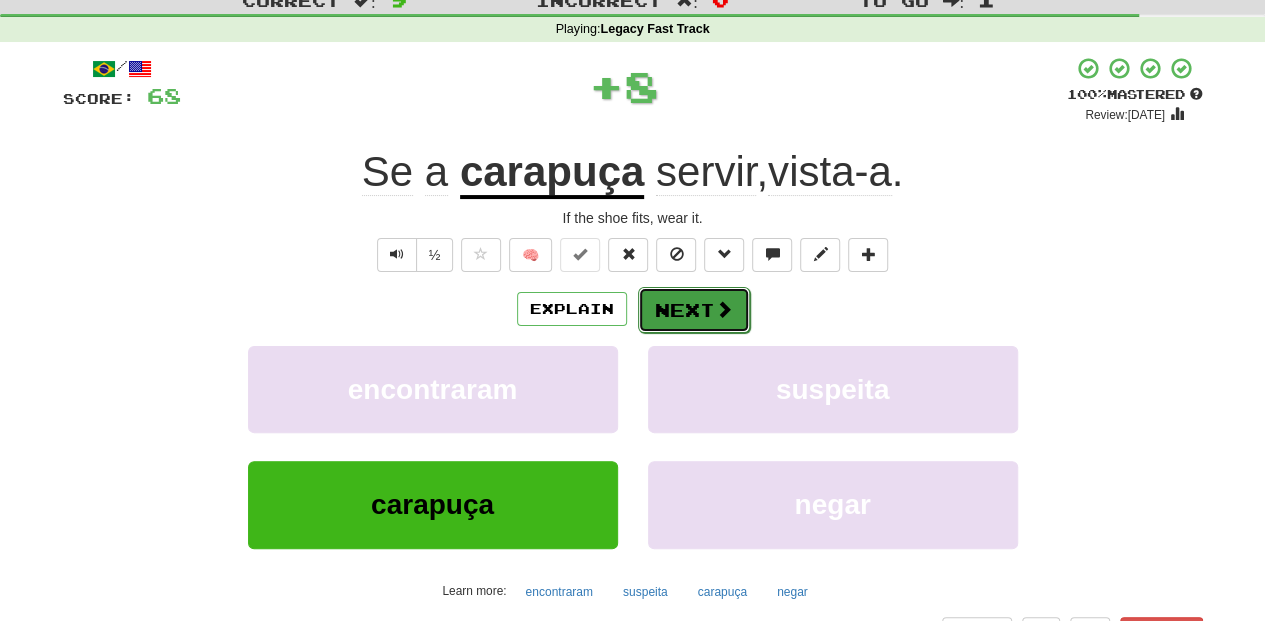 click on "Next" at bounding box center (694, 310) 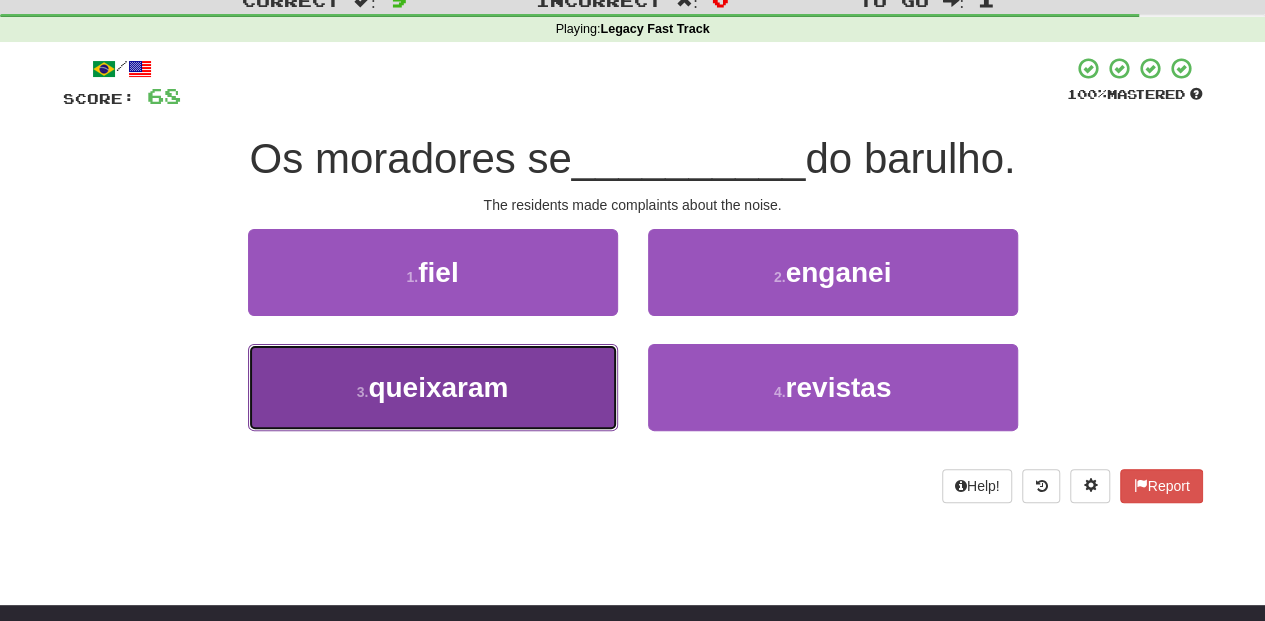 click on "3 .  queixaram" at bounding box center [433, 387] 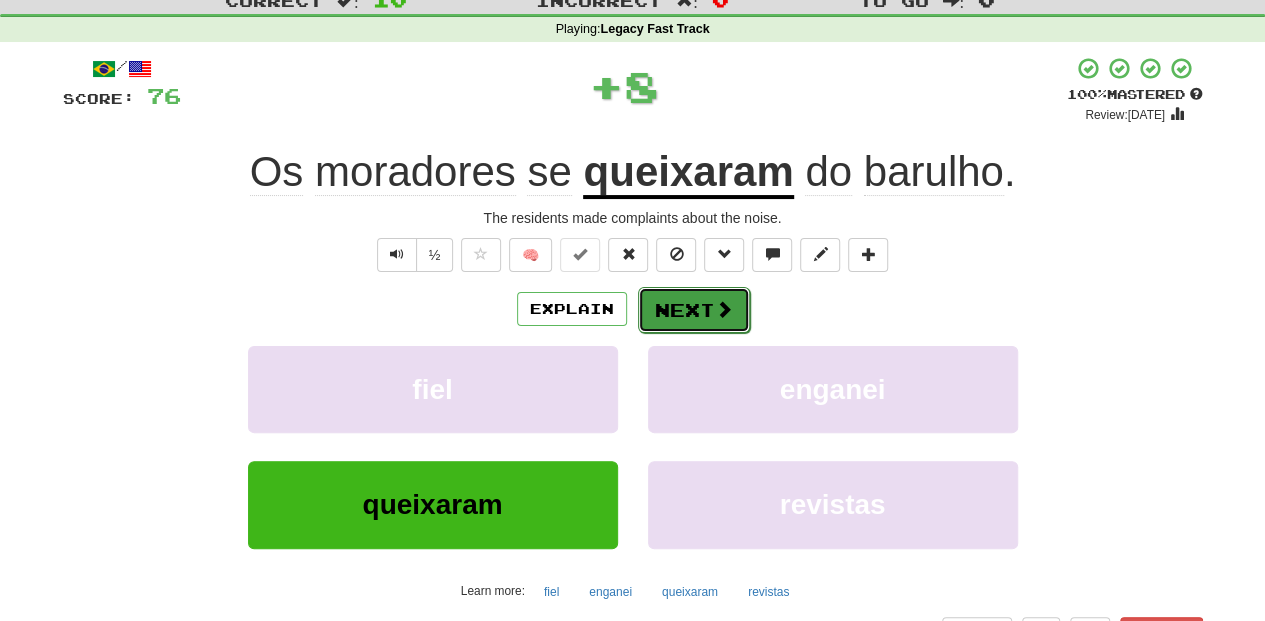click on "Next" at bounding box center [694, 310] 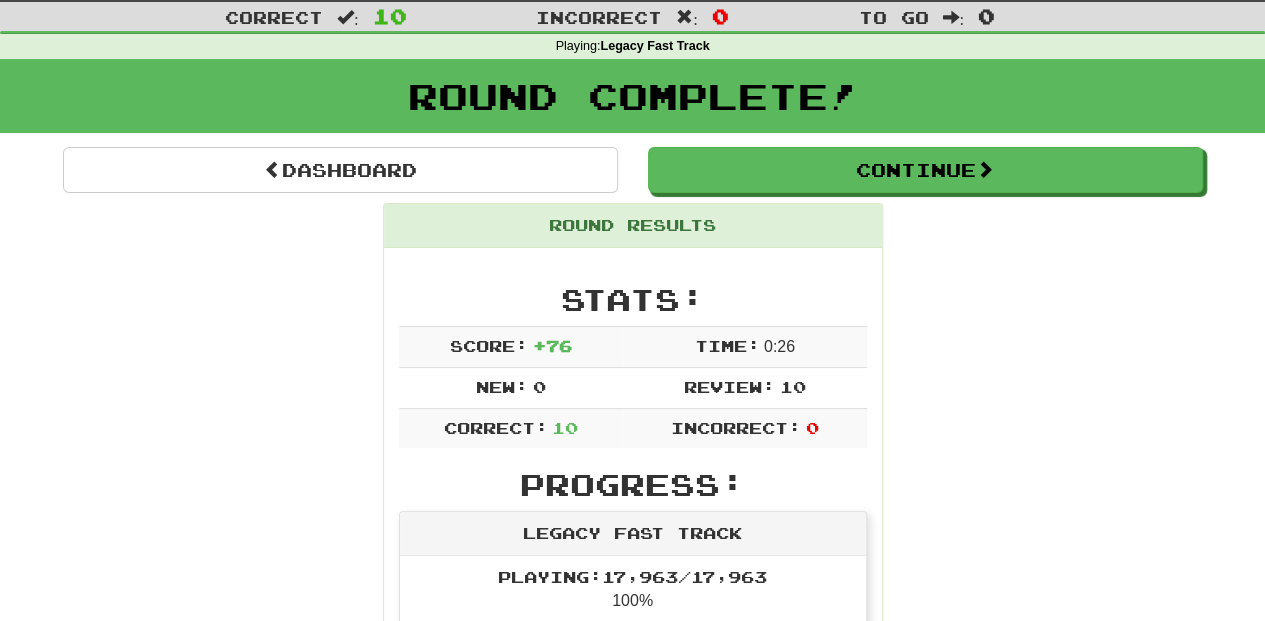 scroll, scrollTop: 0, scrollLeft: 0, axis: both 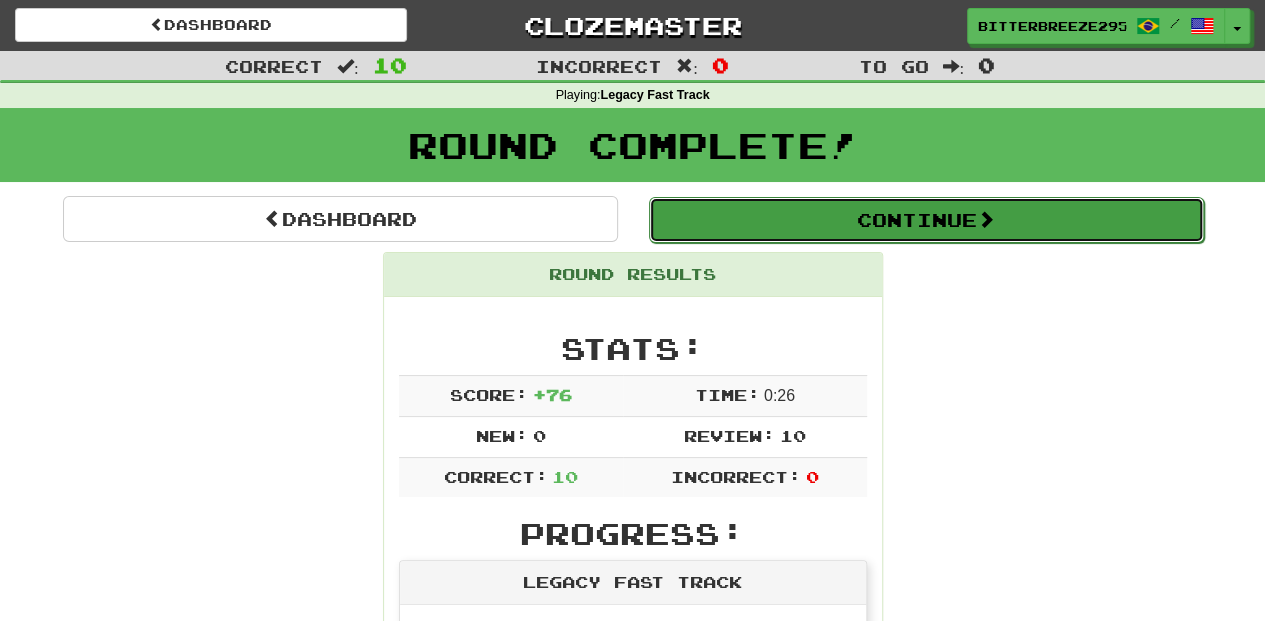 click on "Continue" at bounding box center [926, 220] 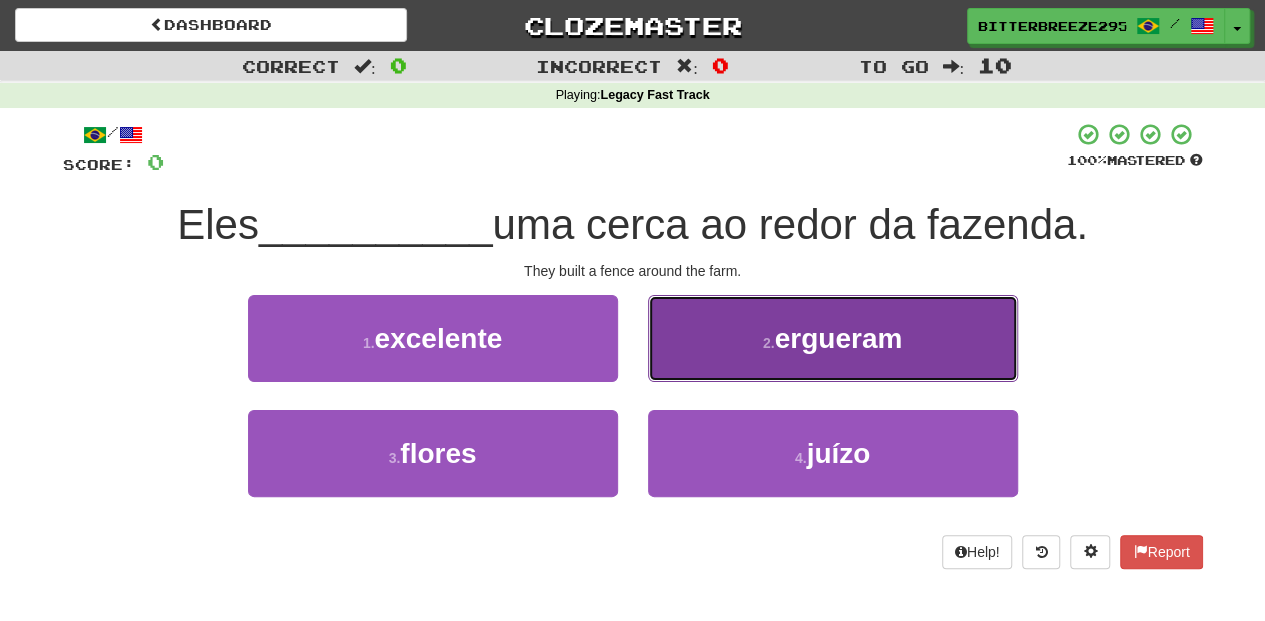 click on "2 .  ergueram" at bounding box center (833, 338) 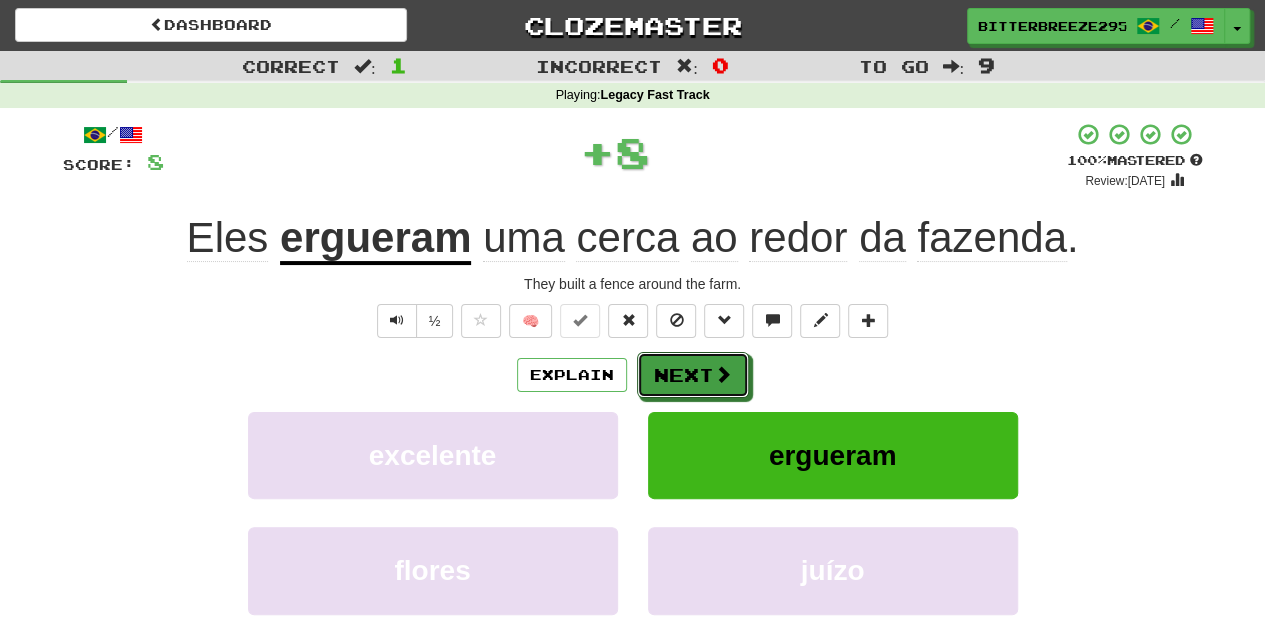 click on "Next" at bounding box center (693, 375) 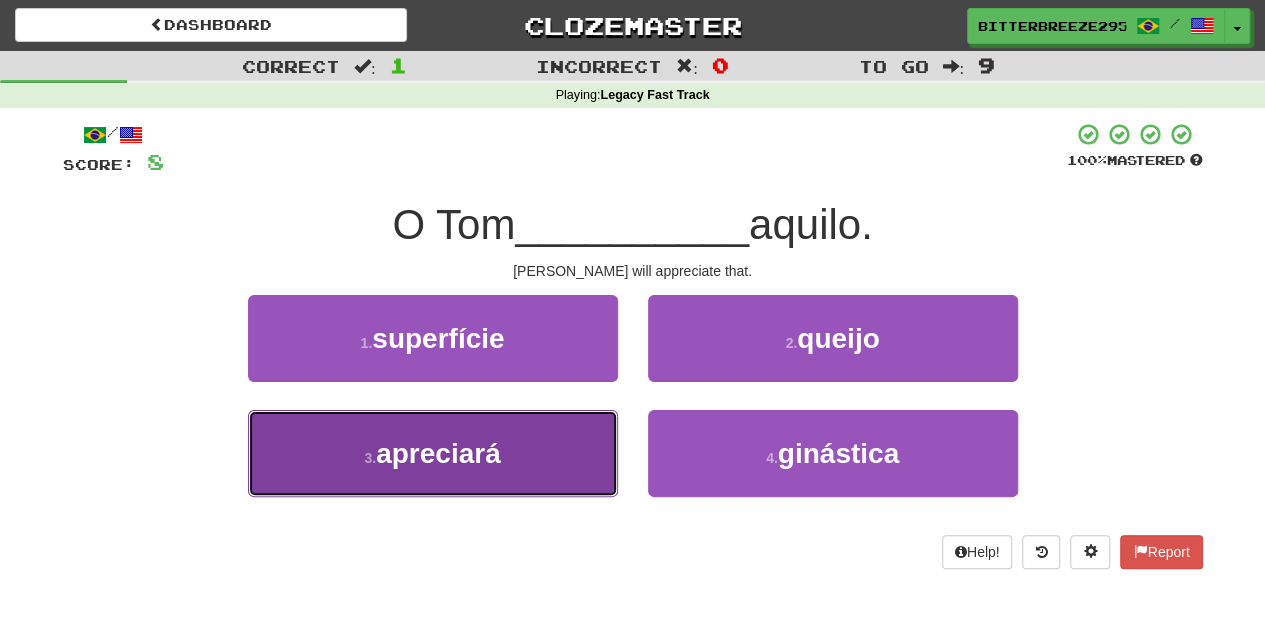 click on "3 .  apreciará" at bounding box center [433, 453] 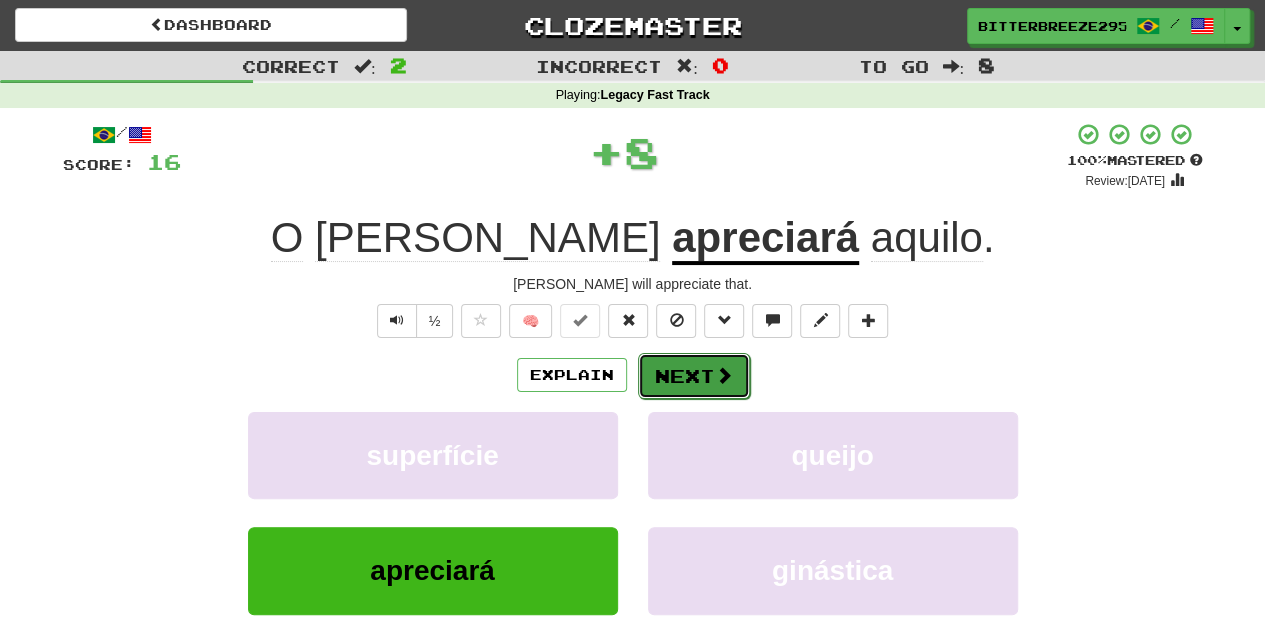 click on "Next" at bounding box center (694, 376) 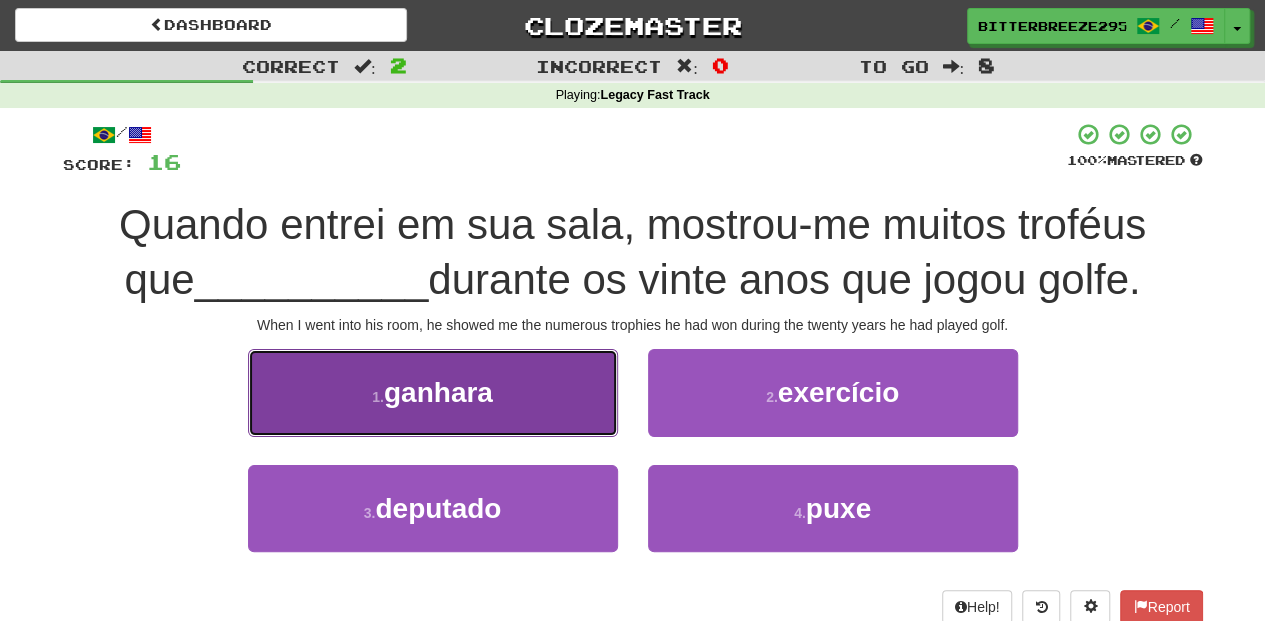 click on "1 .  ganhara" at bounding box center (433, 392) 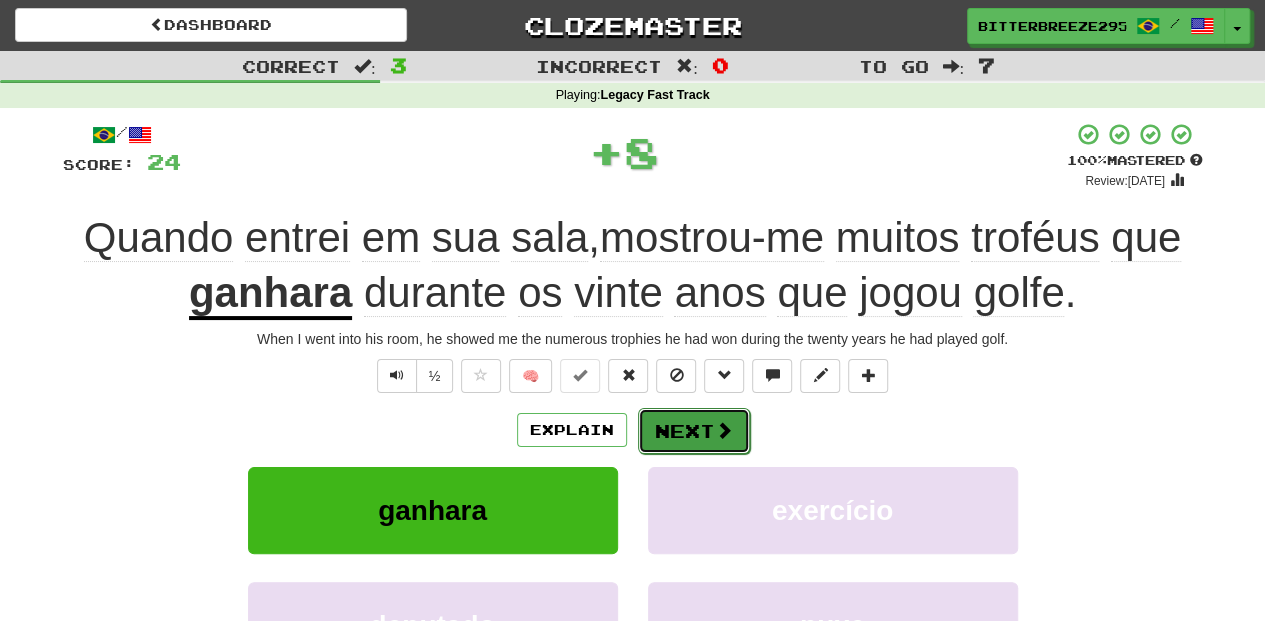 click on "Next" at bounding box center (694, 431) 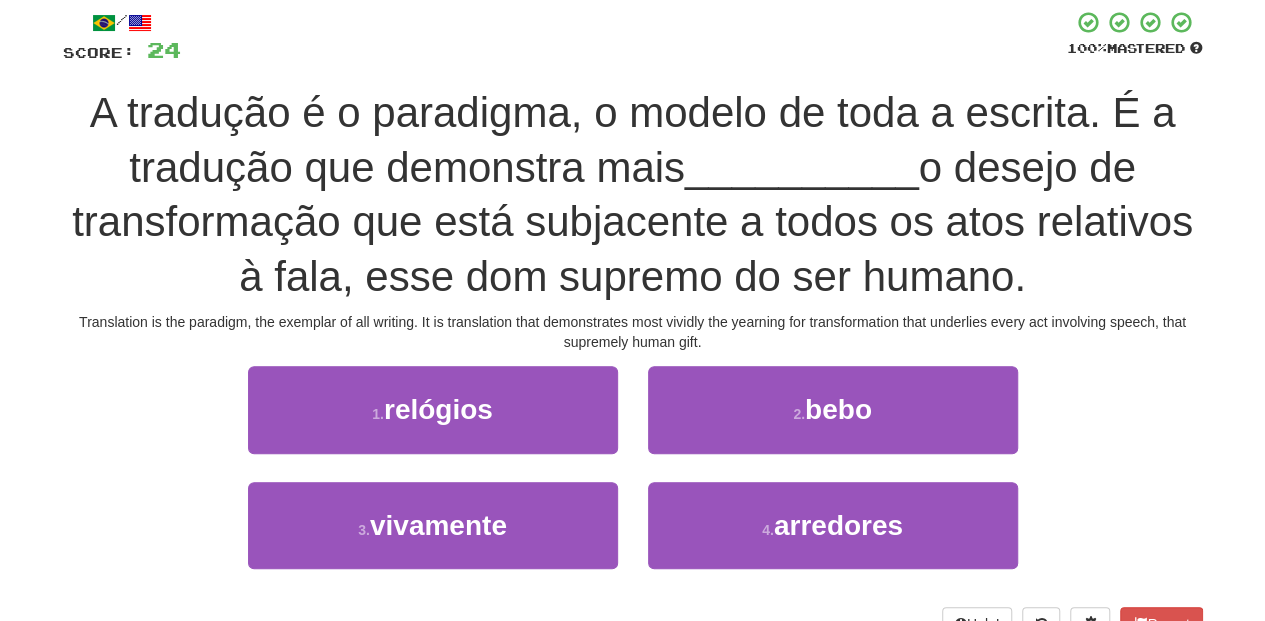 scroll, scrollTop: 133, scrollLeft: 0, axis: vertical 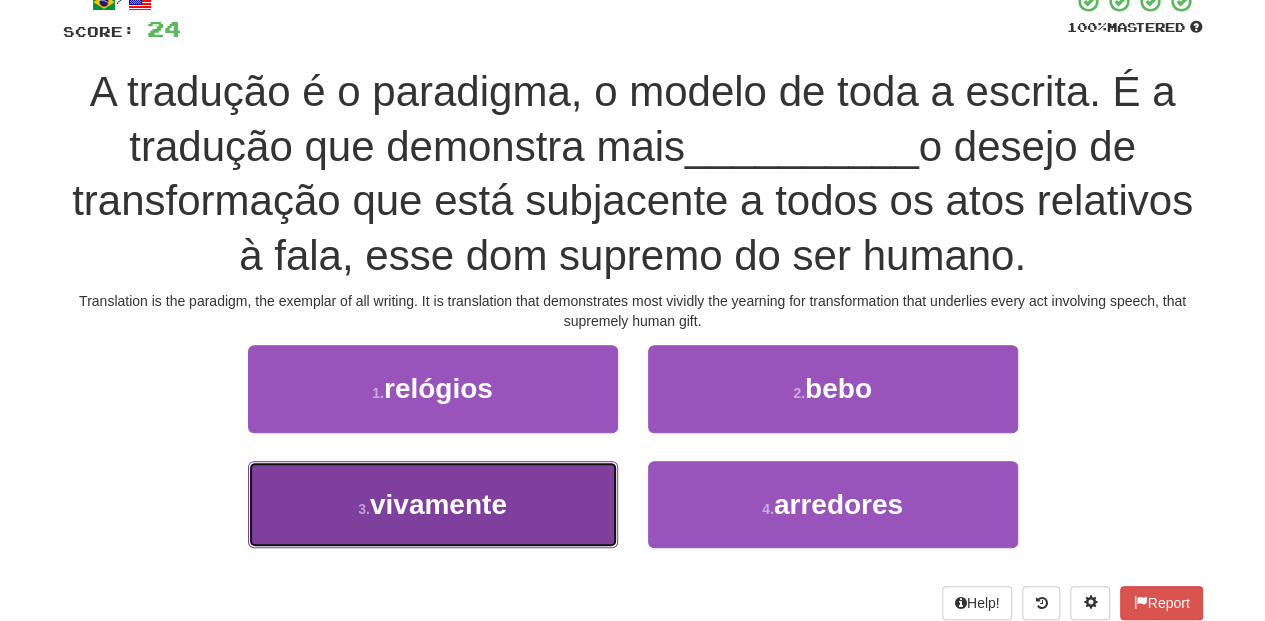 click on "3 .  vivamente" at bounding box center (433, 504) 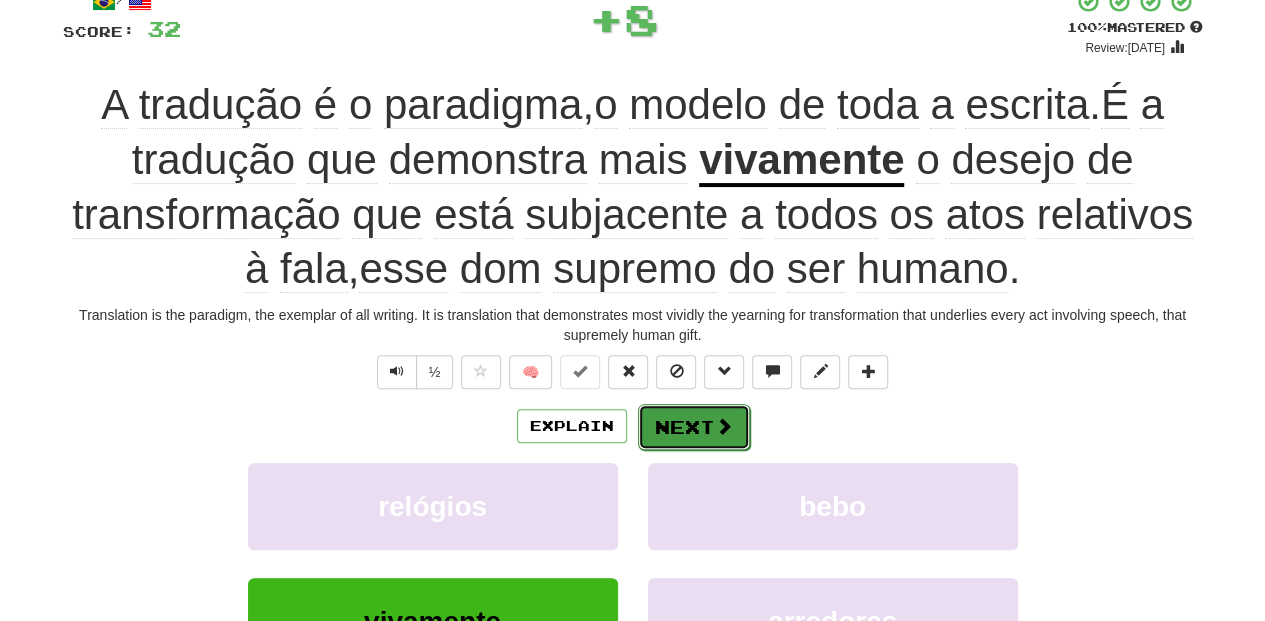 click on "Next" at bounding box center [694, 427] 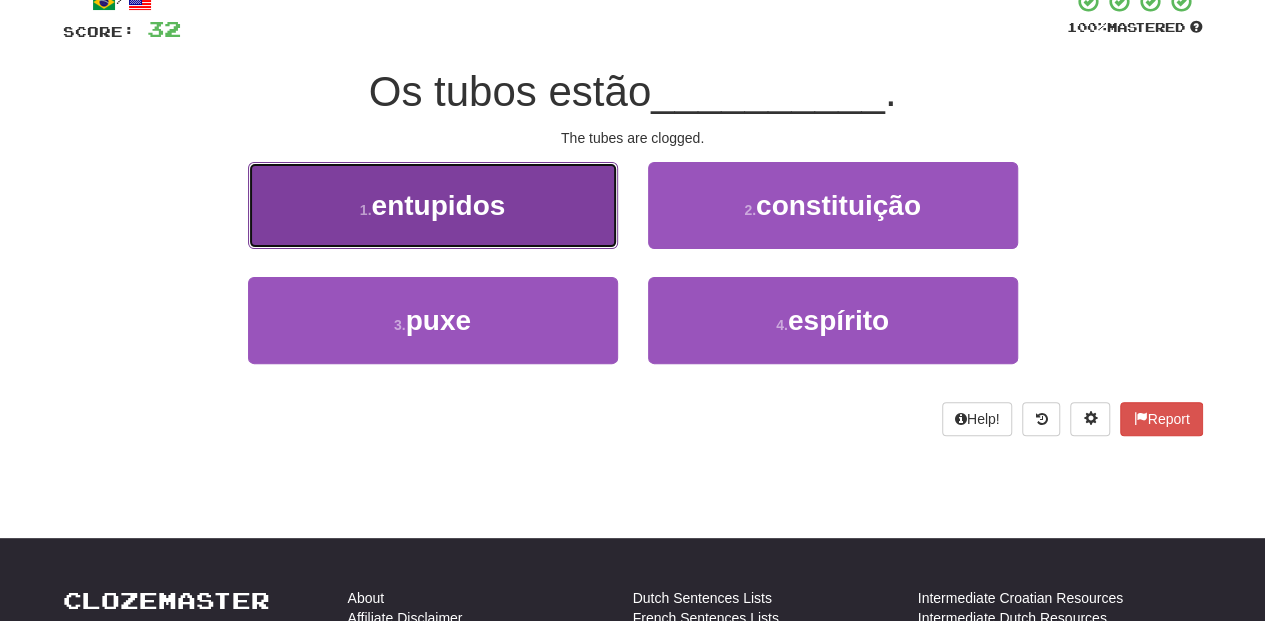 click on "1 .  entupidos" at bounding box center [433, 205] 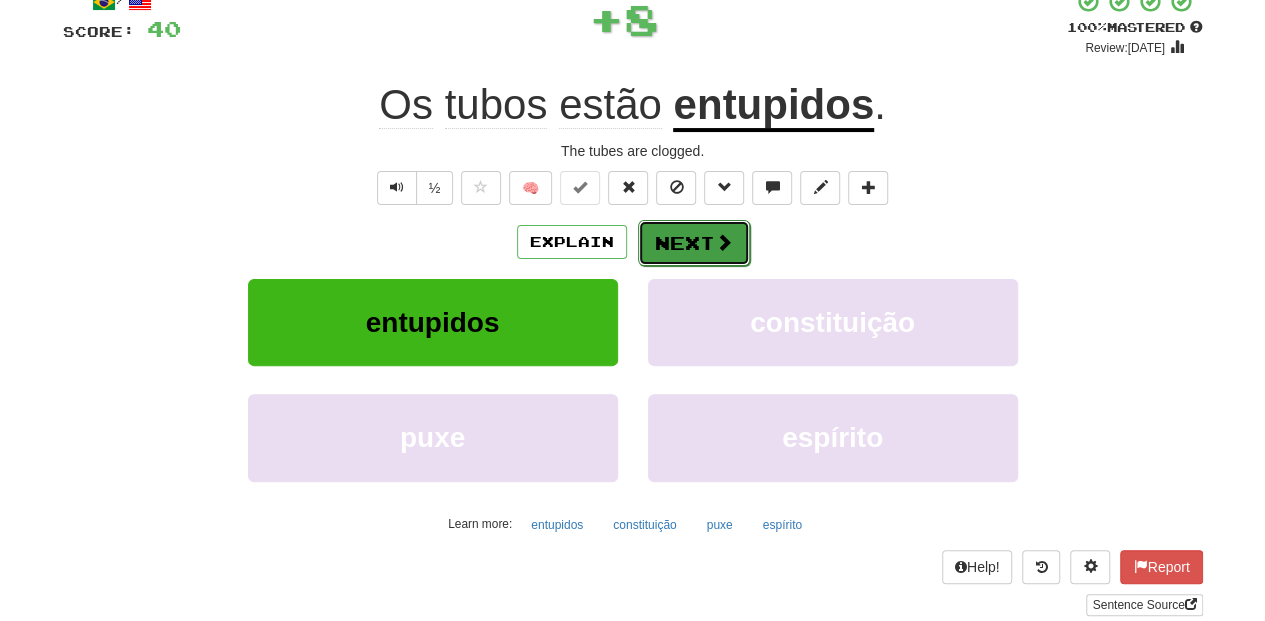 click on "Next" at bounding box center [694, 243] 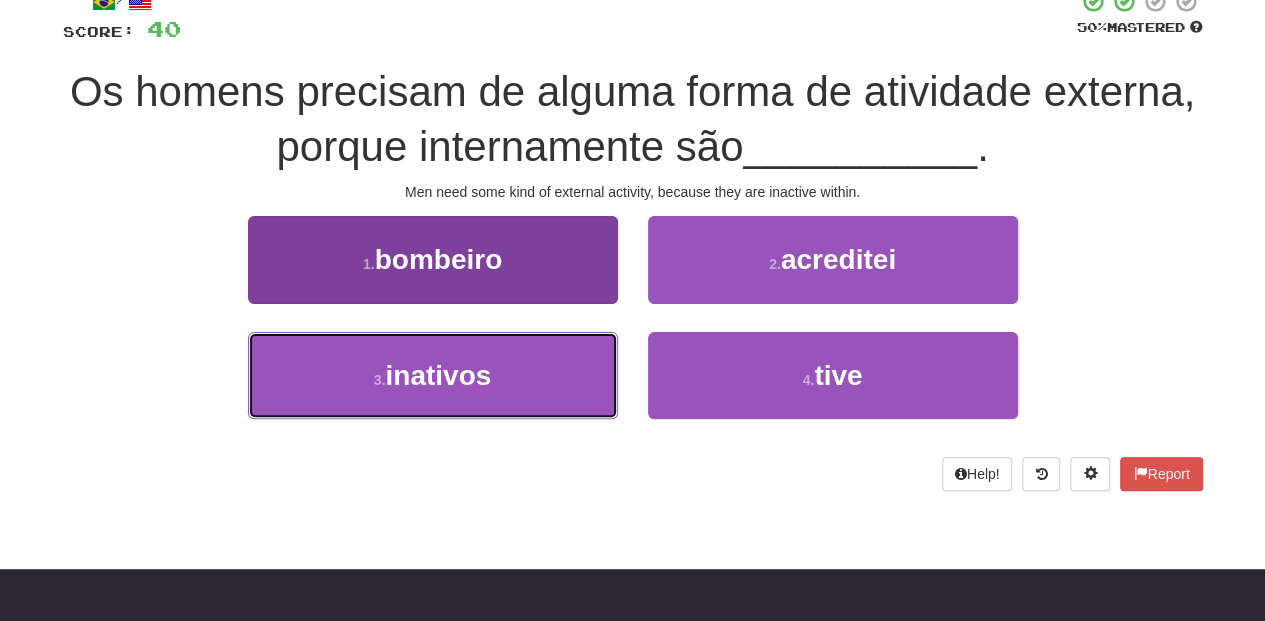 drag, startPoint x: 564, startPoint y: 340, endPoint x: 560, endPoint y: 352, distance: 12.649111 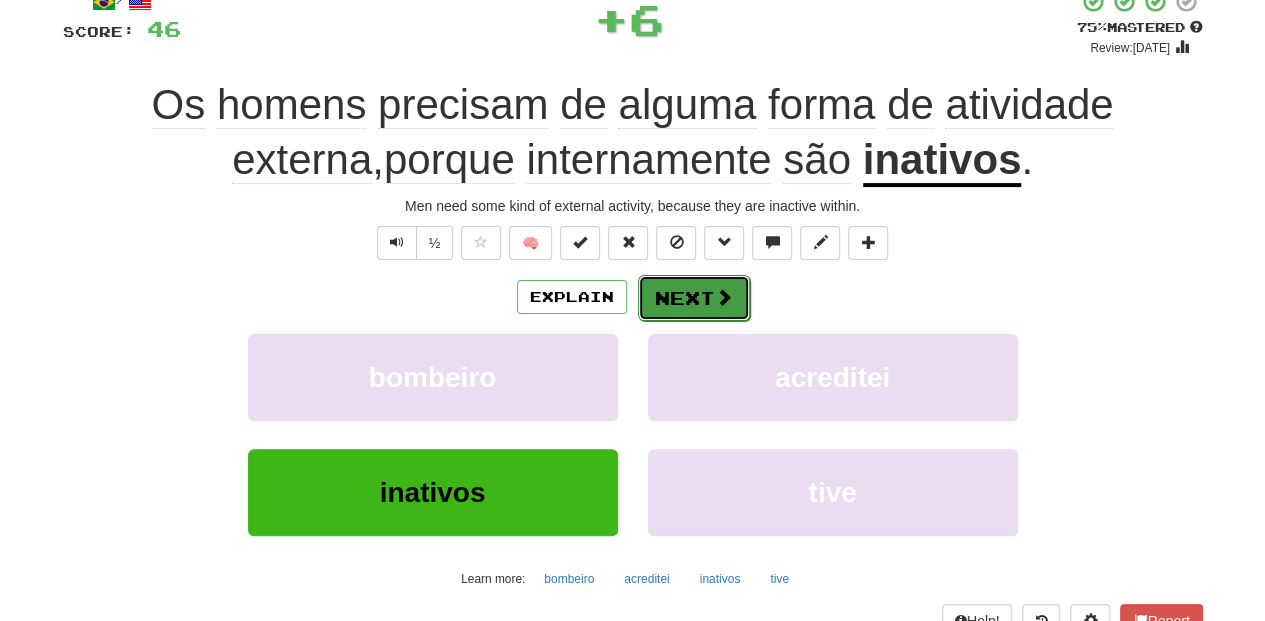 click on "Next" at bounding box center [694, 298] 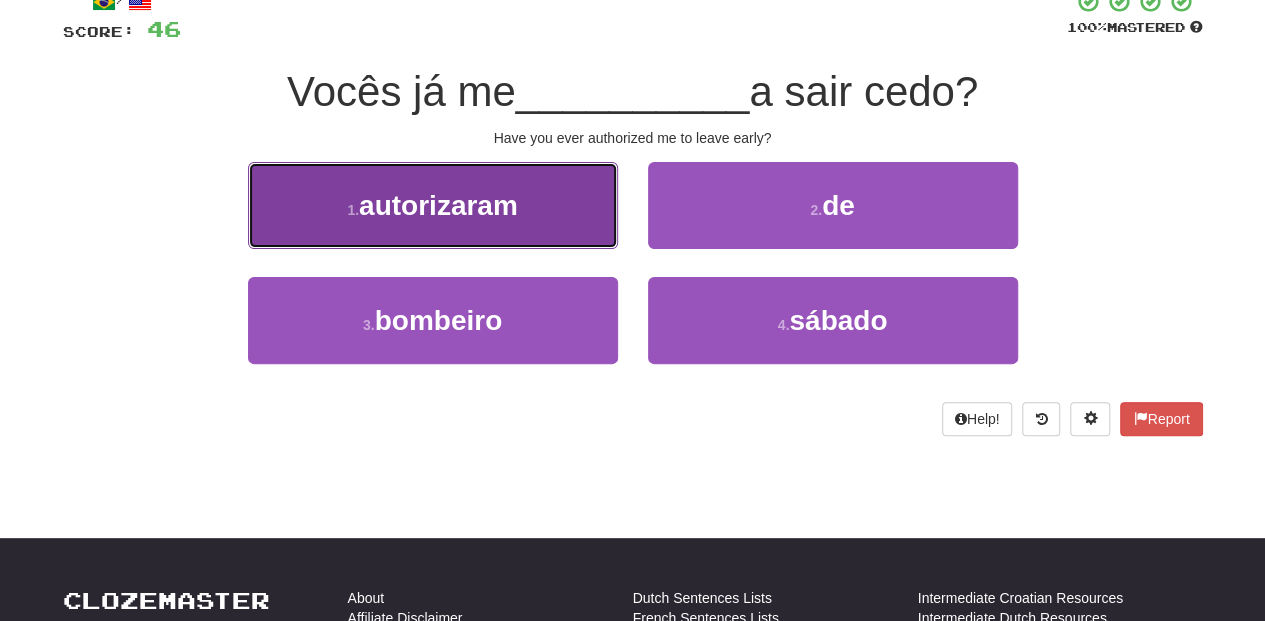 click on "1 .  autorizaram" at bounding box center (433, 205) 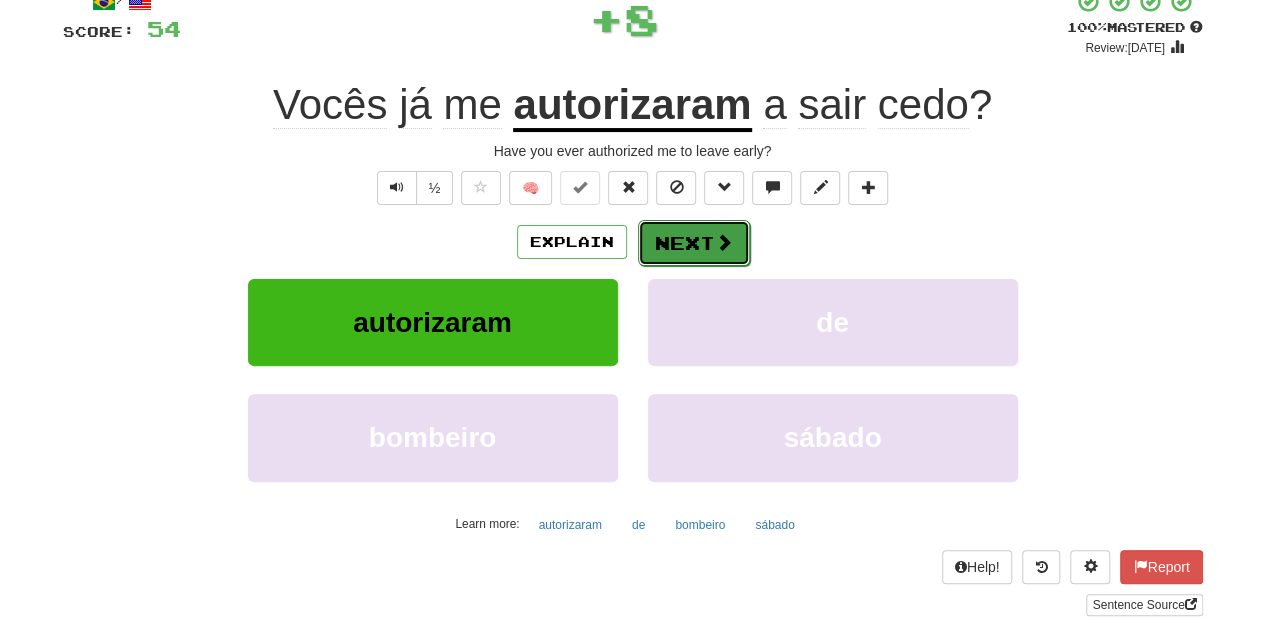 click on "Next" at bounding box center (694, 243) 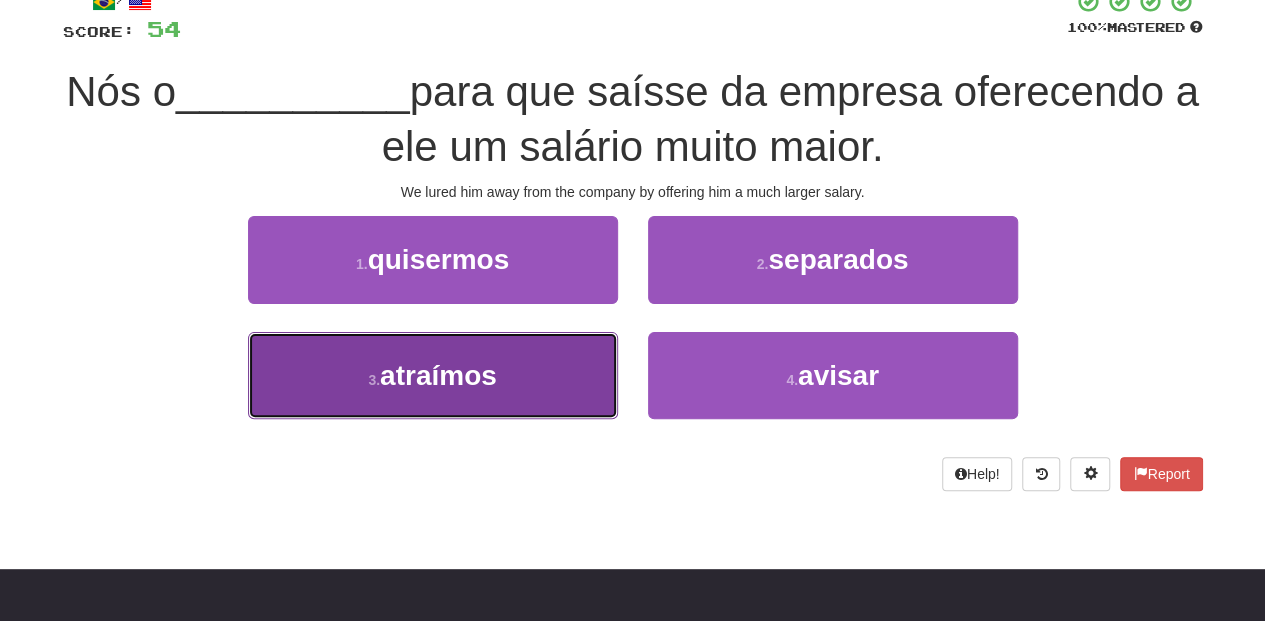 click on "3 .  atraímos" at bounding box center (433, 375) 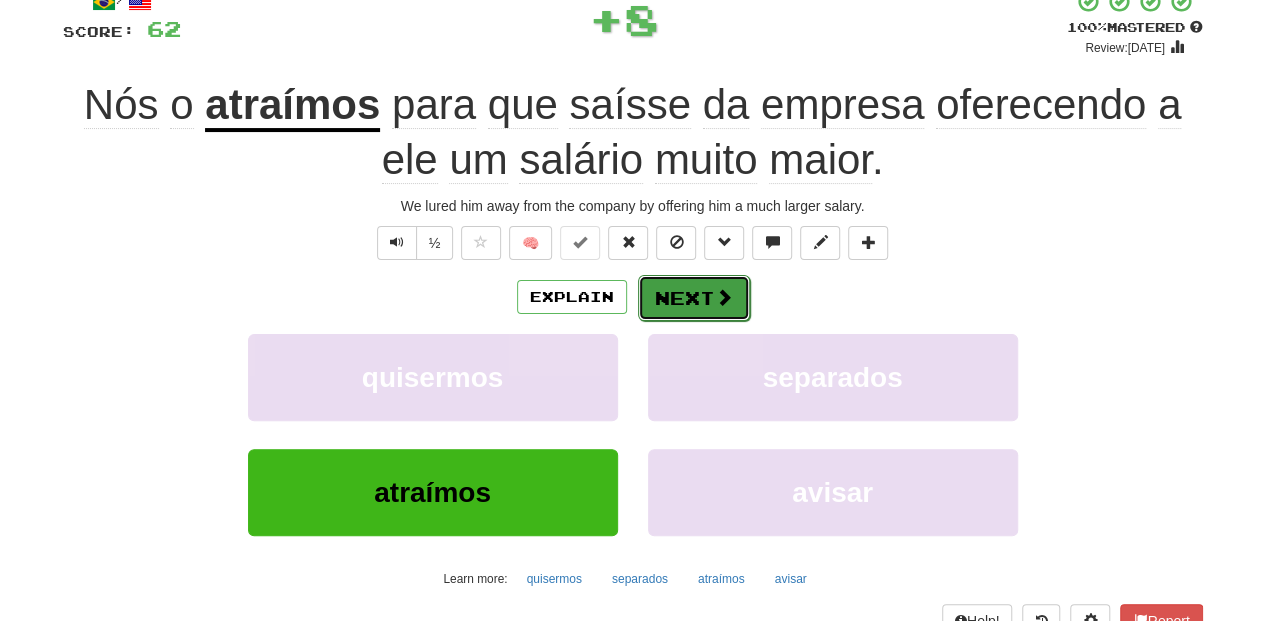 click at bounding box center [724, 297] 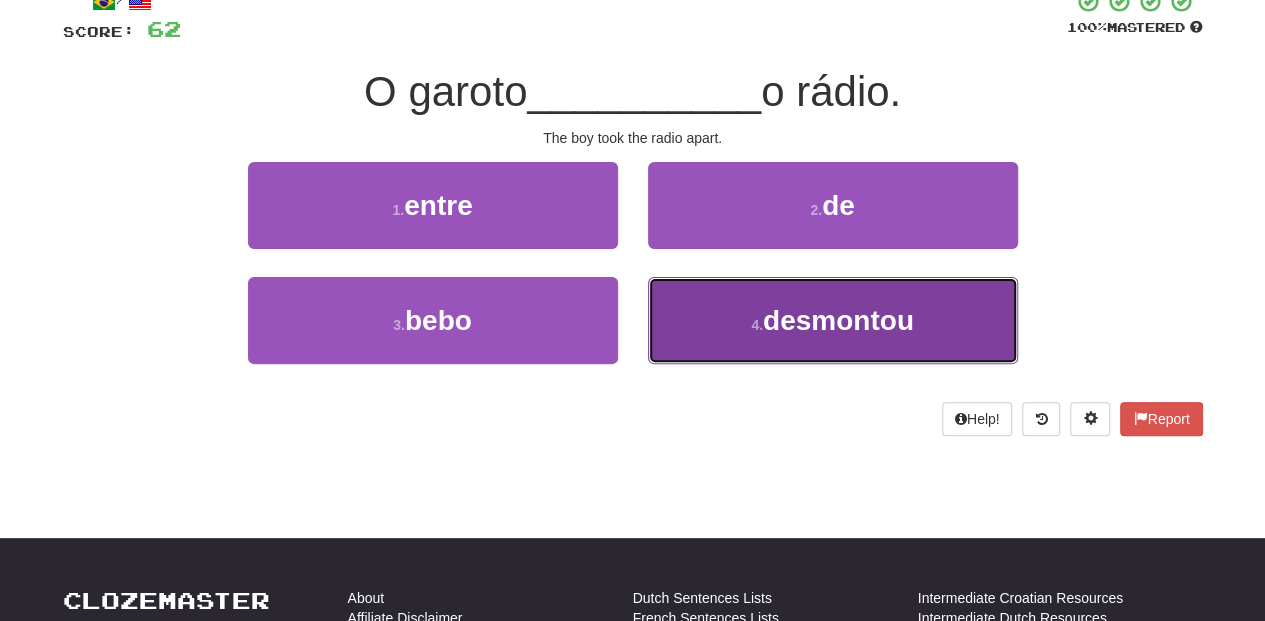 click on "4 .  desmontou" at bounding box center (833, 320) 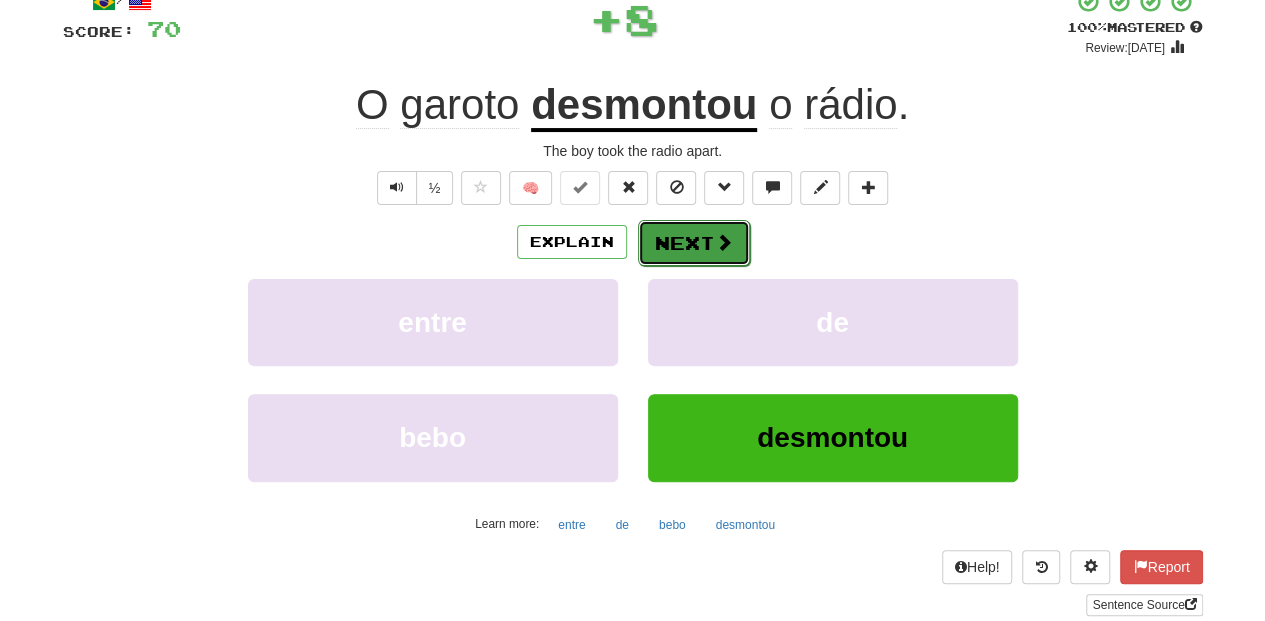 click on "Next" at bounding box center (694, 243) 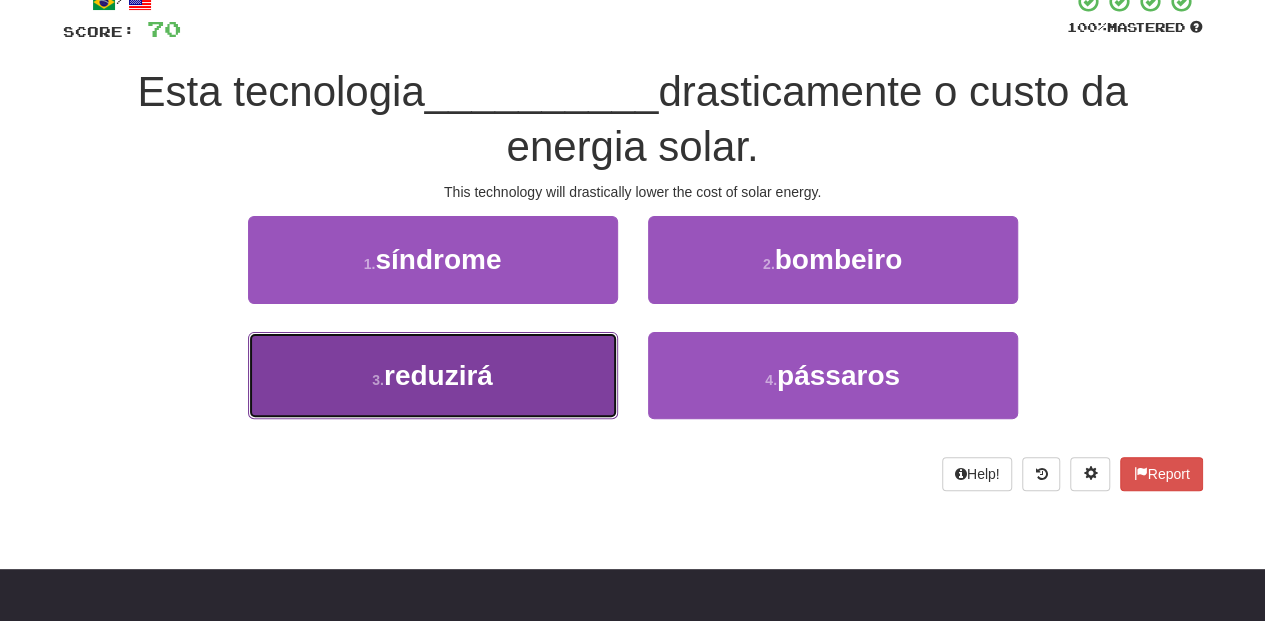 click on "3 .  reduzirá" at bounding box center [433, 375] 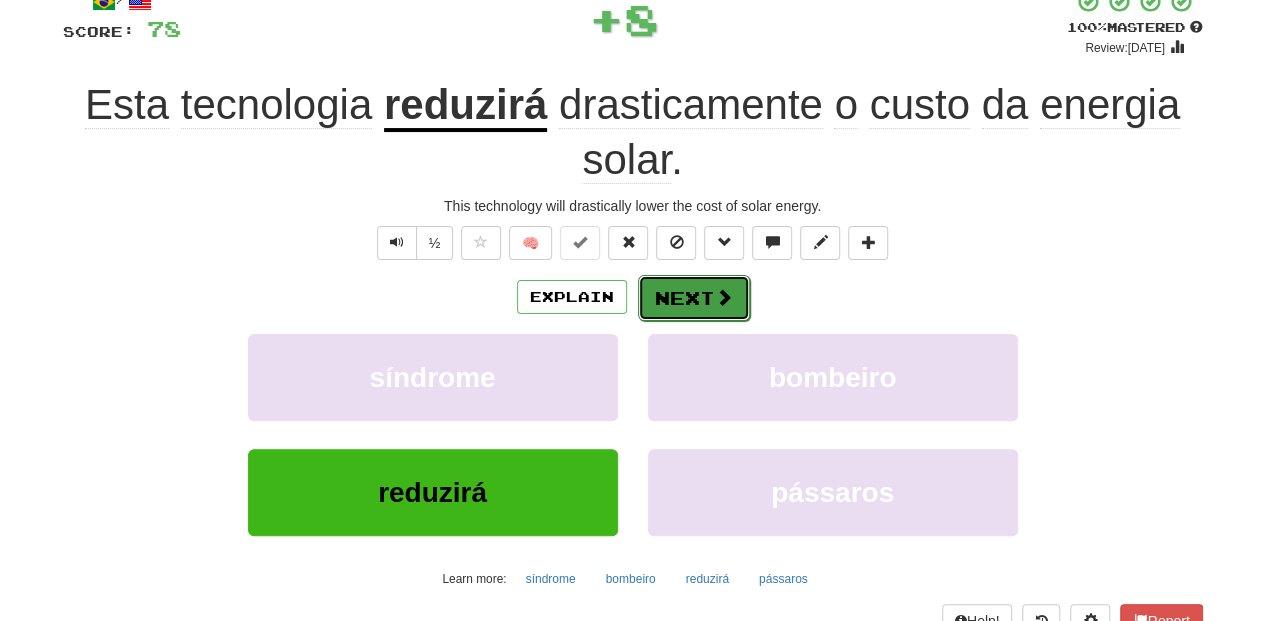 click on "Next" at bounding box center (694, 298) 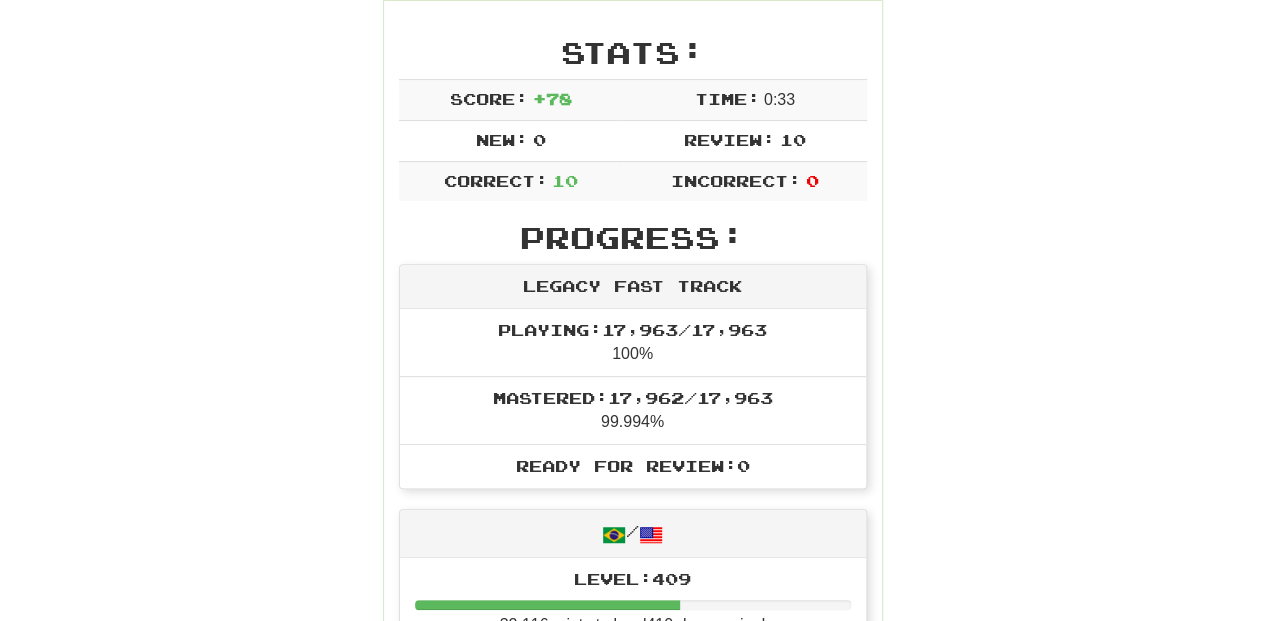 scroll, scrollTop: 20, scrollLeft: 0, axis: vertical 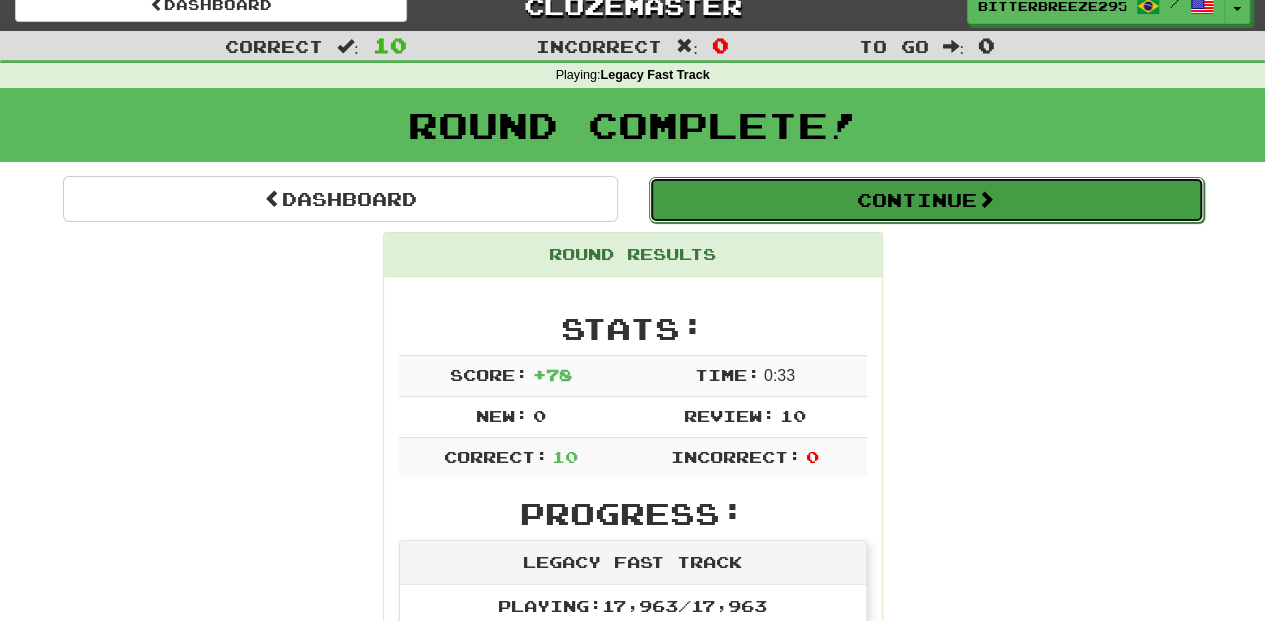 click on "Continue" at bounding box center [926, 200] 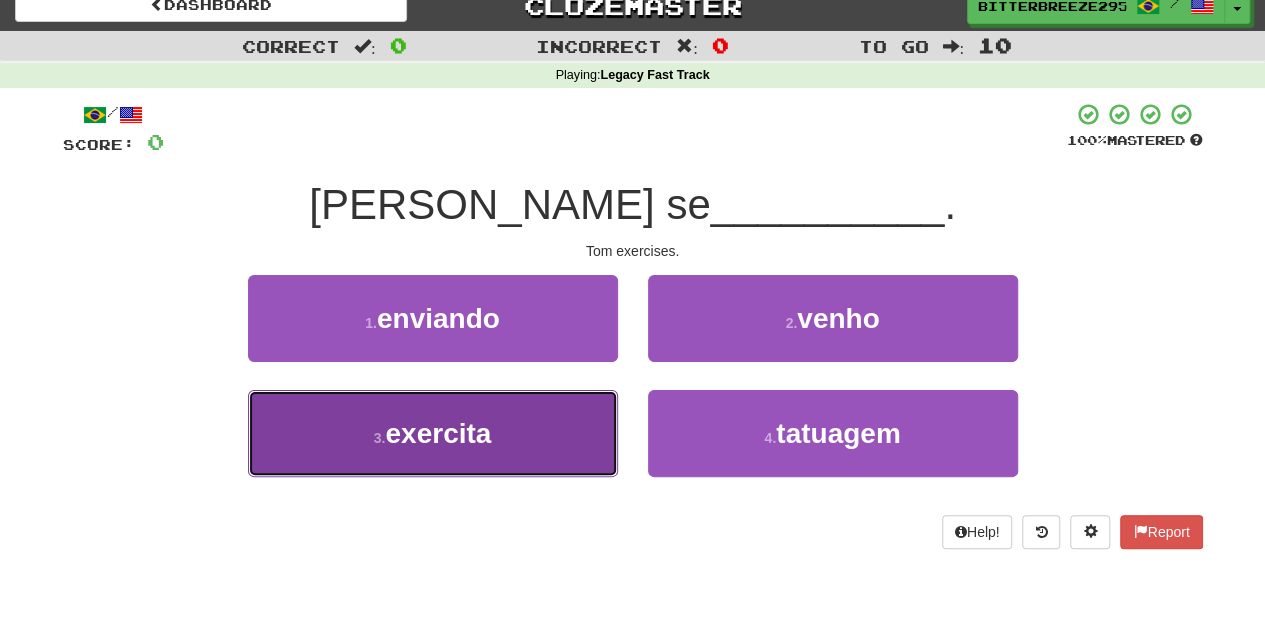 click on "3 .  exercita" at bounding box center (433, 433) 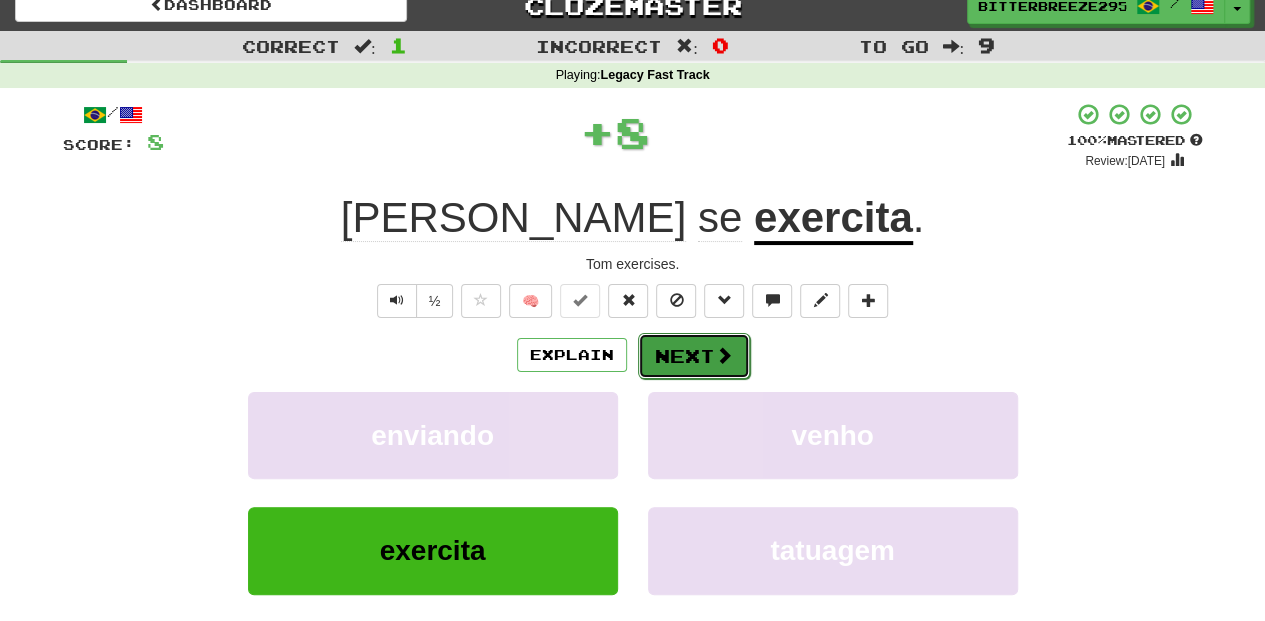 click on "Next" at bounding box center [694, 356] 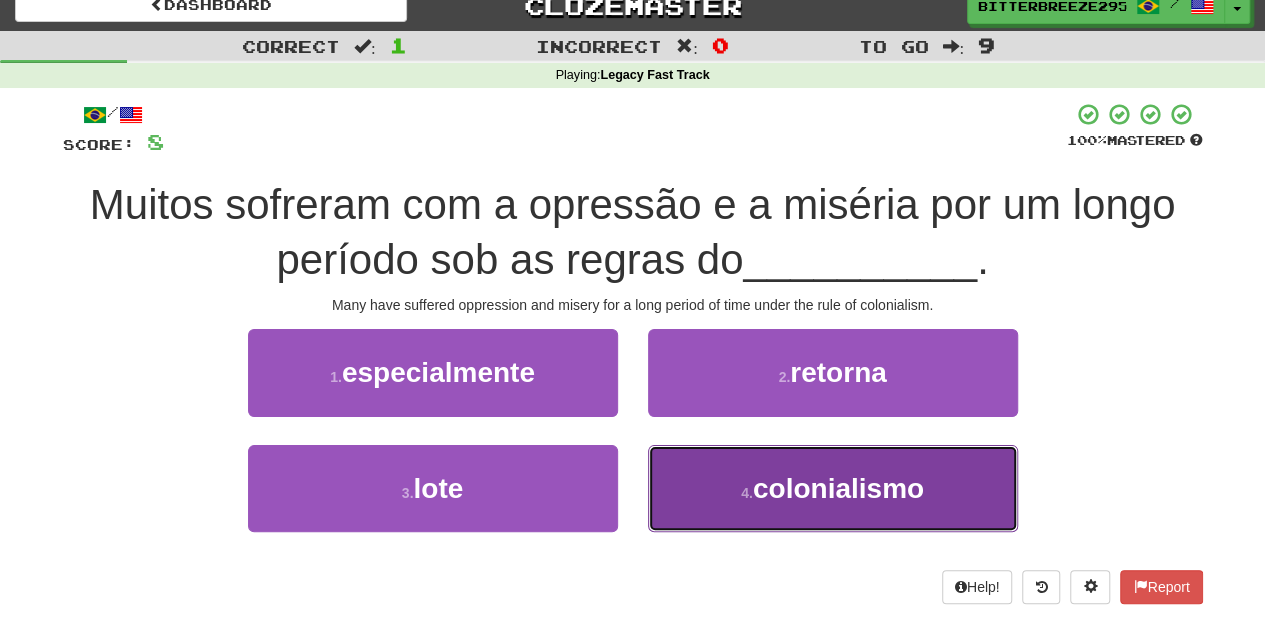 click on "4 .  colonialismo" at bounding box center [833, 488] 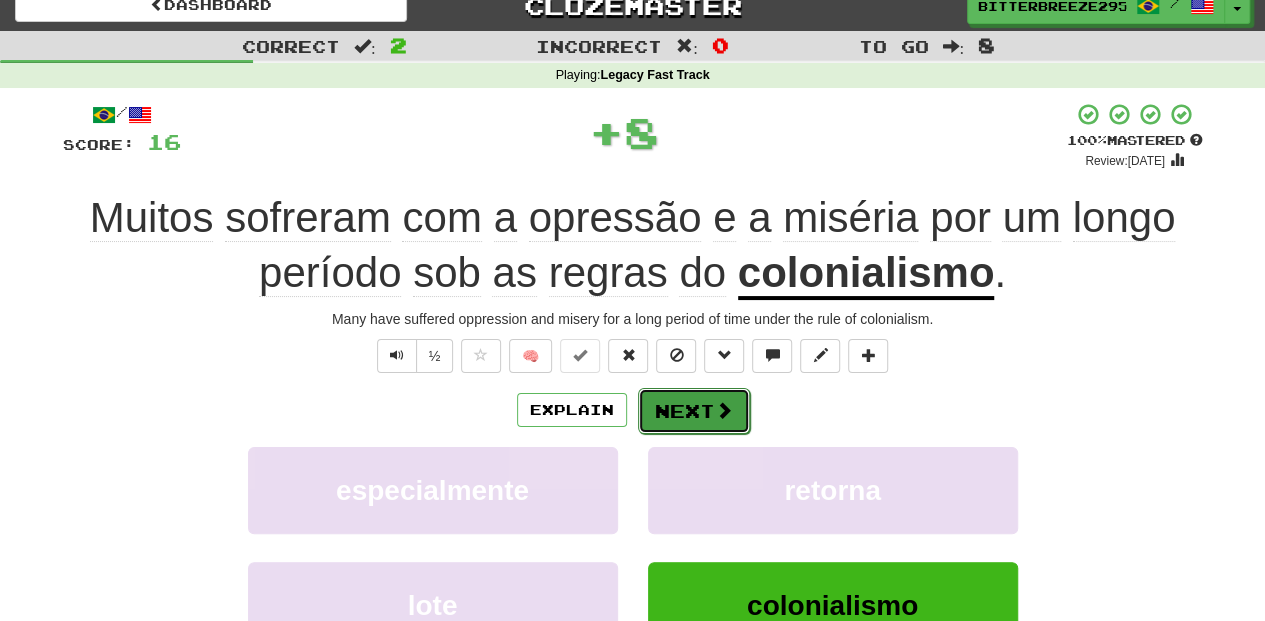click on "Next" at bounding box center (694, 411) 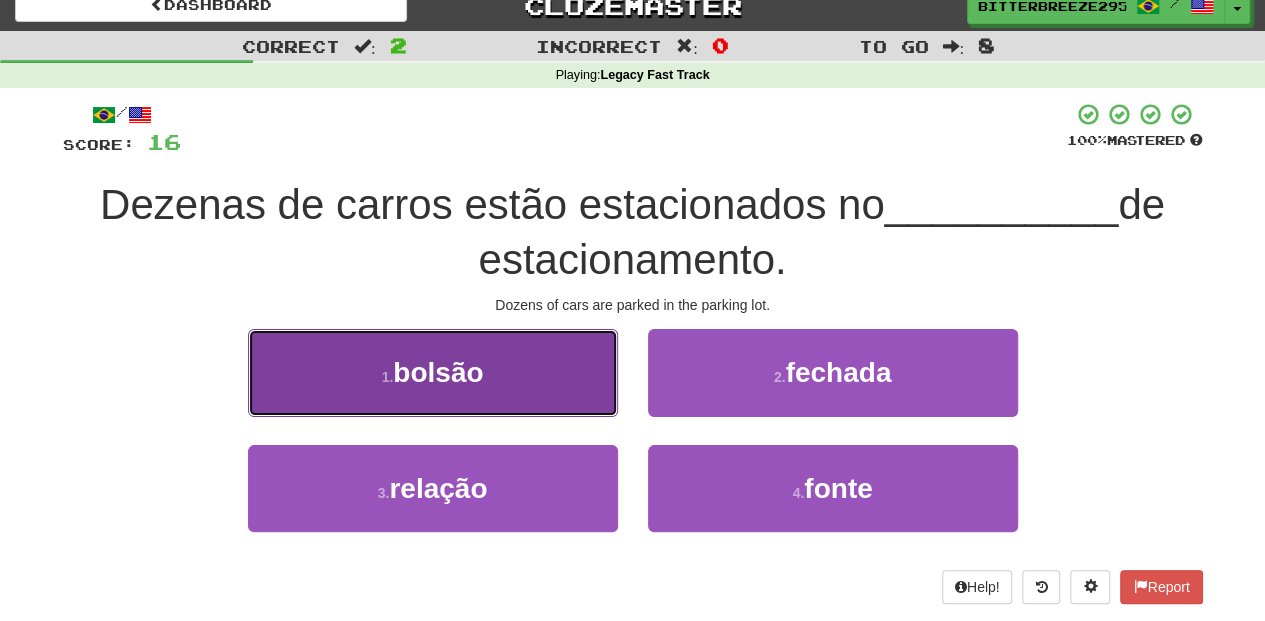 drag, startPoint x: 534, startPoint y: 394, endPoint x: 544, endPoint y: 395, distance: 10.049875 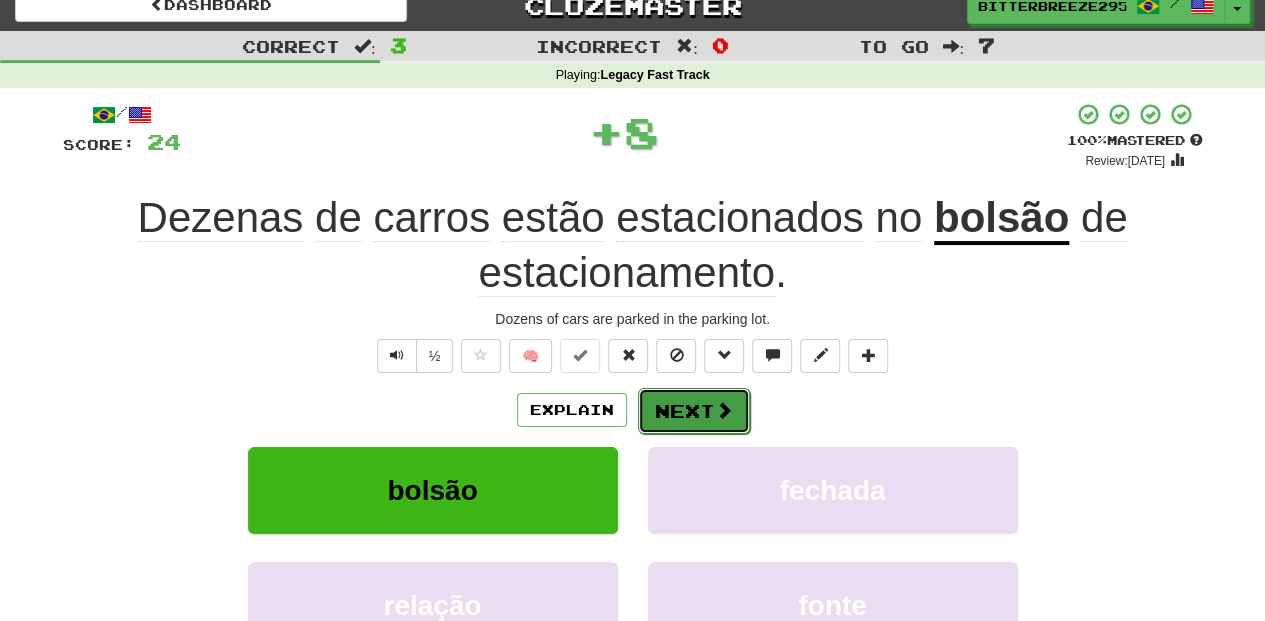 click on "Next" at bounding box center [694, 411] 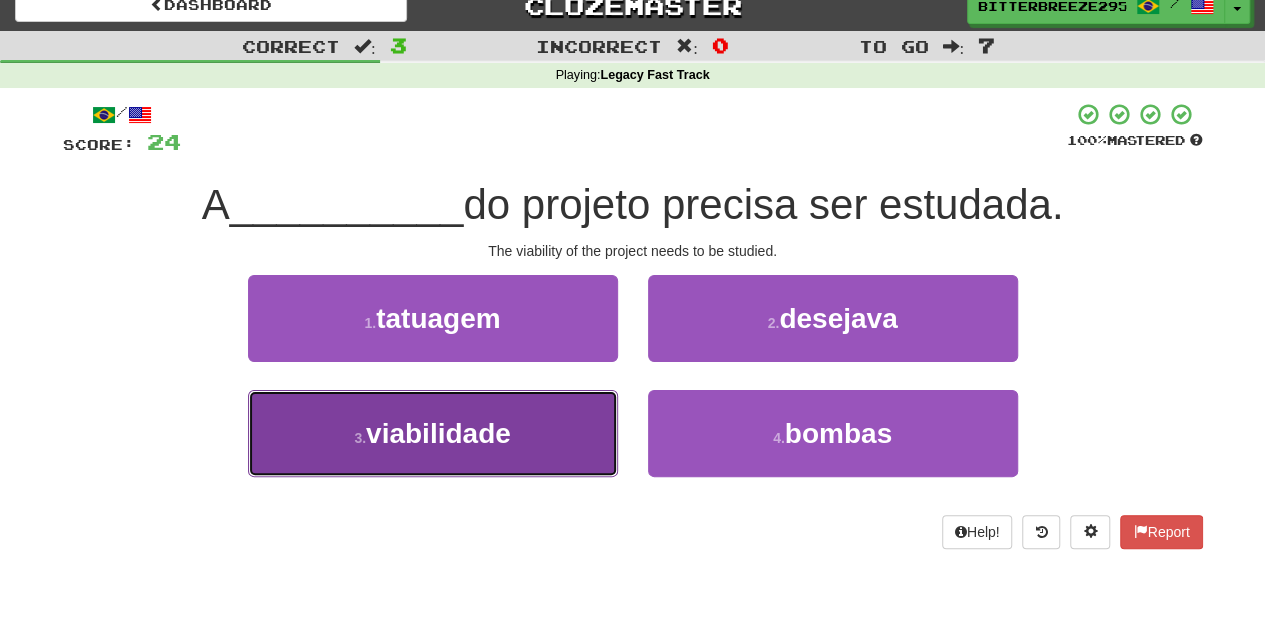 click on "3 .  viabilidade" at bounding box center [433, 433] 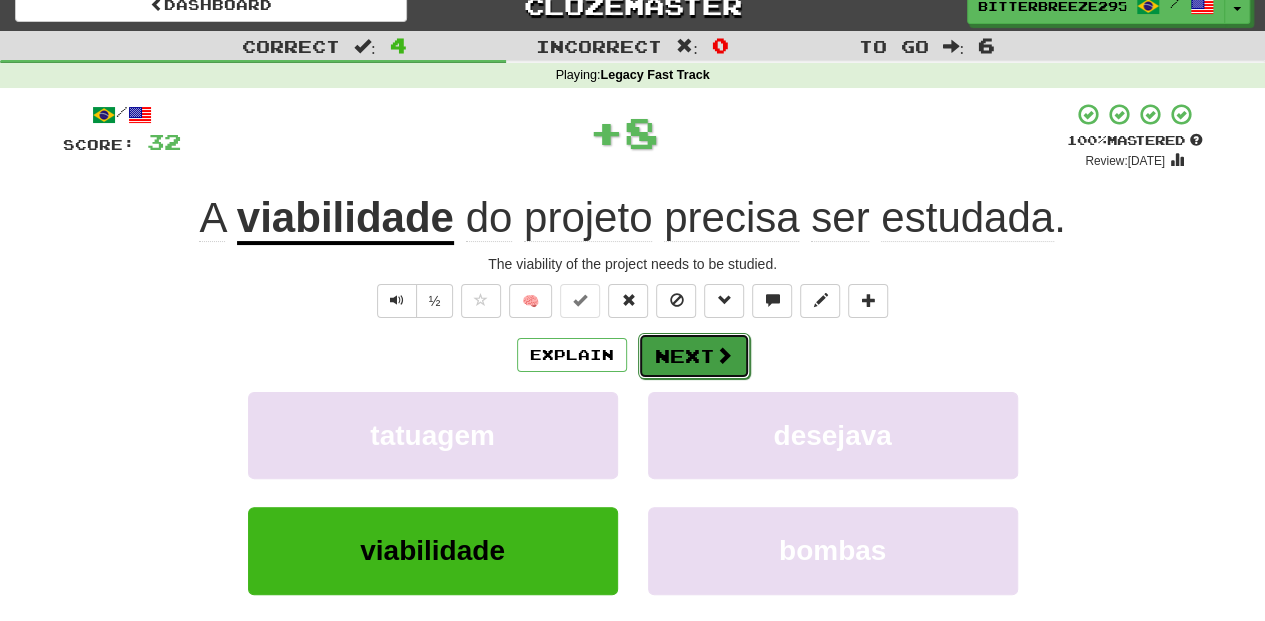 click on "Next" at bounding box center [694, 356] 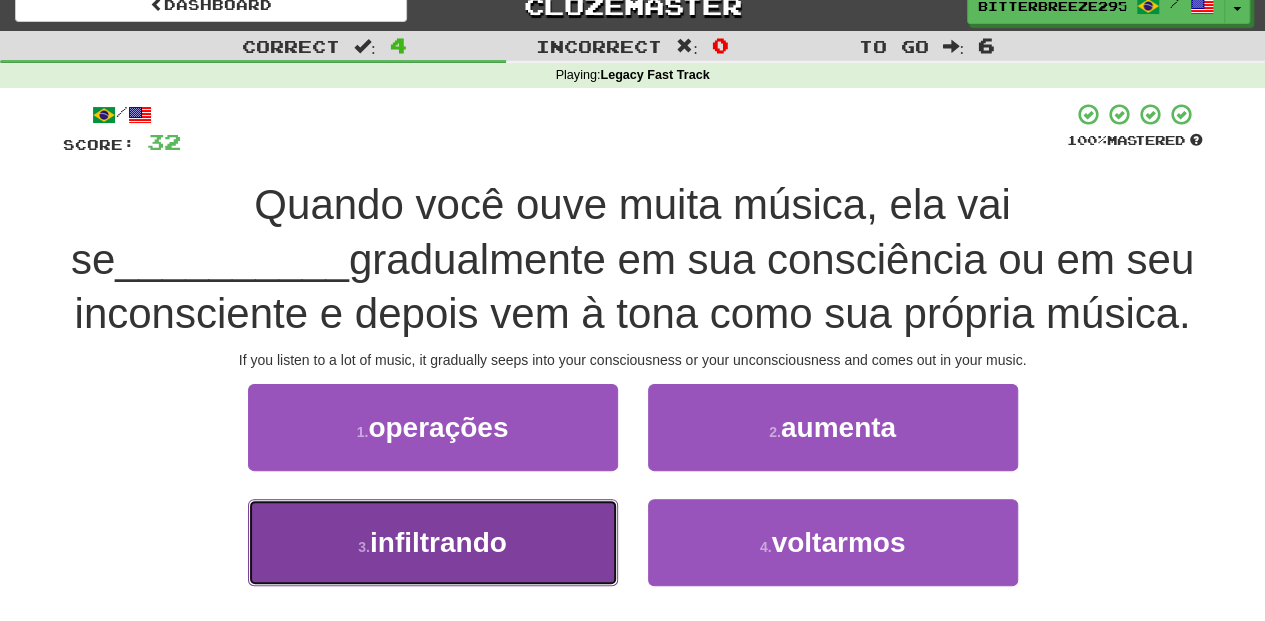 click on "3 .  infiltrando" at bounding box center (433, 542) 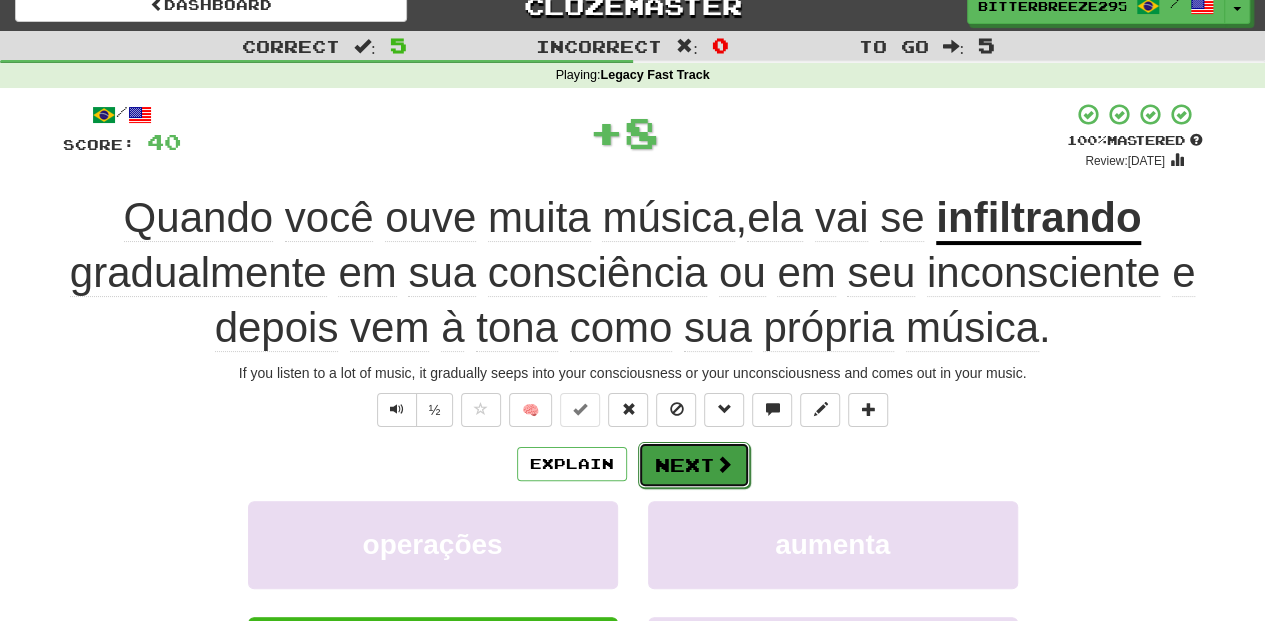 click on "Next" at bounding box center (694, 465) 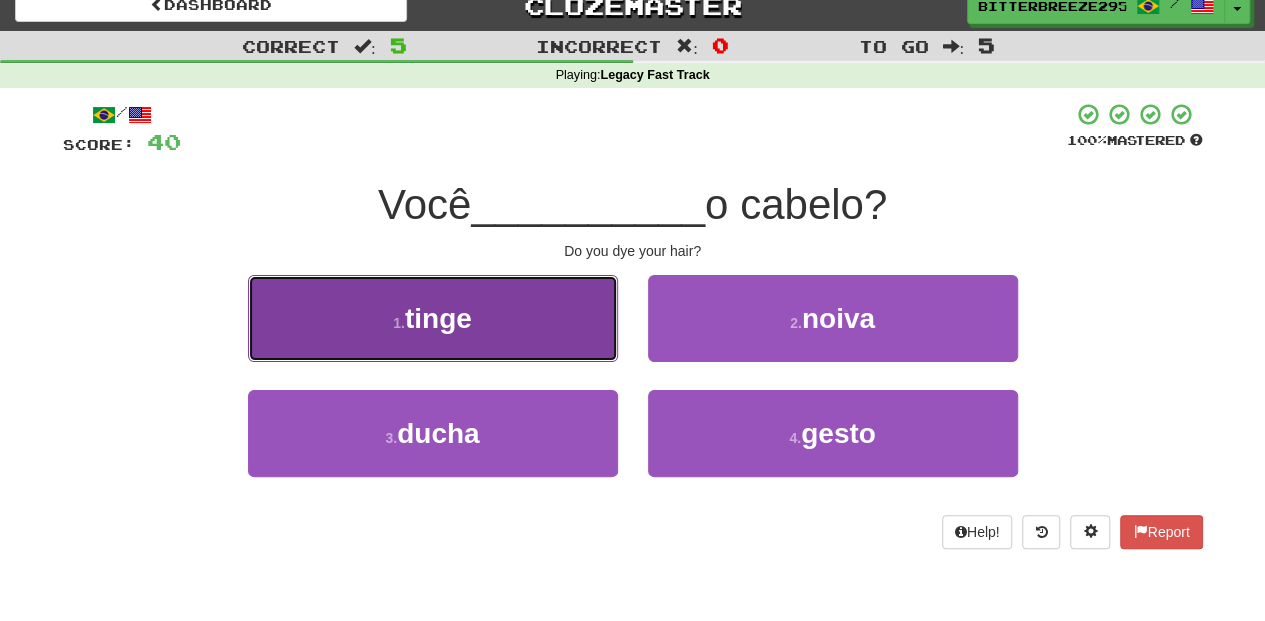 click on "1 .  tinge" at bounding box center [433, 318] 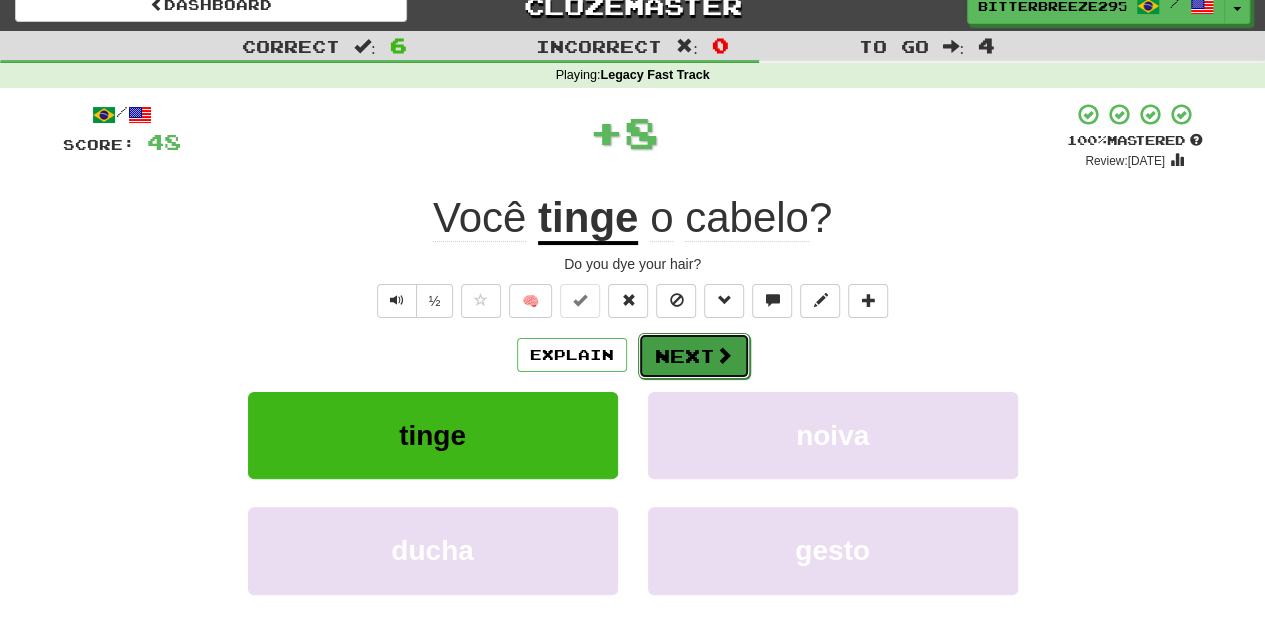 click on "Next" at bounding box center [694, 356] 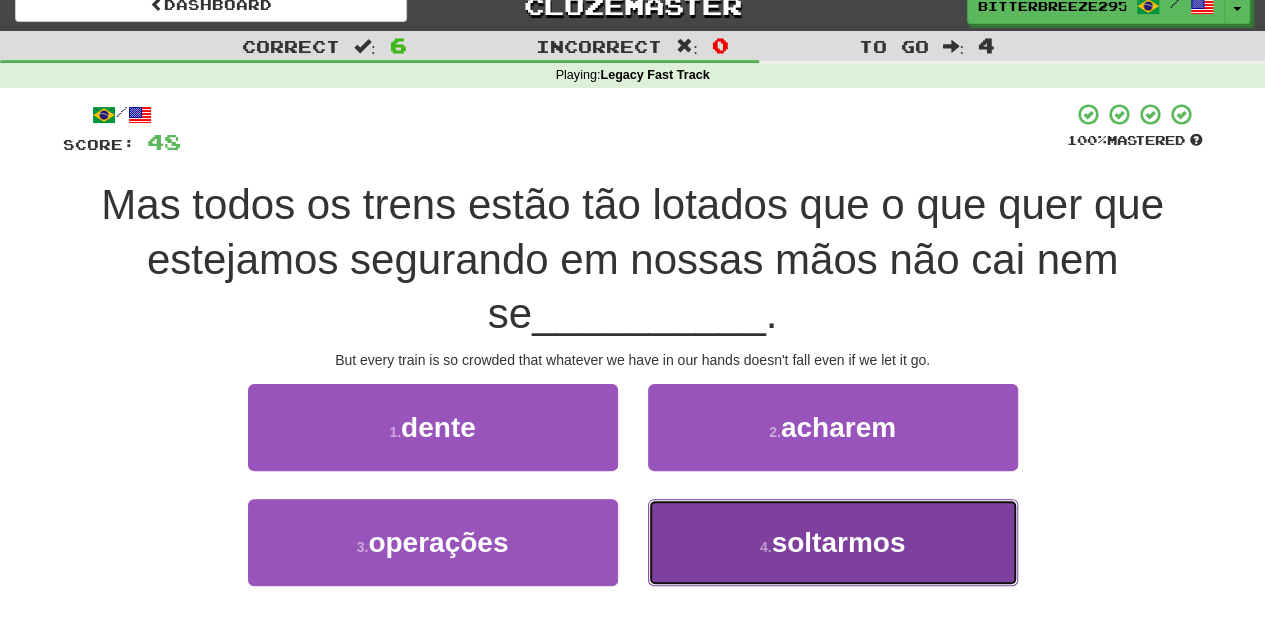 click on "4 .  soltarmos" at bounding box center [833, 542] 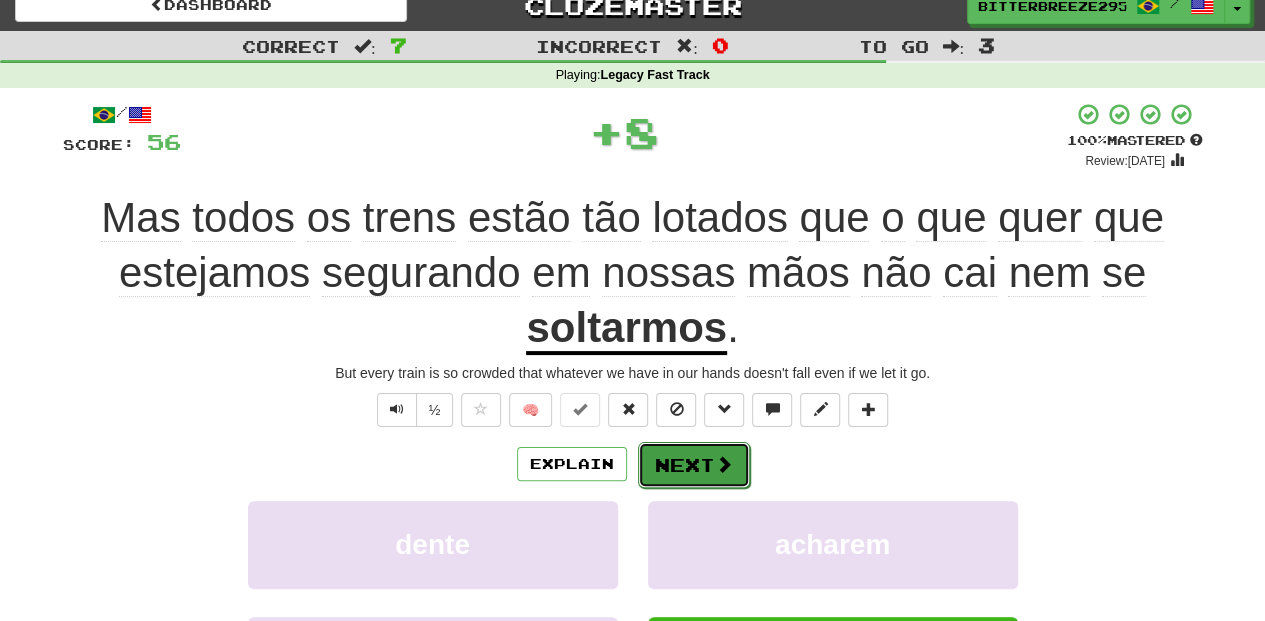 click on "Next" at bounding box center (694, 465) 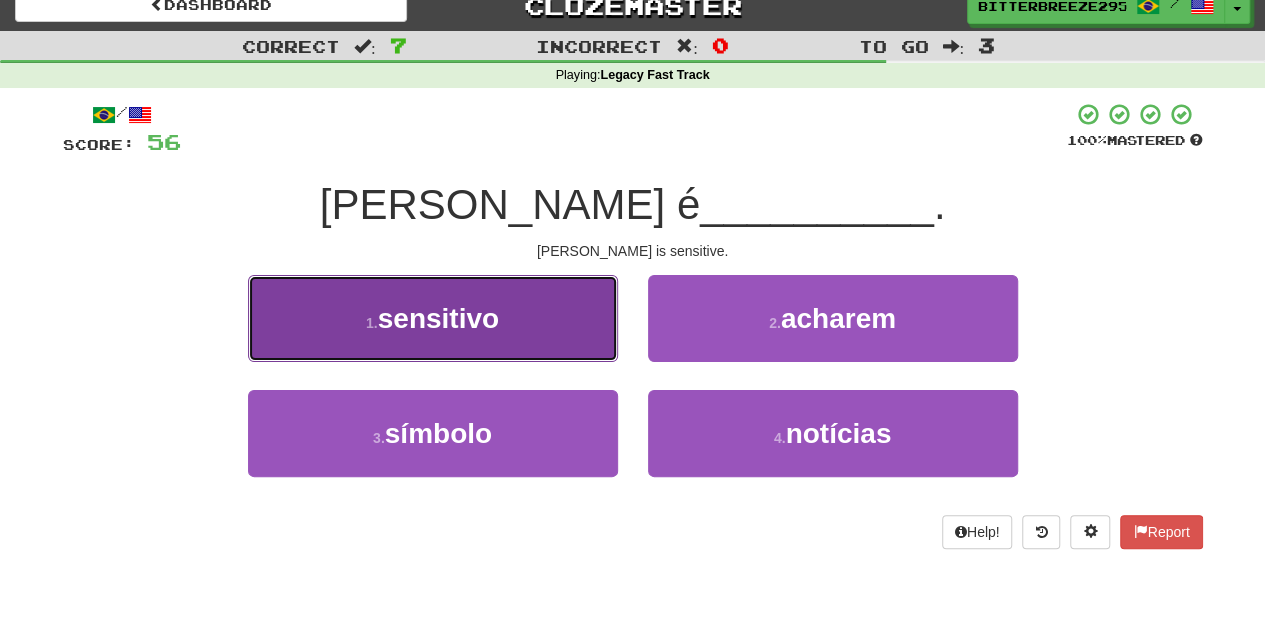 click on "1 .  sensitivo" at bounding box center (433, 318) 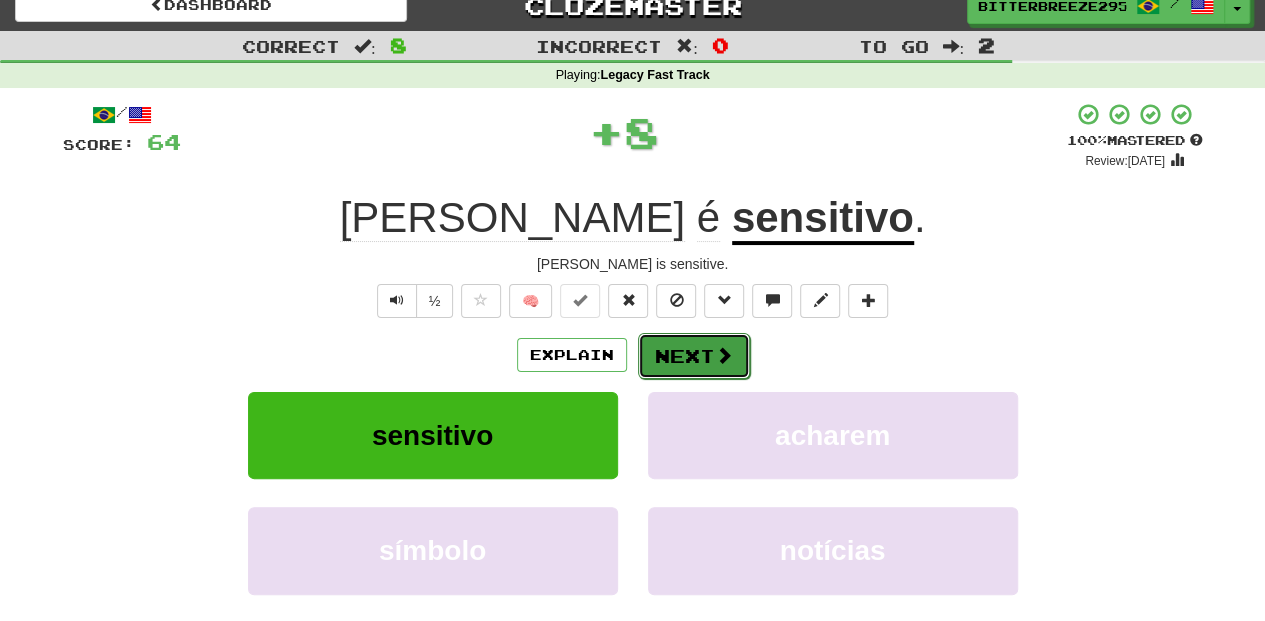 click on "Next" at bounding box center (694, 356) 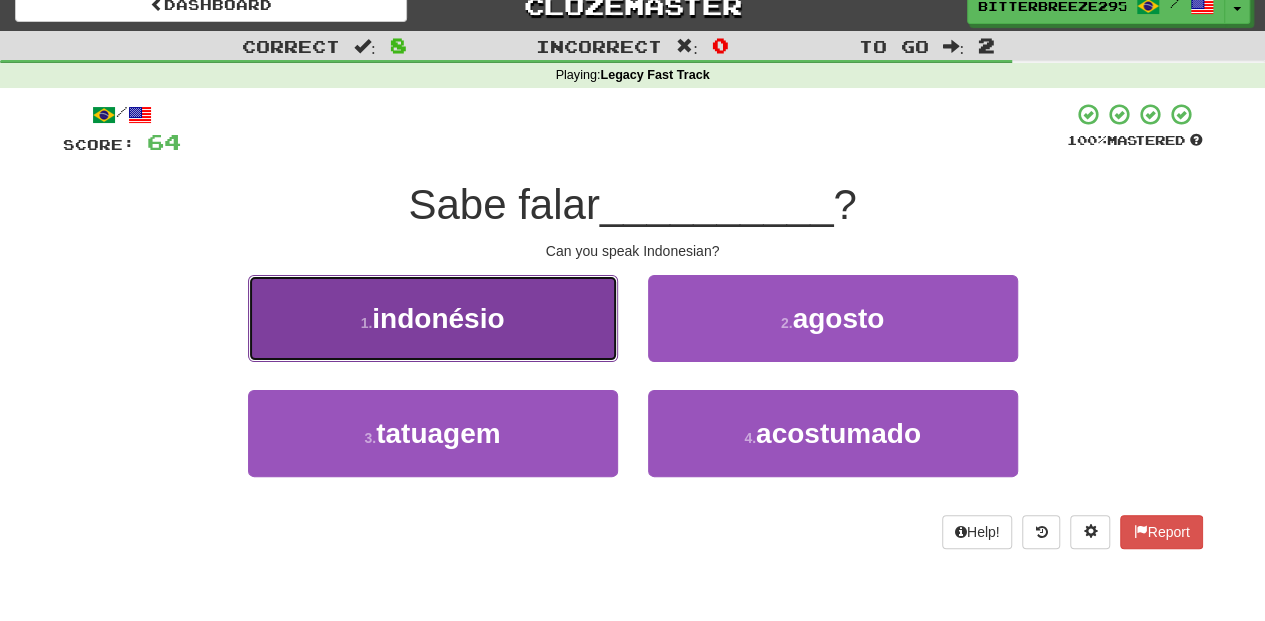 click on "1 .  indonésio" at bounding box center [433, 318] 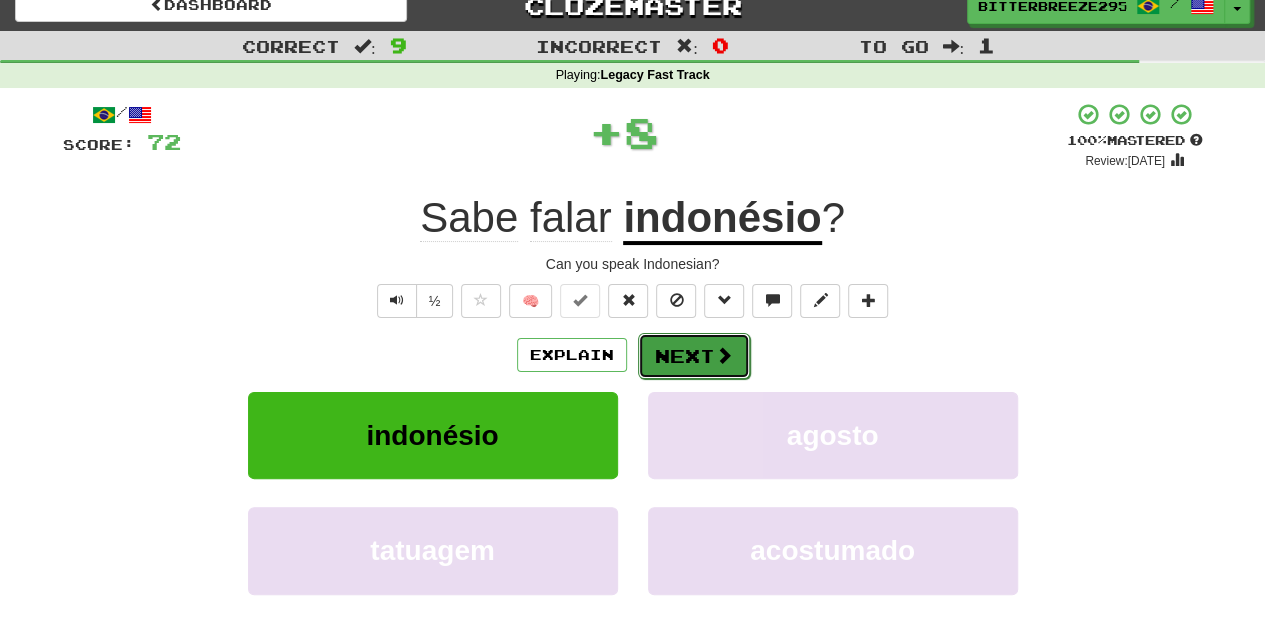 click on "Next" at bounding box center [694, 356] 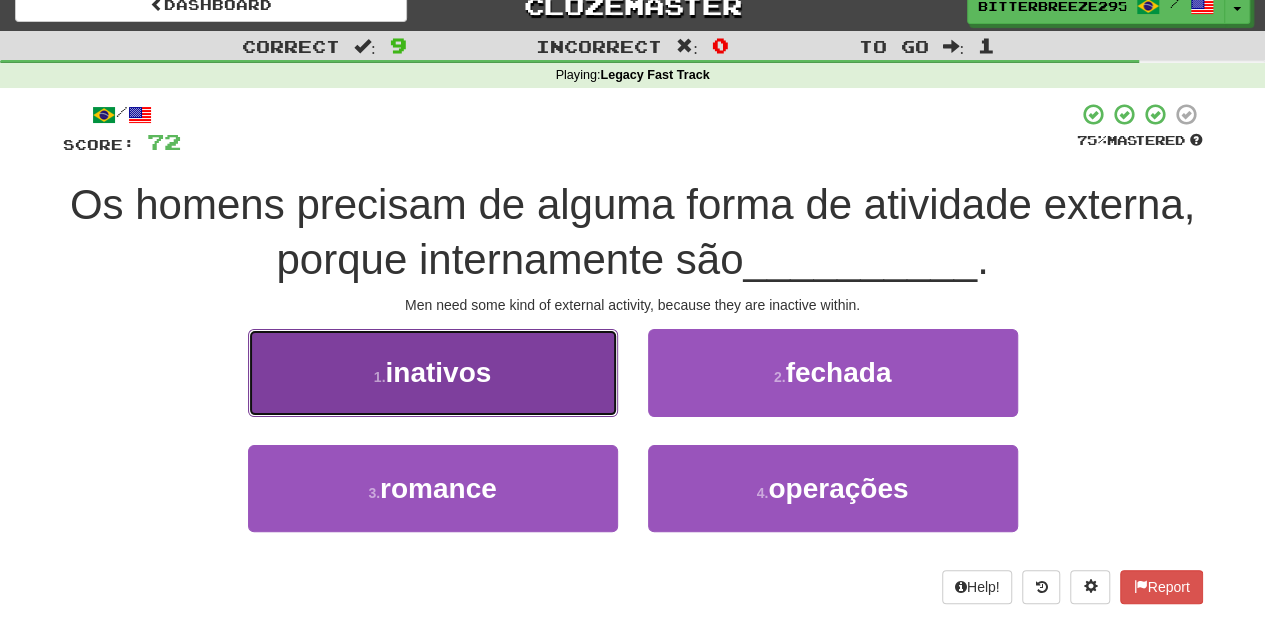click on "1 .  inativos" at bounding box center (433, 372) 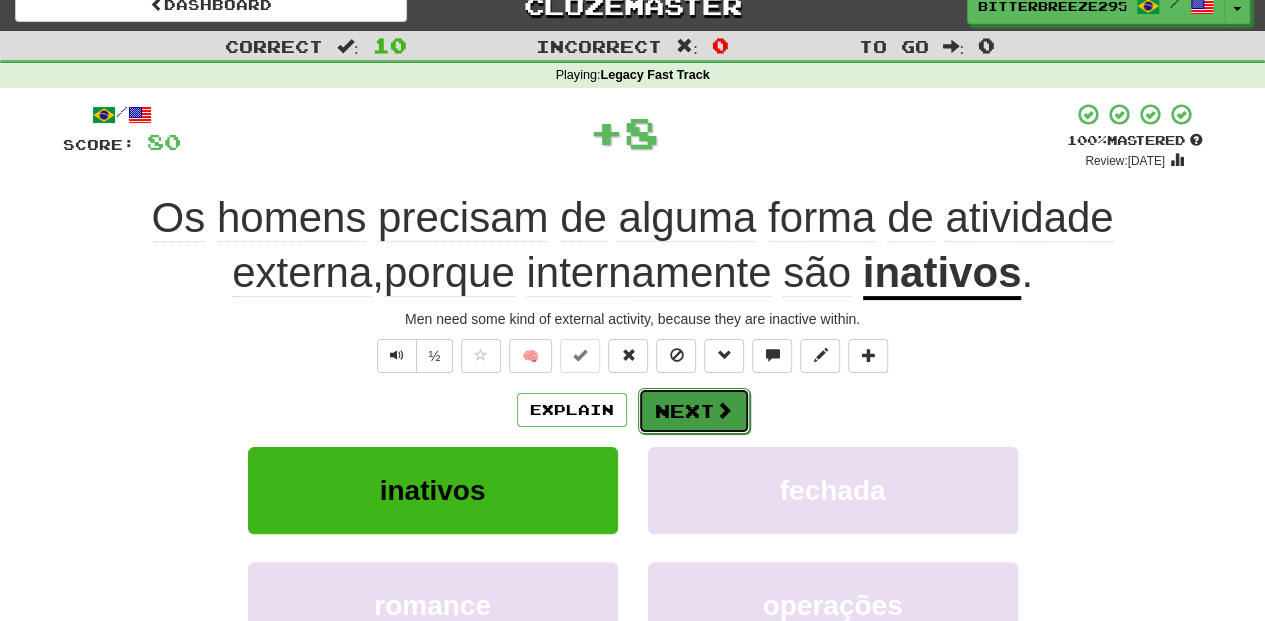 click on "Next" at bounding box center (694, 411) 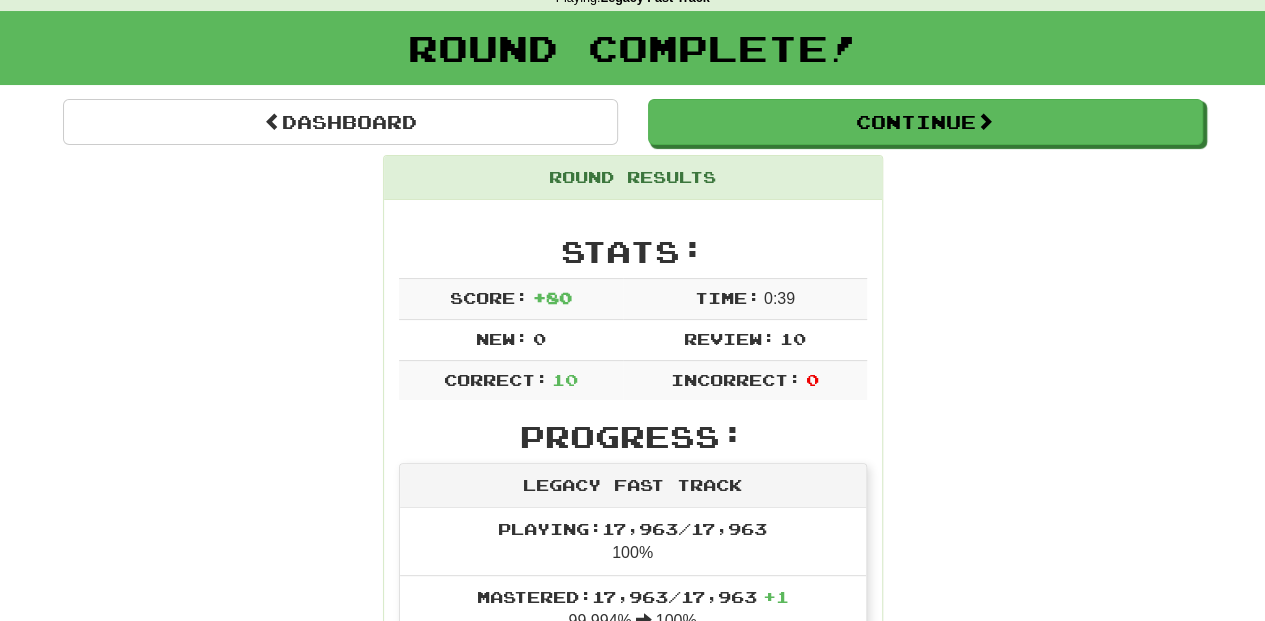 scroll, scrollTop: 0, scrollLeft: 0, axis: both 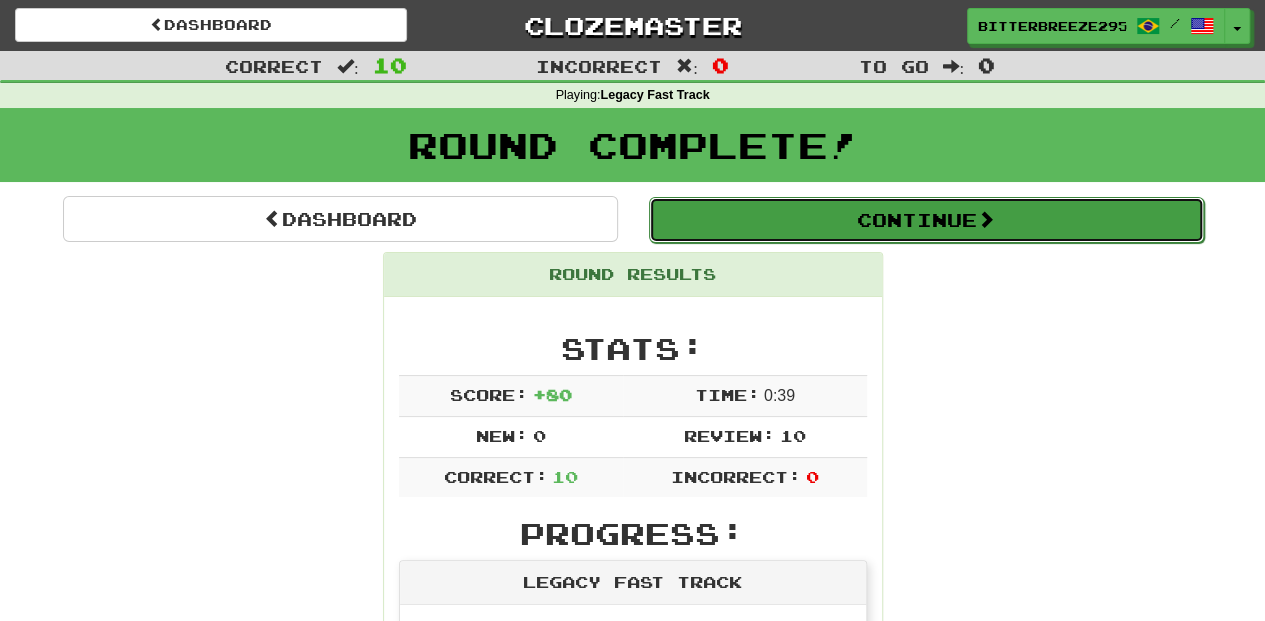 click on "Continue" at bounding box center (926, 220) 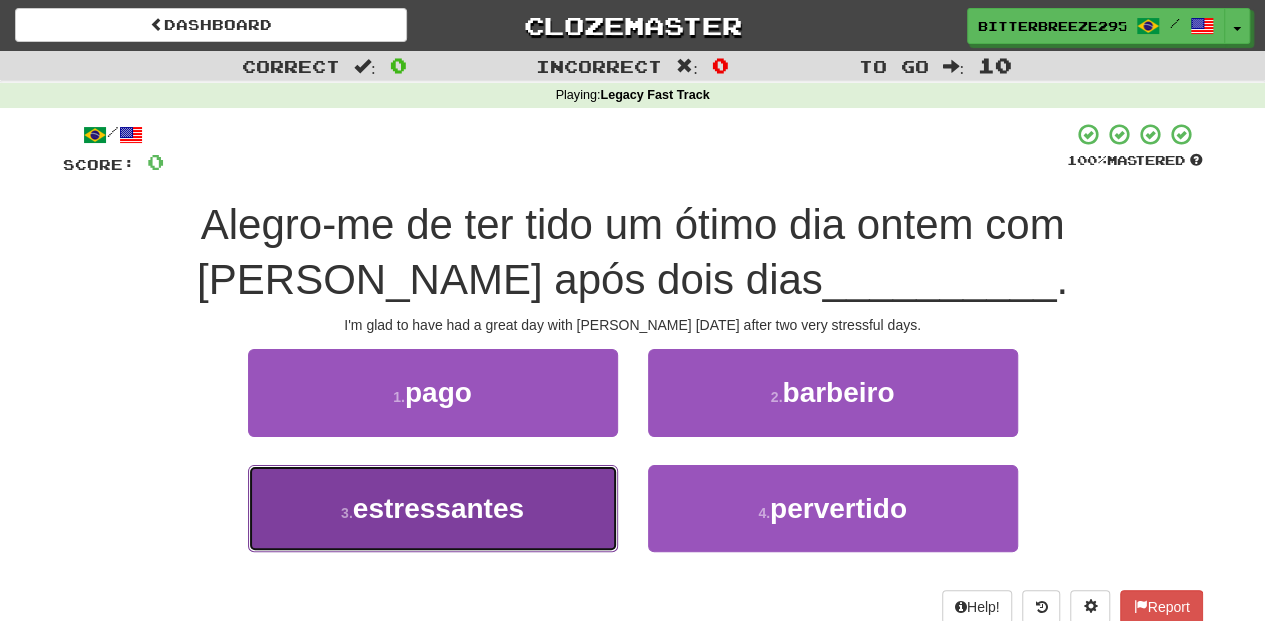 click on "3 .  estressantes" at bounding box center [433, 508] 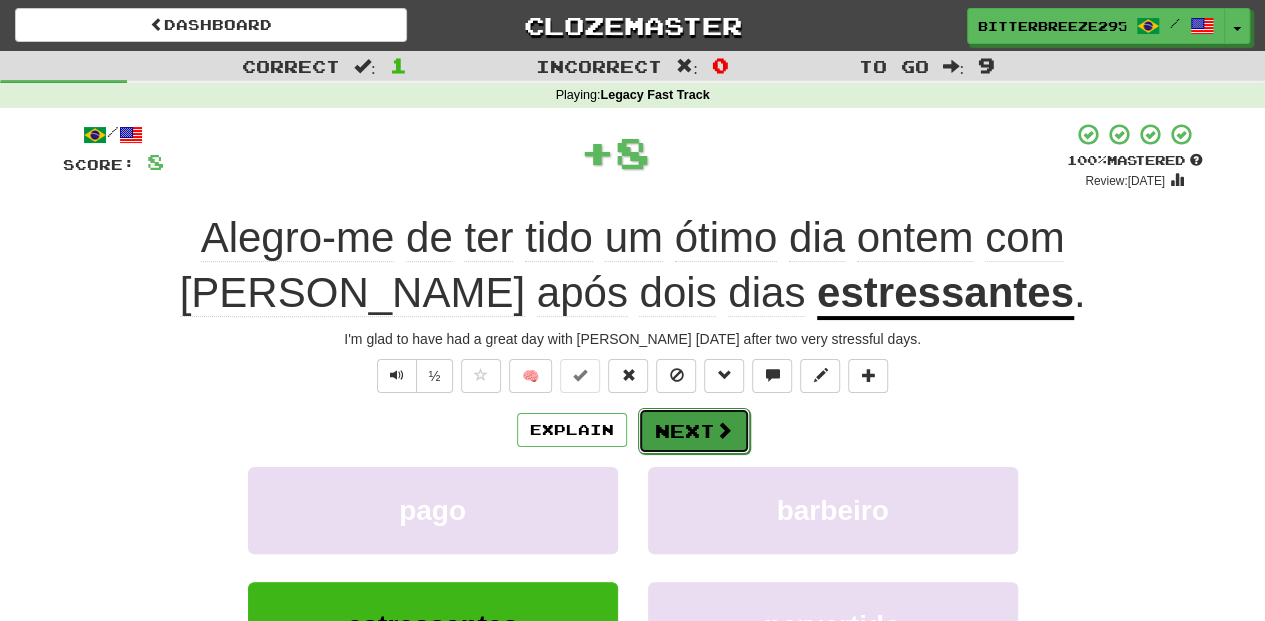 click on "Next" at bounding box center (694, 431) 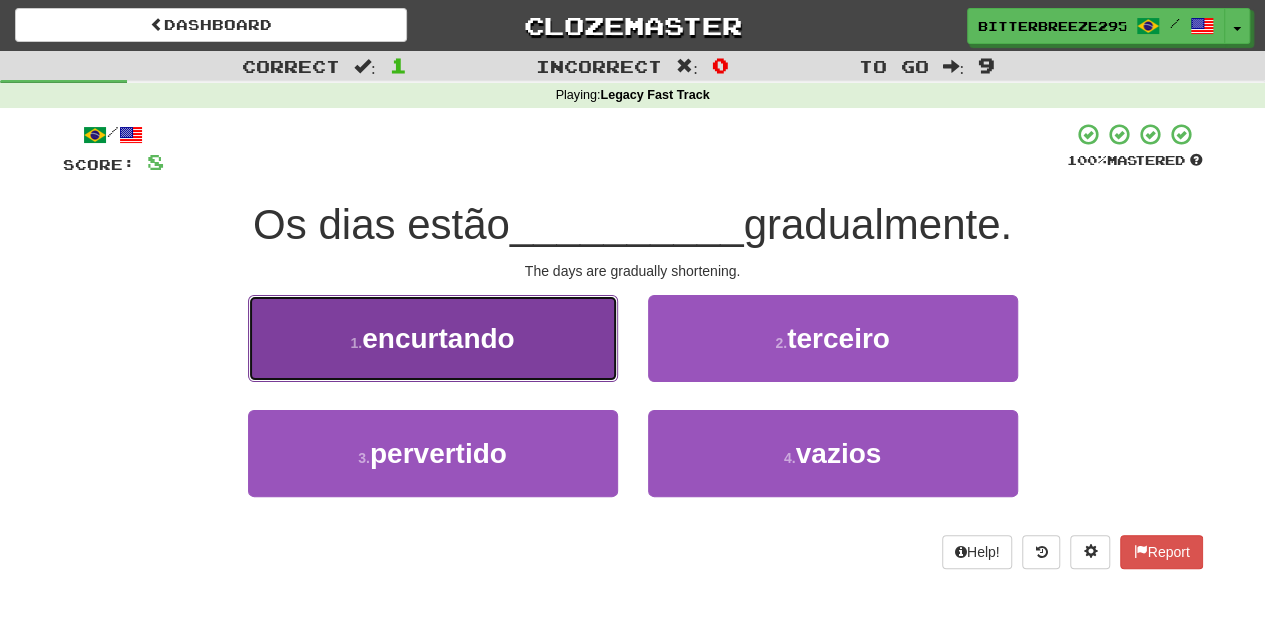 click on "1 .  encurtando" at bounding box center (433, 338) 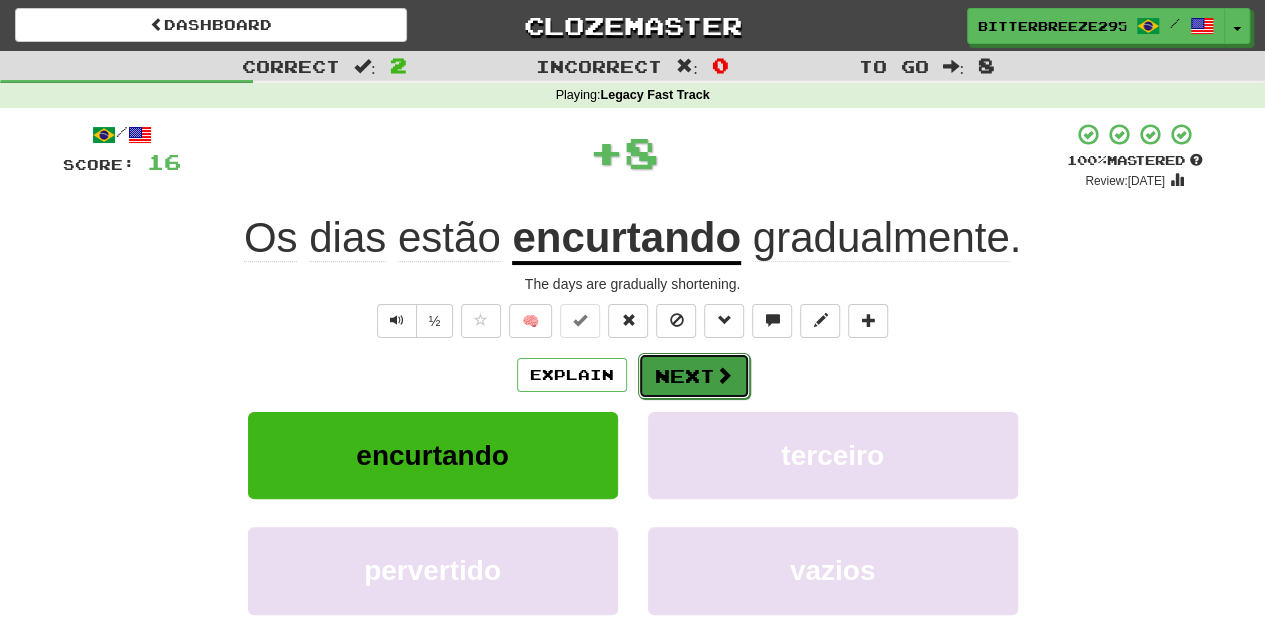 click on "Next" at bounding box center (694, 376) 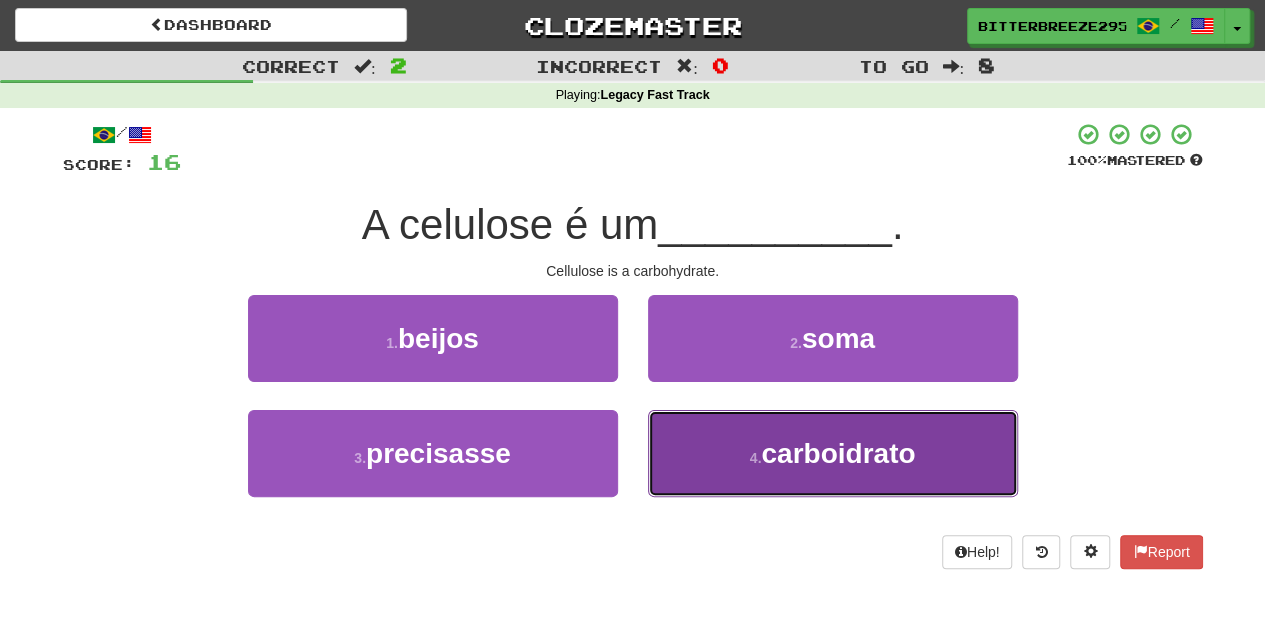 click on "4 .  carboidrato" at bounding box center [833, 453] 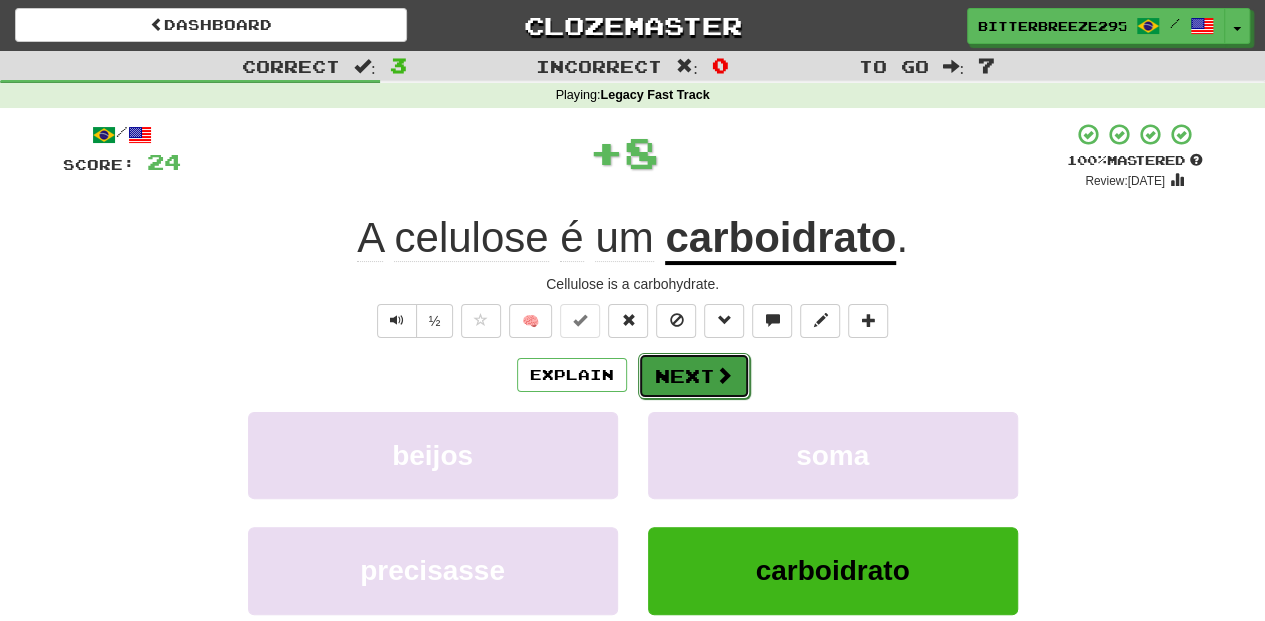 click on "Next" at bounding box center [694, 376] 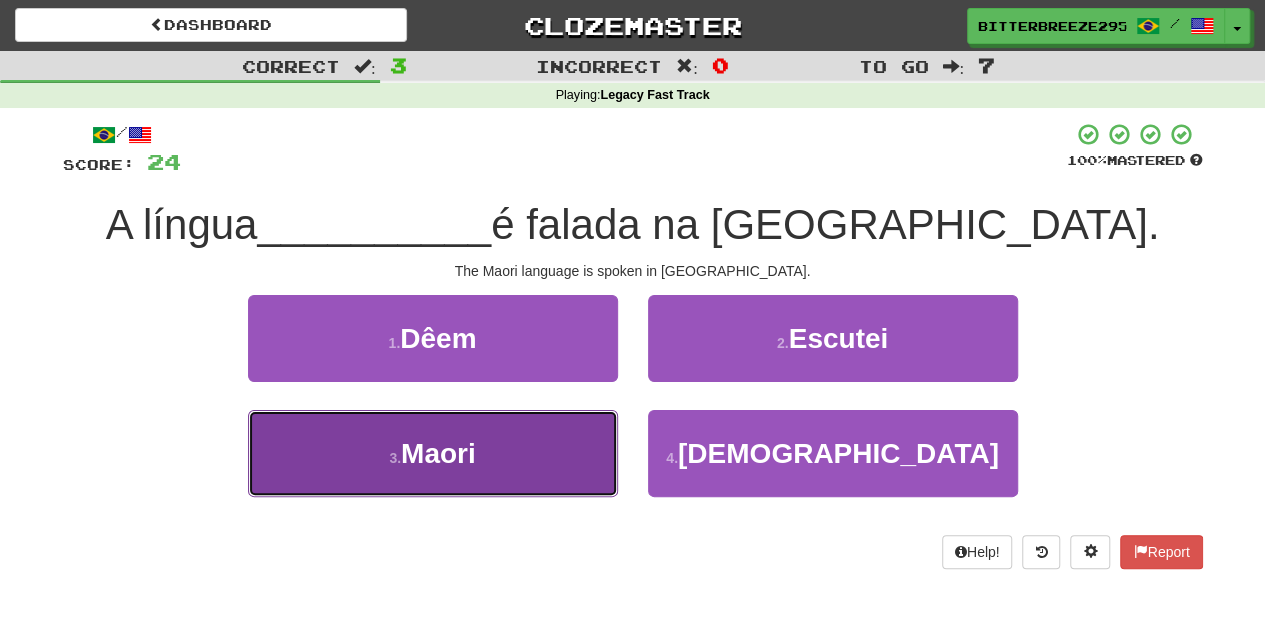 click on "3 .  Maori" at bounding box center [433, 453] 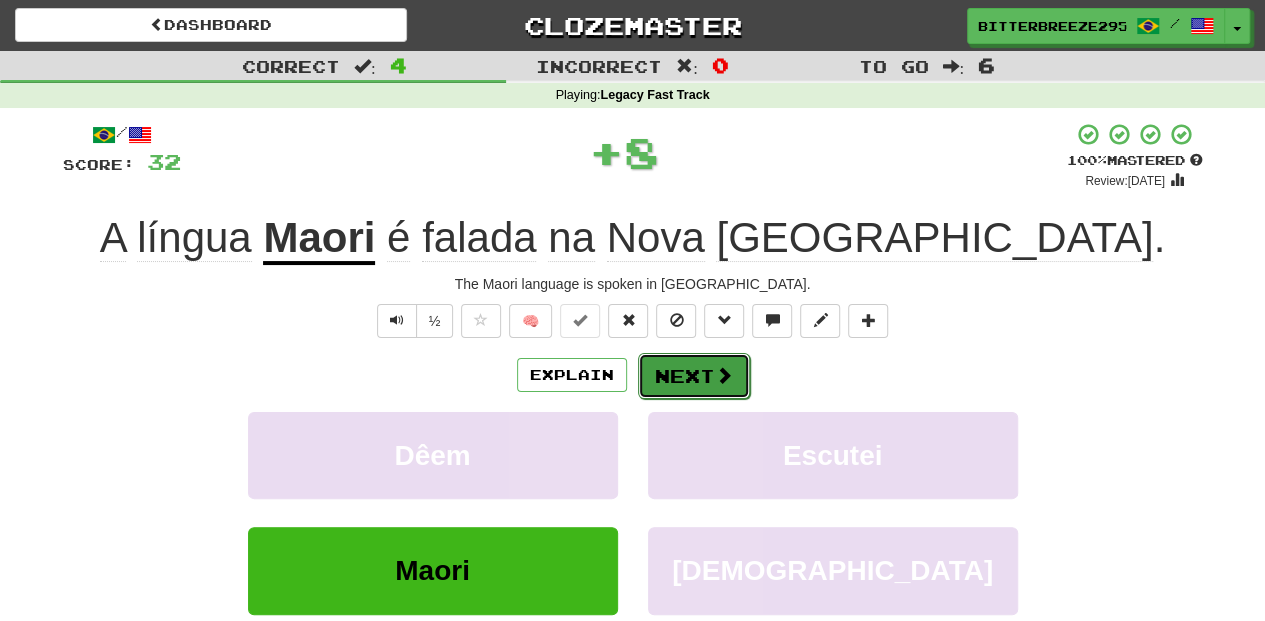 click on "Next" at bounding box center [694, 376] 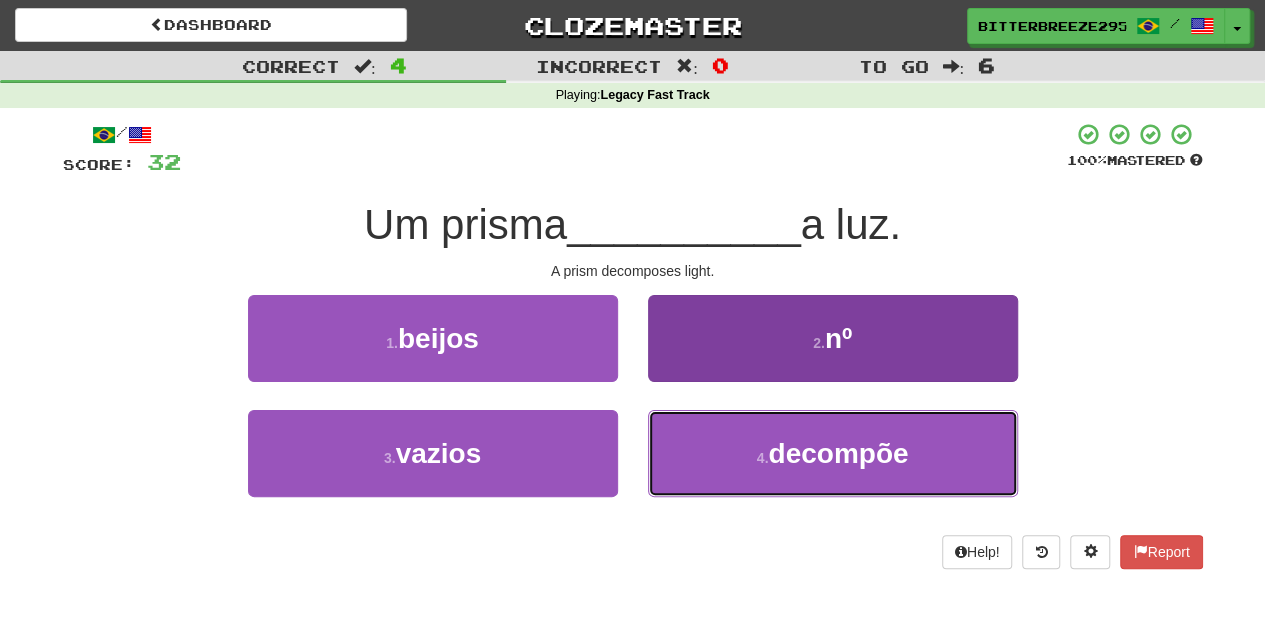 click on "4 .  decompõe" at bounding box center (833, 453) 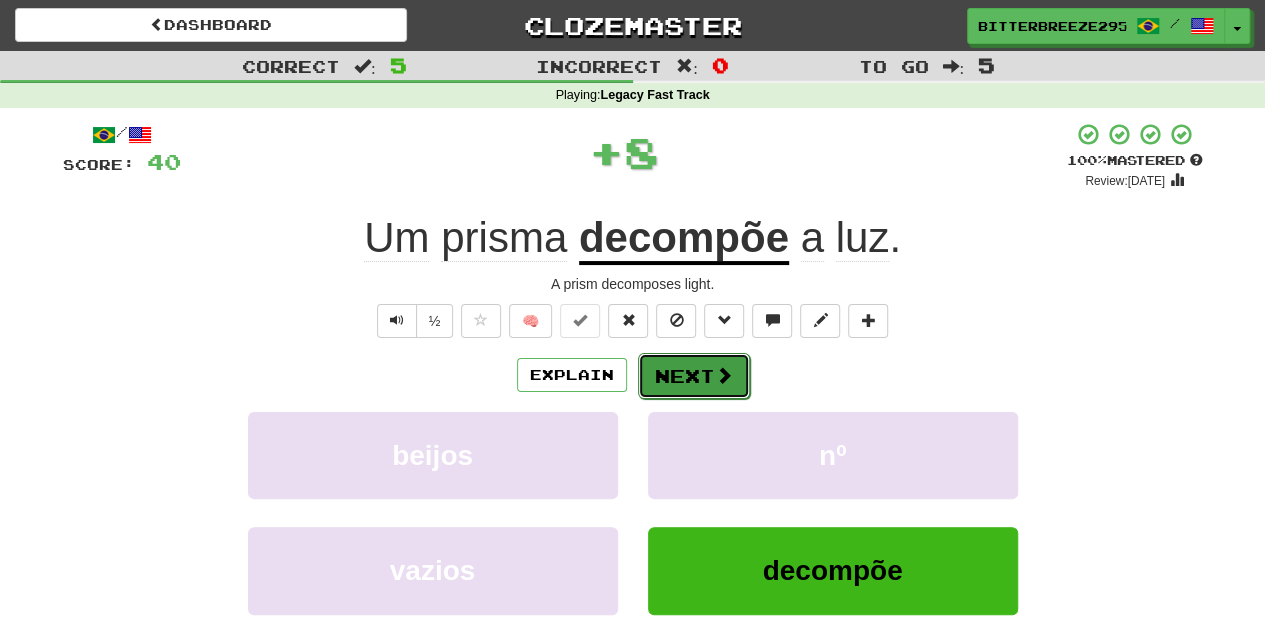 click on "Next" at bounding box center (694, 376) 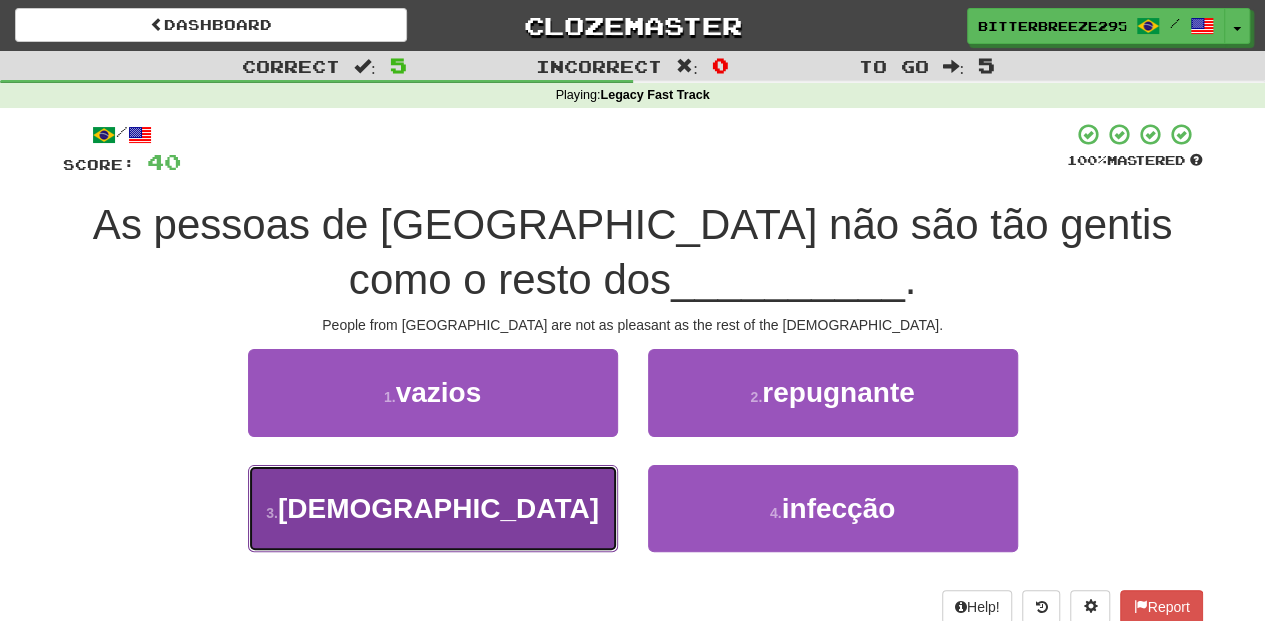 click on "3 .  chilenos" at bounding box center (433, 508) 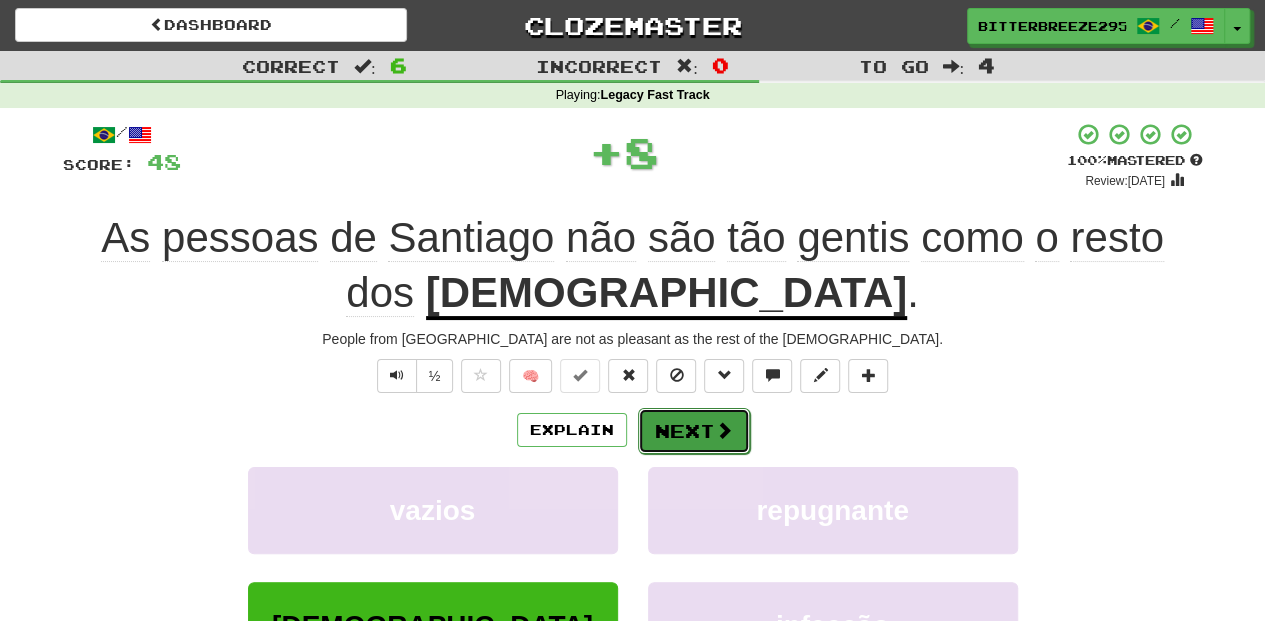 click on "Next" at bounding box center (694, 431) 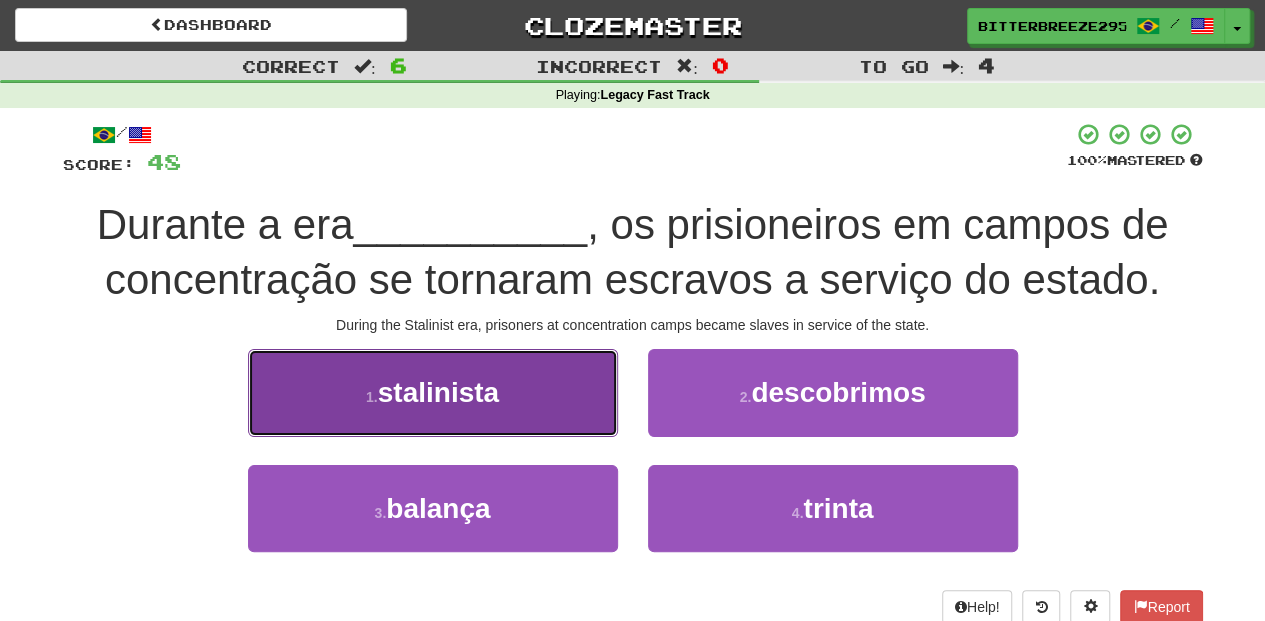 click on "1 .  stalinista" at bounding box center (433, 392) 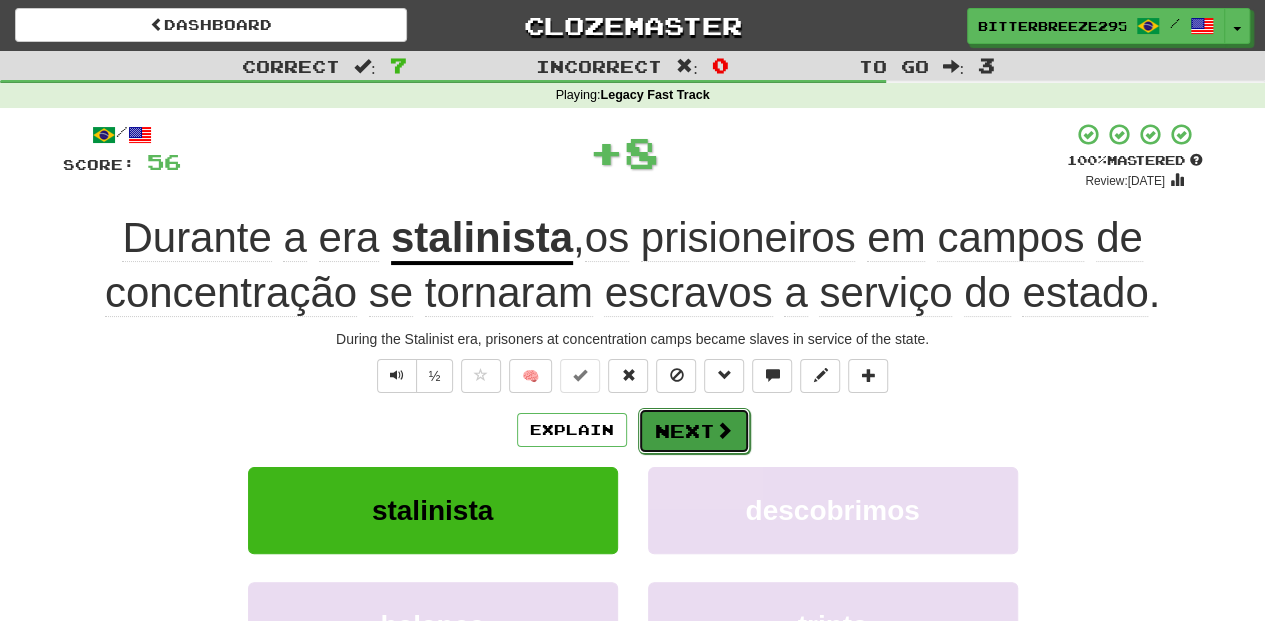click on "Next" at bounding box center [694, 431] 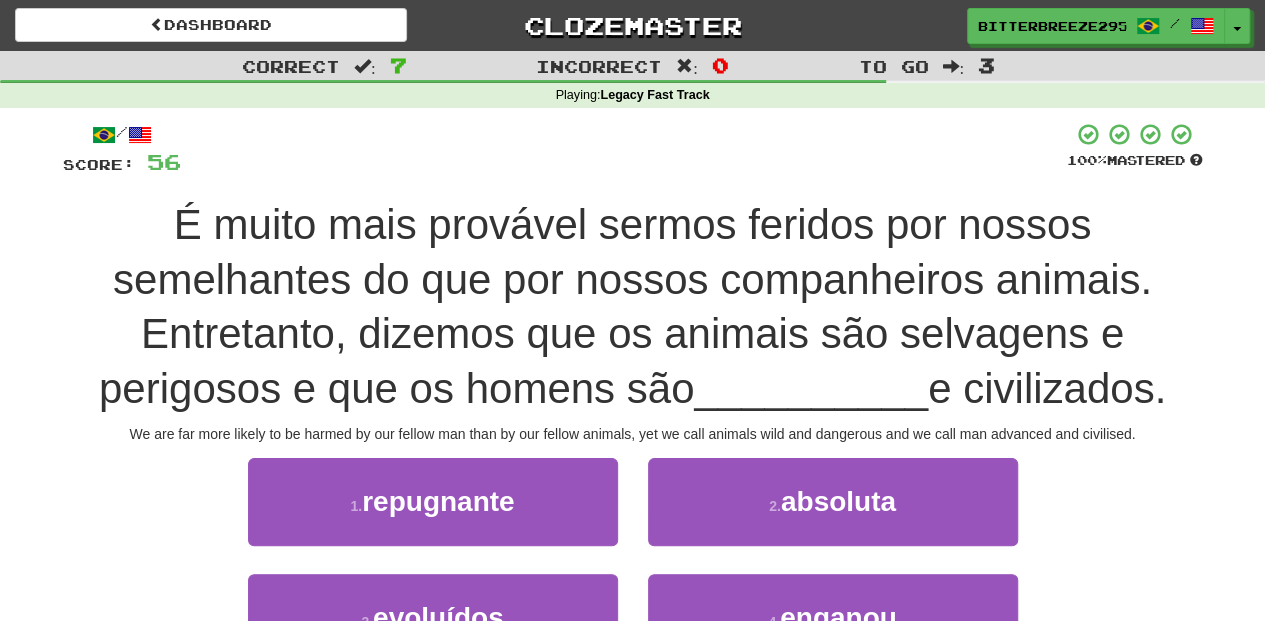 scroll, scrollTop: 66, scrollLeft: 0, axis: vertical 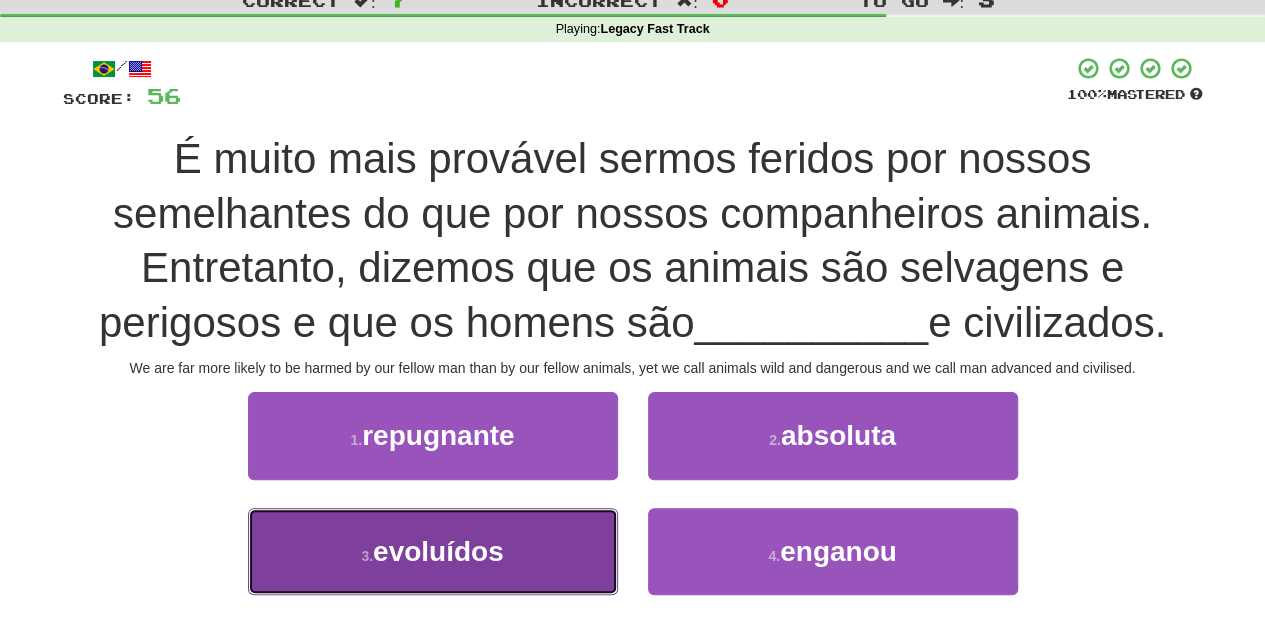 click on "3 .  evoluídos" at bounding box center (433, 551) 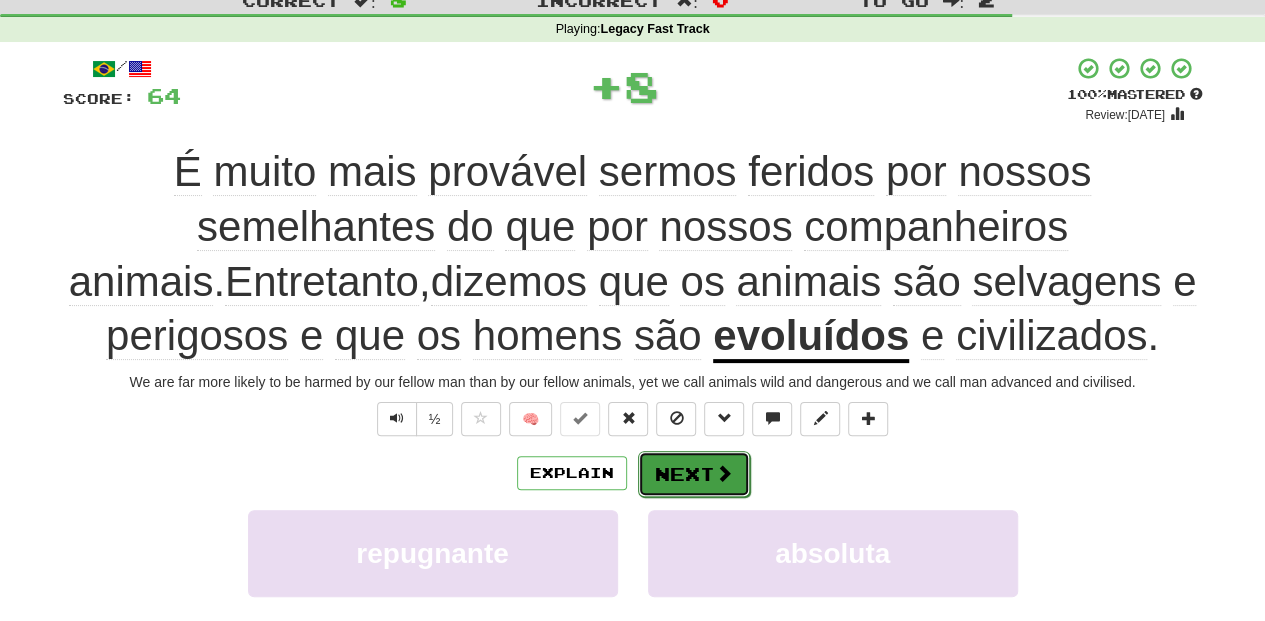 click on "Next" at bounding box center [694, 474] 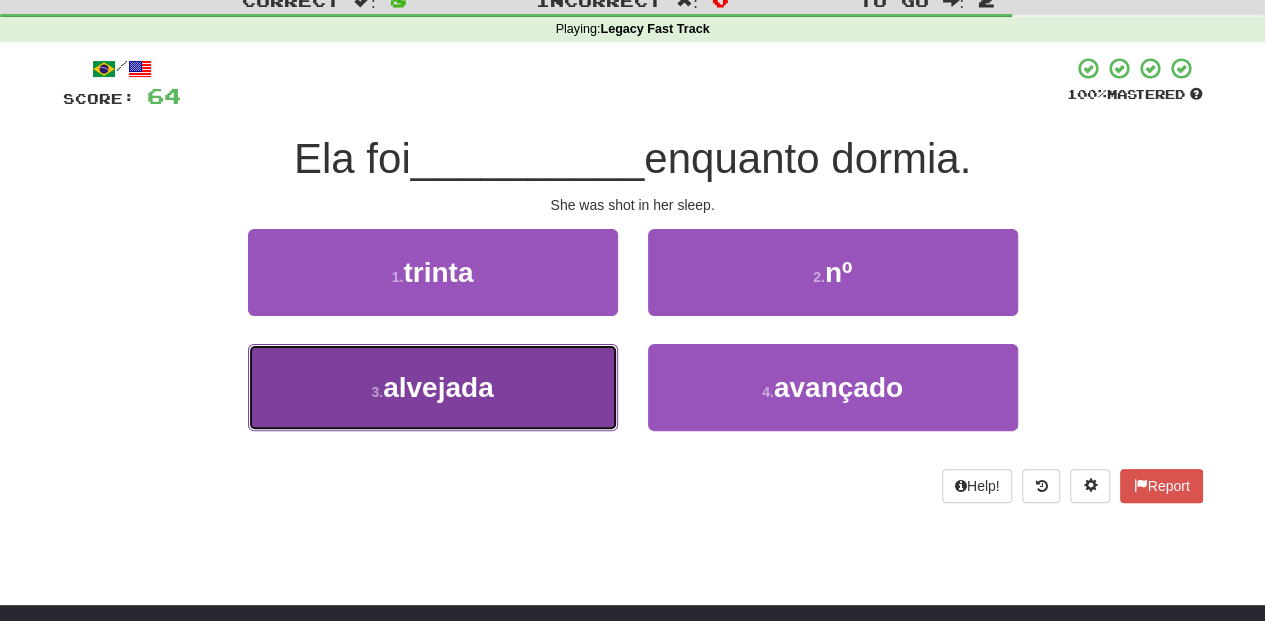click on "3 .  alvejada" at bounding box center [433, 387] 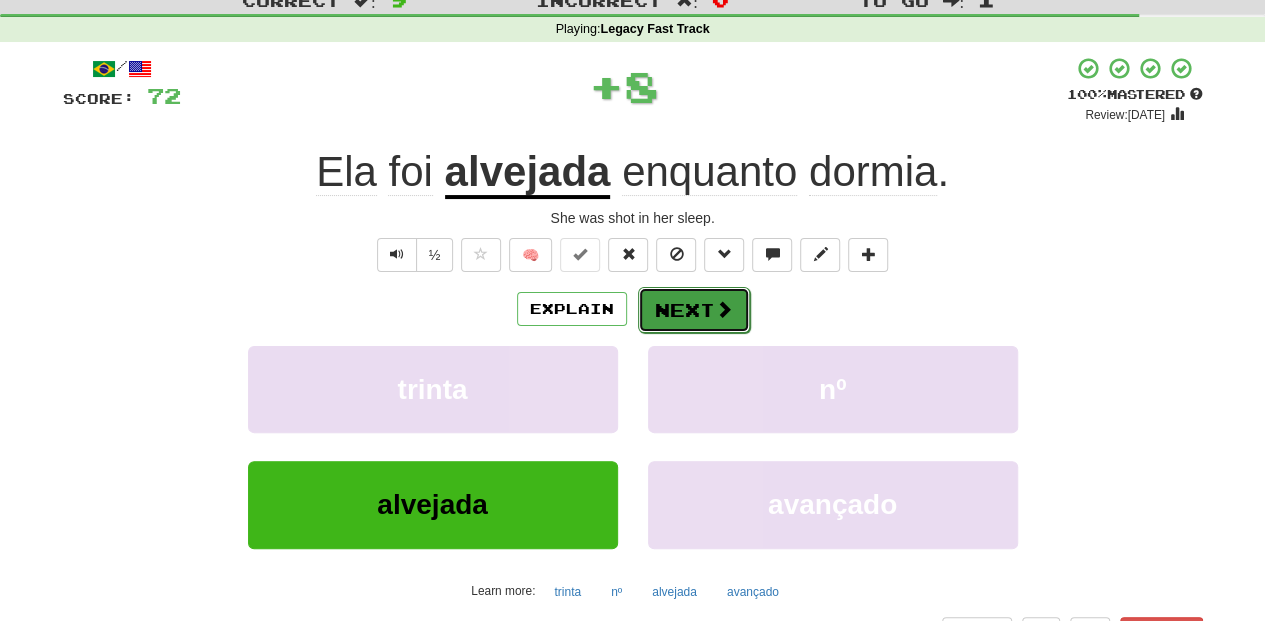 click on "Next" at bounding box center (694, 310) 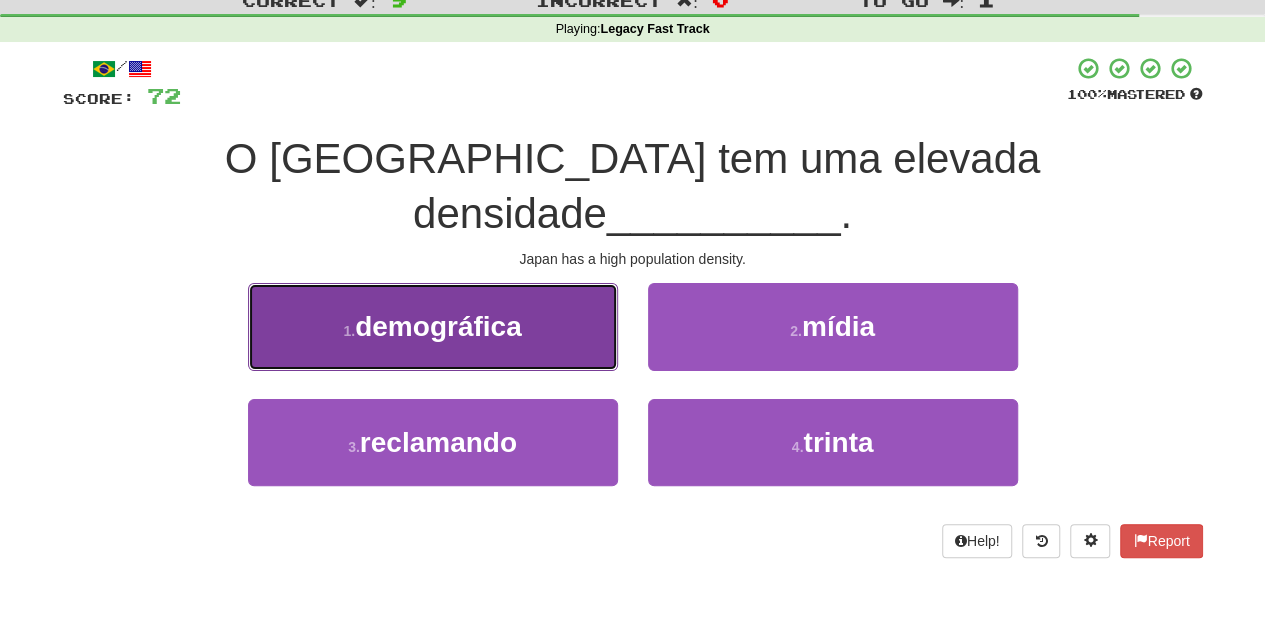 click on "1 .  demográfica" at bounding box center [433, 326] 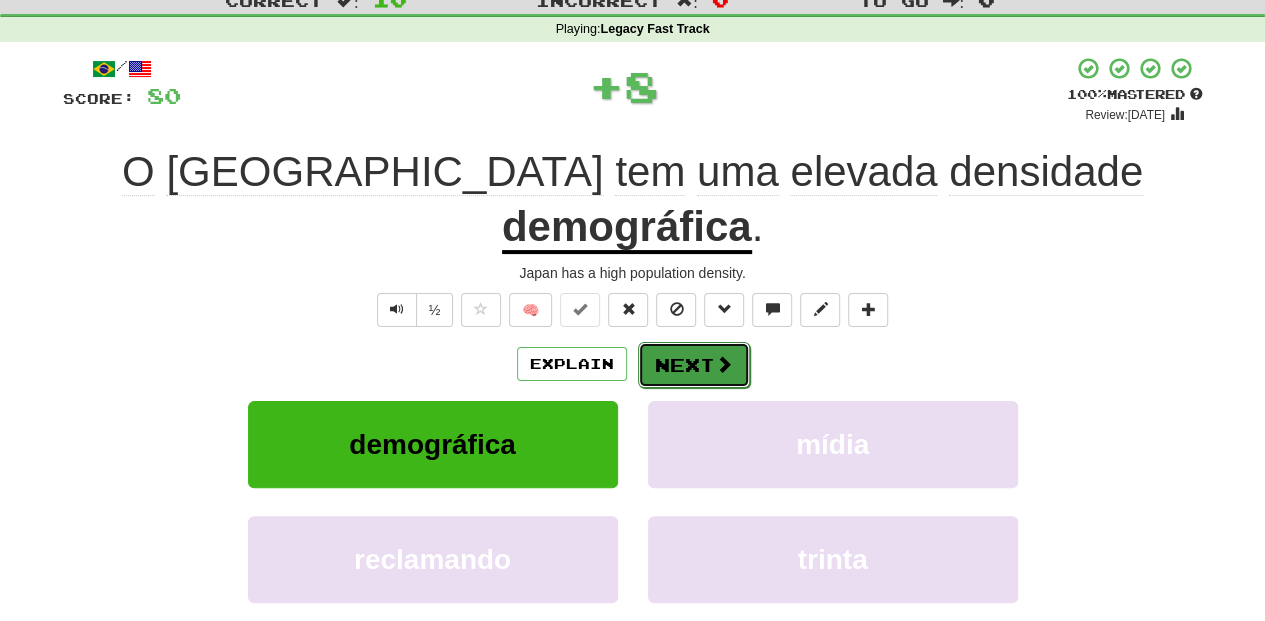 click on "Next" at bounding box center (694, 365) 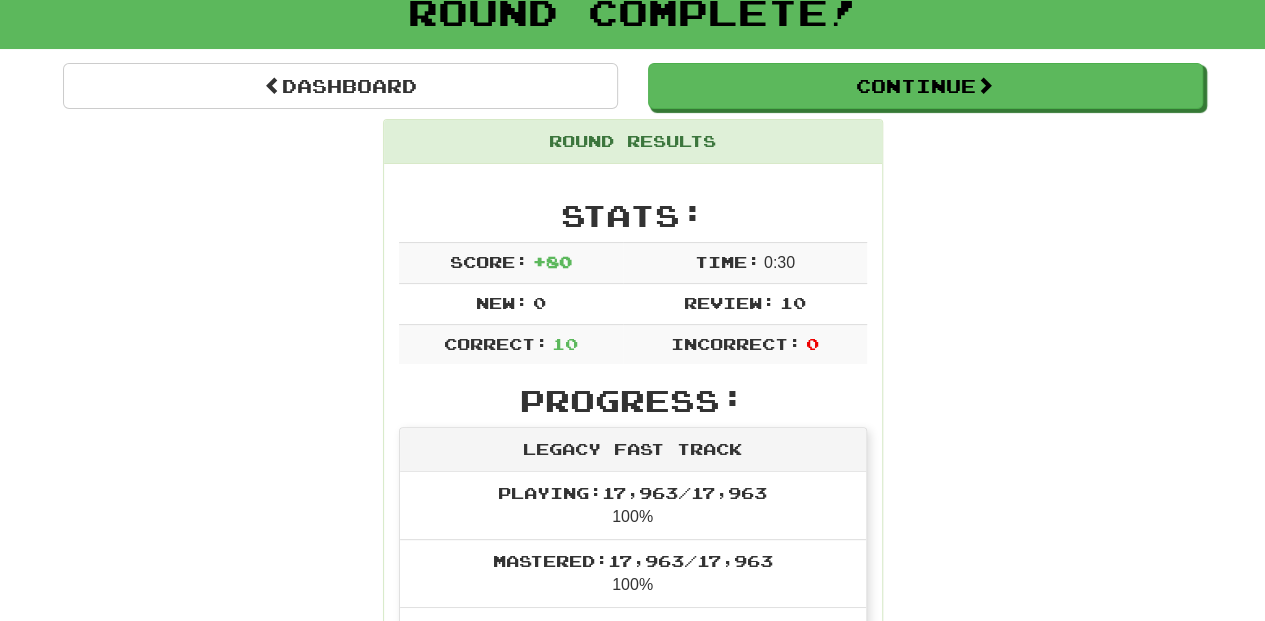 scroll, scrollTop: 66, scrollLeft: 0, axis: vertical 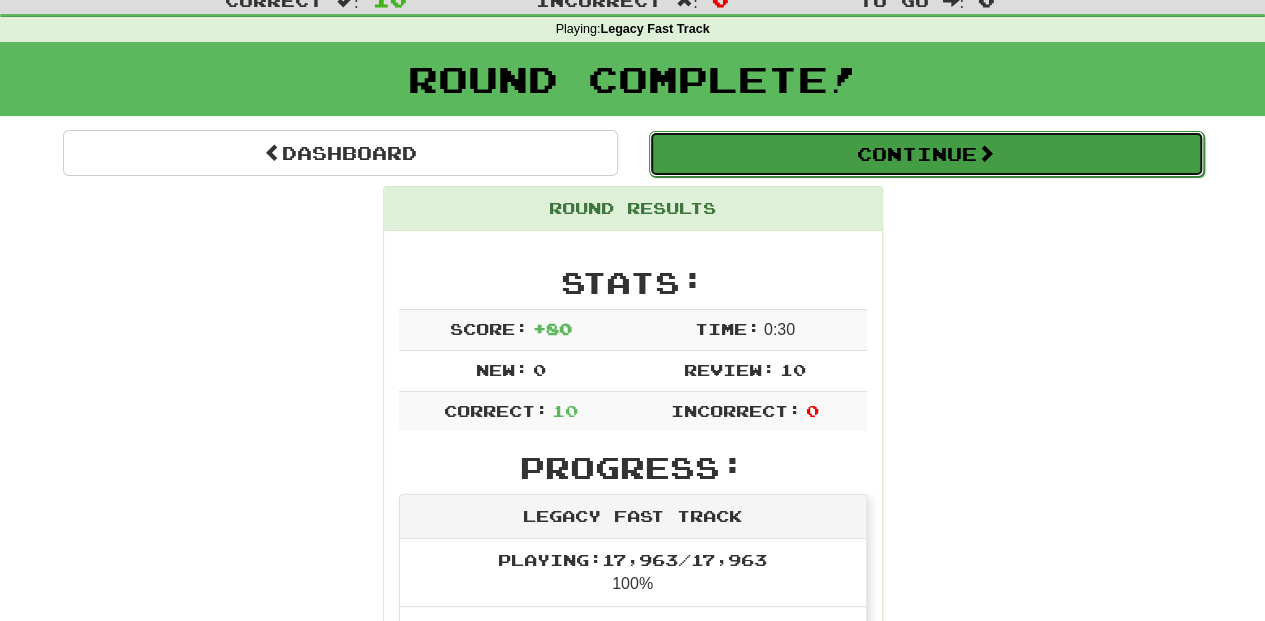 click on "Continue" at bounding box center (926, 154) 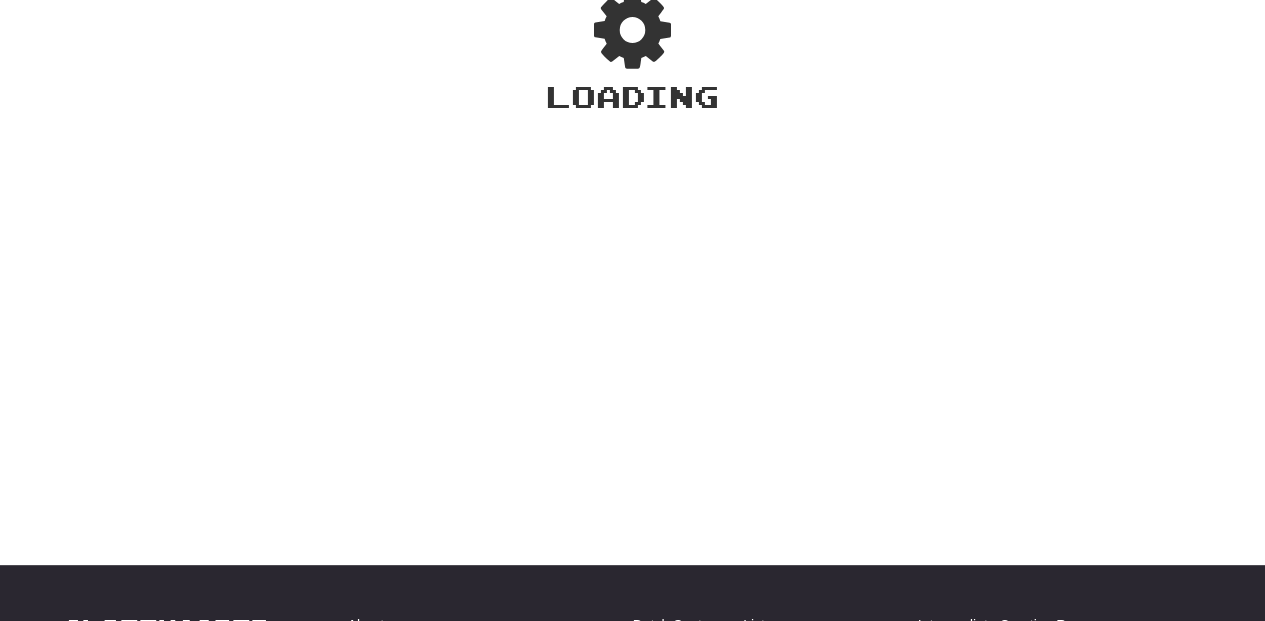 scroll, scrollTop: 66, scrollLeft: 0, axis: vertical 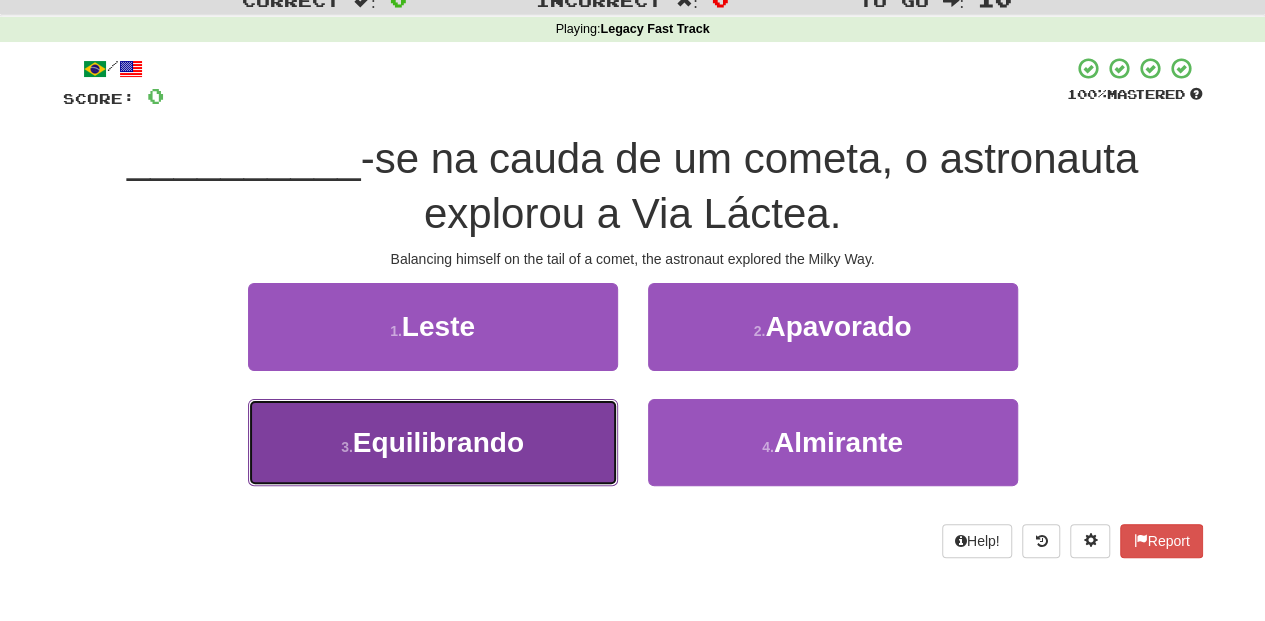 click on "3 .  Equilibrando" at bounding box center [433, 442] 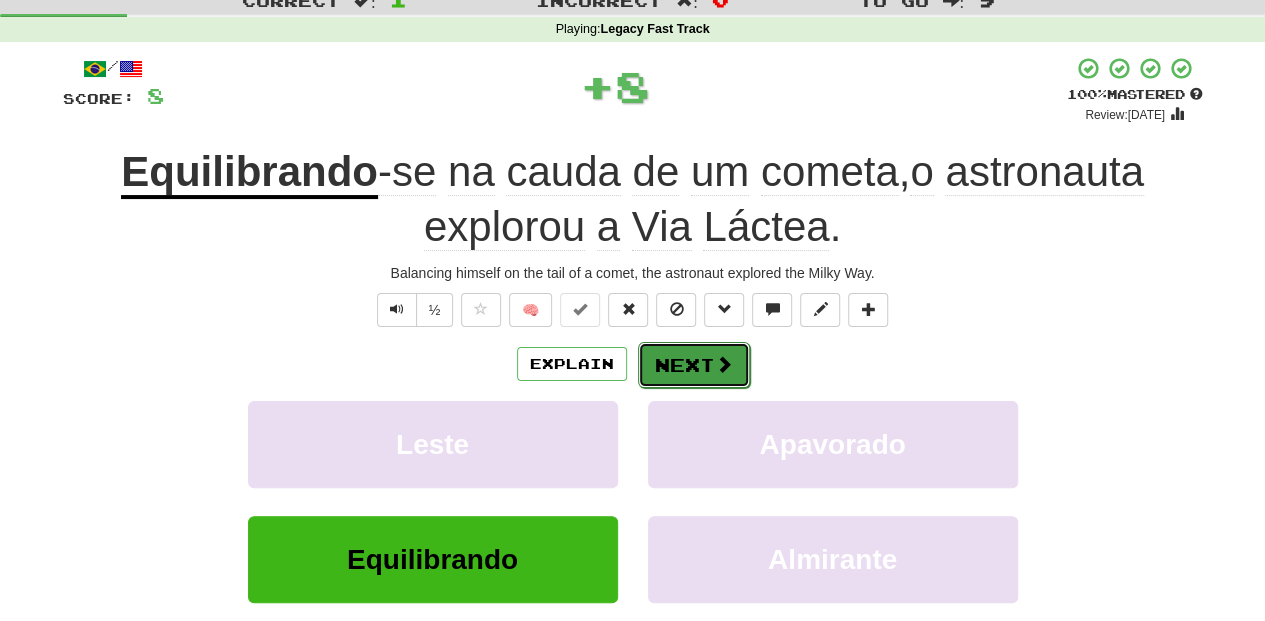 click on "Next" at bounding box center [694, 365] 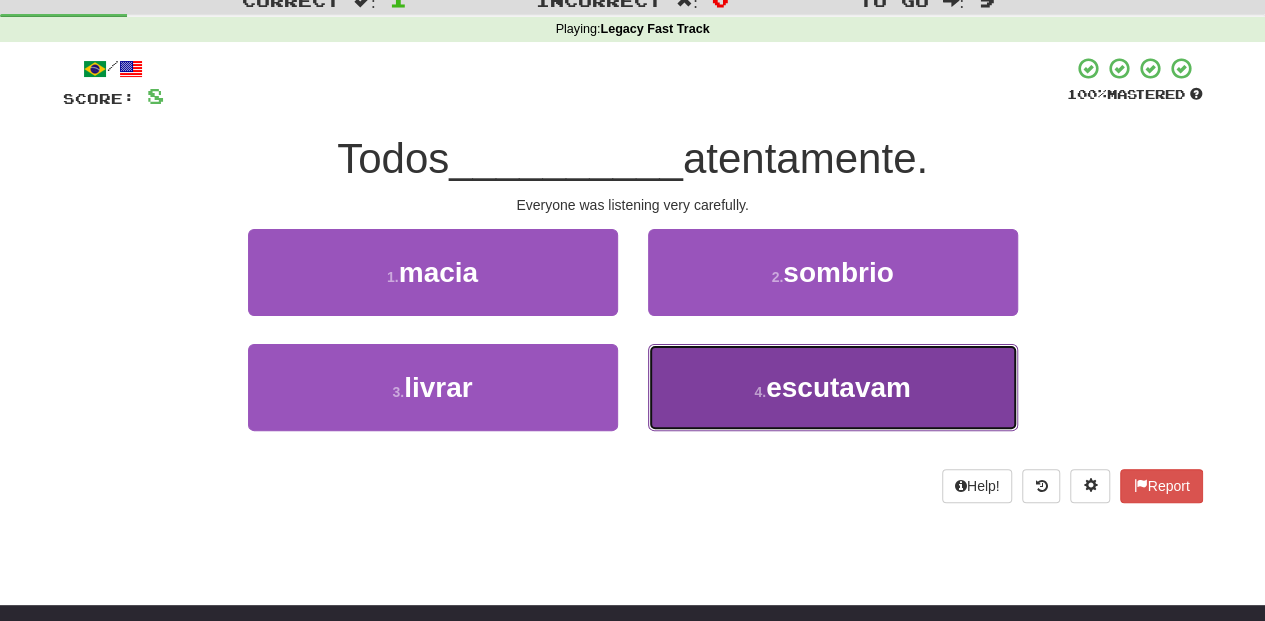 click on "4 .  escutavam" at bounding box center (833, 387) 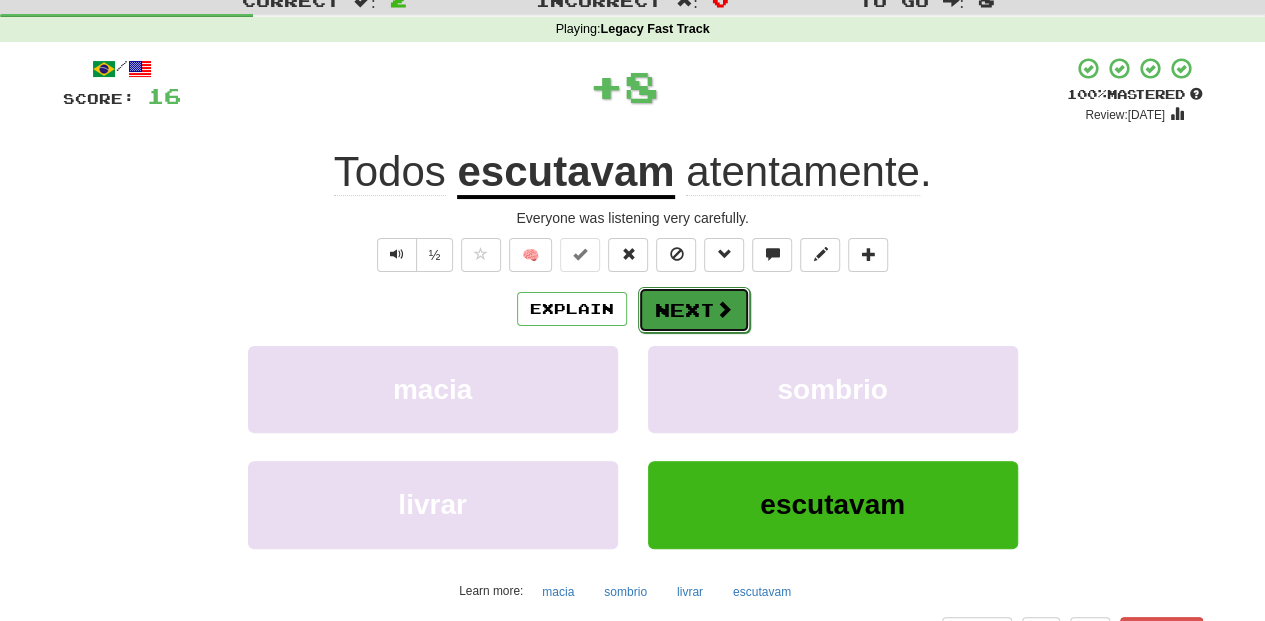 click on "Next" at bounding box center [694, 310] 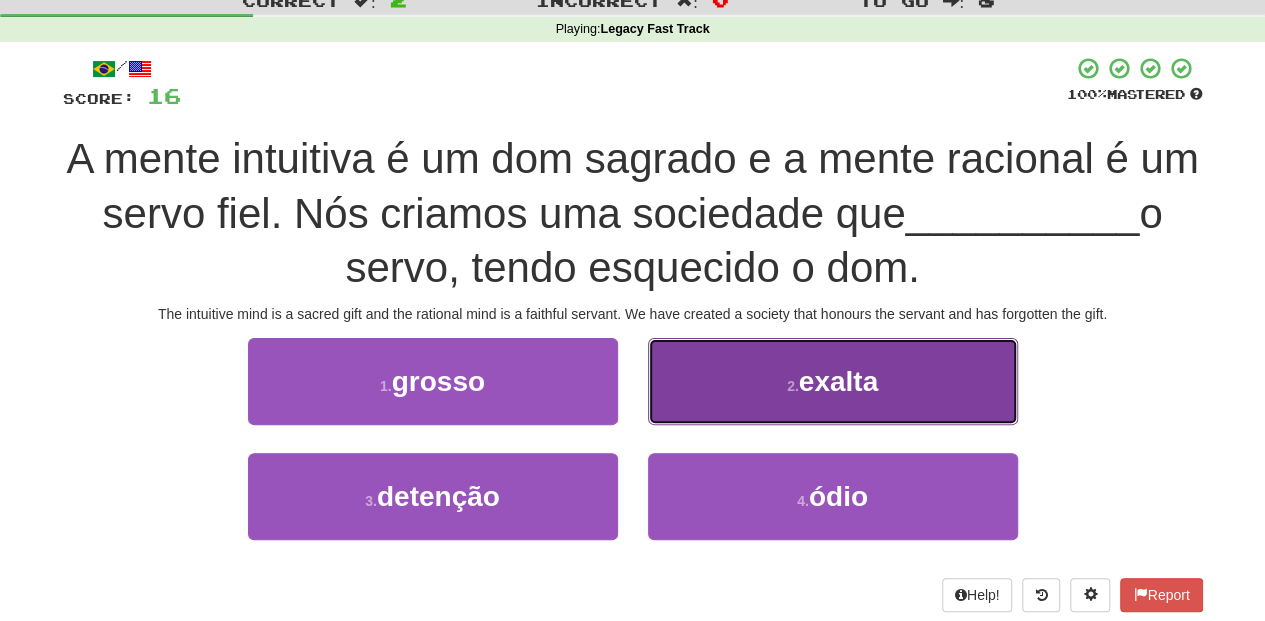 click on "2 .  exalta" at bounding box center (833, 381) 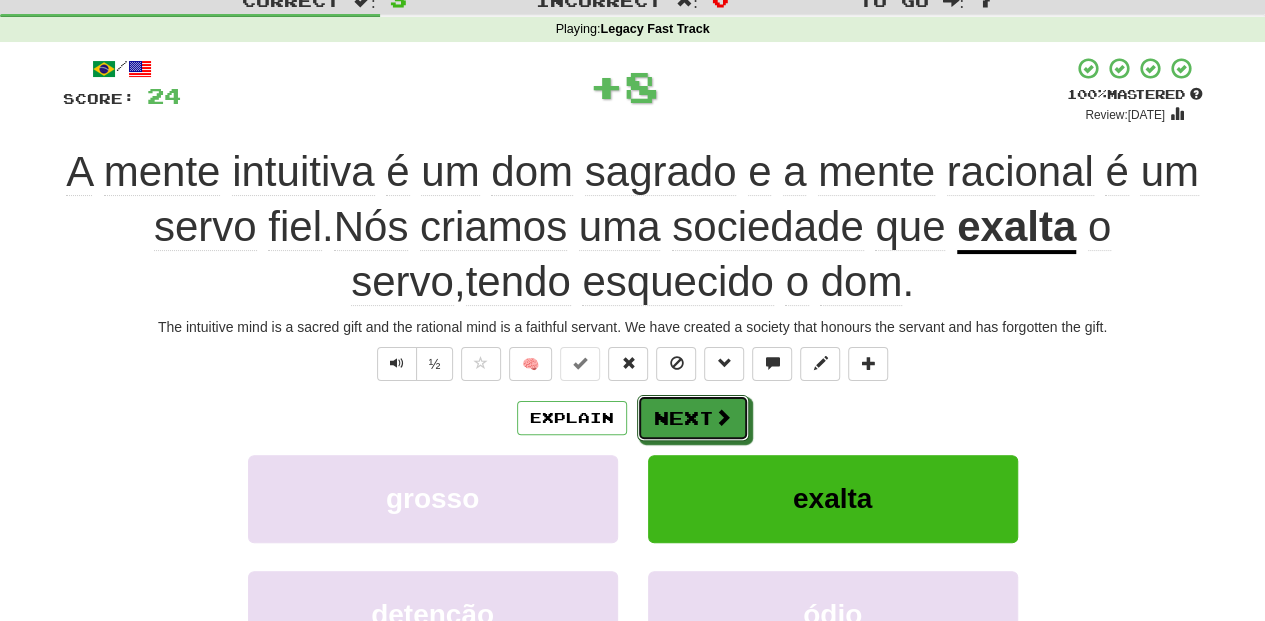 click on "Next" at bounding box center [693, 418] 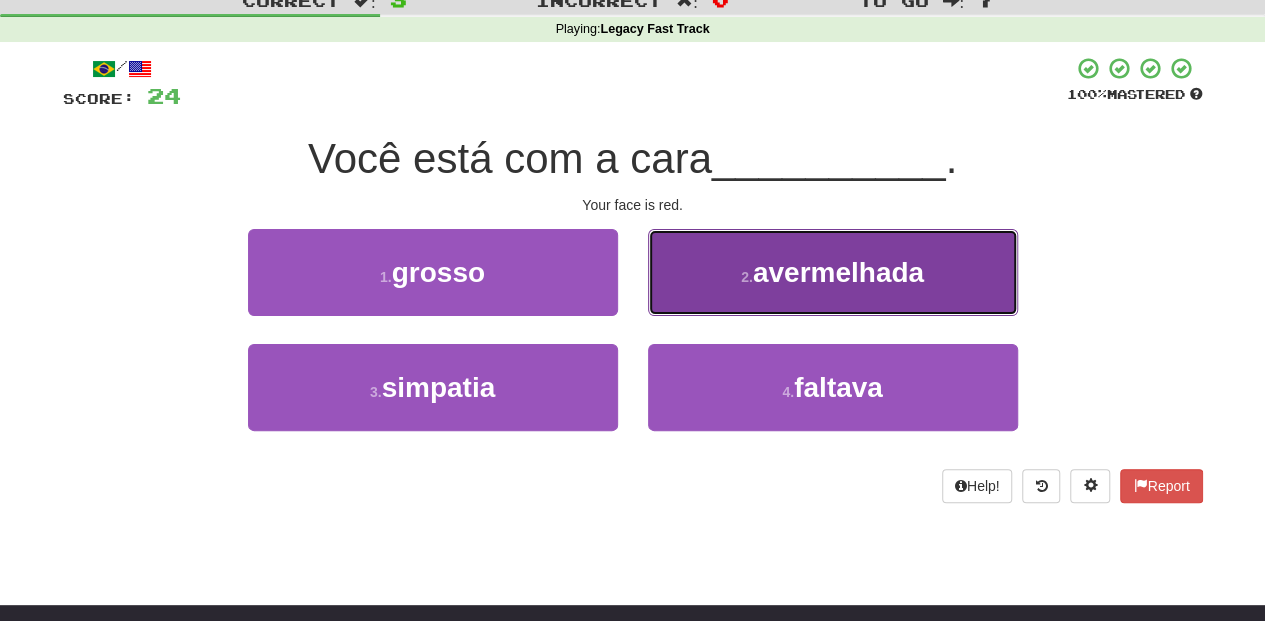 click on "2 .  avermelhada" at bounding box center (833, 272) 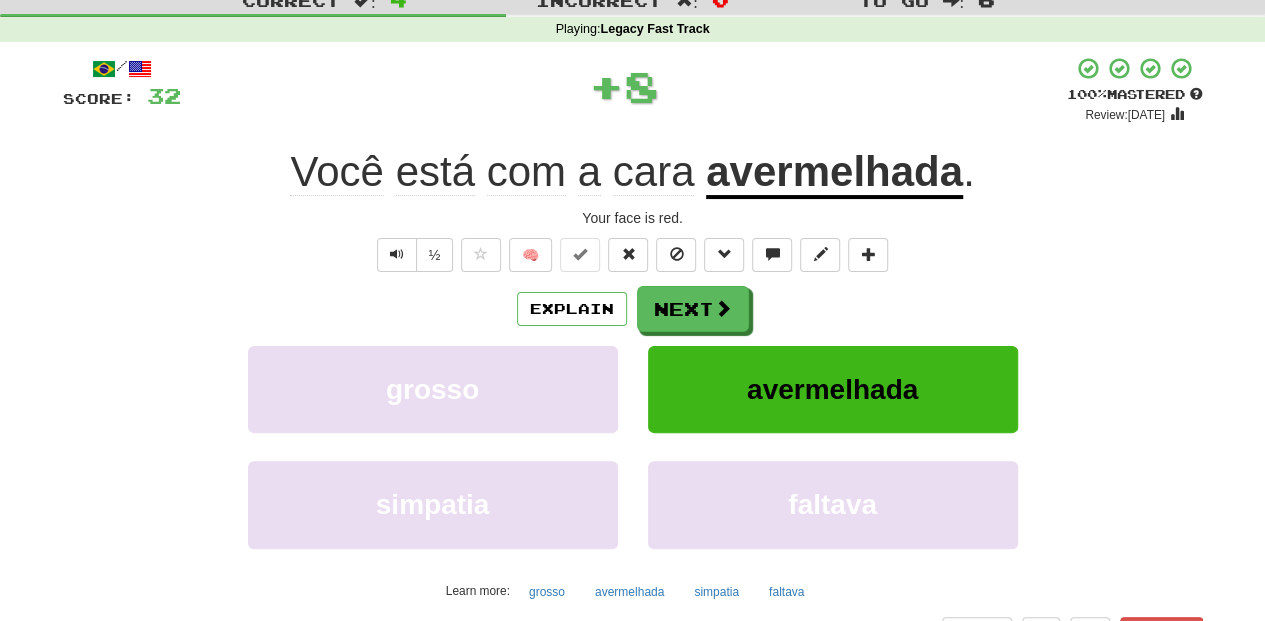 click on "Next" at bounding box center [693, 309] 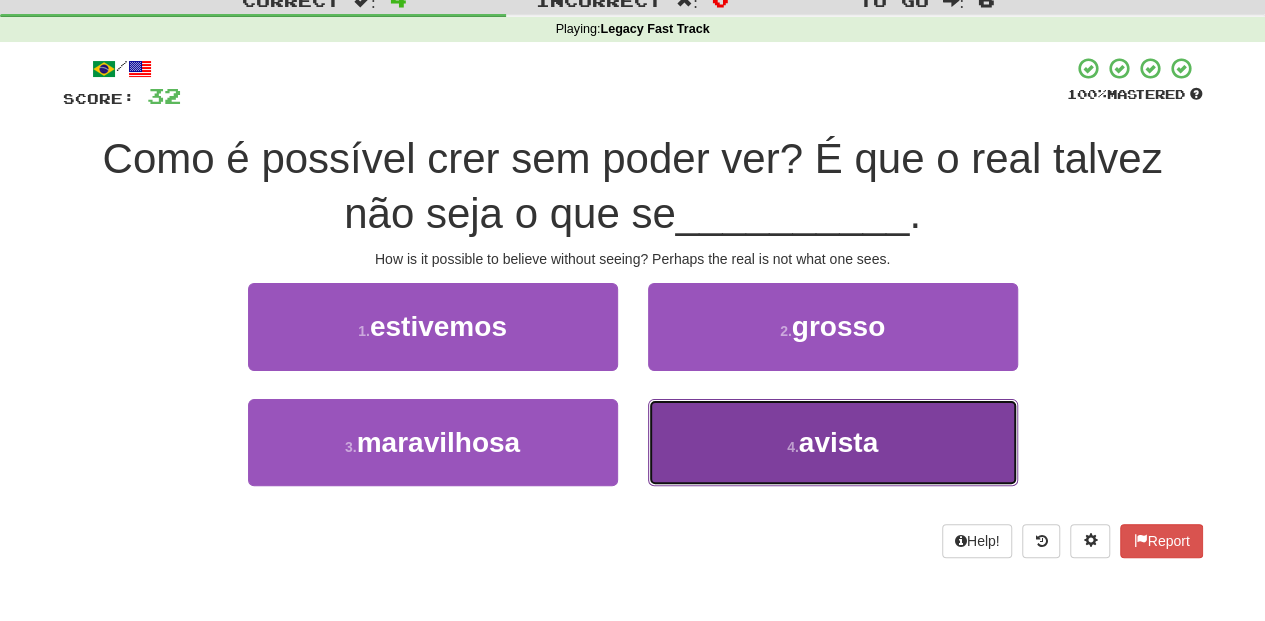click on "4 .  avista" at bounding box center (833, 442) 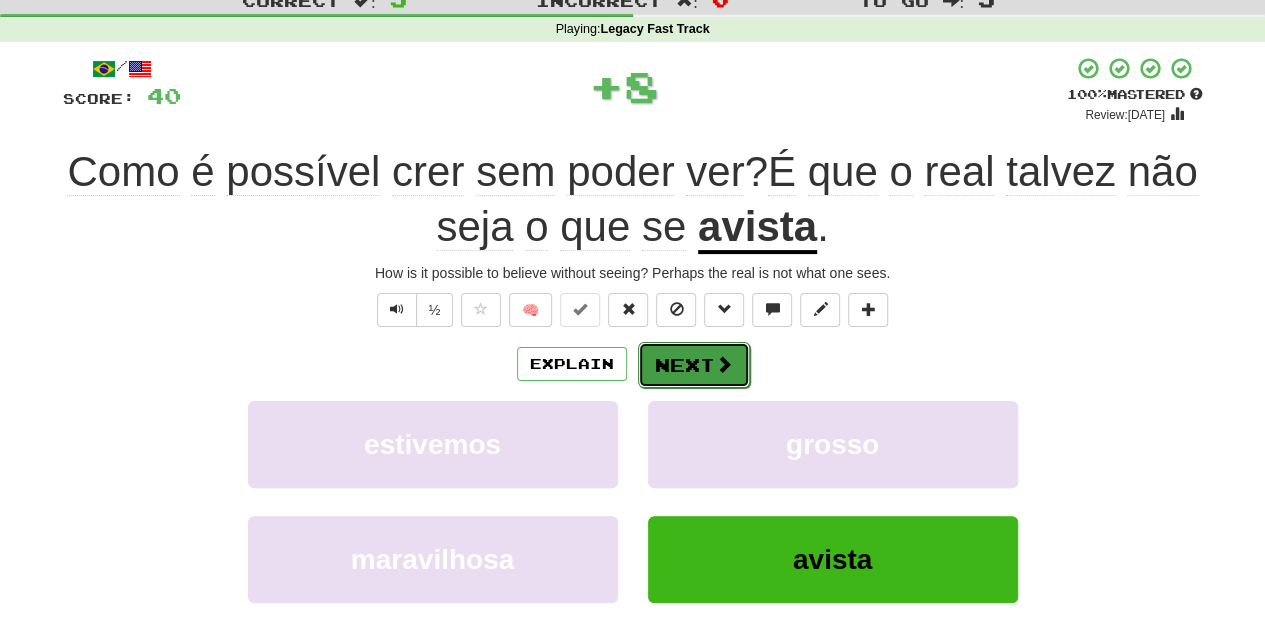 click on "Next" at bounding box center (694, 365) 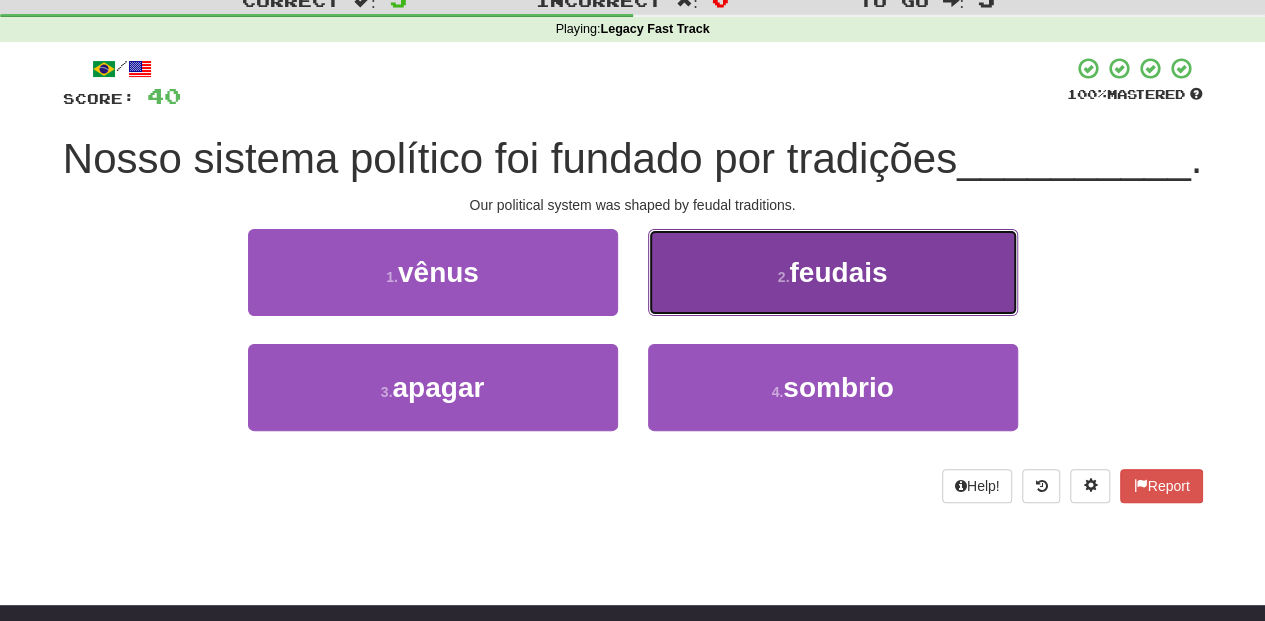 click on "2 .  feudais" at bounding box center (833, 272) 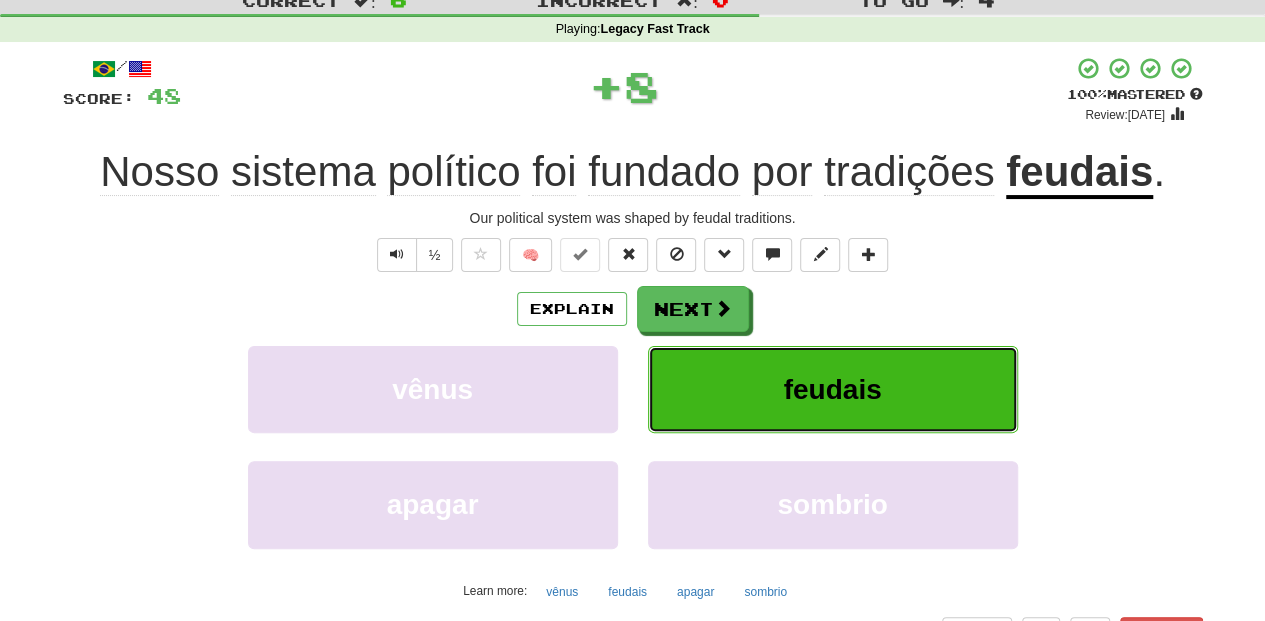 click on "feudais" at bounding box center [833, 389] 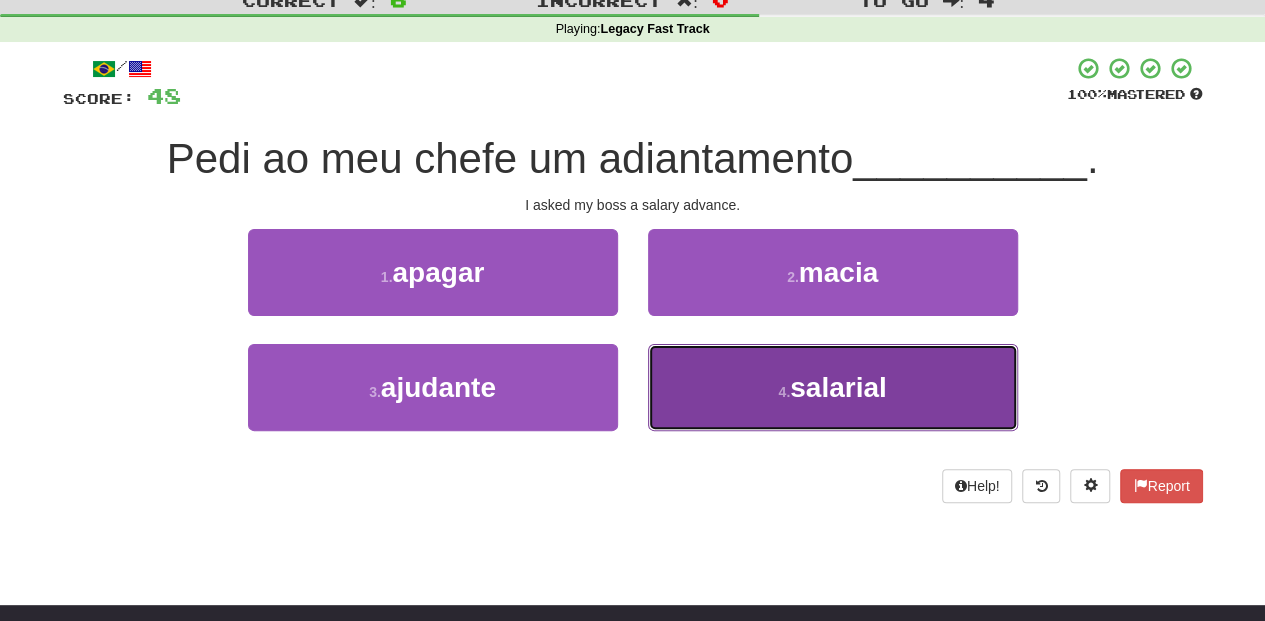 click on "4 .  salarial" at bounding box center [833, 387] 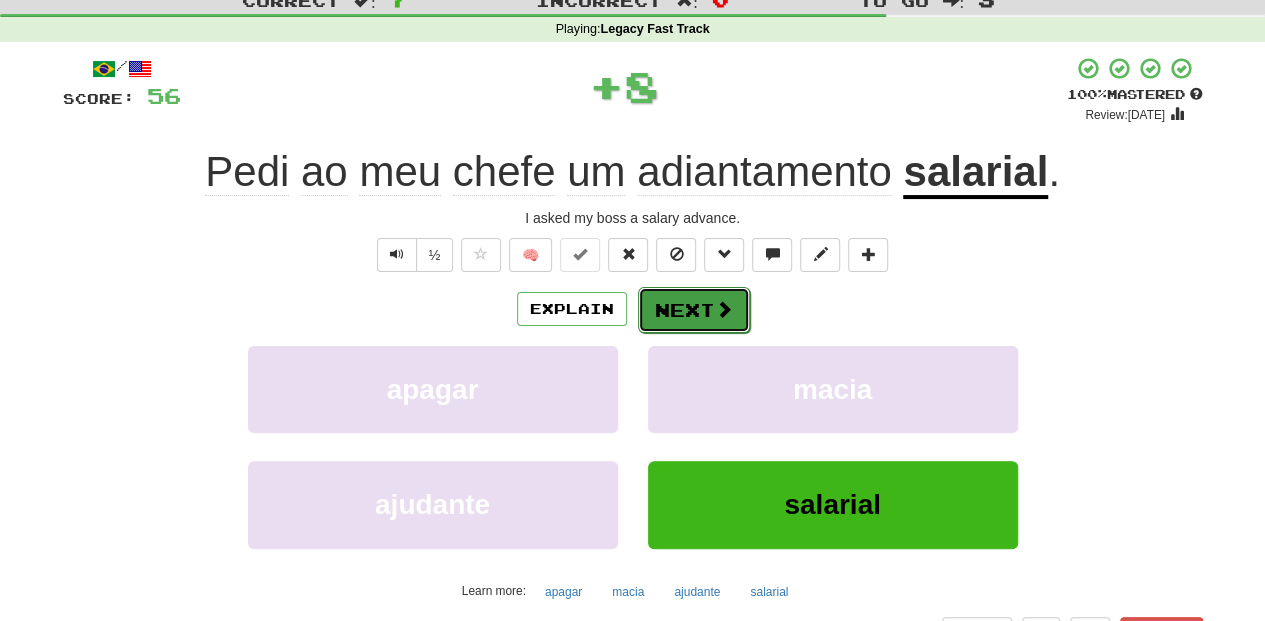 click on "Next" at bounding box center (694, 310) 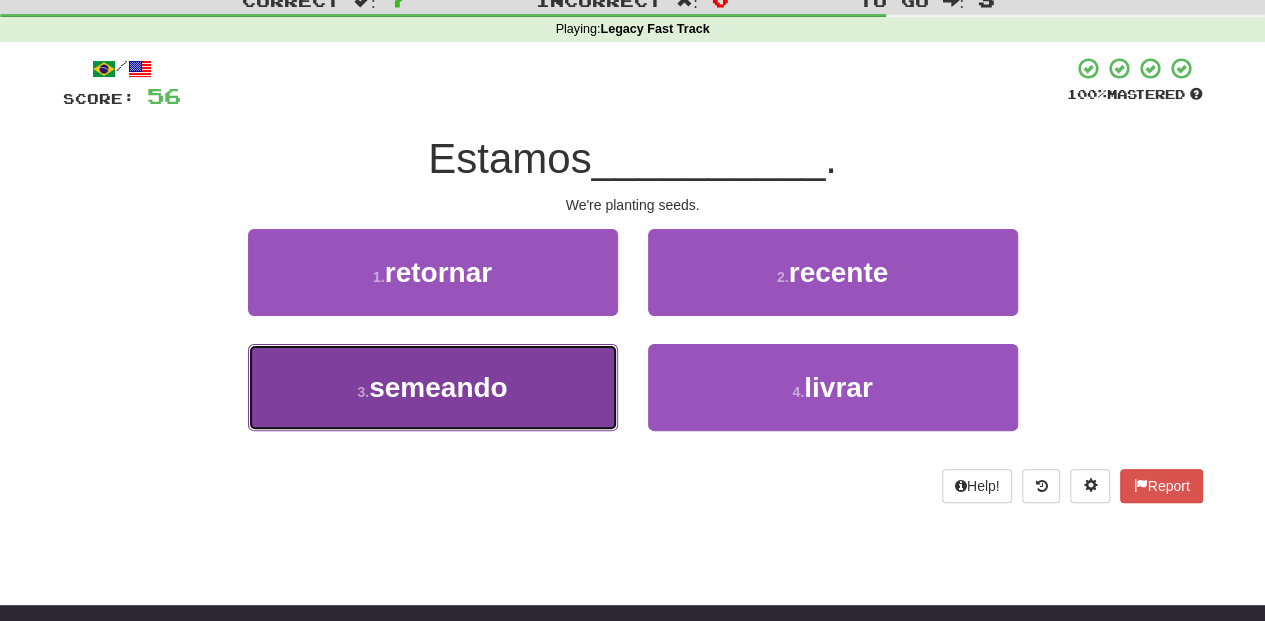 click on "3 .  semeando" at bounding box center (433, 387) 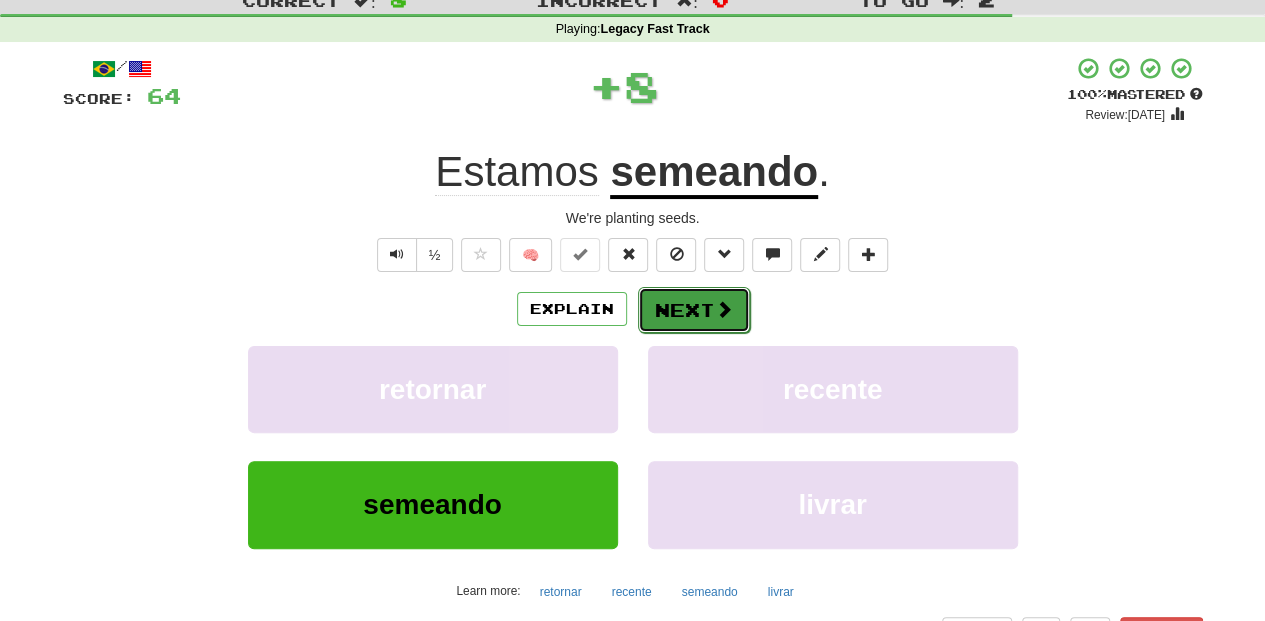 click on "Next" at bounding box center (694, 310) 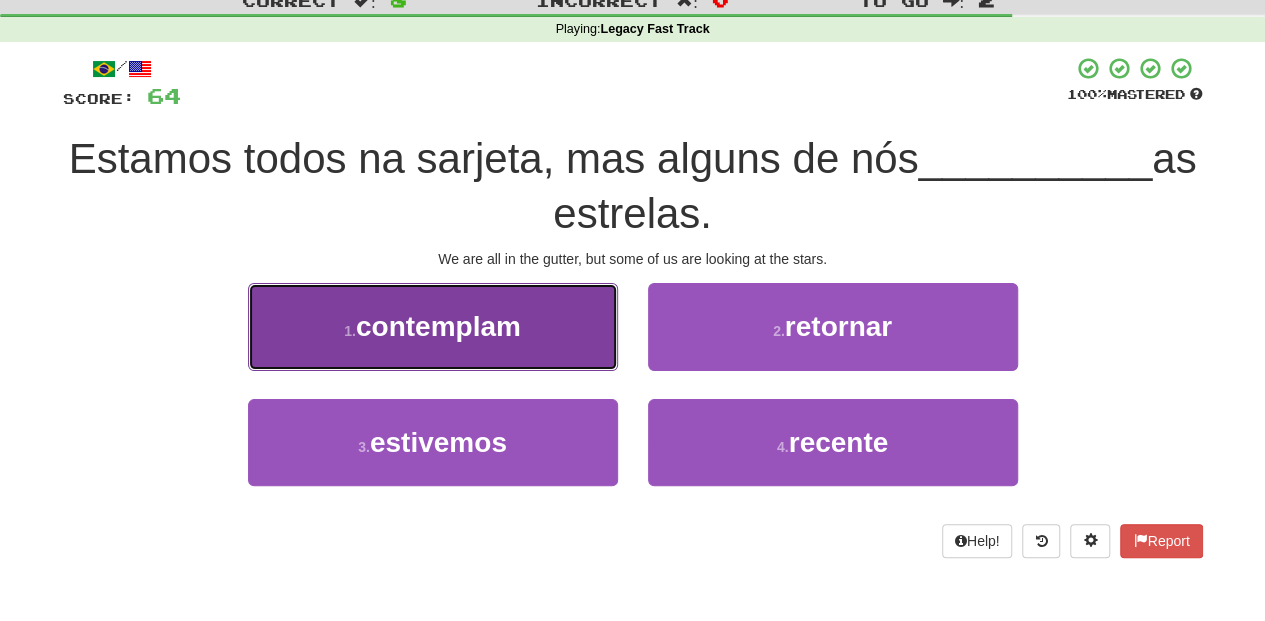 click on "1 .  contemplam" at bounding box center [433, 326] 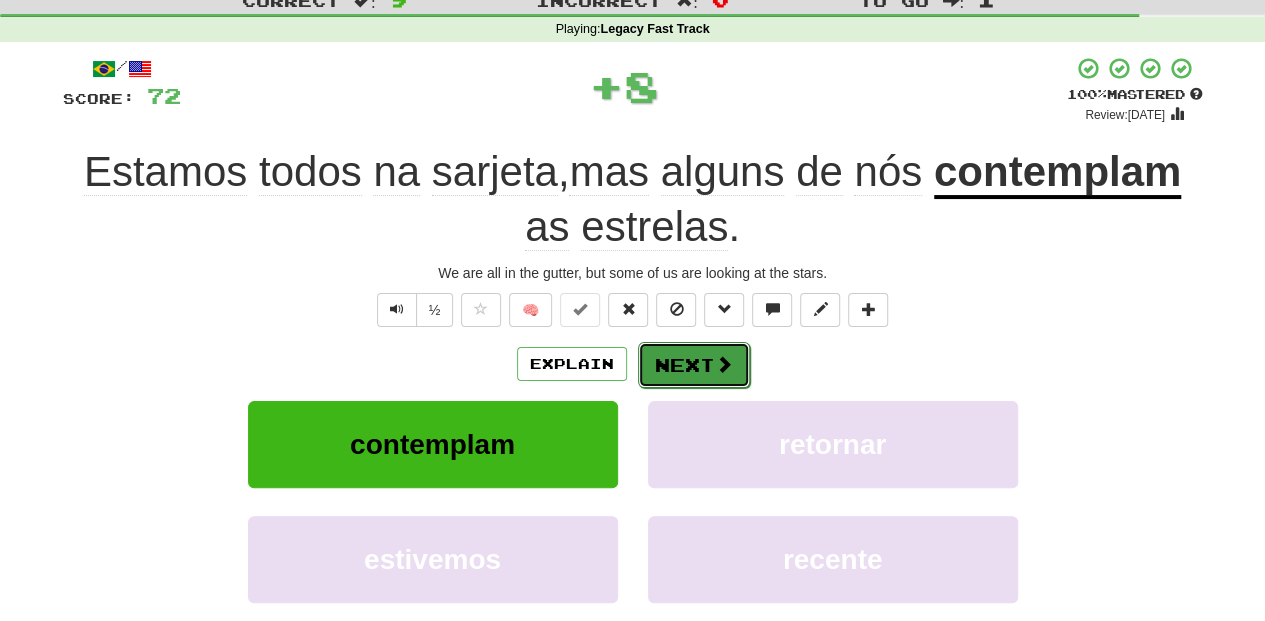 click on "Next" at bounding box center [694, 365] 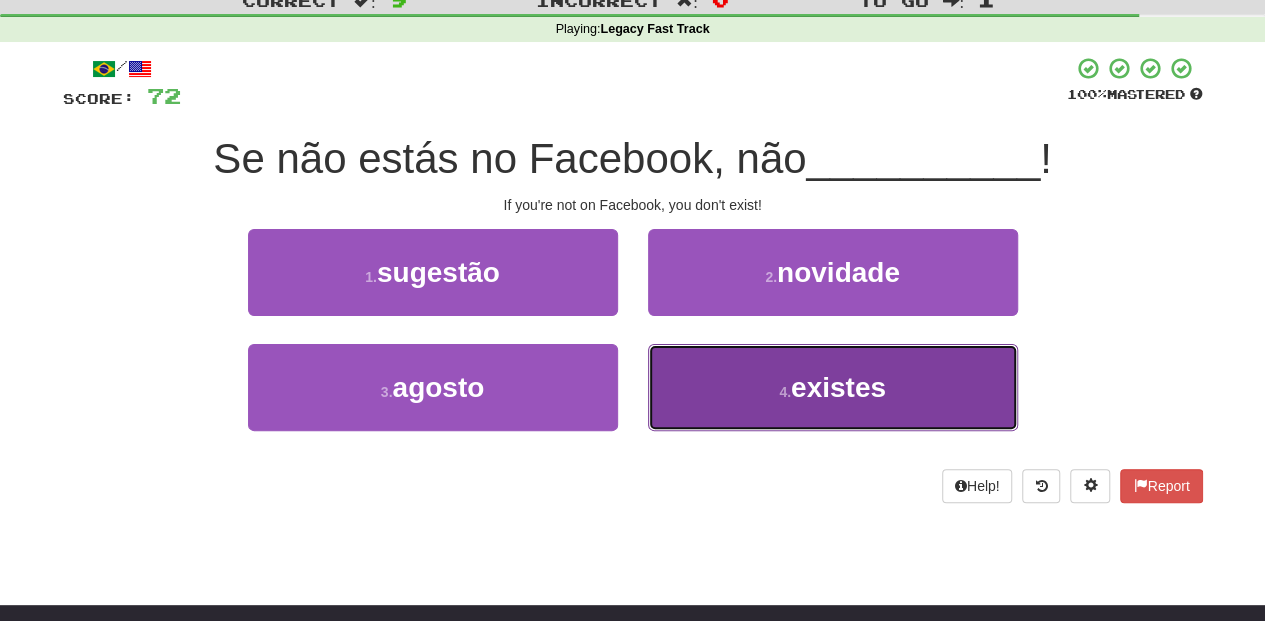 click on "4 .  existes" at bounding box center [833, 387] 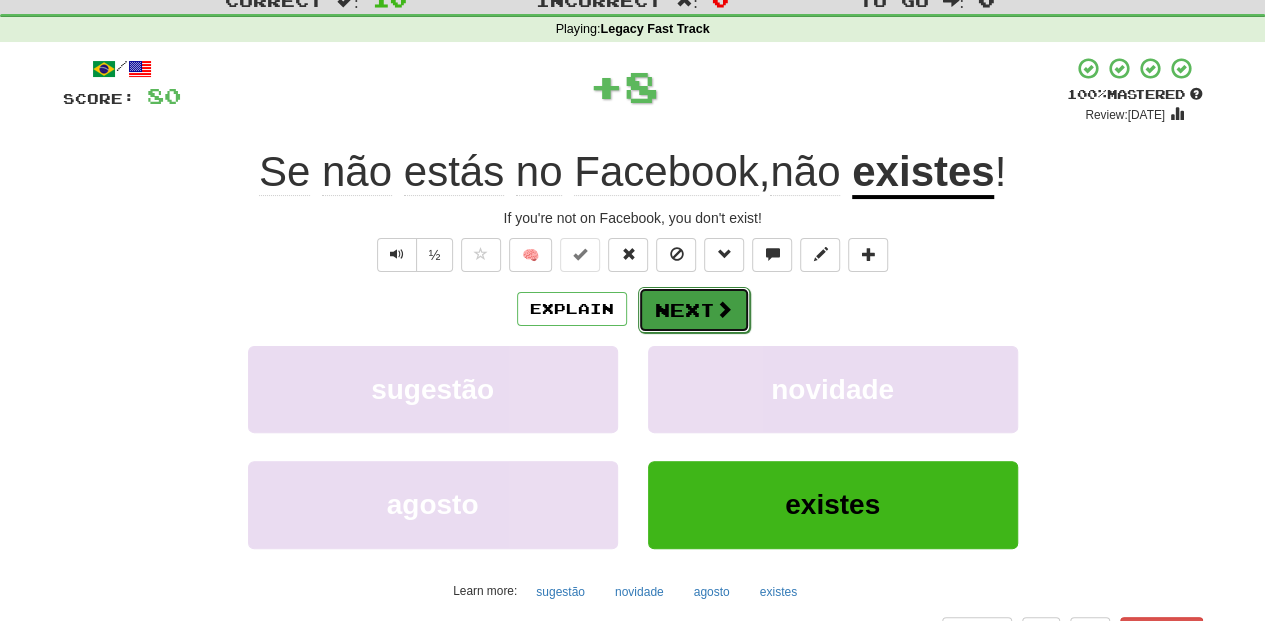 click on "Next" at bounding box center [694, 310] 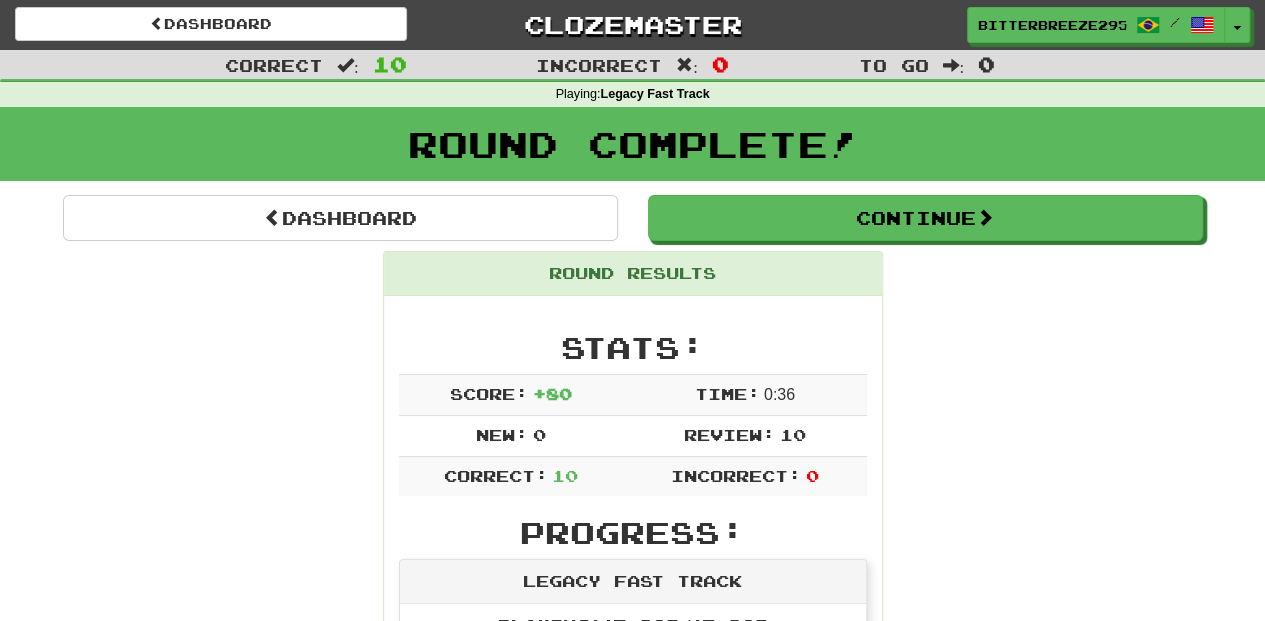 scroll, scrollTop: 0, scrollLeft: 0, axis: both 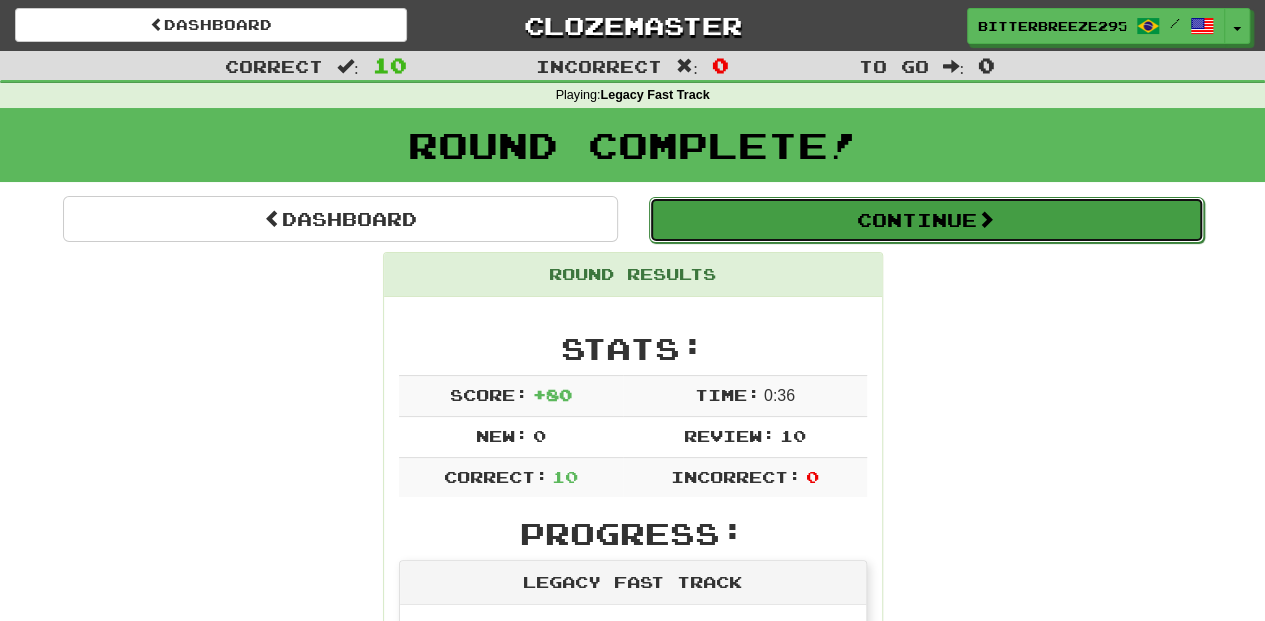 click on "Continue" at bounding box center (926, 220) 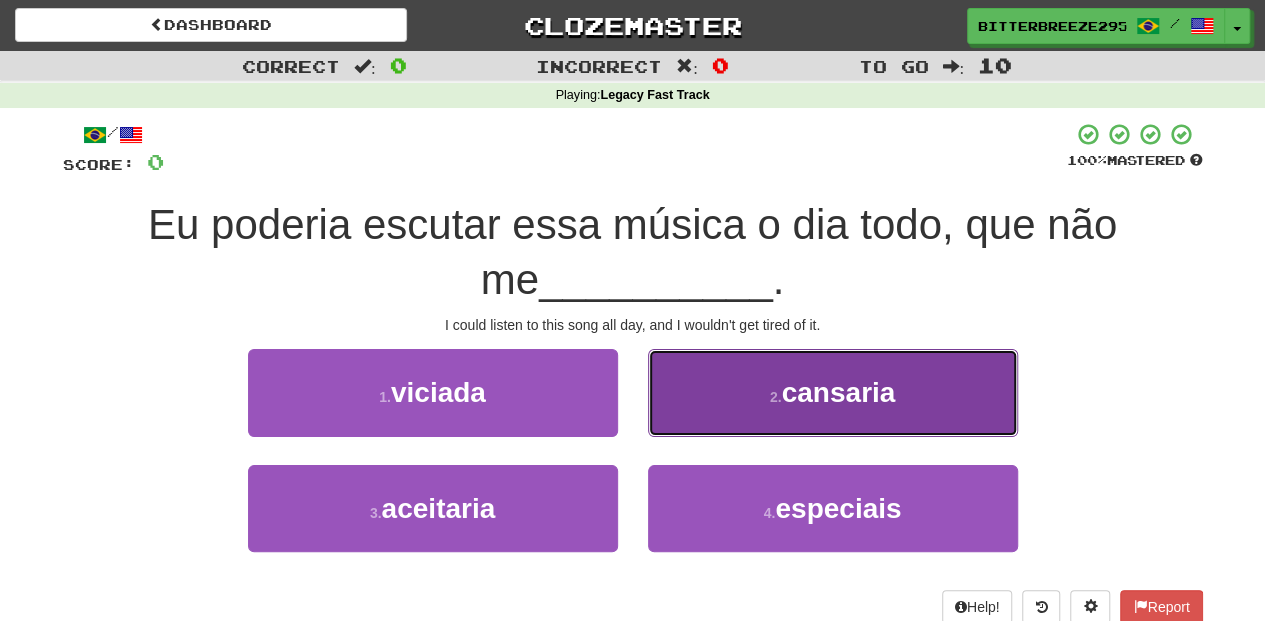 click on "2 .  cansaria" at bounding box center [833, 392] 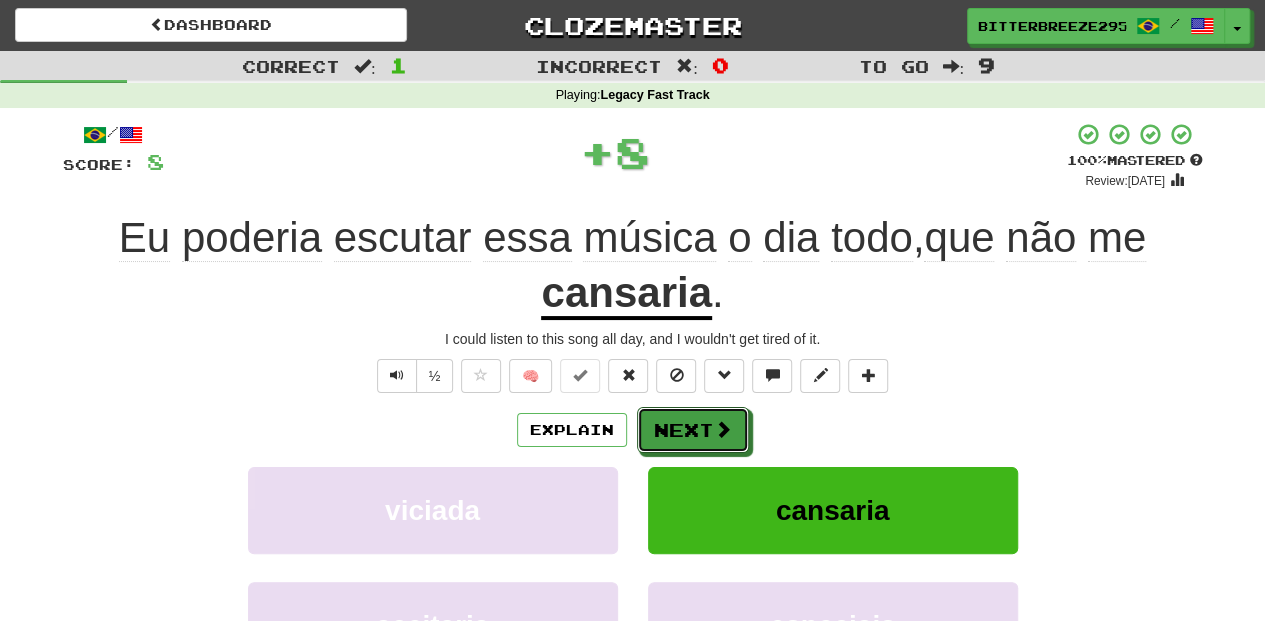 click on "Next" at bounding box center [693, 430] 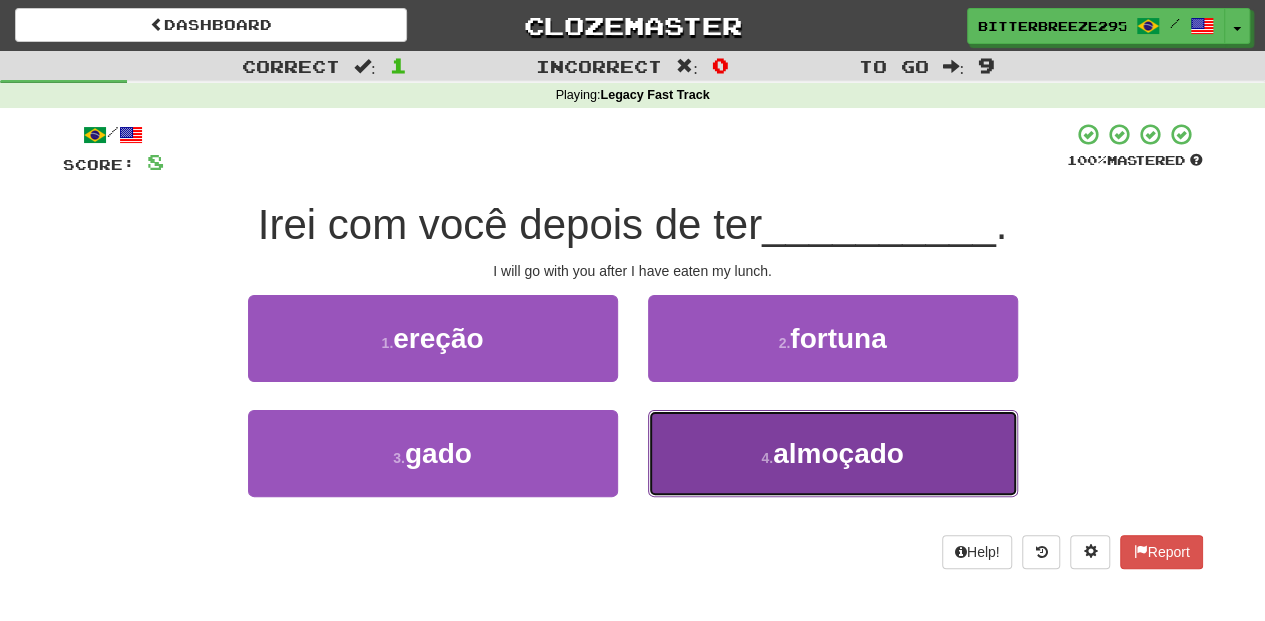 click on "4 .  almoçado" at bounding box center (833, 453) 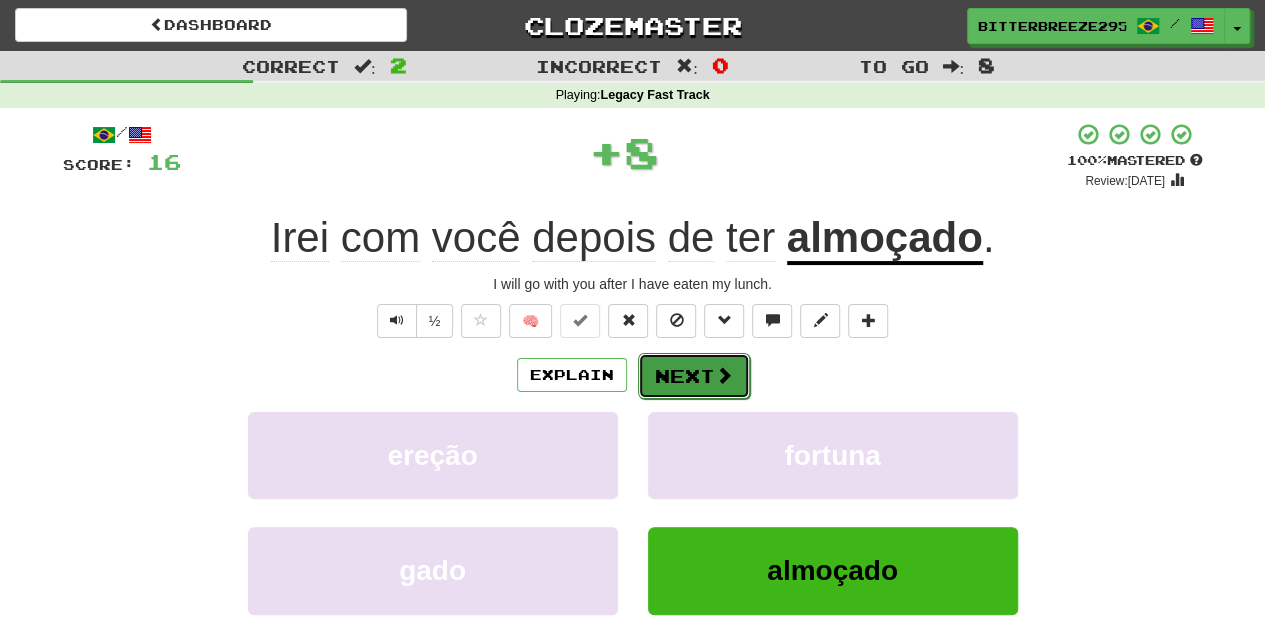 click on "Next" at bounding box center [694, 376] 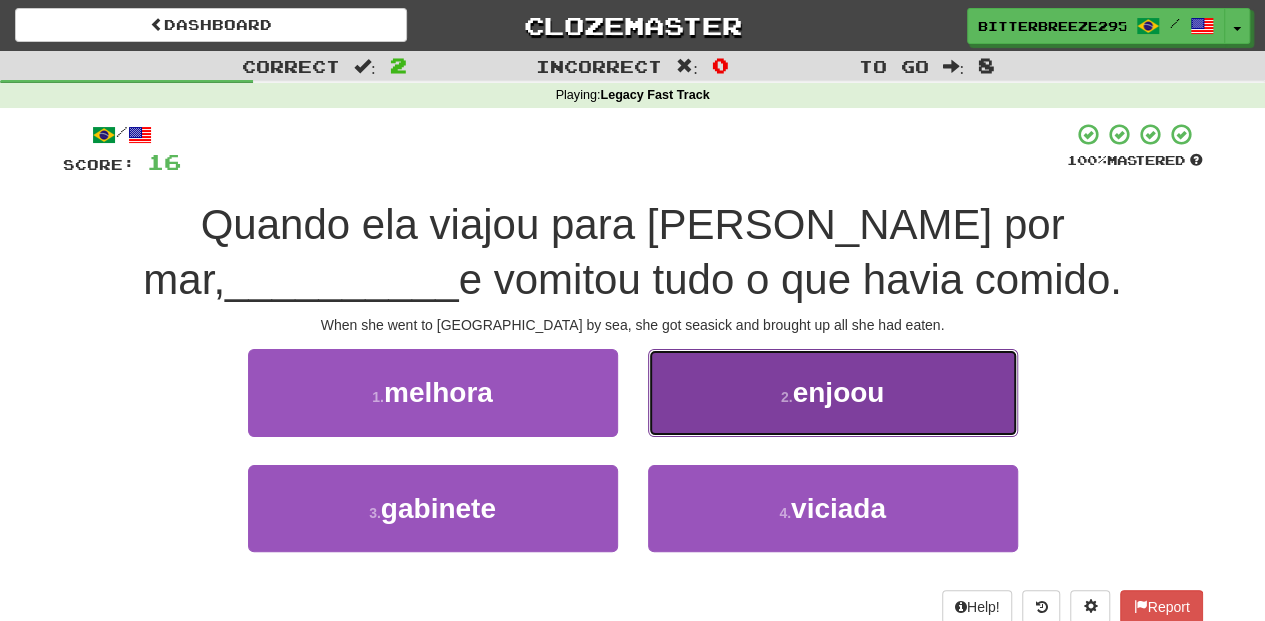 click on "2 .  enjoou" at bounding box center (833, 392) 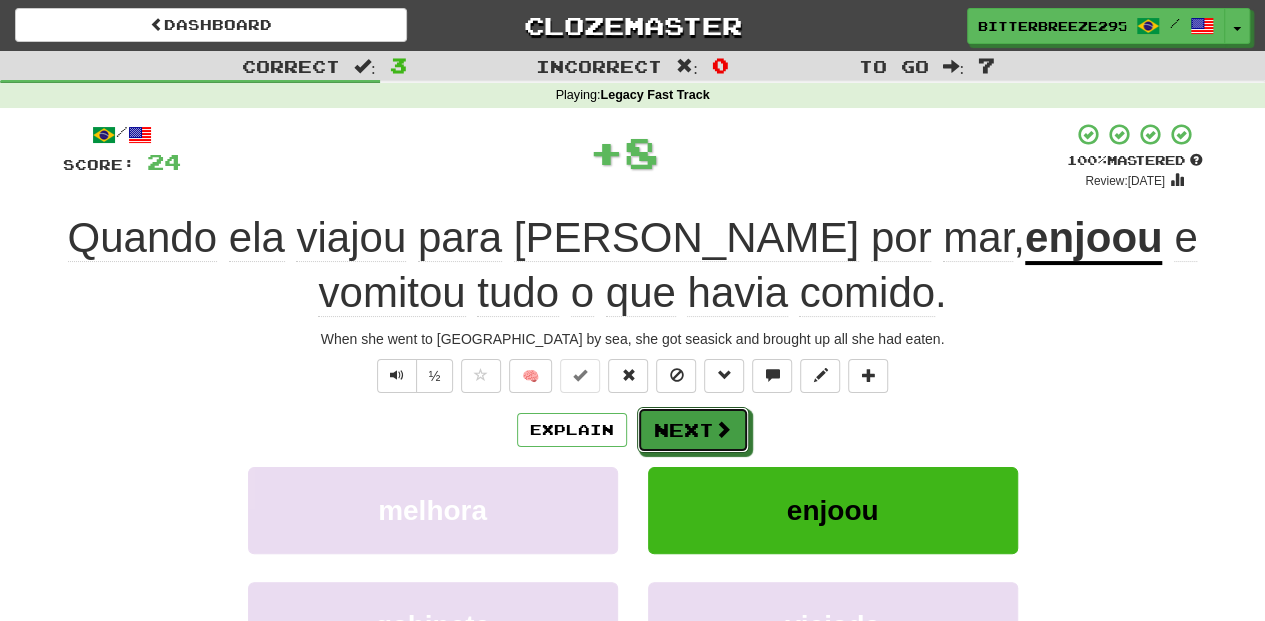 click on "Next" at bounding box center [693, 430] 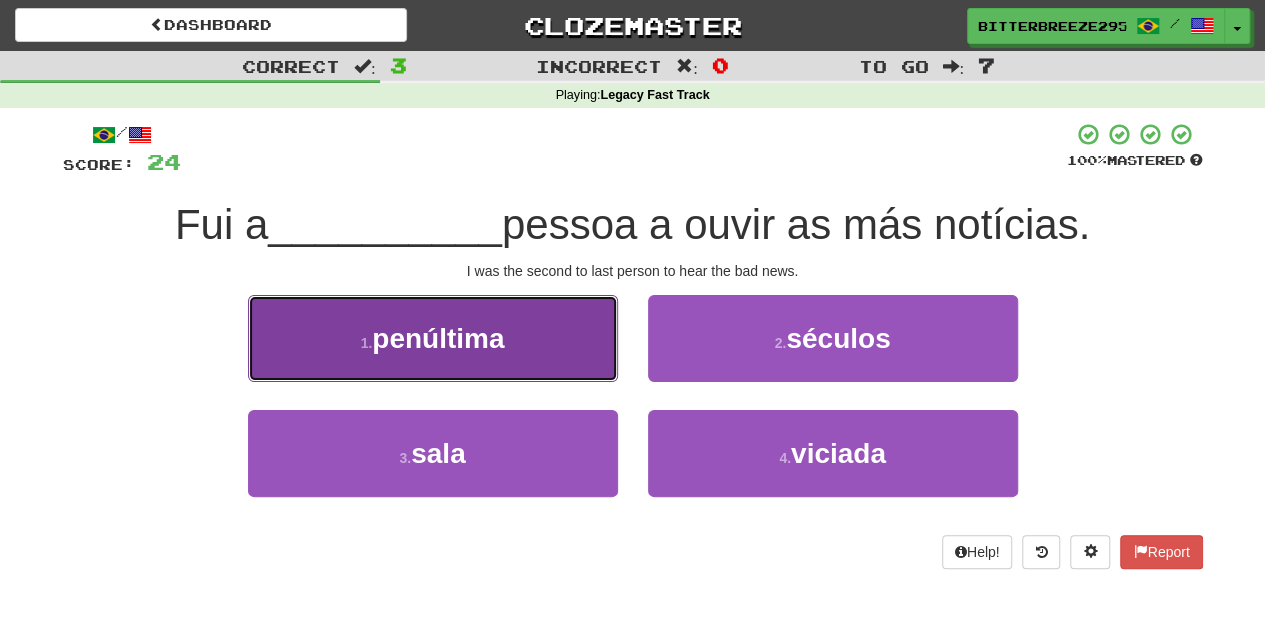 click on "1 .  penúltima" at bounding box center (433, 338) 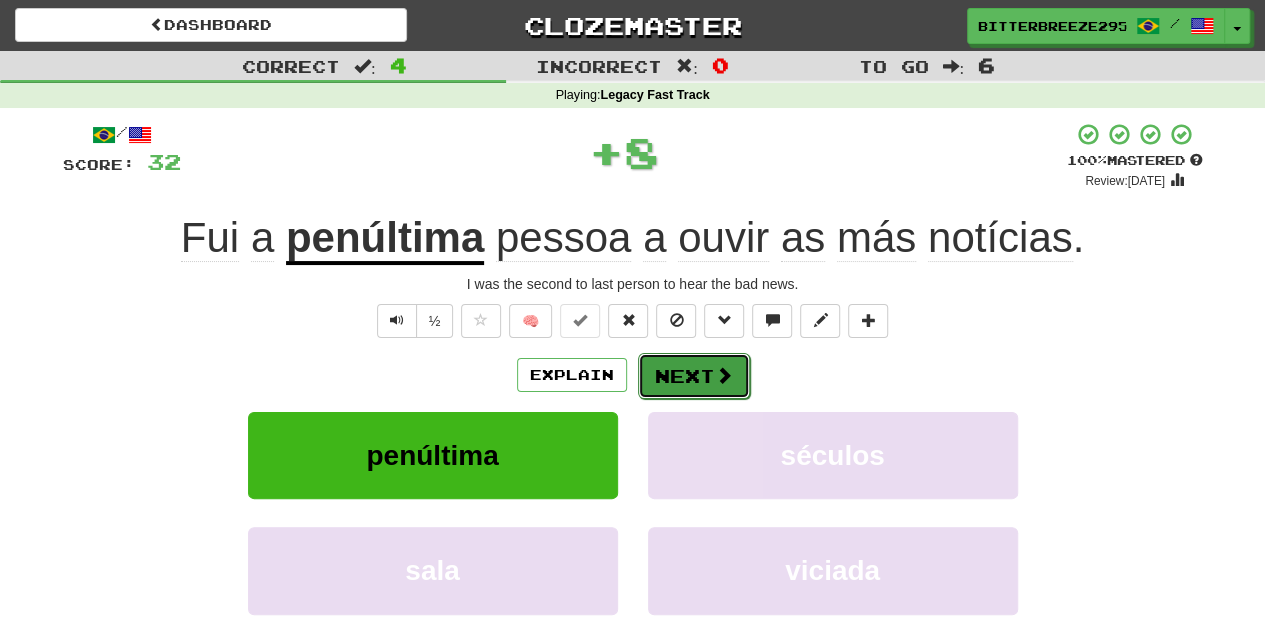 click on "Next" at bounding box center (694, 376) 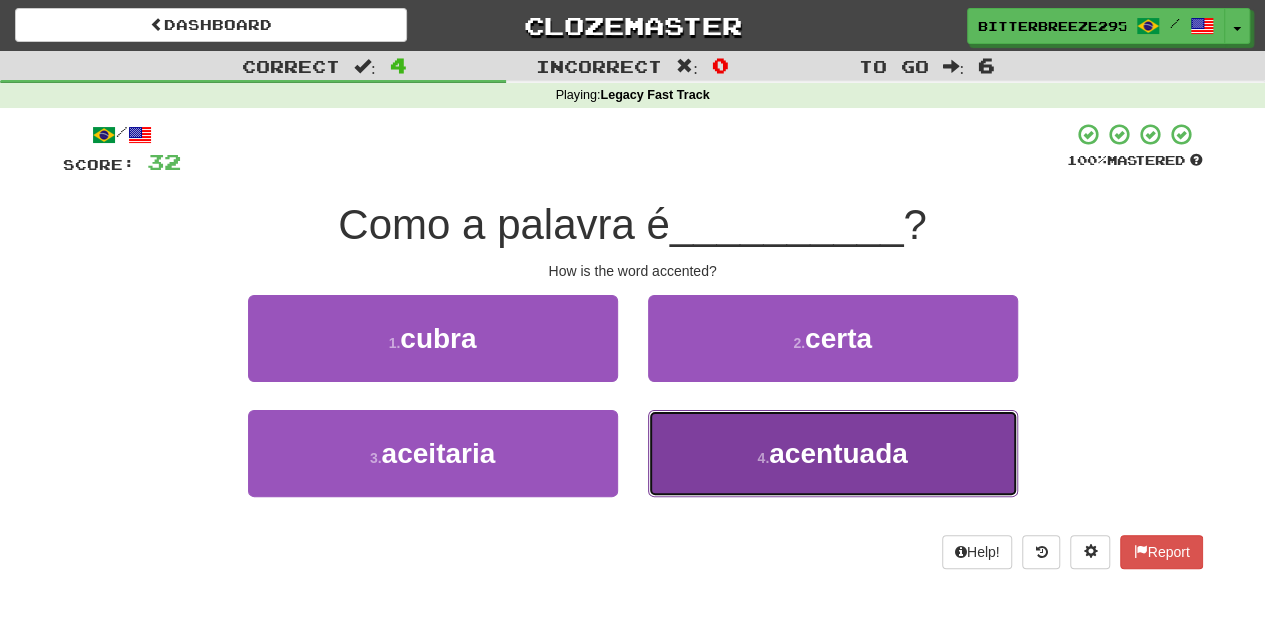 click on "4 .  acentuada" at bounding box center [833, 453] 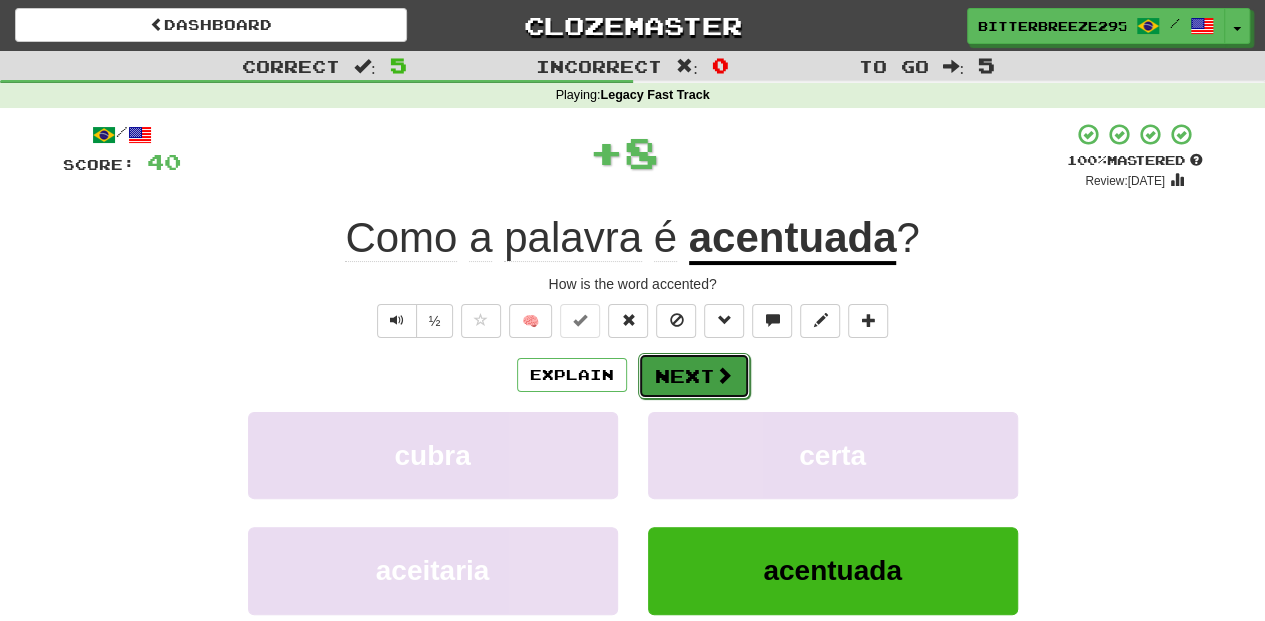 click on "Next" at bounding box center (694, 376) 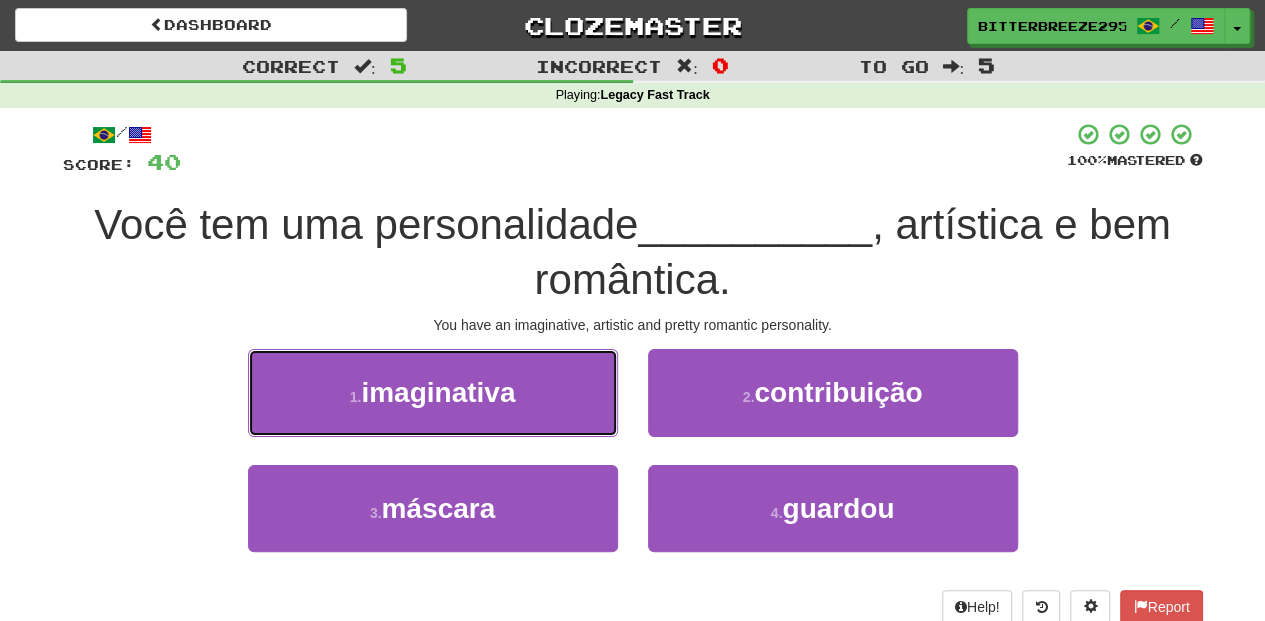 drag, startPoint x: 541, startPoint y: 401, endPoint x: 573, endPoint y: 403, distance: 32.06244 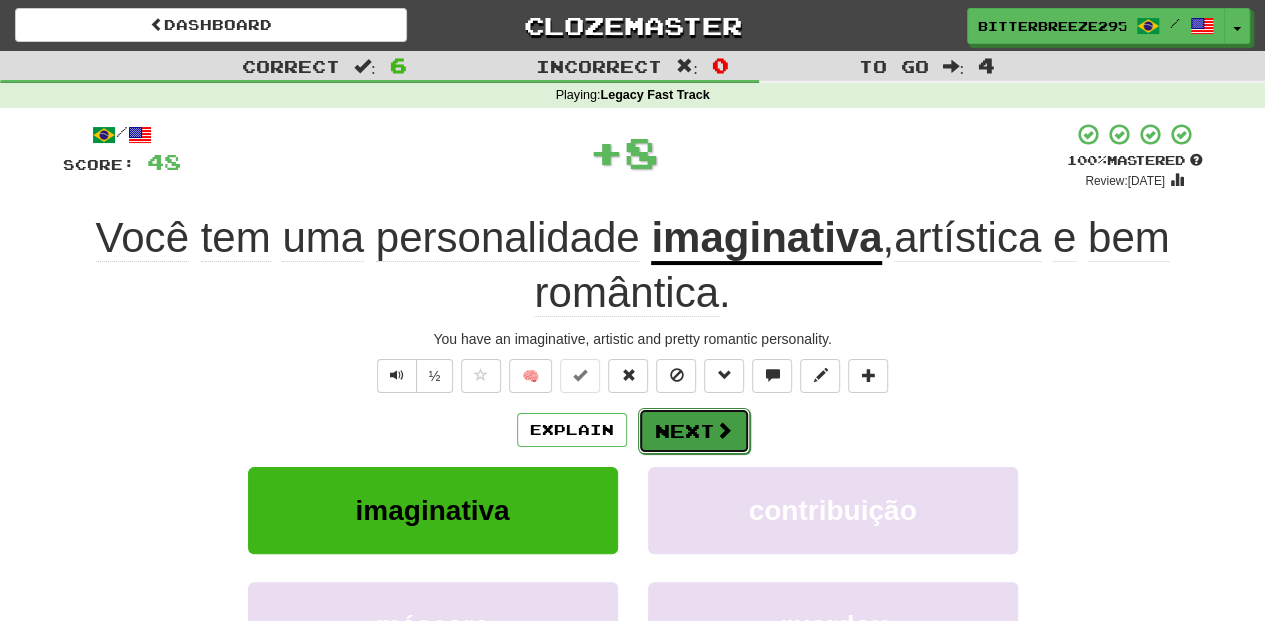 click on "Next" at bounding box center (694, 431) 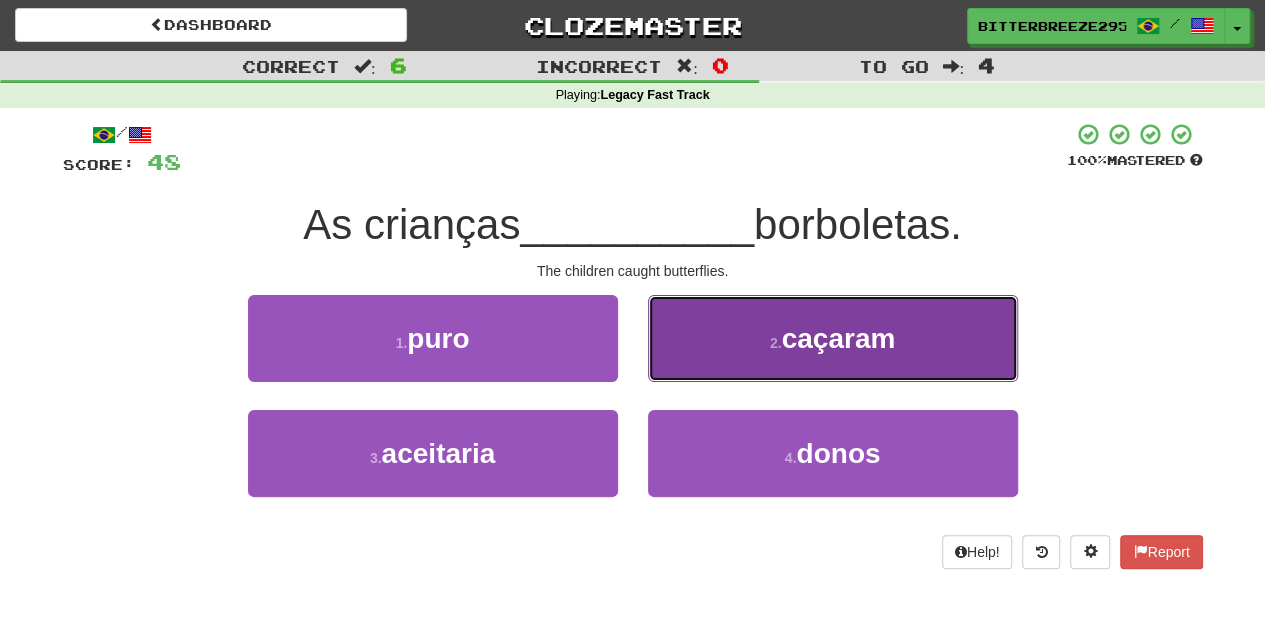 click on "2 .  caçaram" at bounding box center [833, 338] 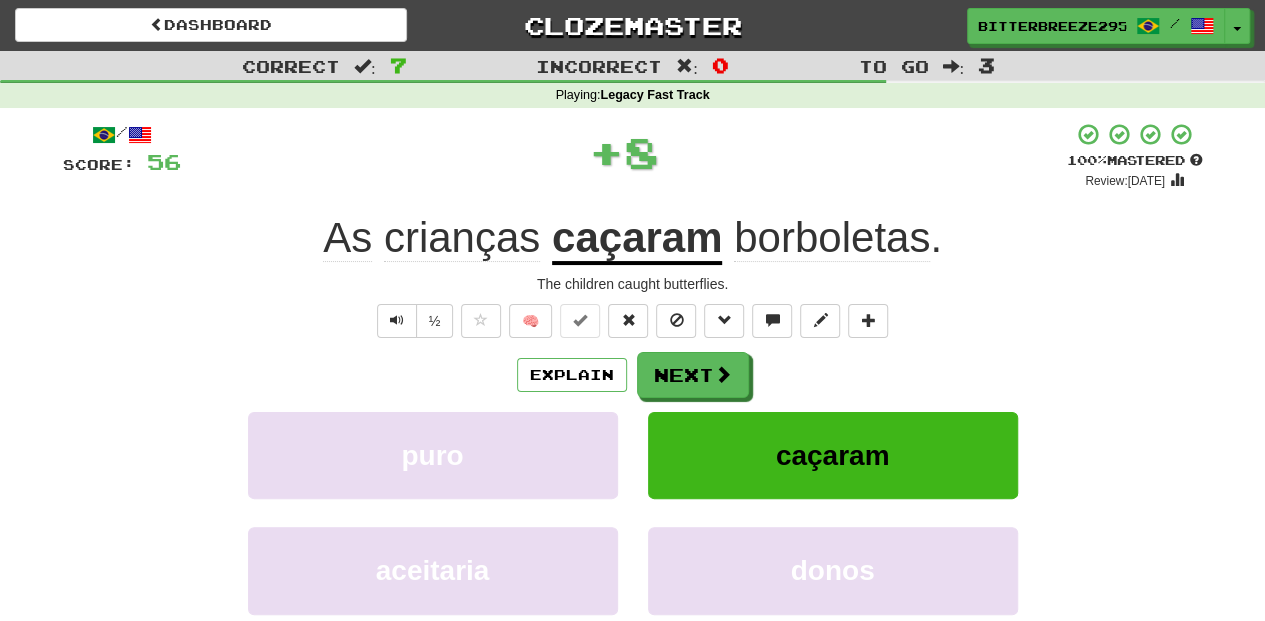 click on "Next" at bounding box center (693, 375) 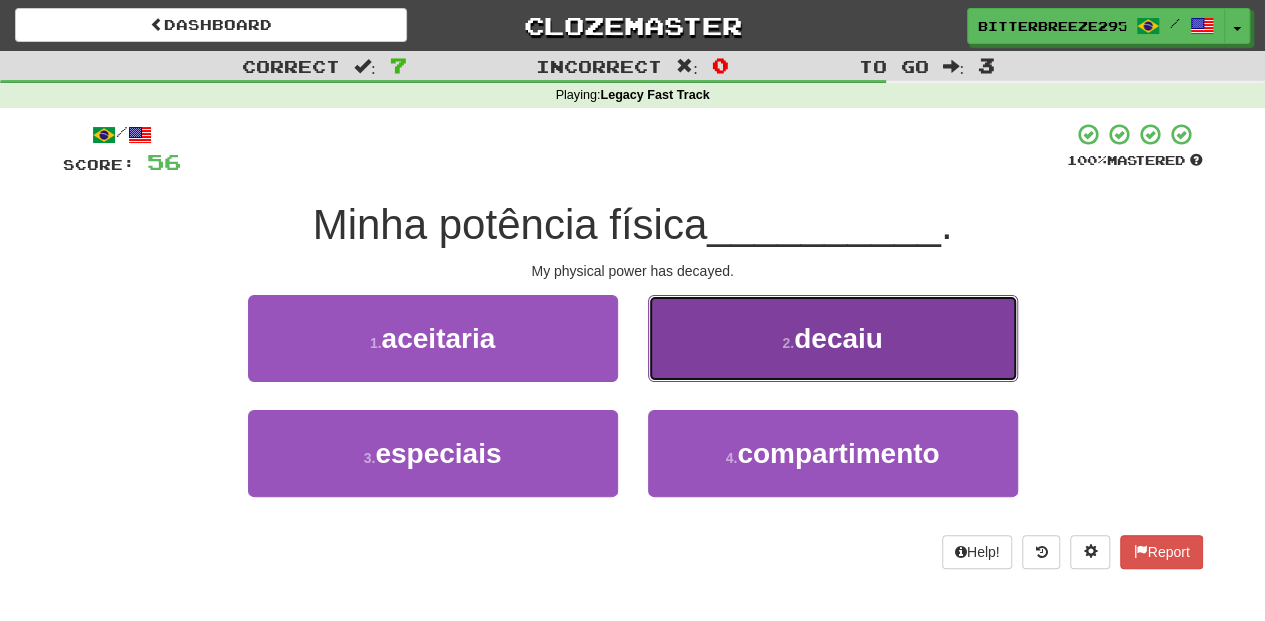 click on "2 .  decaiu" at bounding box center (833, 338) 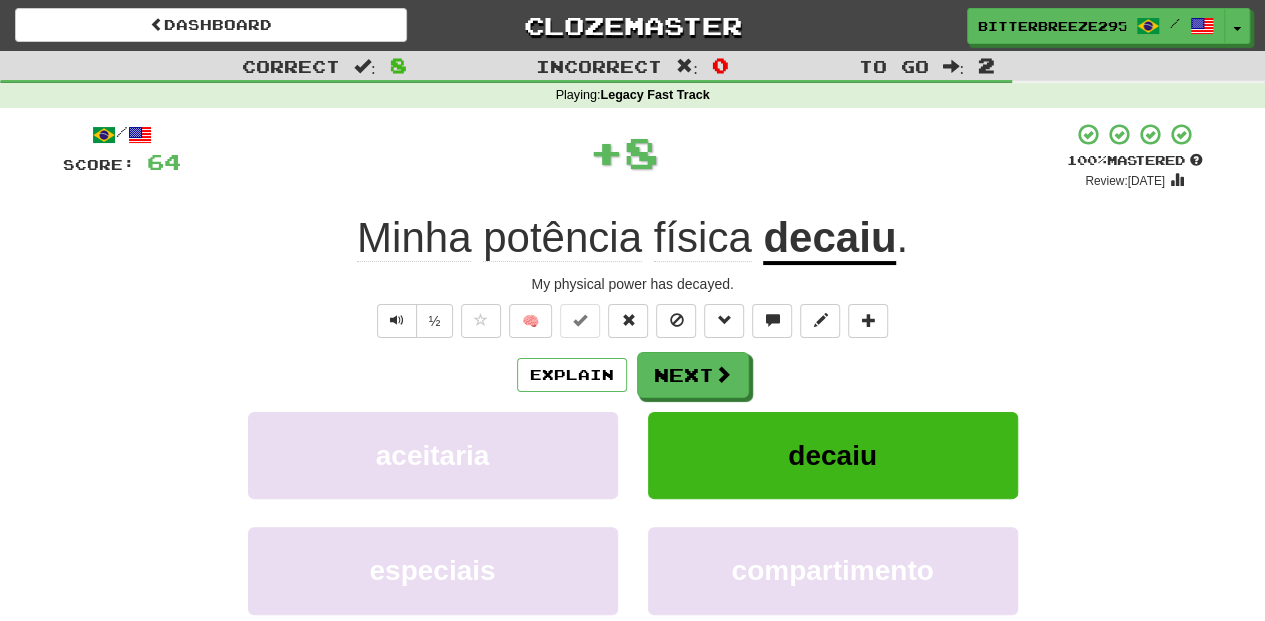 click on "Next" at bounding box center [693, 375] 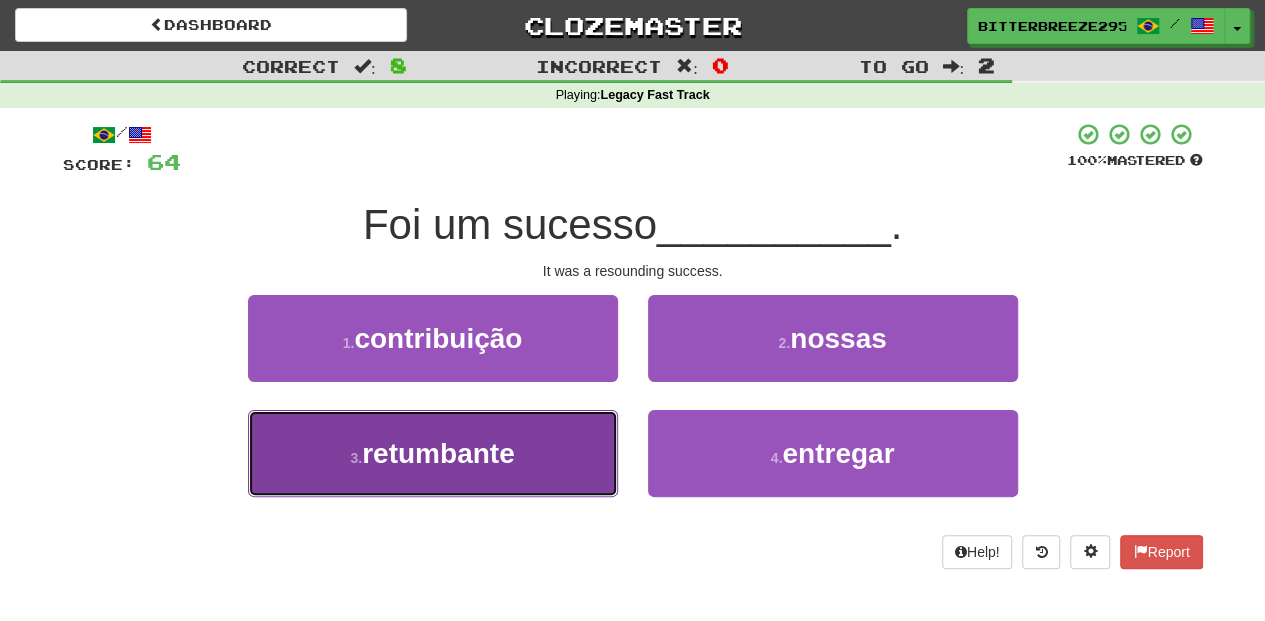 click on "3 .  retumbante" at bounding box center [433, 453] 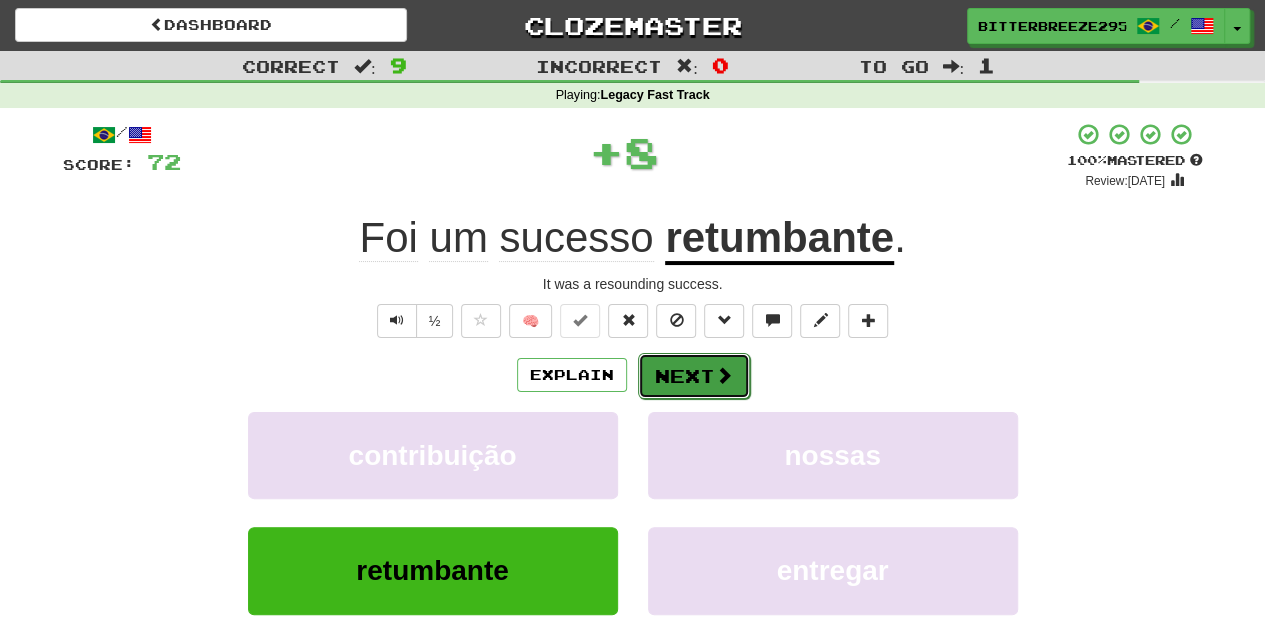 click on "Next" at bounding box center [694, 376] 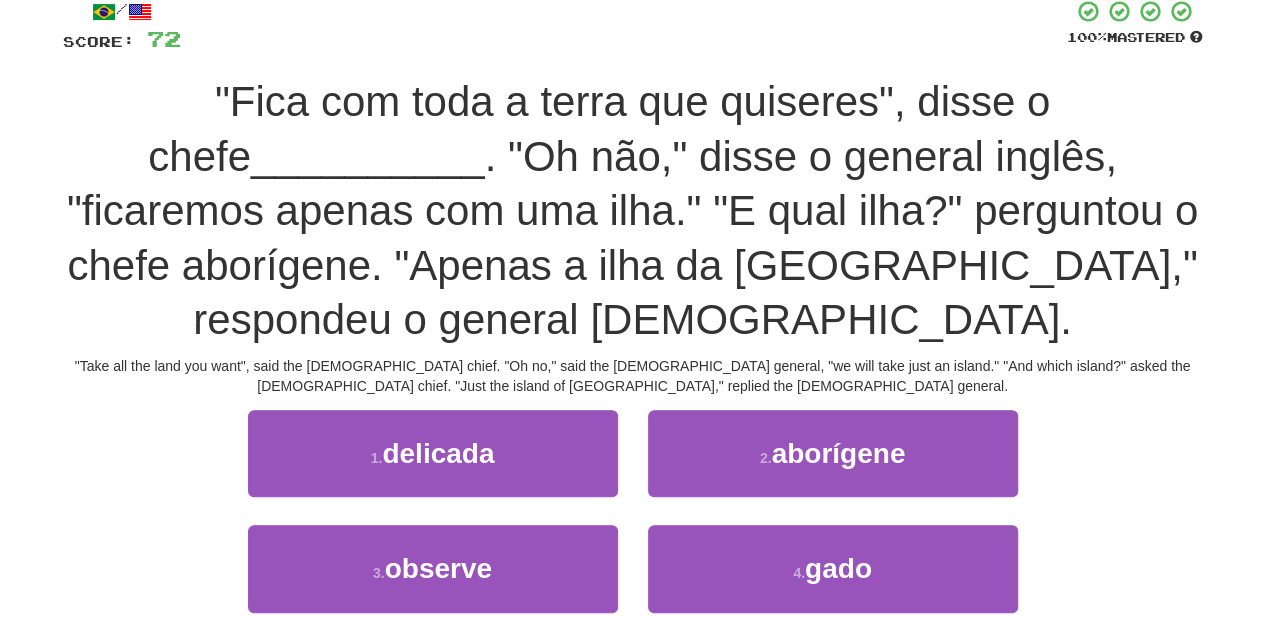 scroll, scrollTop: 133, scrollLeft: 0, axis: vertical 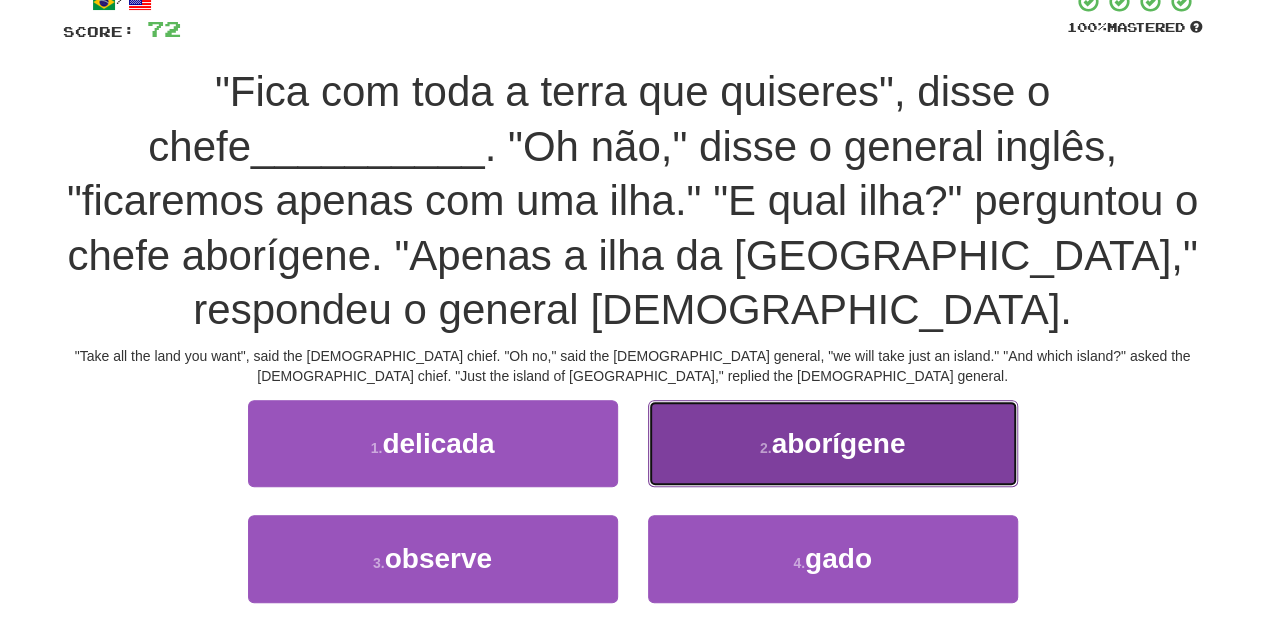 click on "2 .  aborígene" at bounding box center [833, 443] 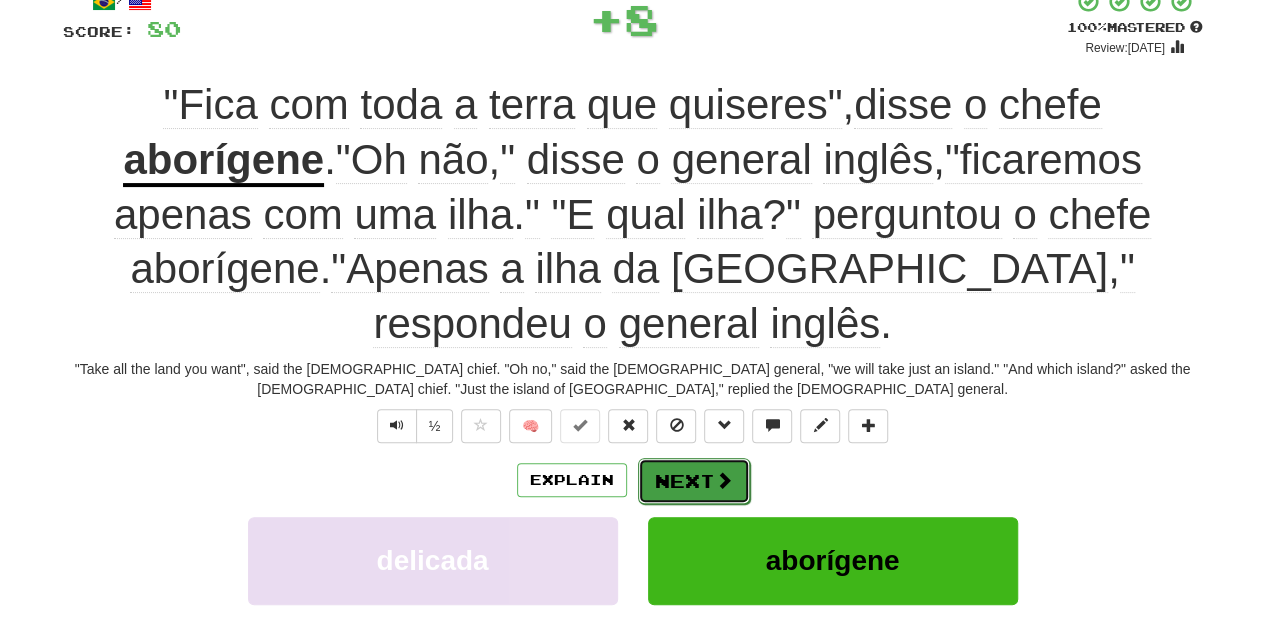 click on "Next" at bounding box center (694, 481) 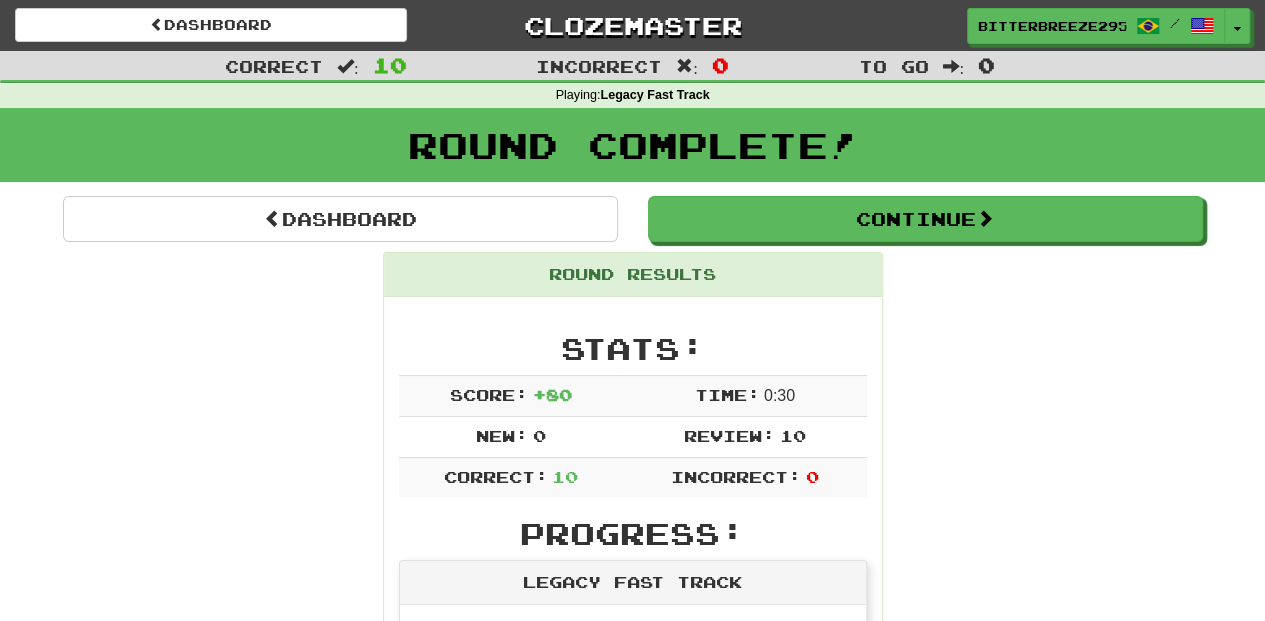 scroll, scrollTop: 0, scrollLeft: 0, axis: both 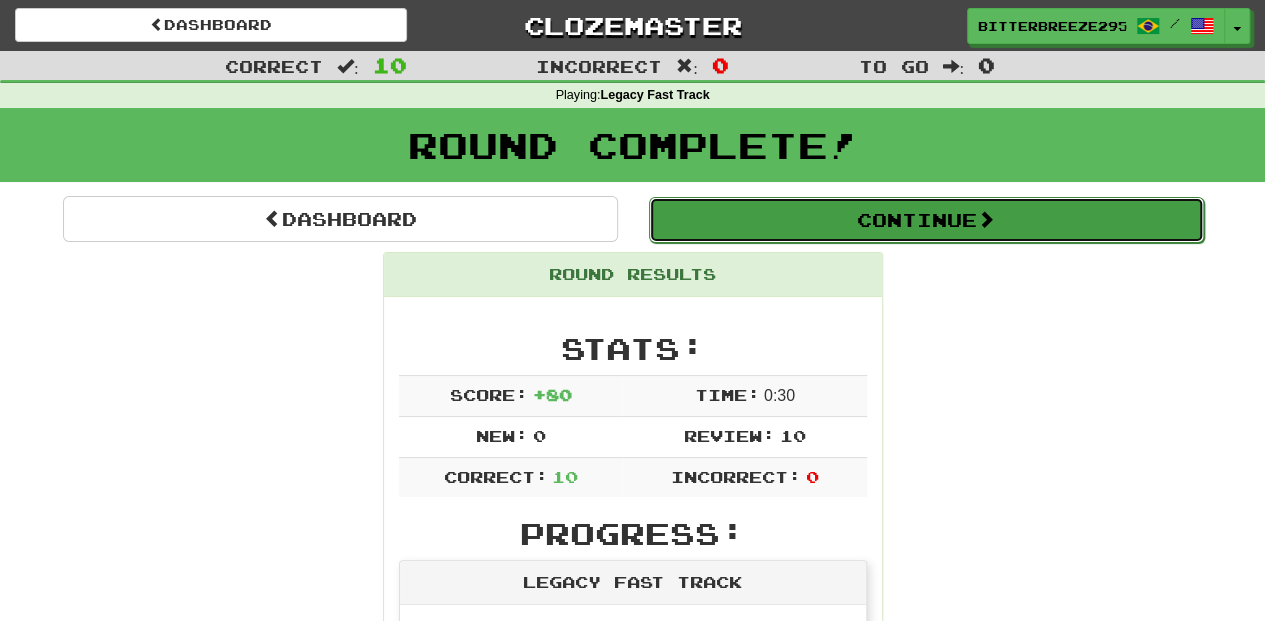 click on "Continue" at bounding box center (926, 220) 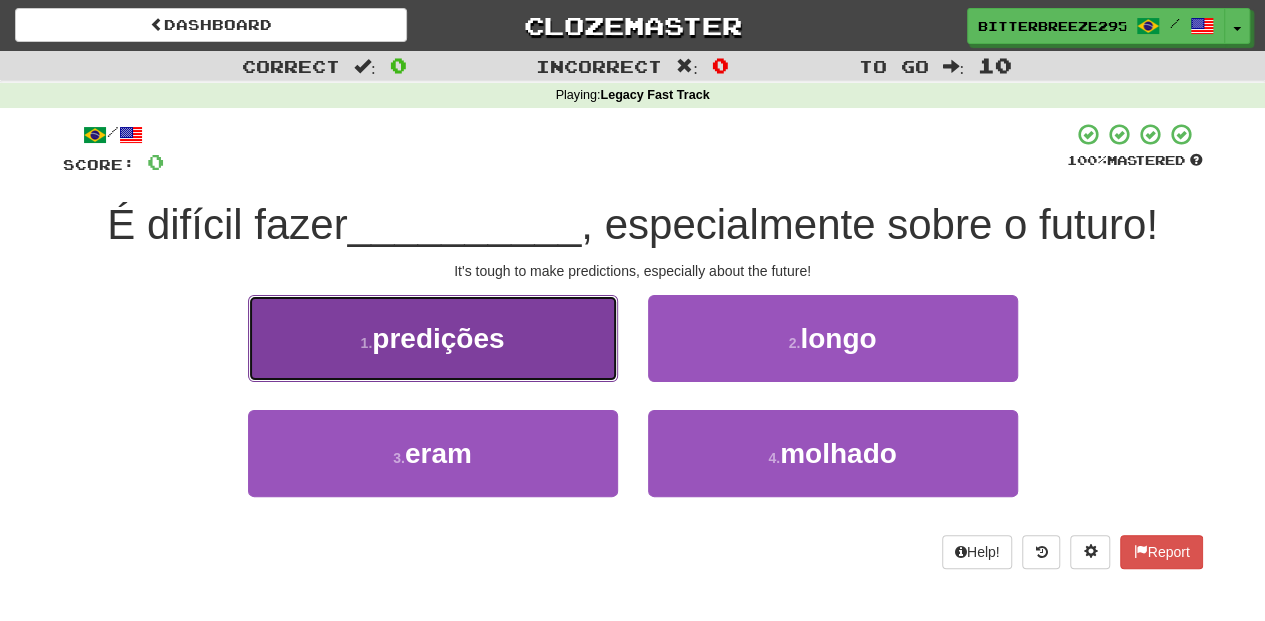 click on "1 .  predições" at bounding box center [433, 338] 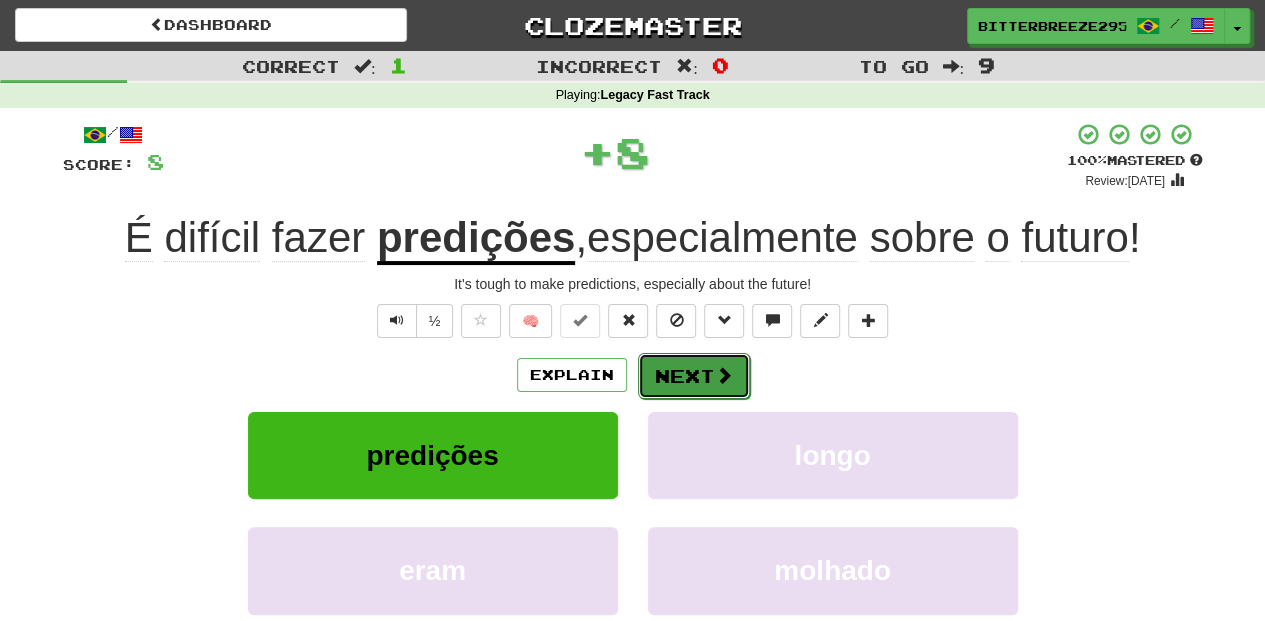 click on "Next" at bounding box center (694, 376) 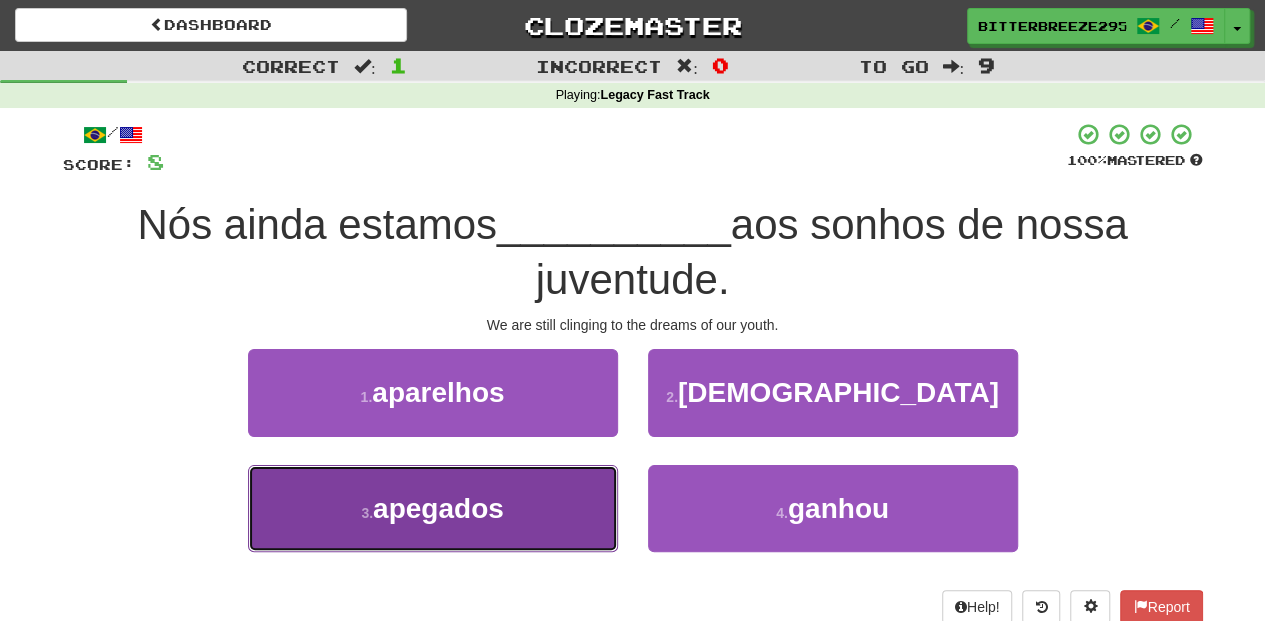 click on "3 .  apegados" at bounding box center [433, 508] 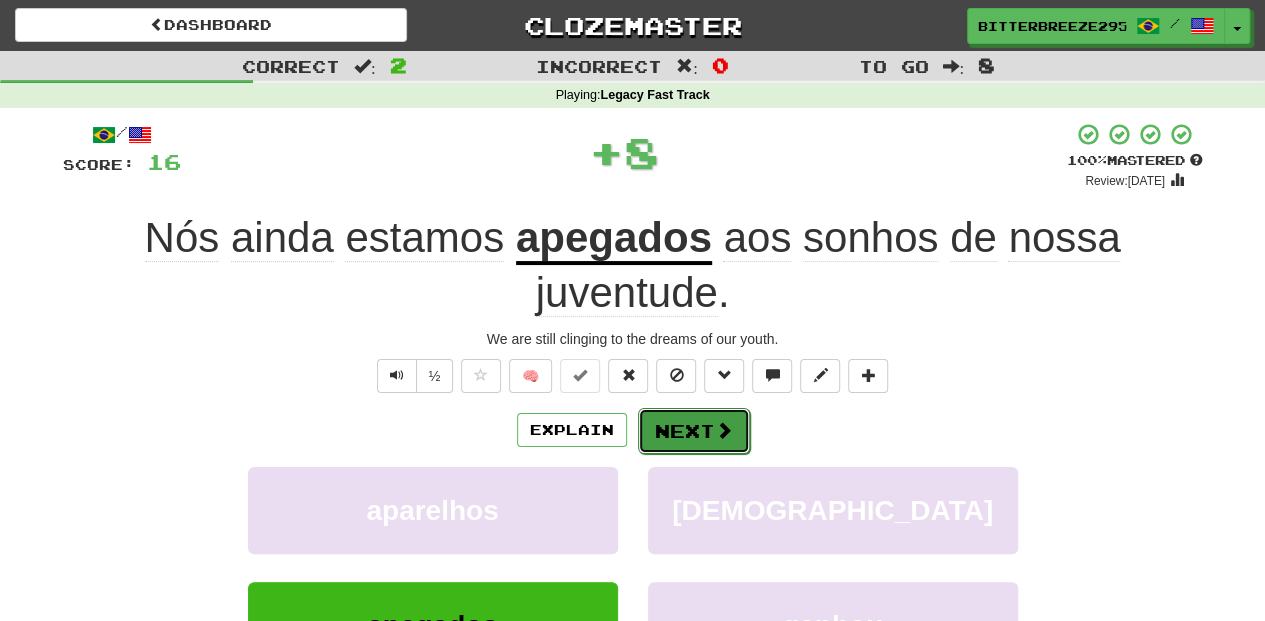 click on "Next" at bounding box center (694, 431) 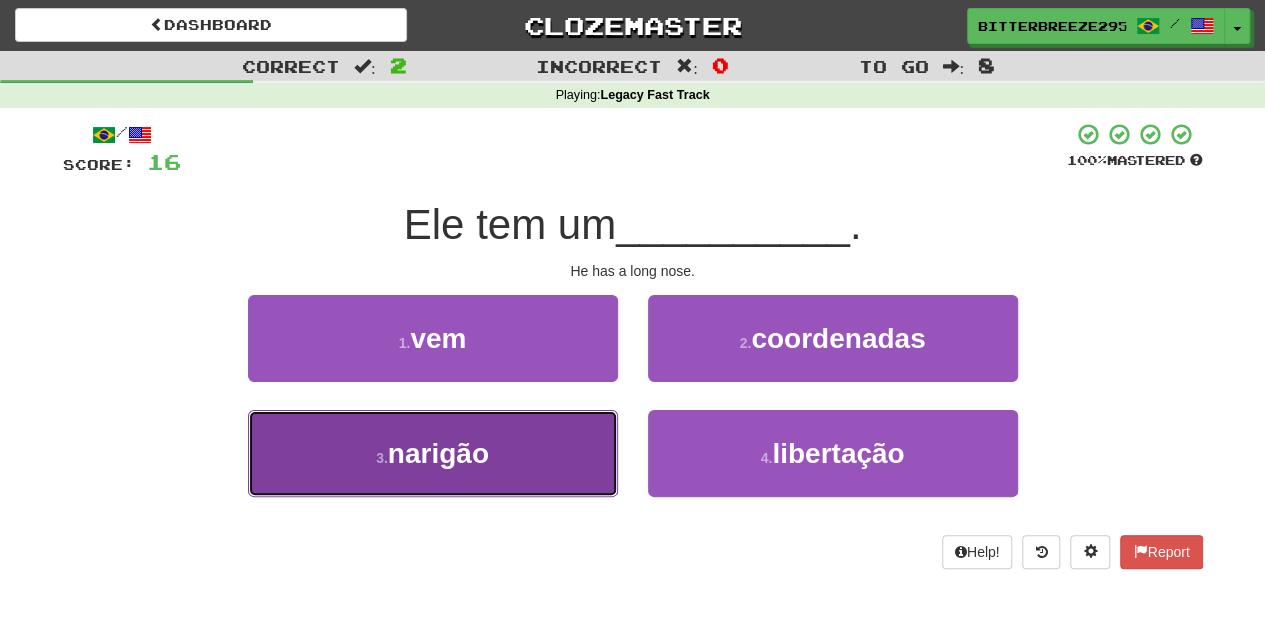 click on "3 .  narigão" at bounding box center [433, 453] 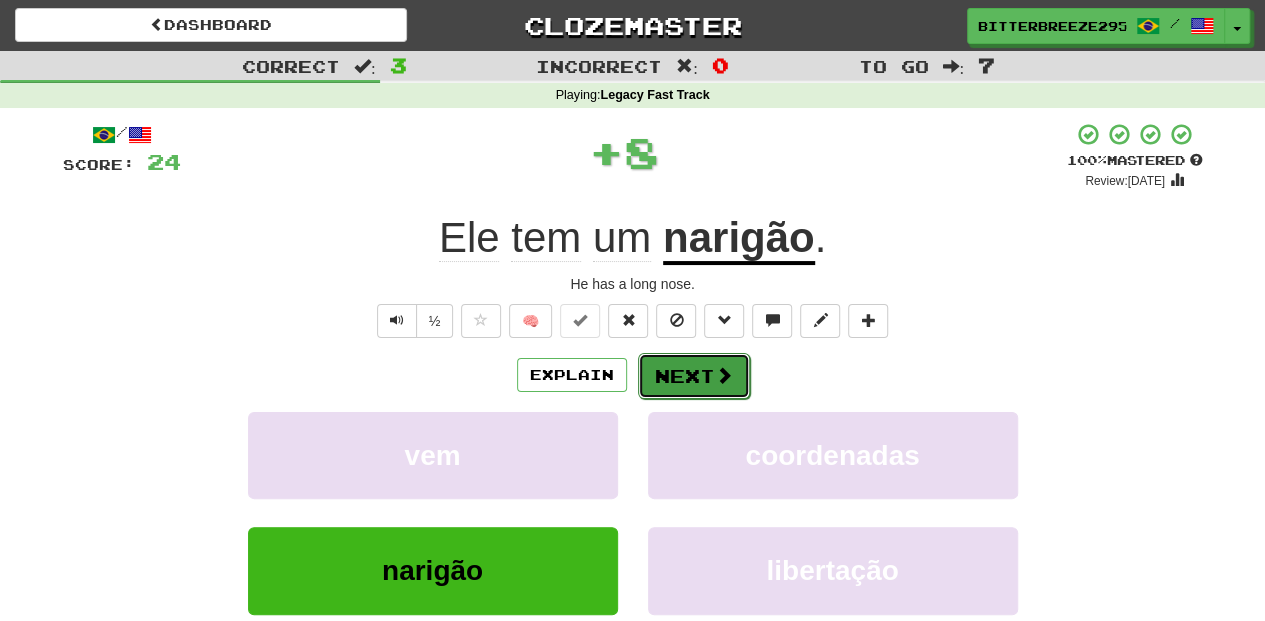 click on "Next" at bounding box center [694, 376] 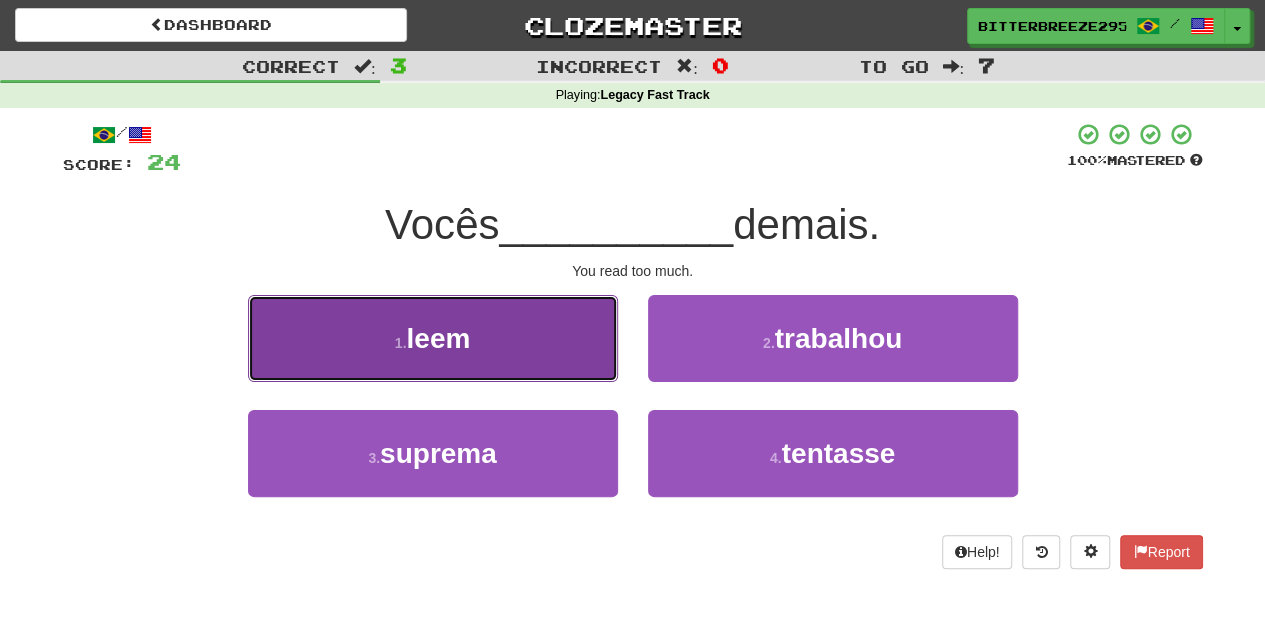 click on "1 .  leem" at bounding box center [433, 338] 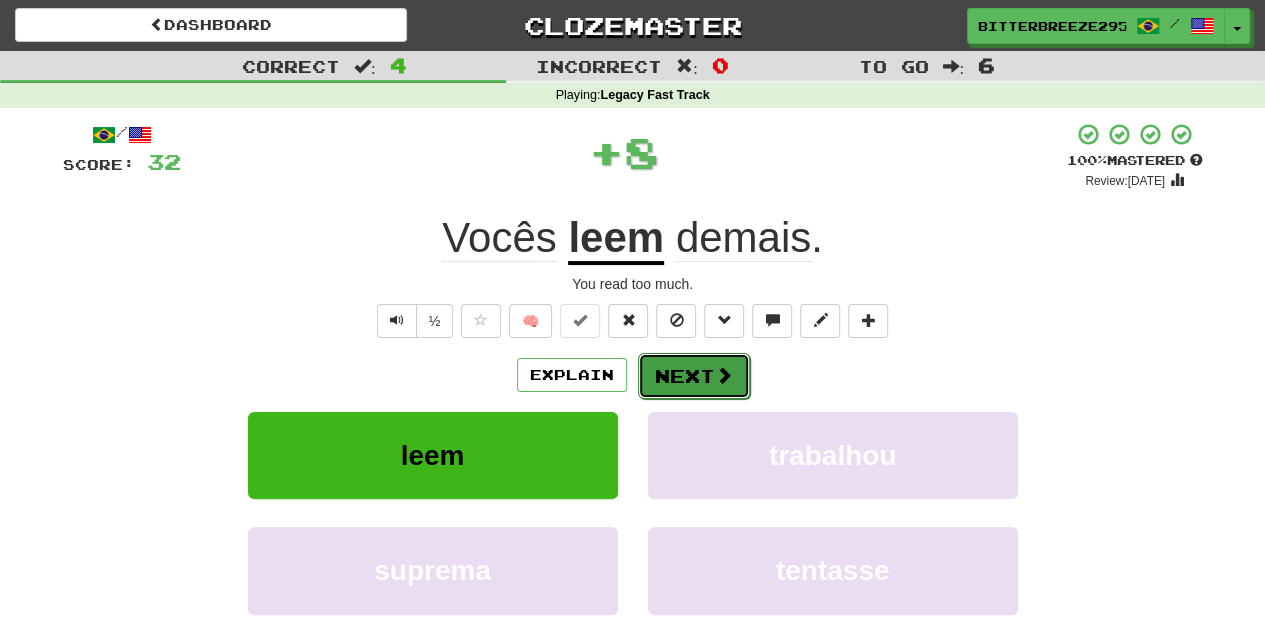 click on "Next" at bounding box center [694, 376] 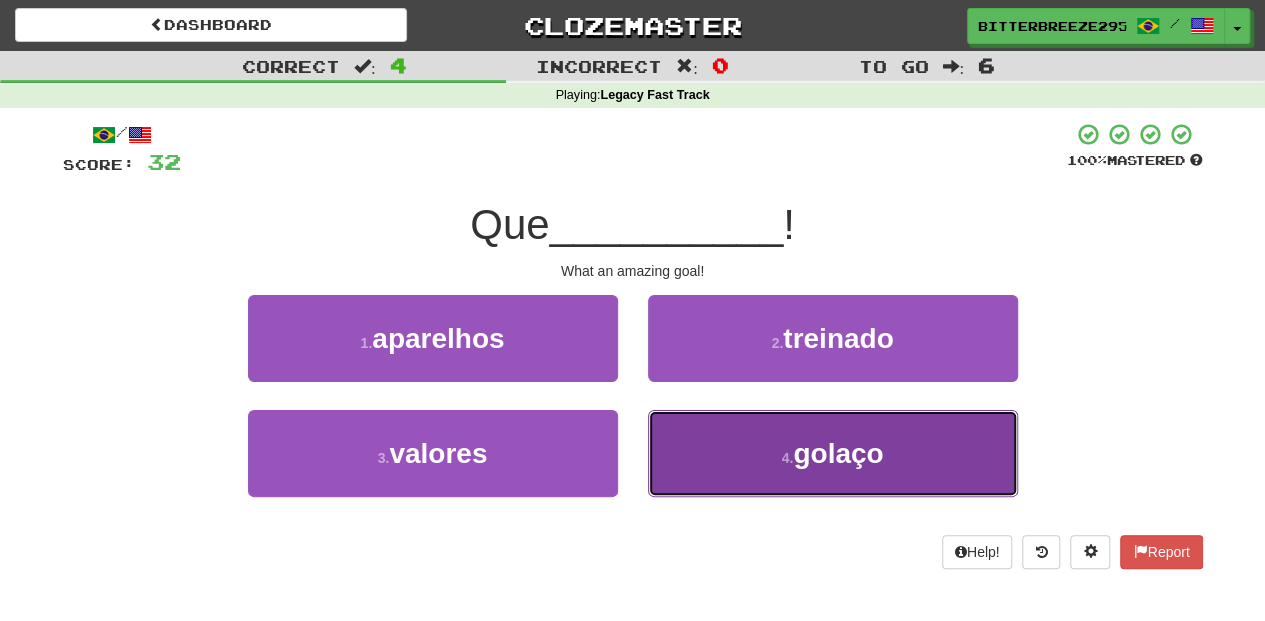 click on "4 .  golaço" at bounding box center [833, 453] 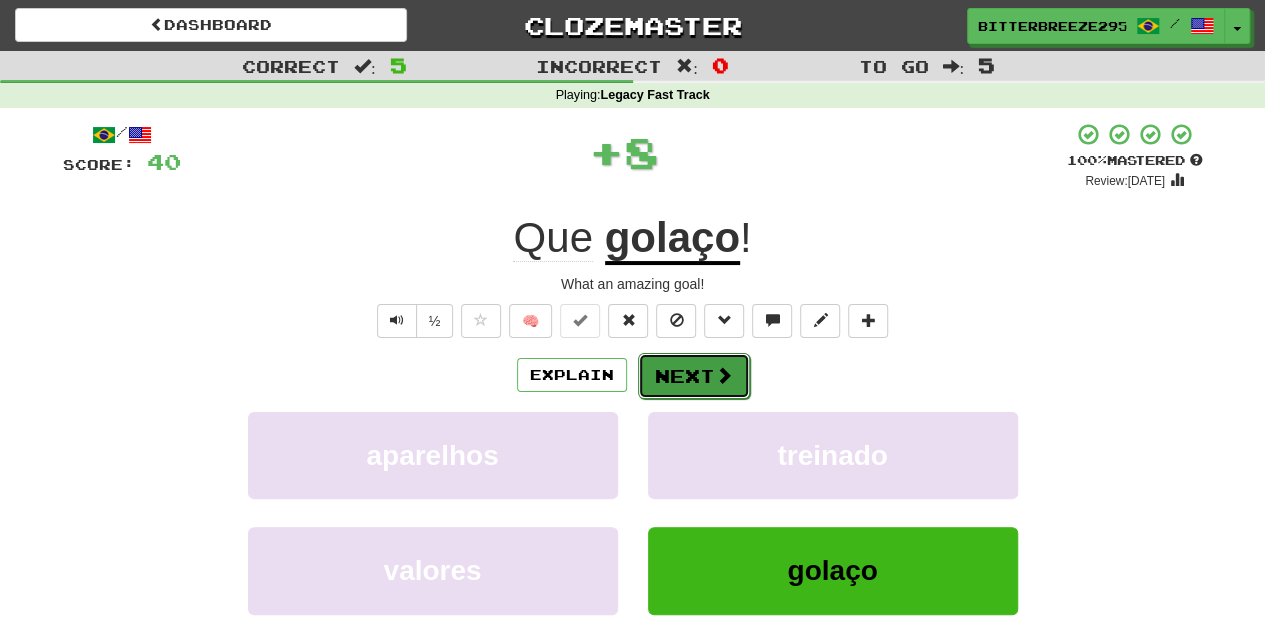 click on "Next" at bounding box center [694, 376] 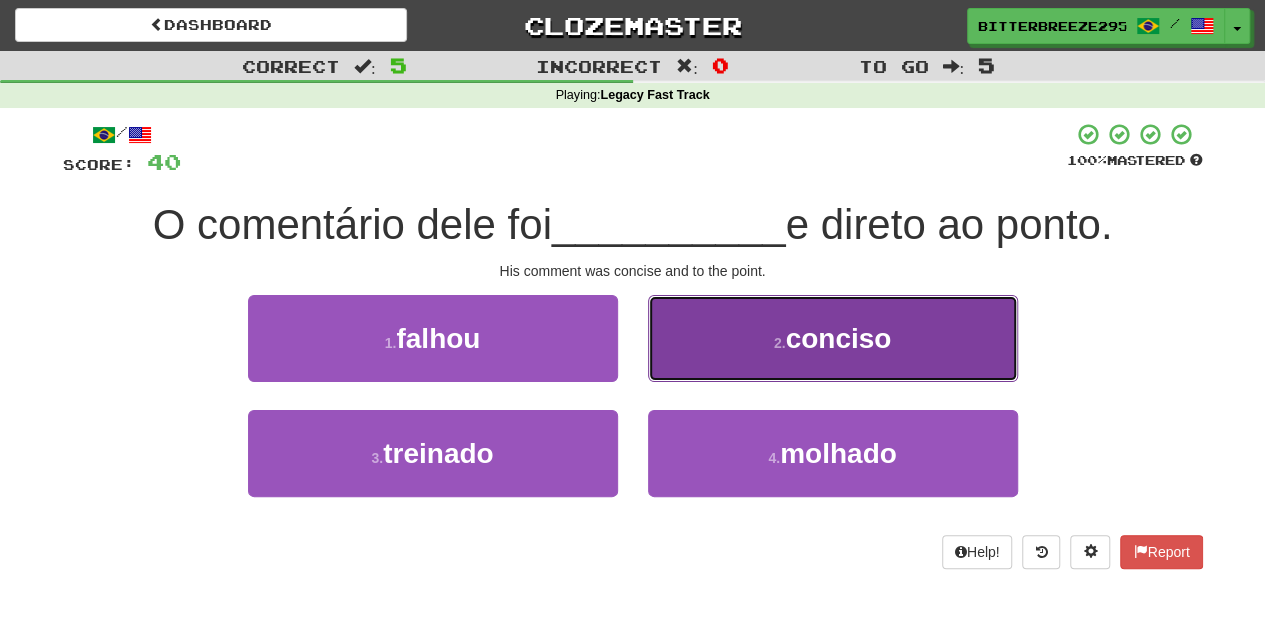 click on "2 .  conciso" at bounding box center (833, 338) 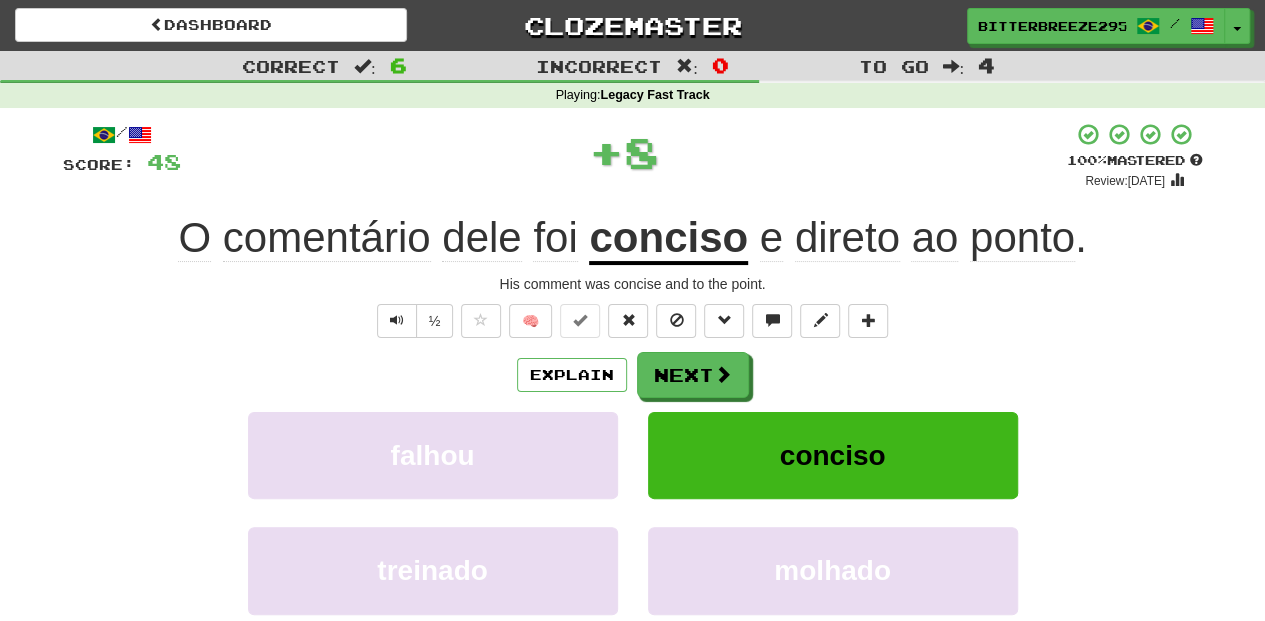 click on "Next" at bounding box center [693, 375] 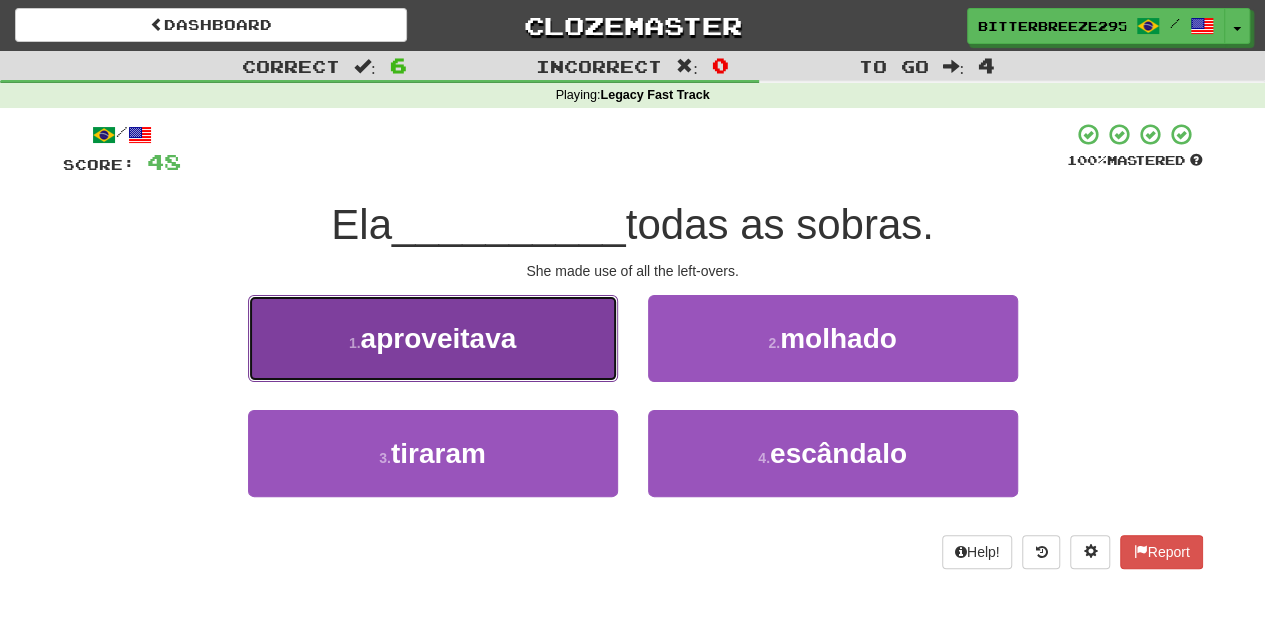 click on "1 .  aproveitava" at bounding box center (433, 338) 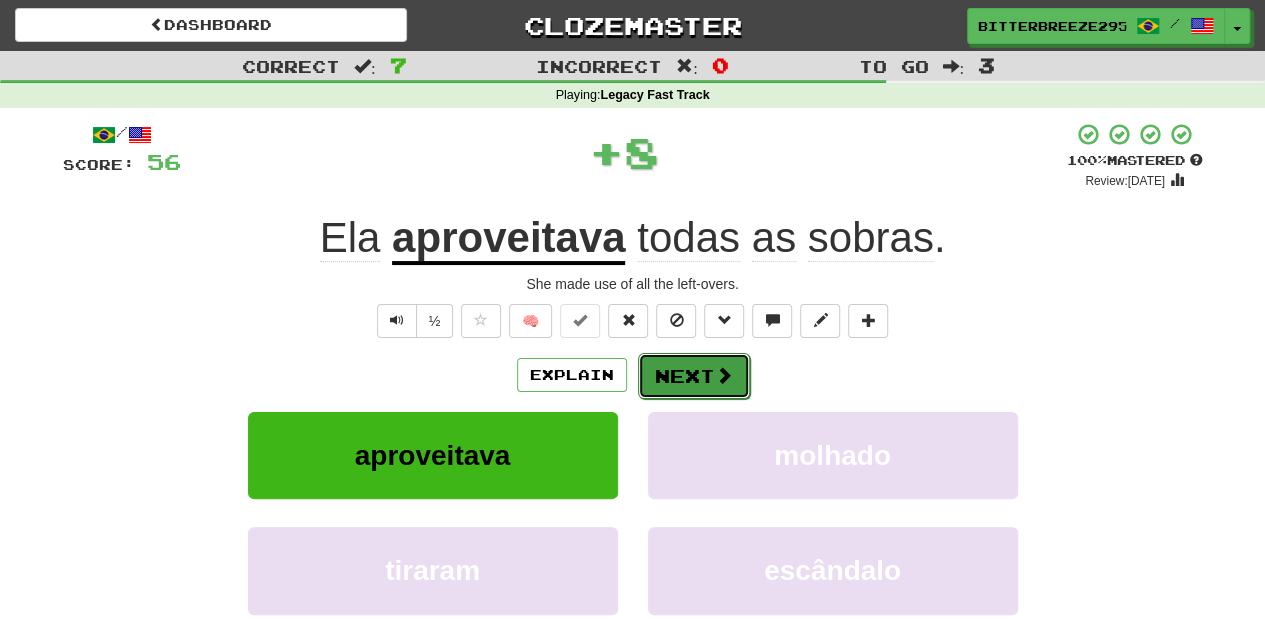 click on "Next" at bounding box center (694, 376) 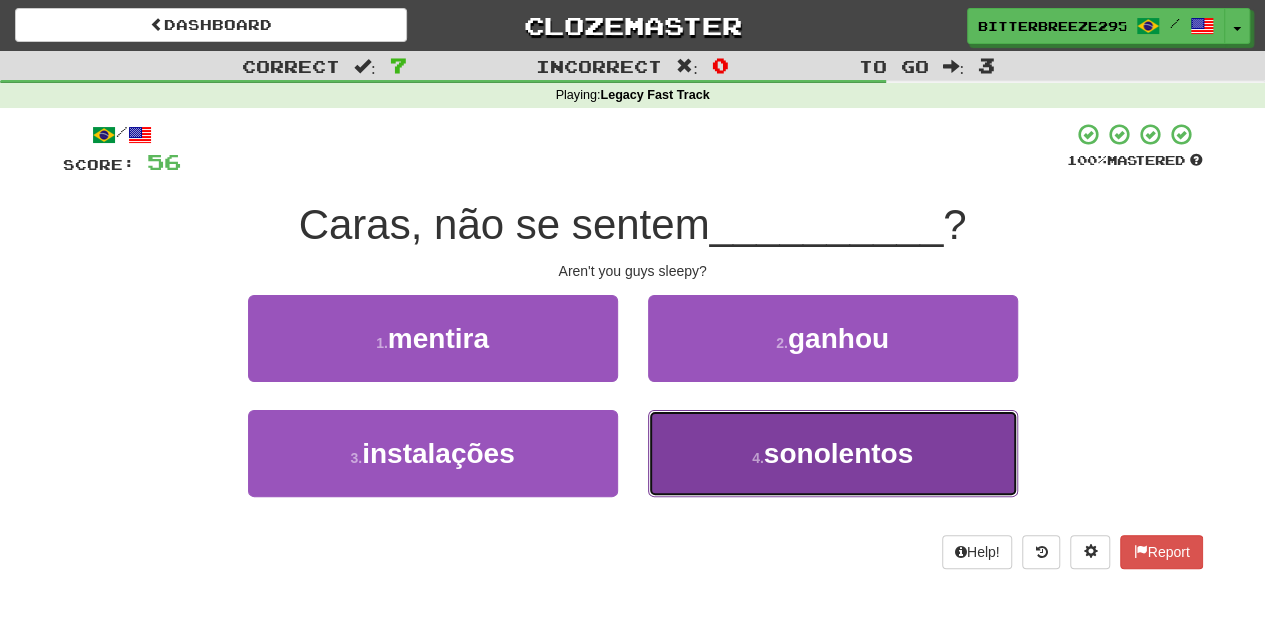 click on "4 .  sonolentos" at bounding box center [833, 453] 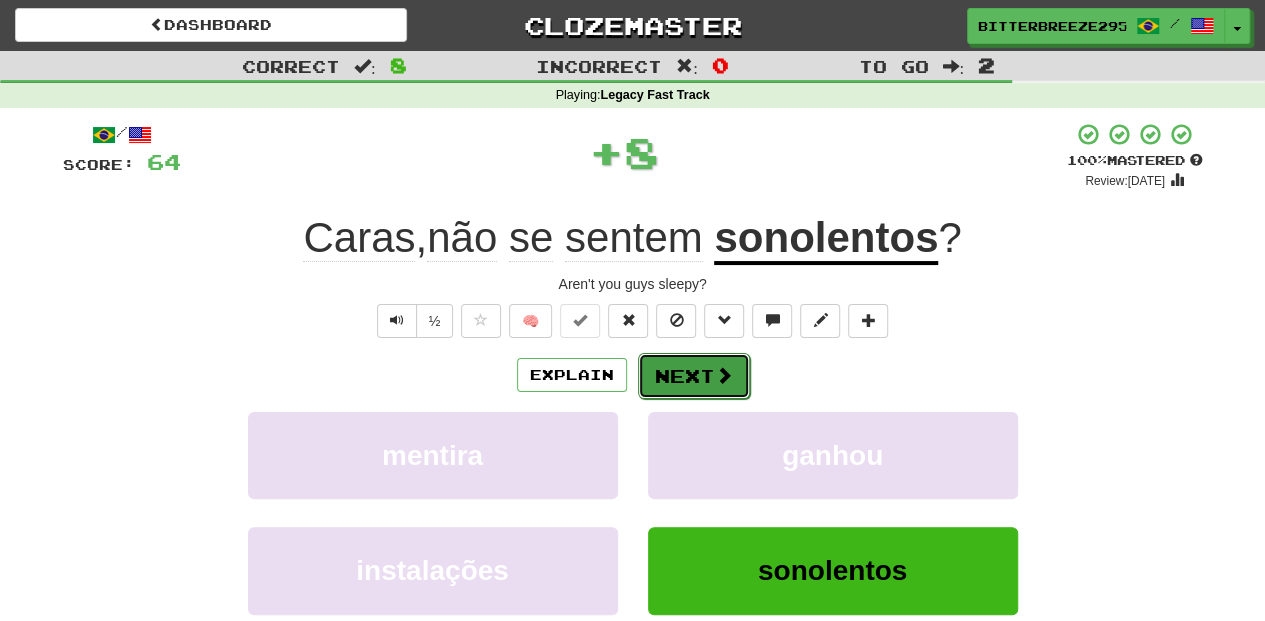 click on "Next" at bounding box center (694, 376) 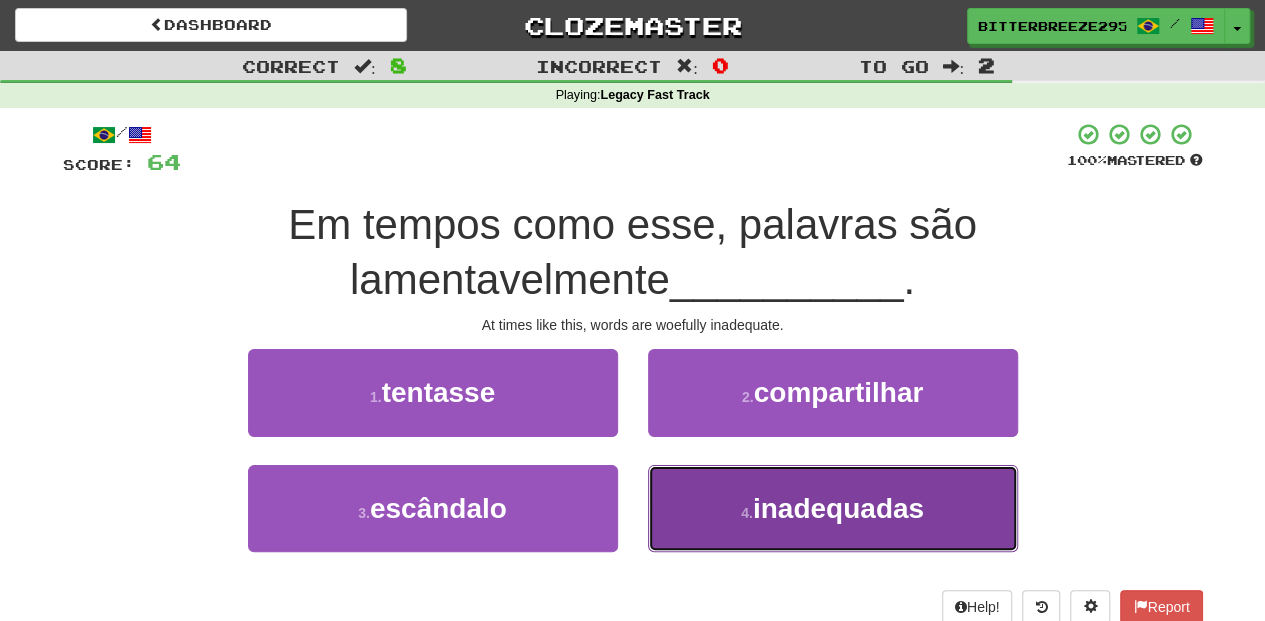 click on "4 .  inadequadas" at bounding box center [833, 508] 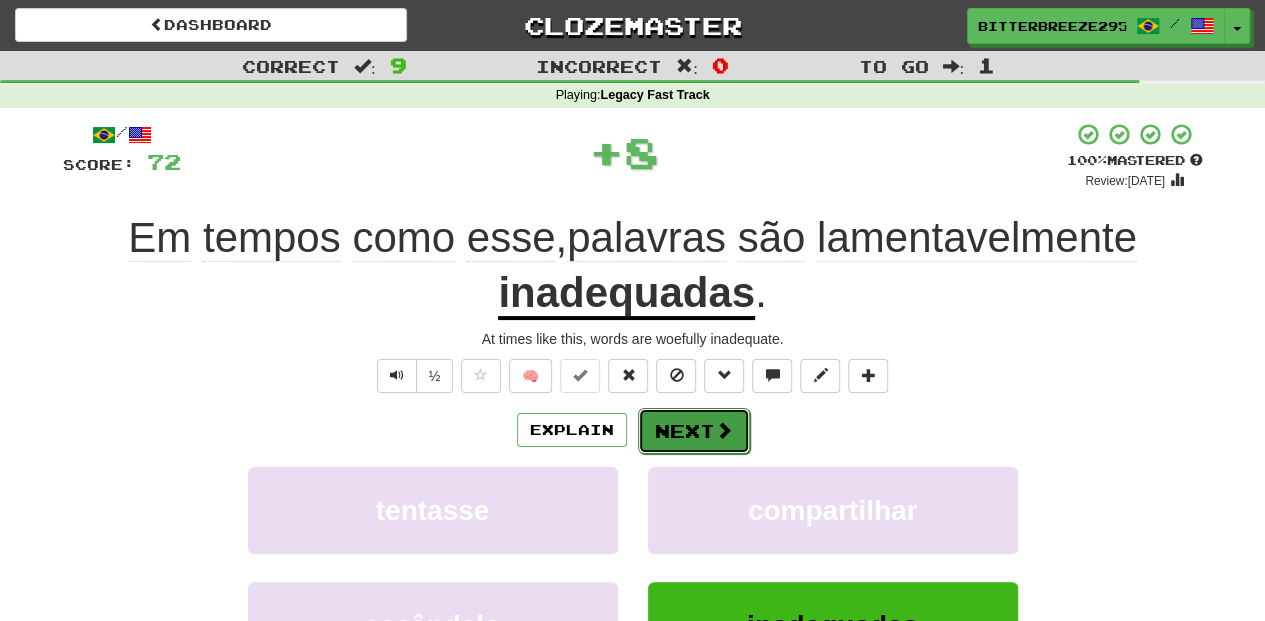 click on "Next" at bounding box center [694, 431] 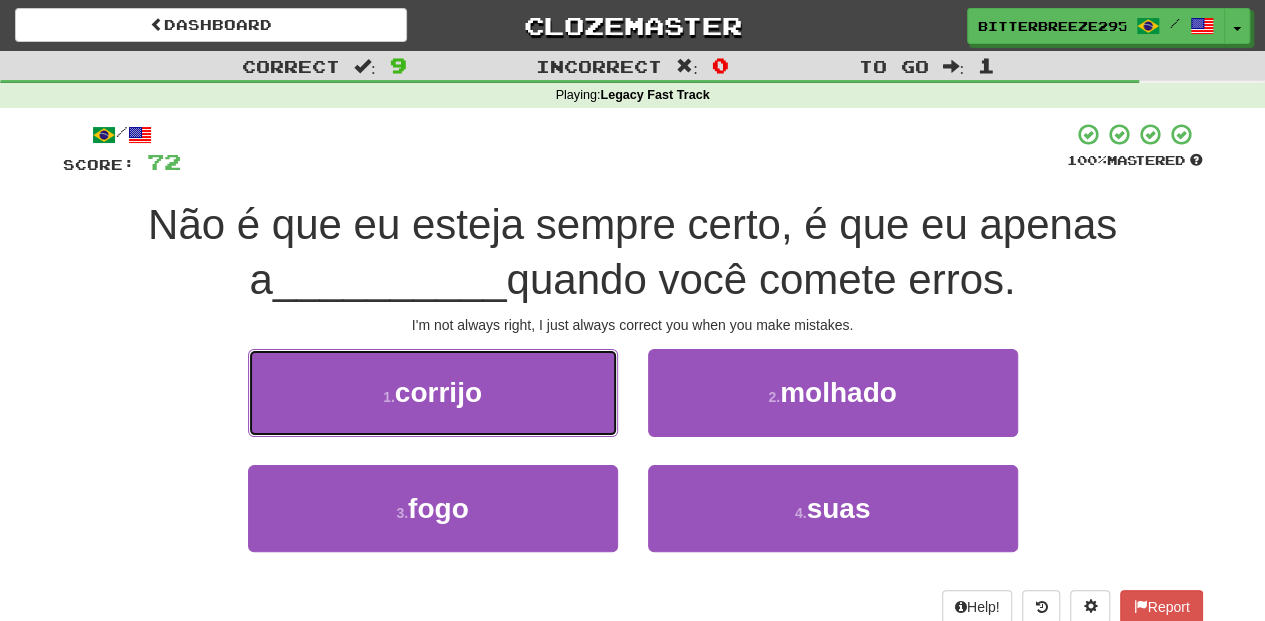 click on "1 .  corrijo" at bounding box center [433, 392] 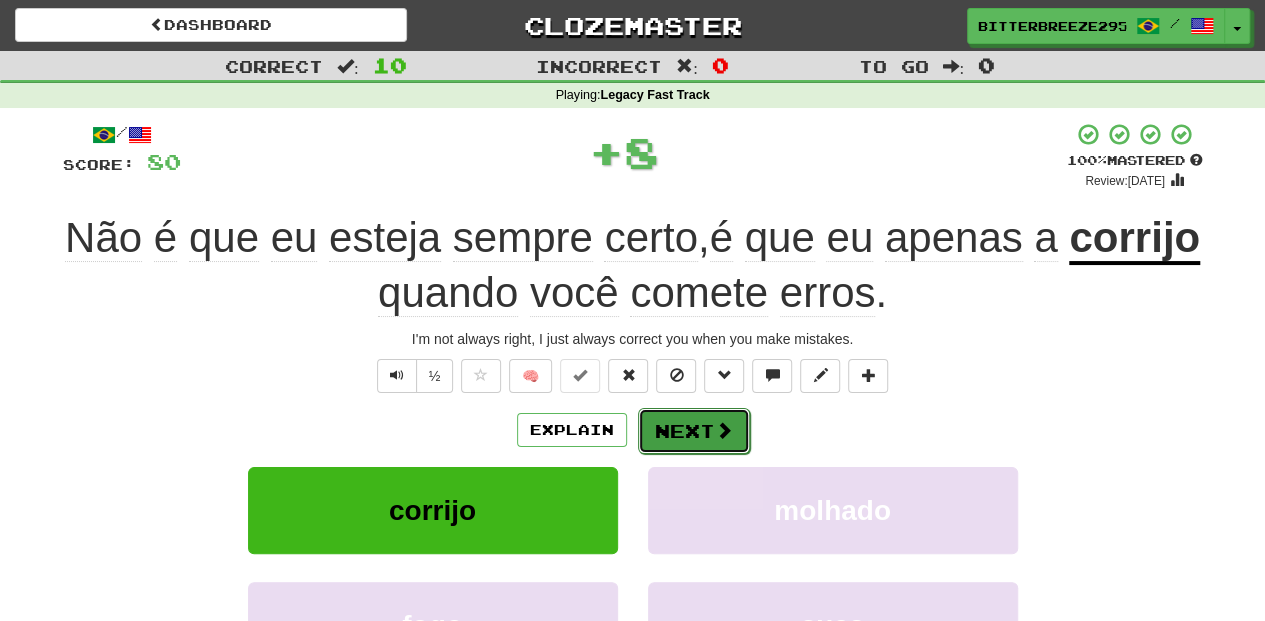 click on "Next" at bounding box center (694, 431) 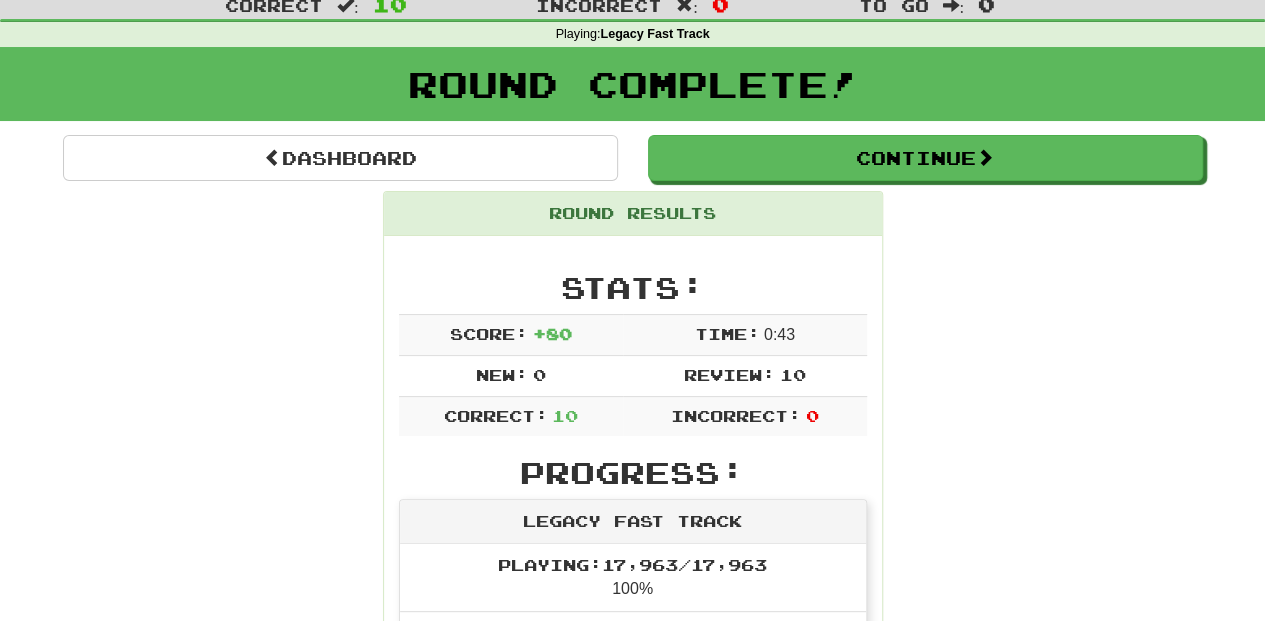 scroll, scrollTop: 0, scrollLeft: 0, axis: both 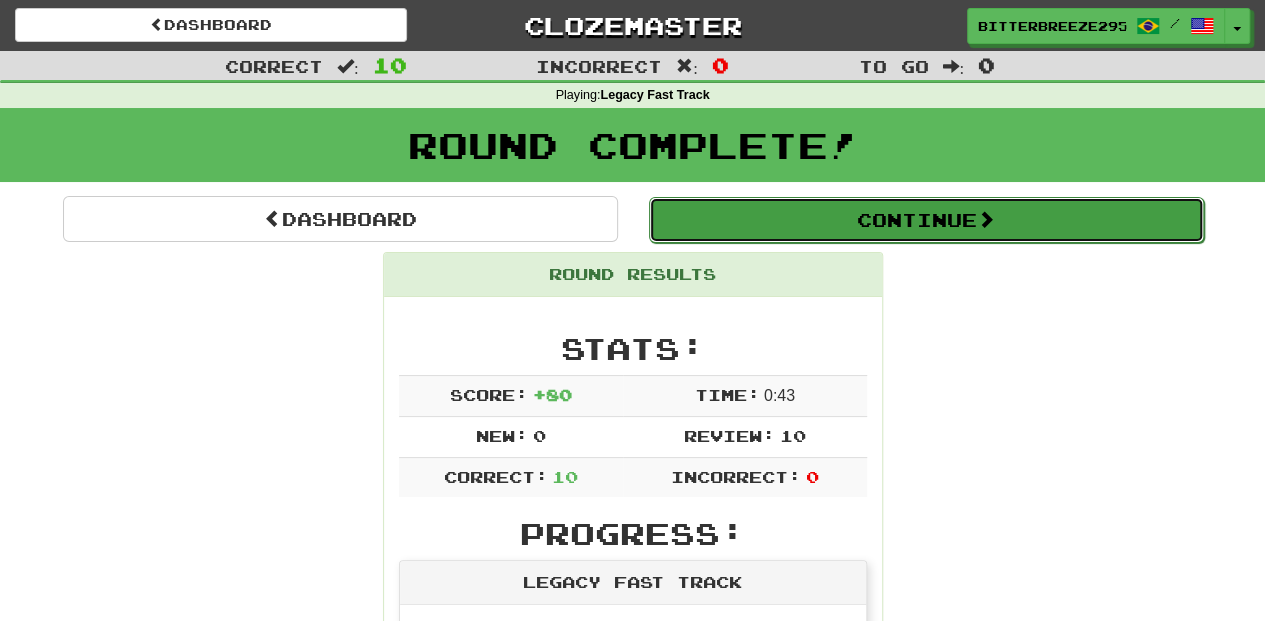 click on "Continue" at bounding box center [926, 220] 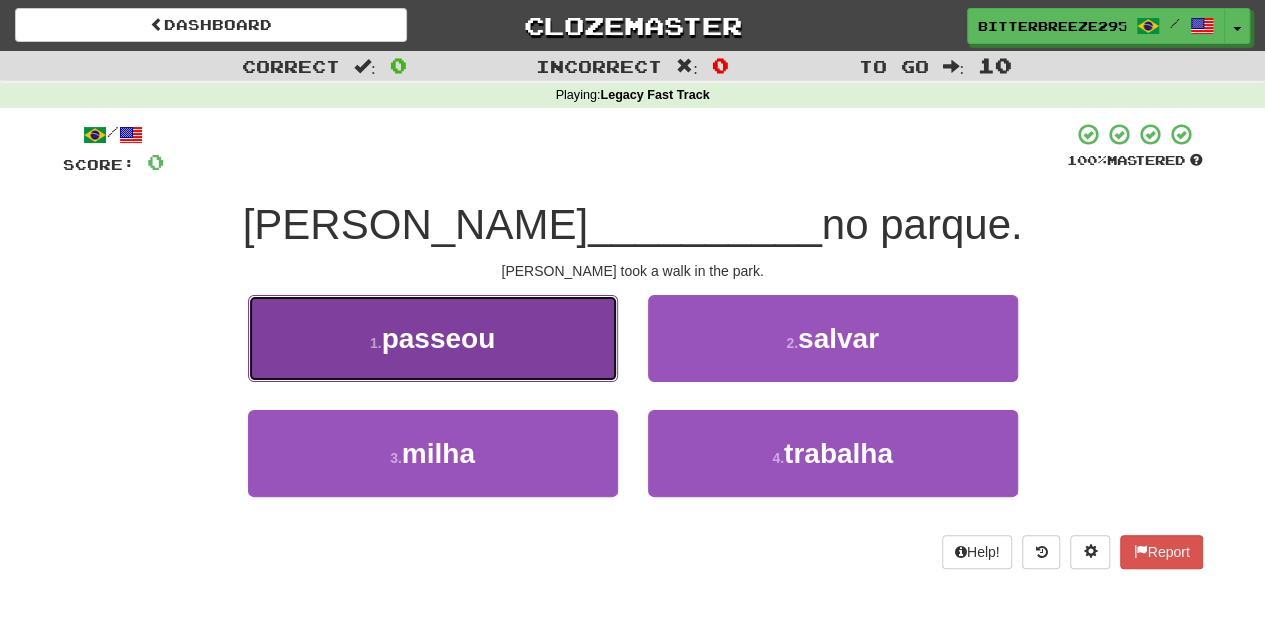 click on "1 .  passeou" at bounding box center (433, 338) 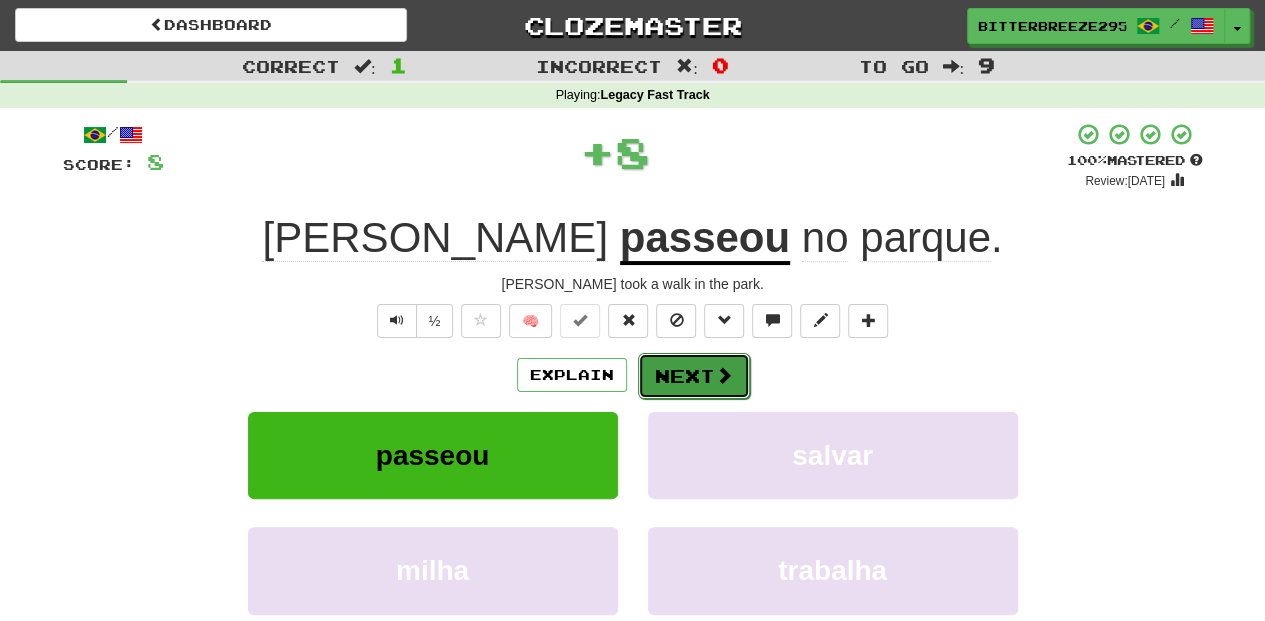 click on "Next" at bounding box center [694, 376] 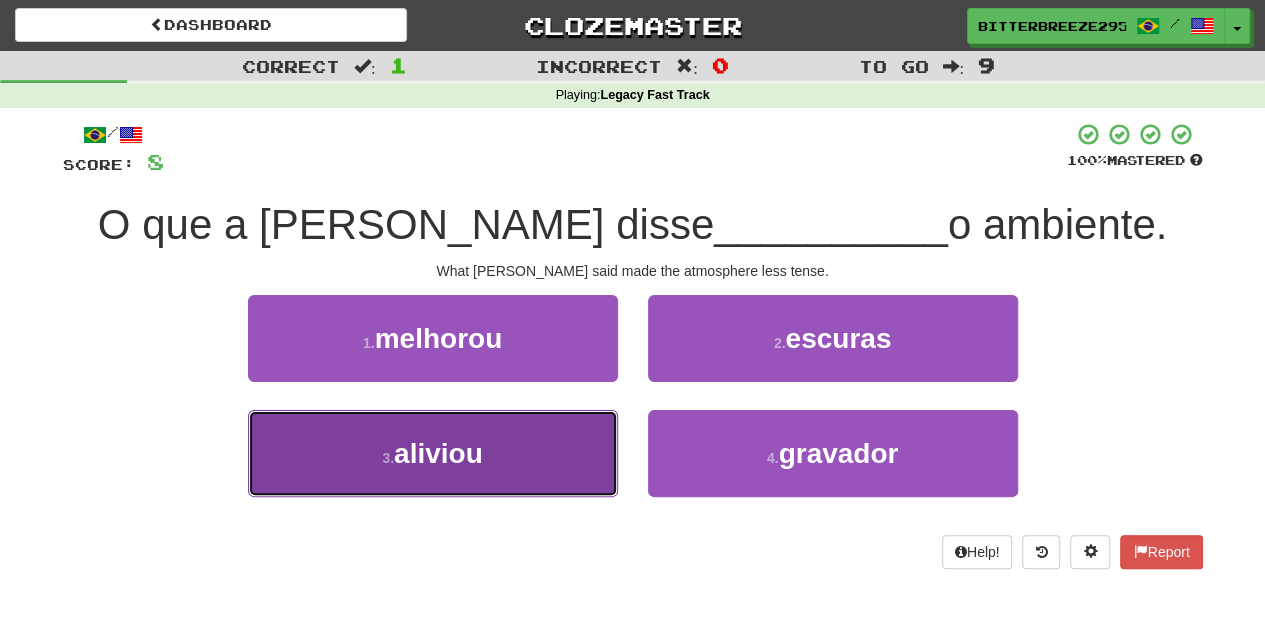 click on "3 .  aliviou" at bounding box center (433, 453) 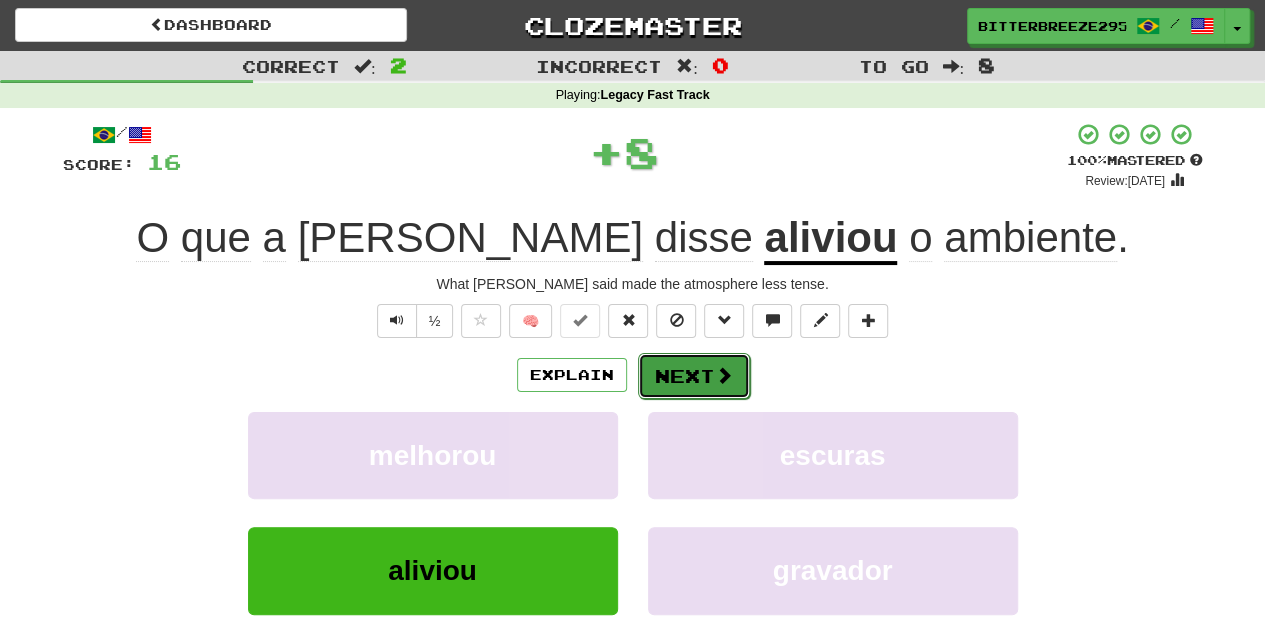 click on "Next" at bounding box center (694, 376) 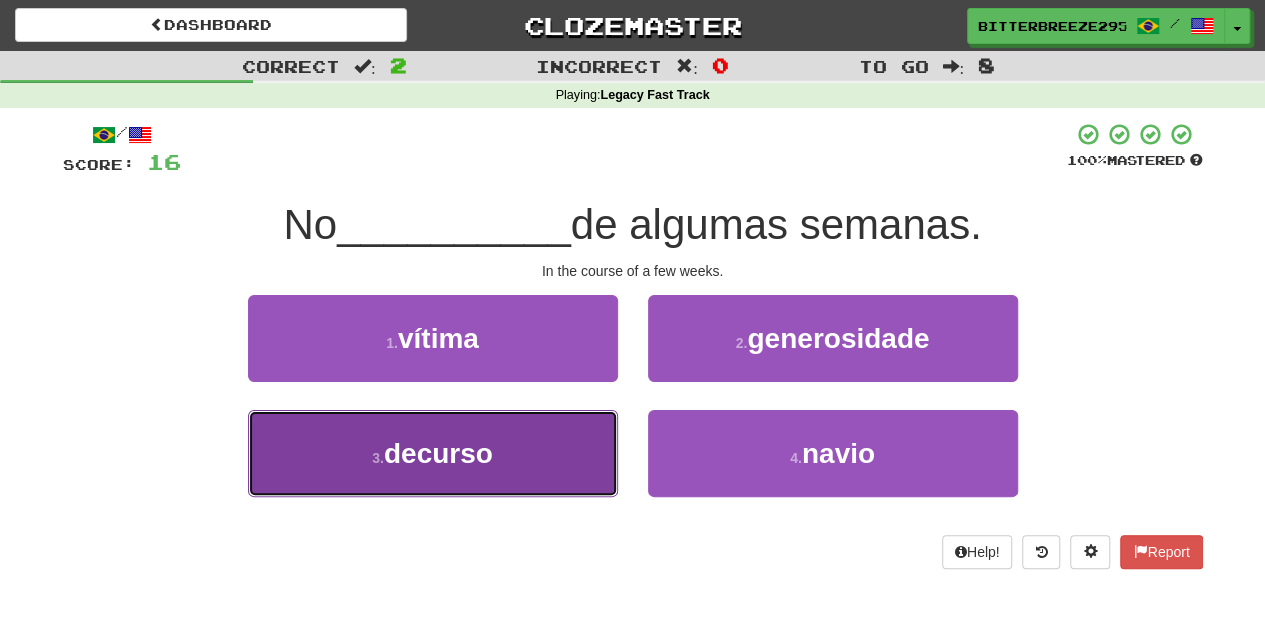 click on "3 .  decurso" at bounding box center [433, 453] 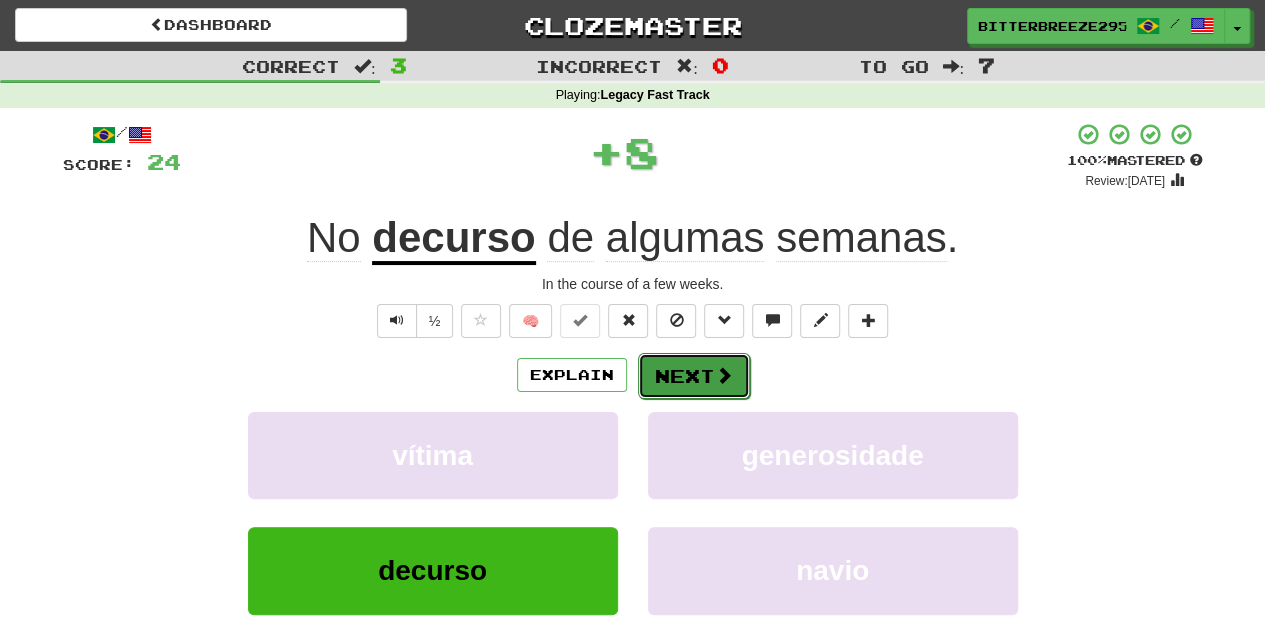 click on "Next" at bounding box center (694, 376) 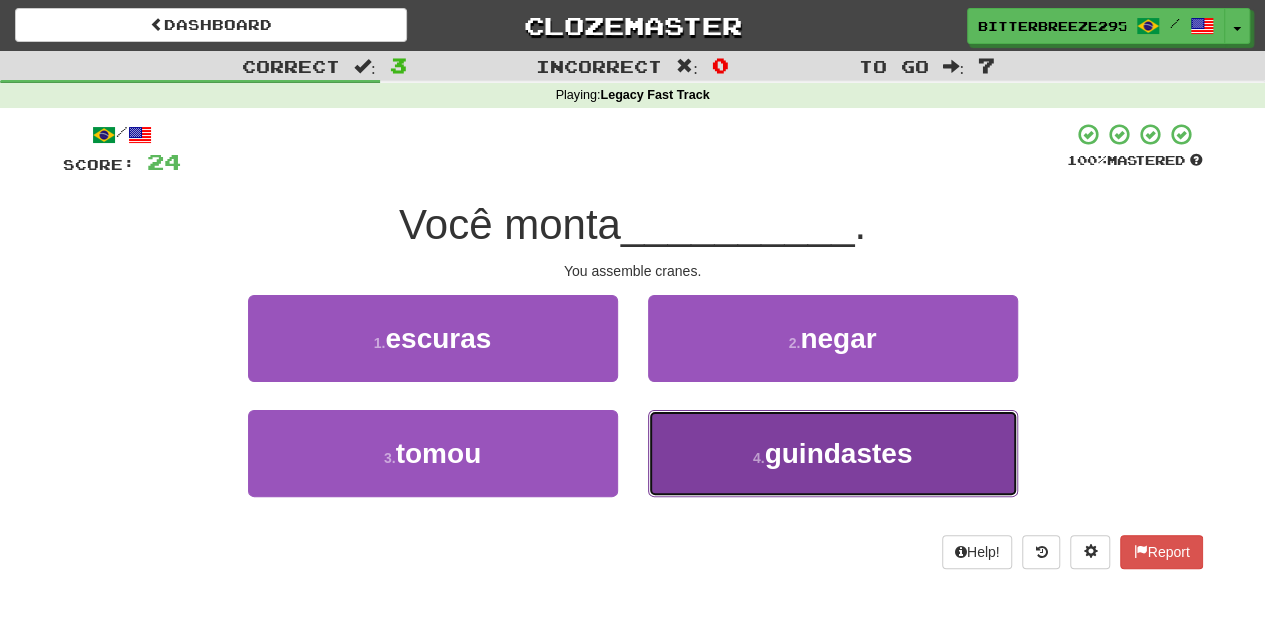 click on "4 .  guindastes" at bounding box center [833, 453] 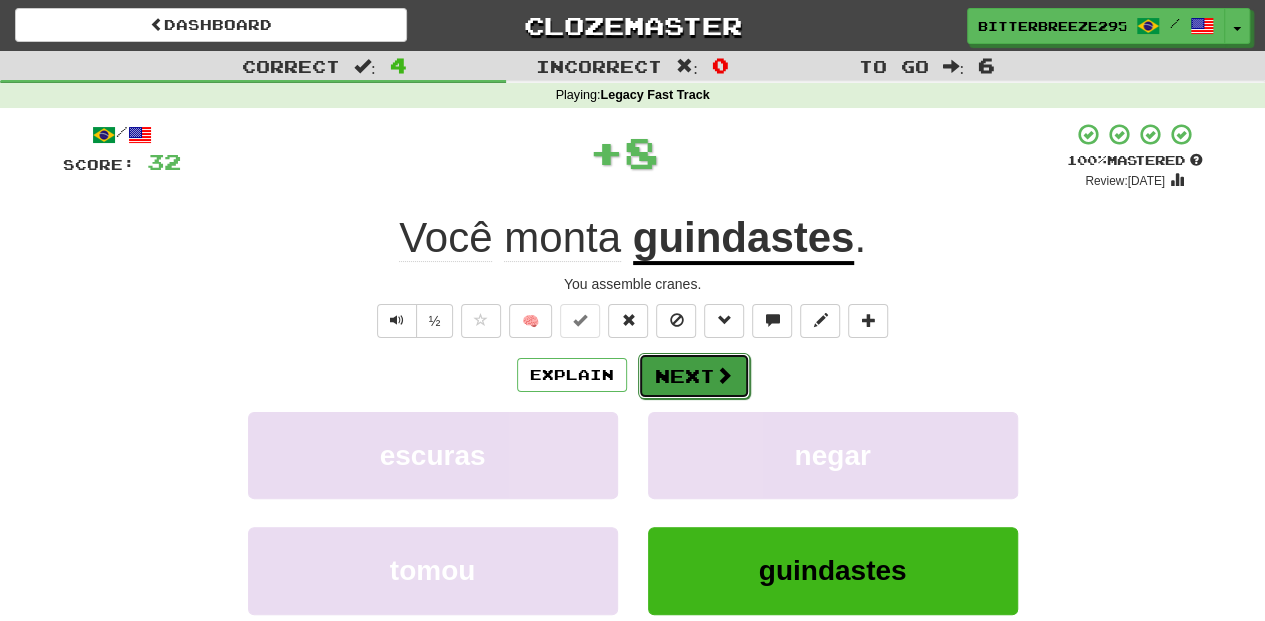 click on "Next" at bounding box center (694, 376) 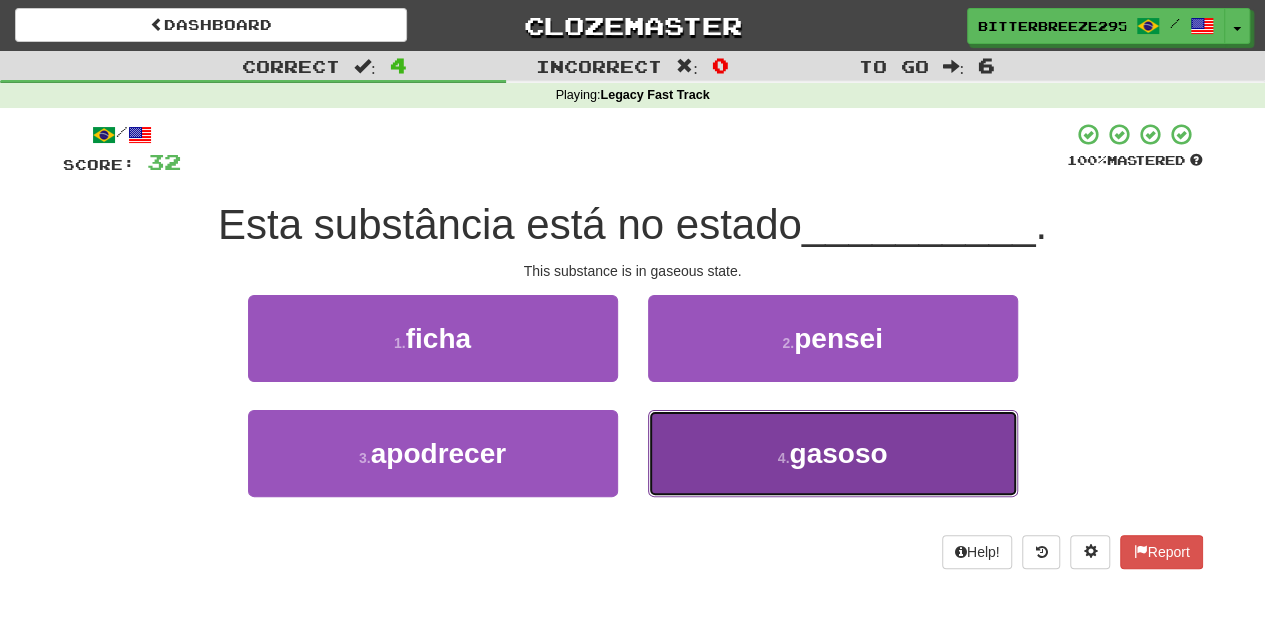 click on "4 .  gasoso" at bounding box center (833, 453) 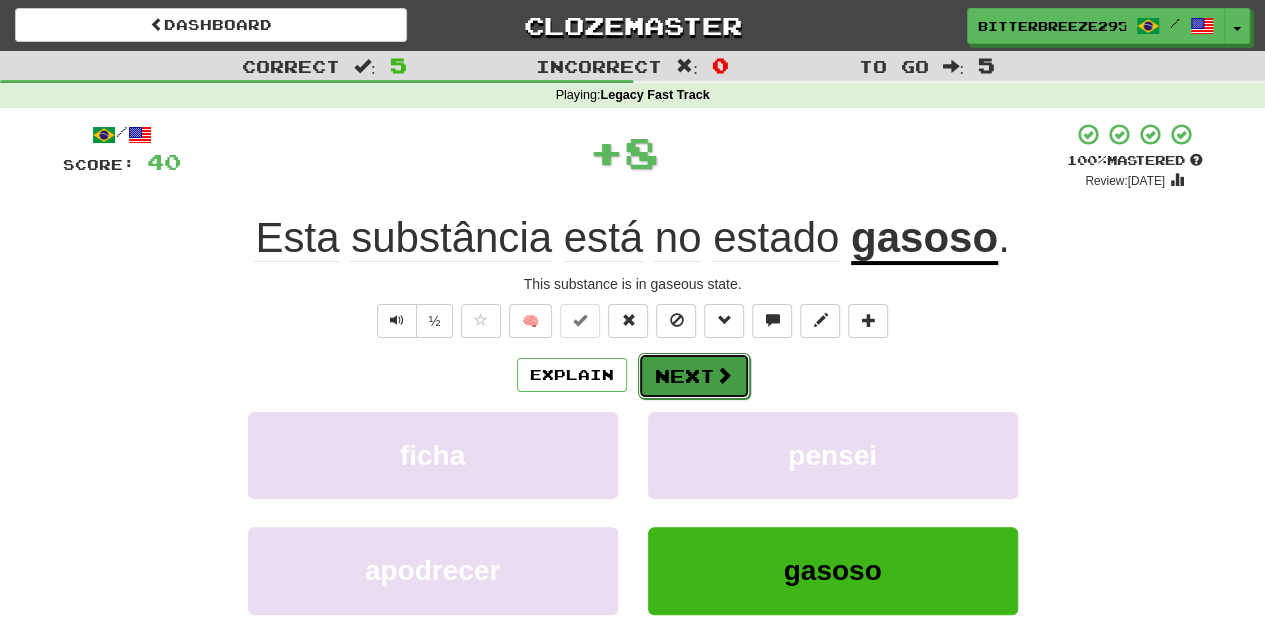 click on "Next" at bounding box center (694, 376) 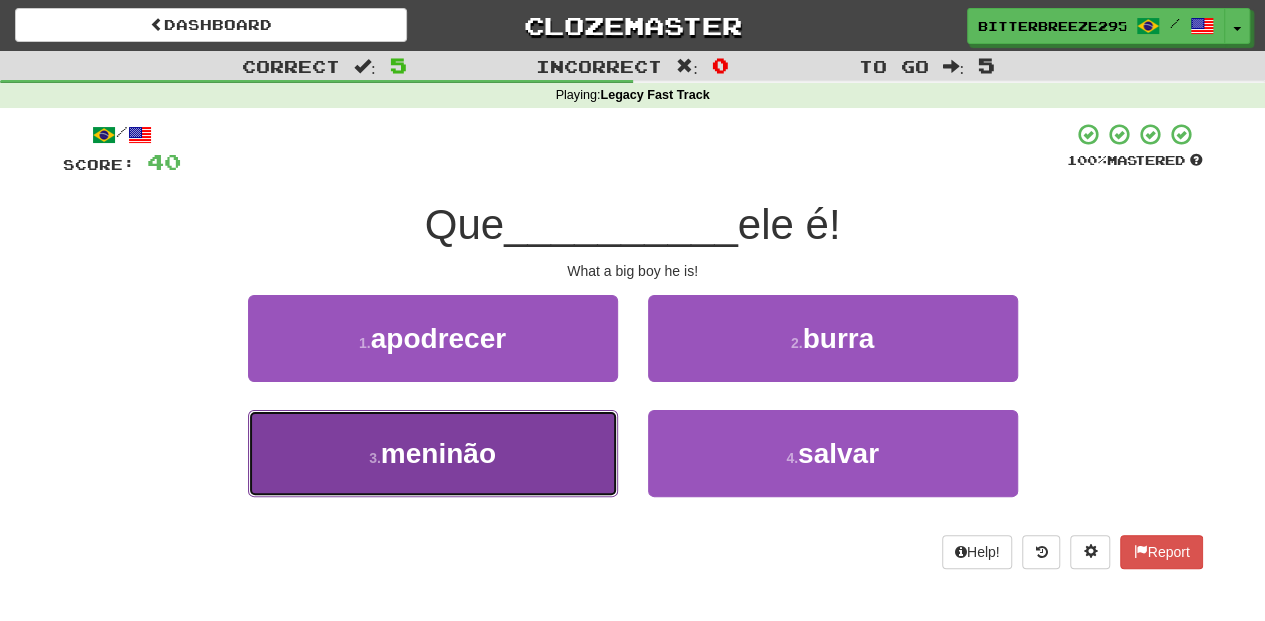 click on "3 .  meninão" at bounding box center [433, 453] 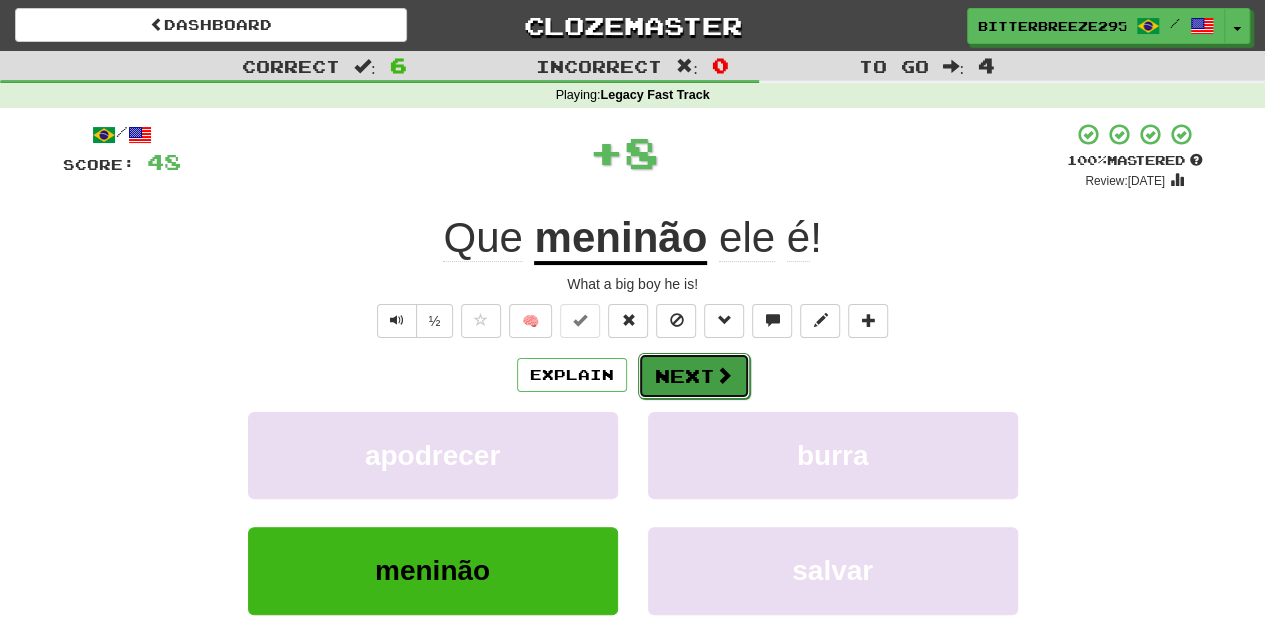 click on "Next" at bounding box center [694, 376] 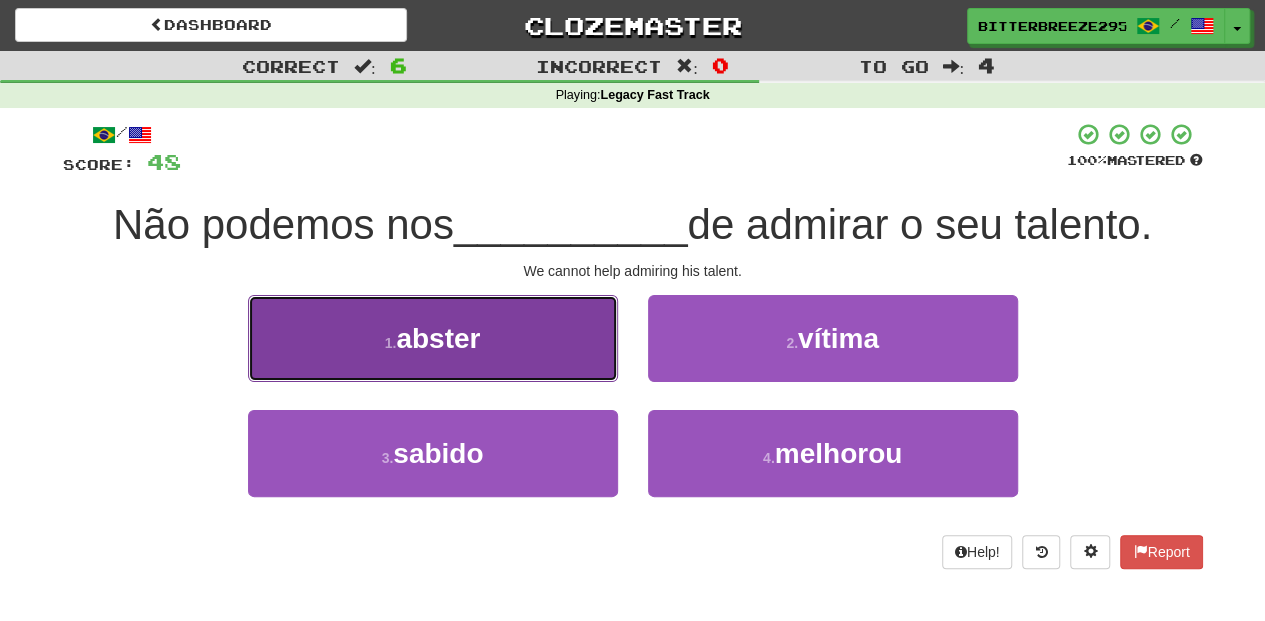 click on "1 .  abster" at bounding box center [433, 338] 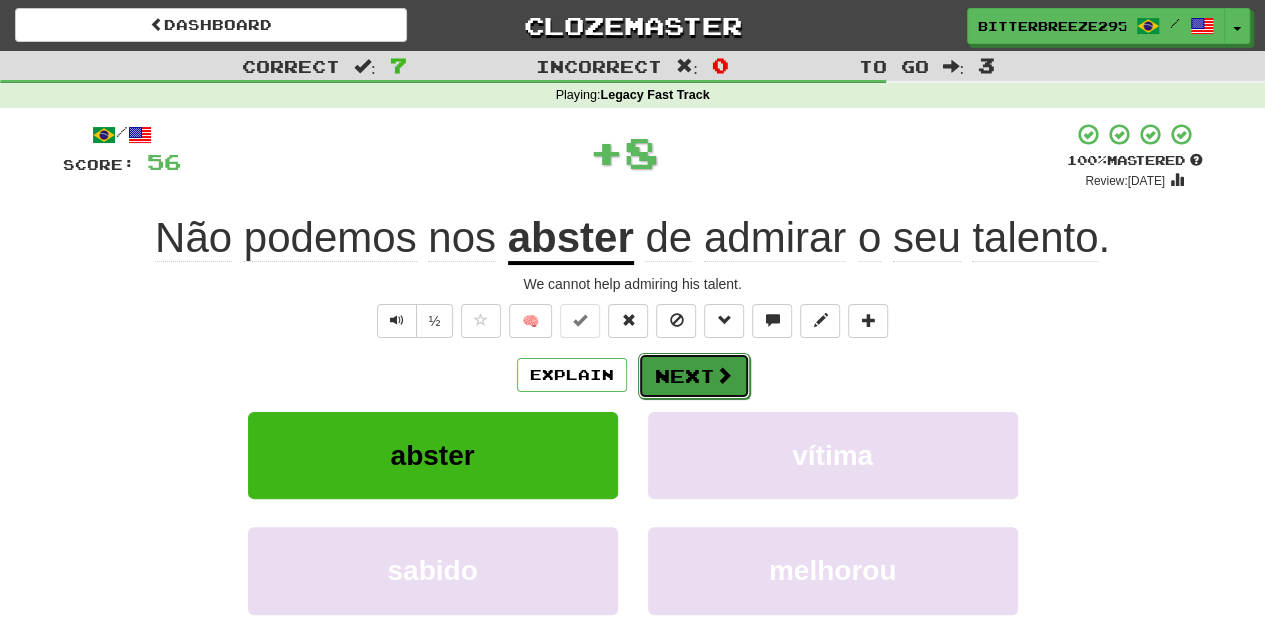 click on "Next" at bounding box center (694, 376) 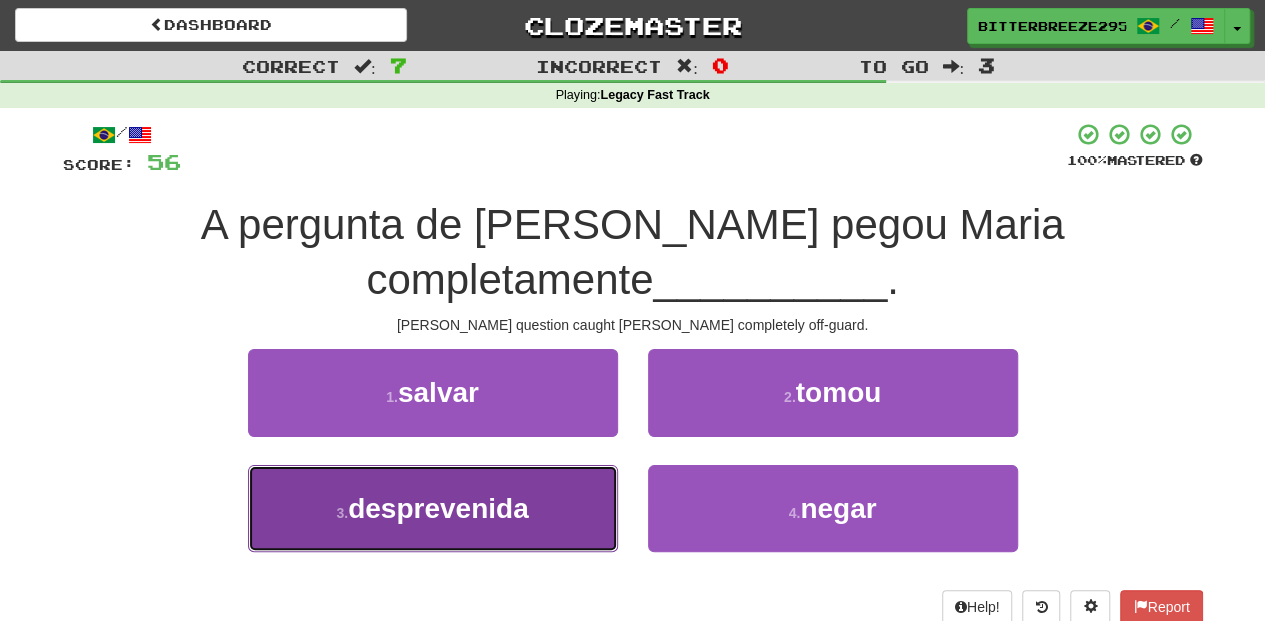 click on "3 .  desprevenida" at bounding box center (433, 508) 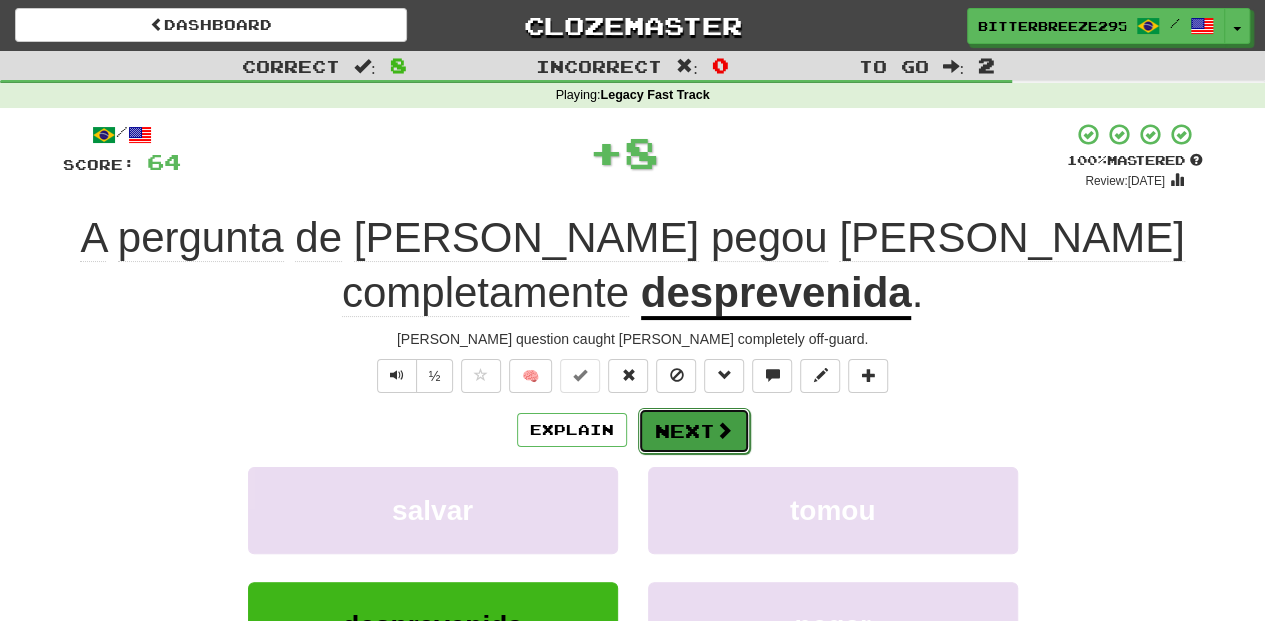 click on "Next" at bounding box center (694, 431) 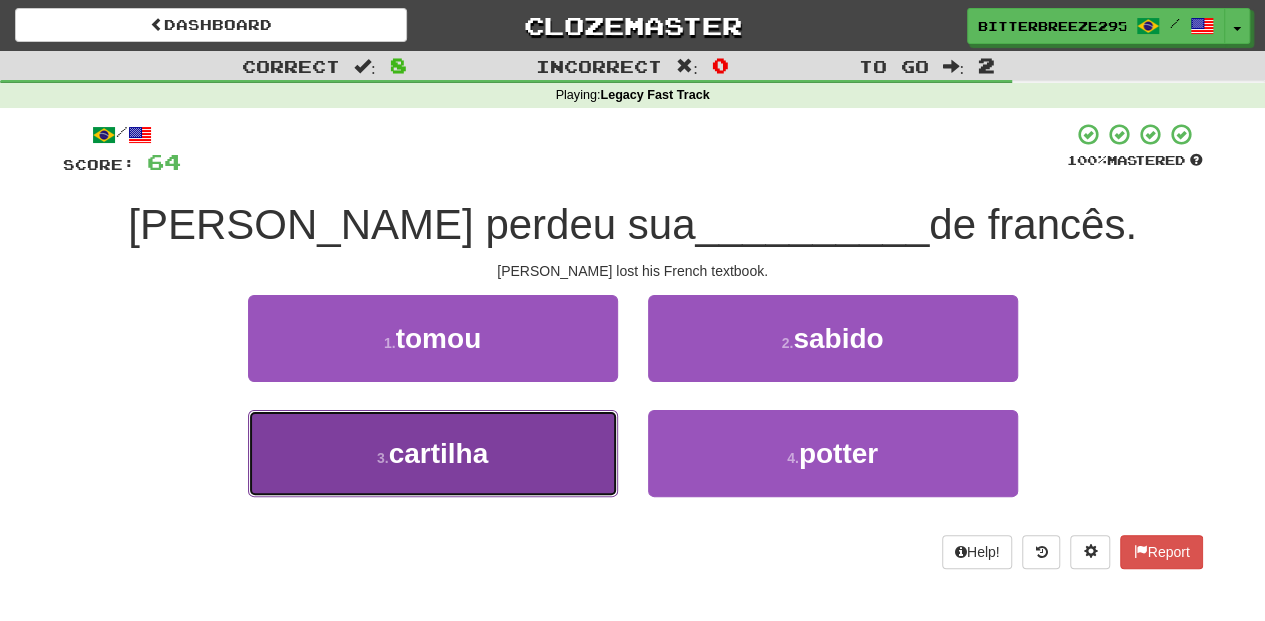 click on "3 .  cartilha" at bounding box center (433, 453) 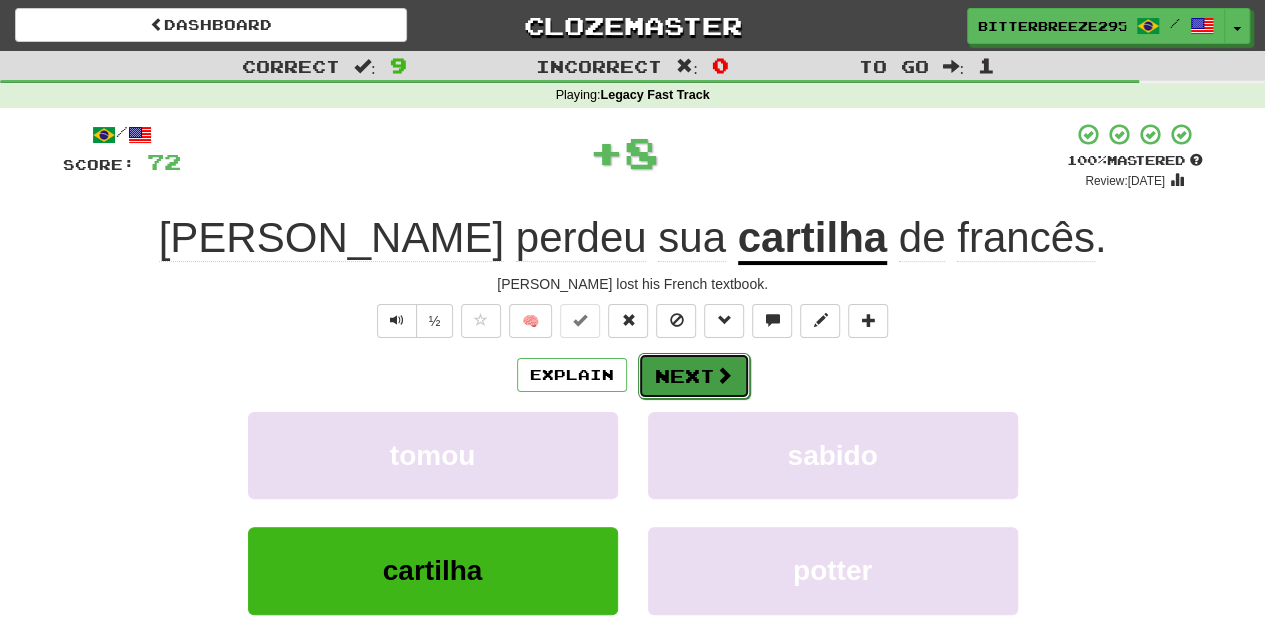 click on "Next" at bounding box center [694, 376] 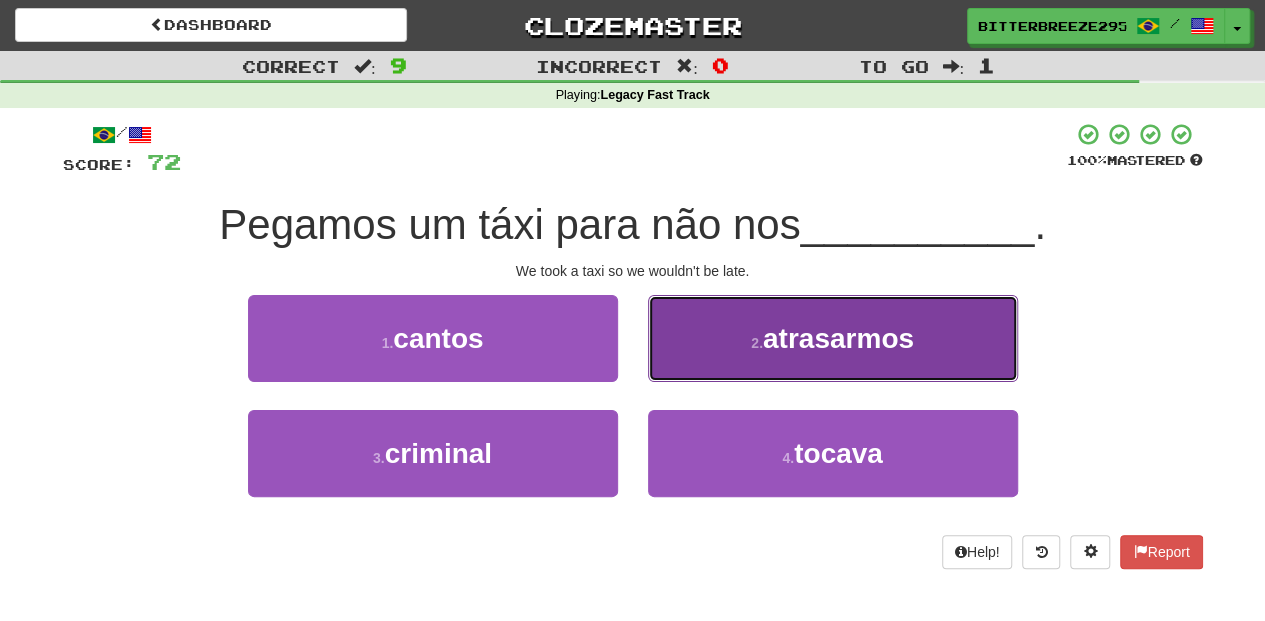 click on "2 .  atrasarmos" at bounding box center (833, 338) 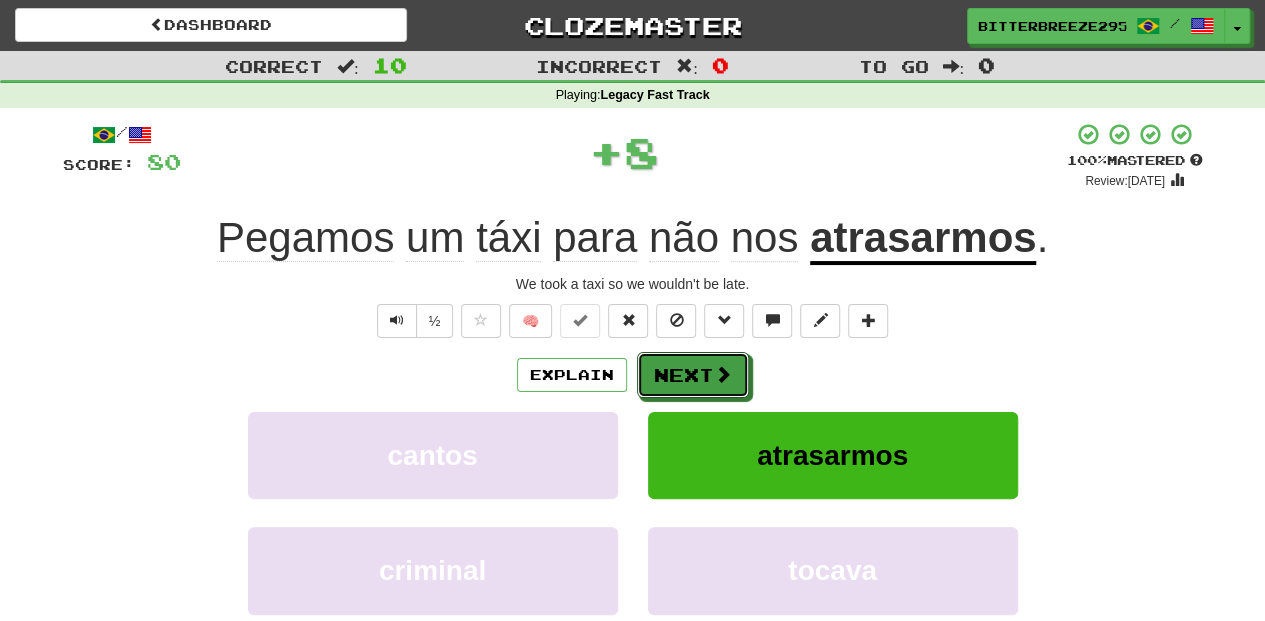 click on "Next" at bounding box center [693, 375] 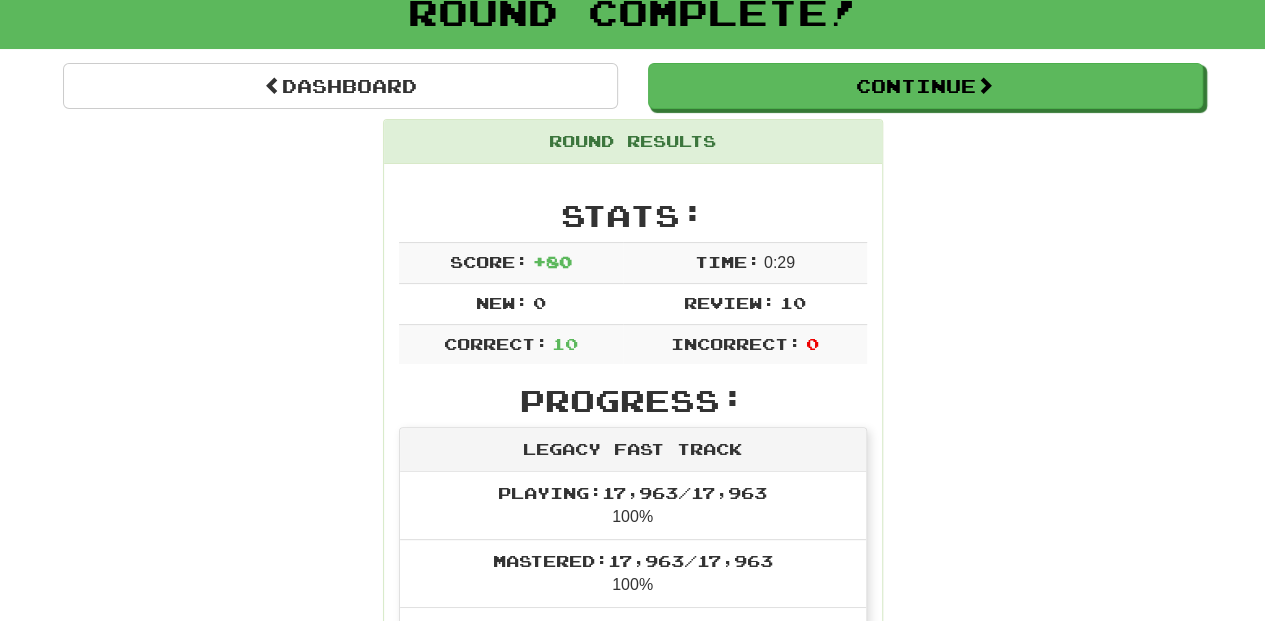scroll, scrollTop: 0, scrollLeft: 0, axis: both 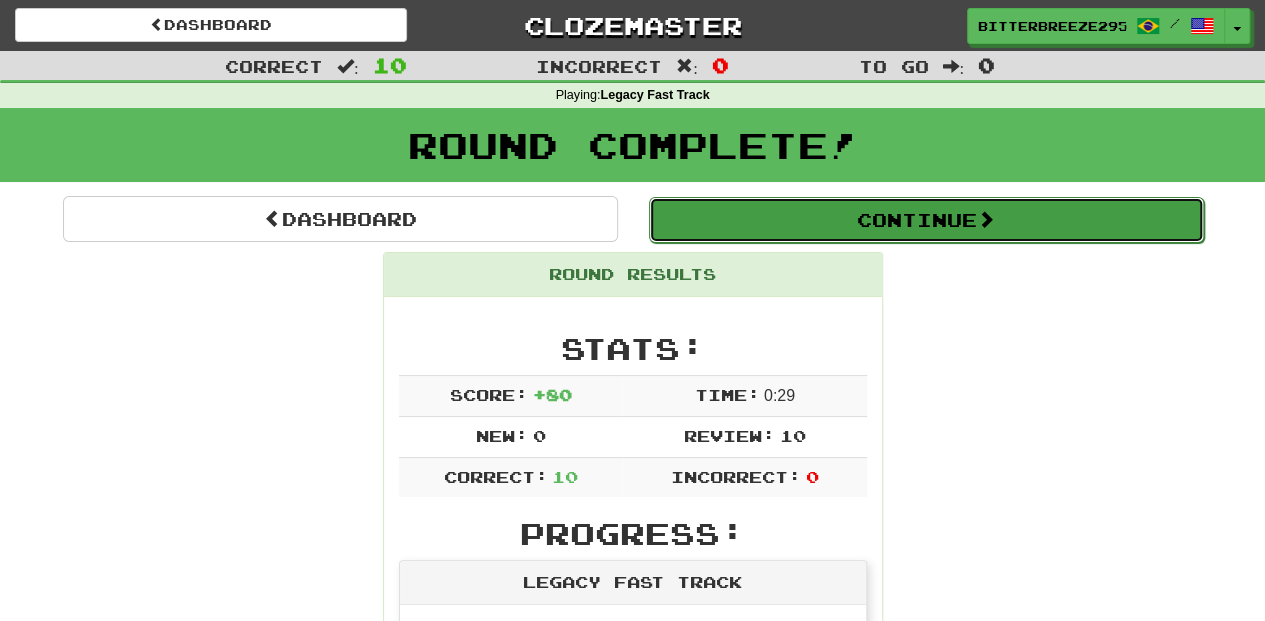 click on "Continue" at bounding box center (926, 220) 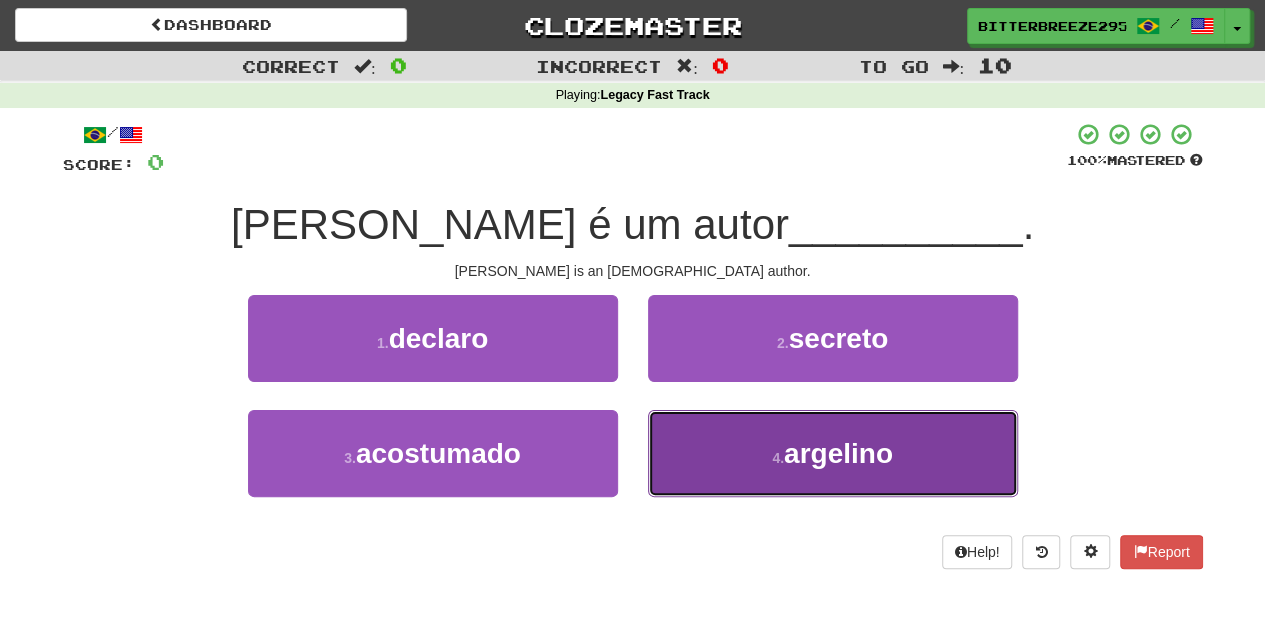 click on "4 .  argelino" at bounding box center [833, 453] 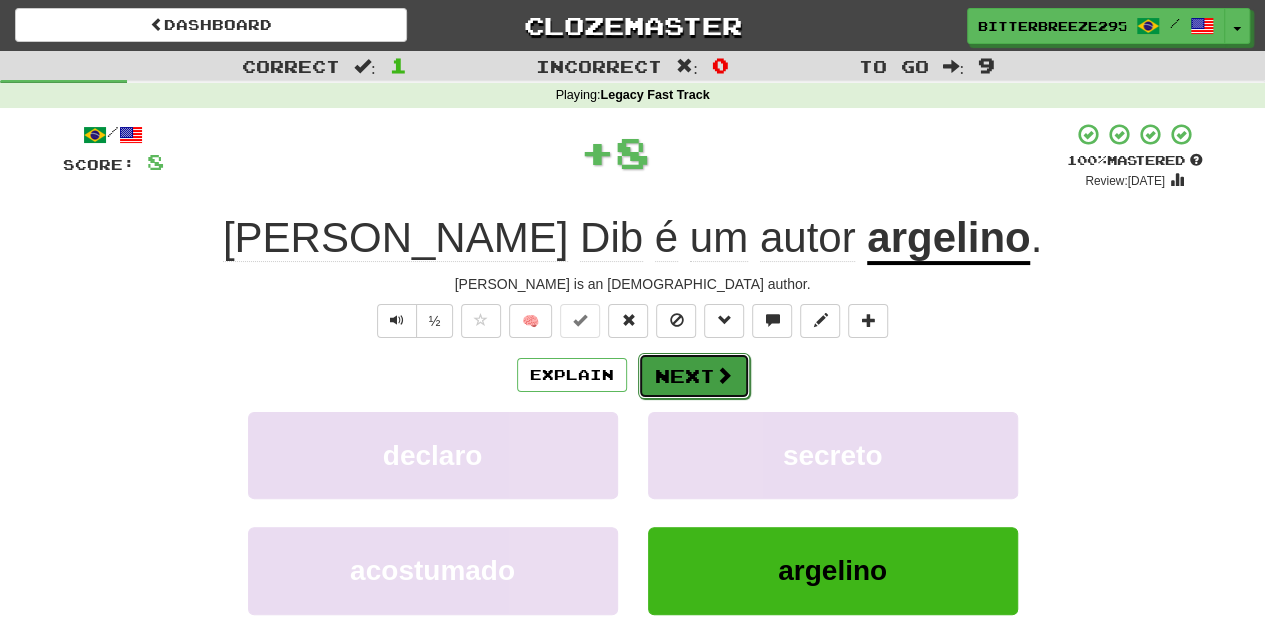 click on "Next" at bounding box center (694, 376) 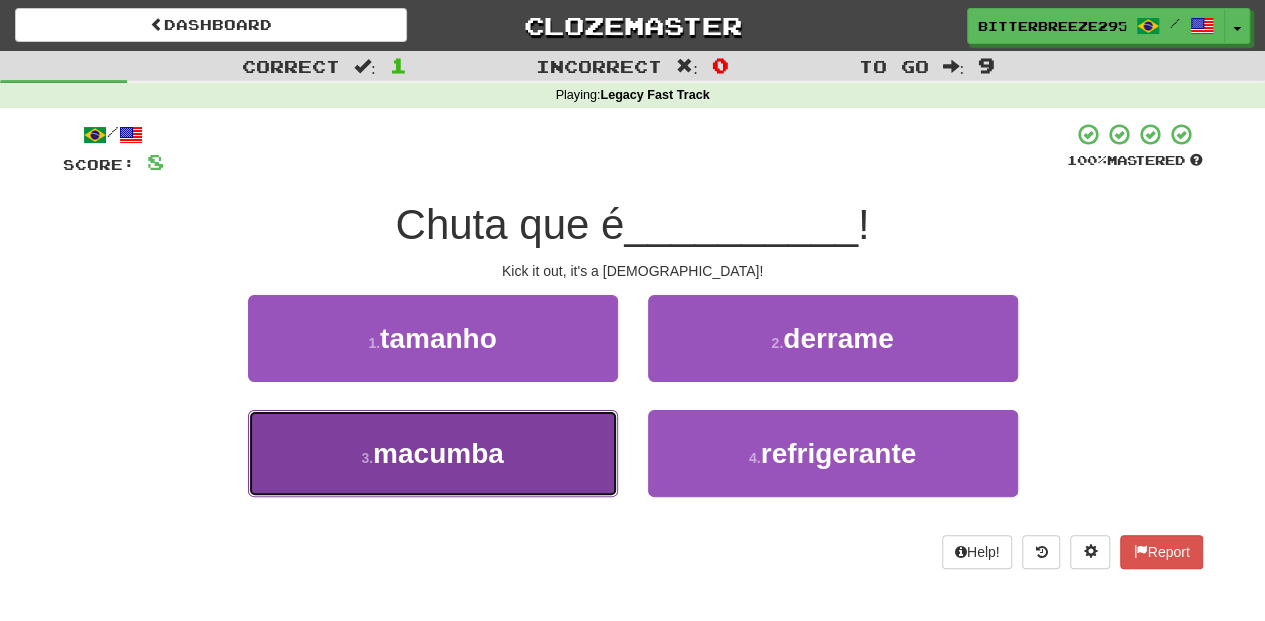 click on "3 .  macumba" at bounding box center [433, 453] 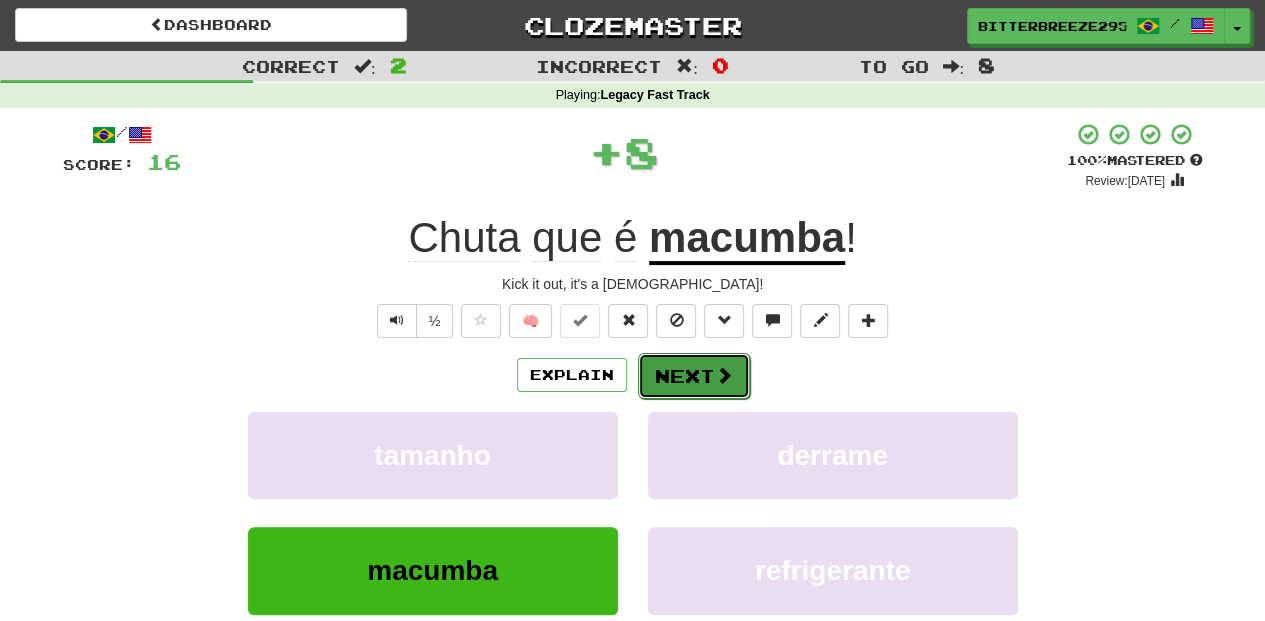 click on "Next" at bounding box center (694, 376) 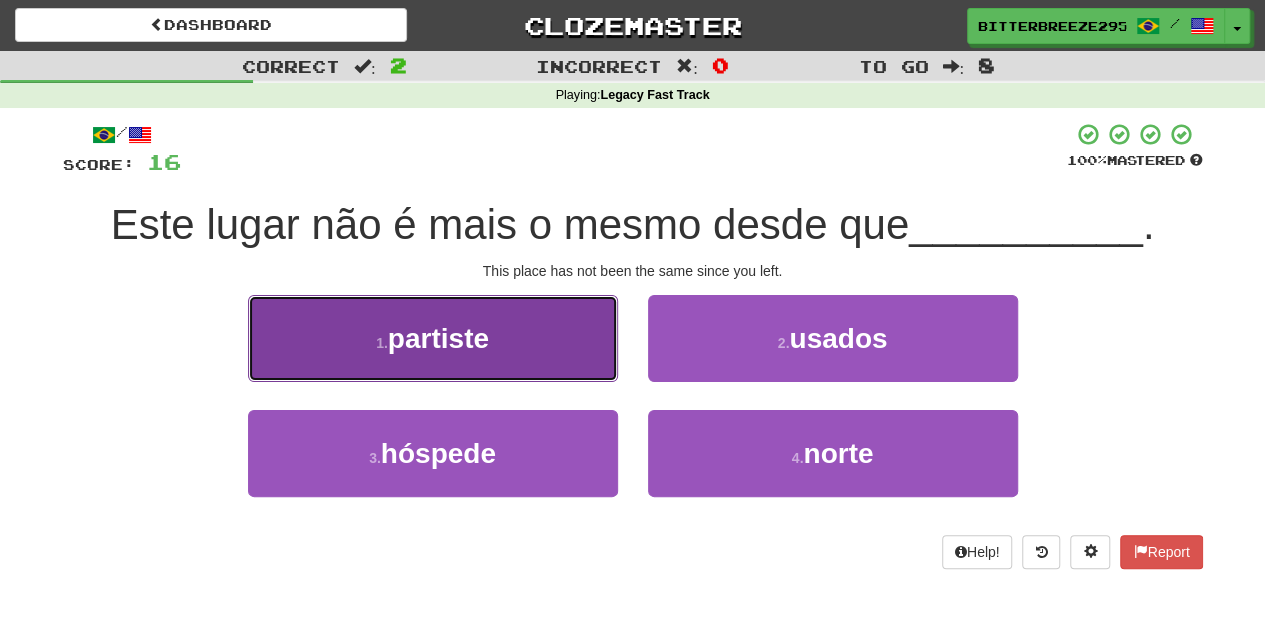click on "1 .  partiste" at bounding box center [433, 338] 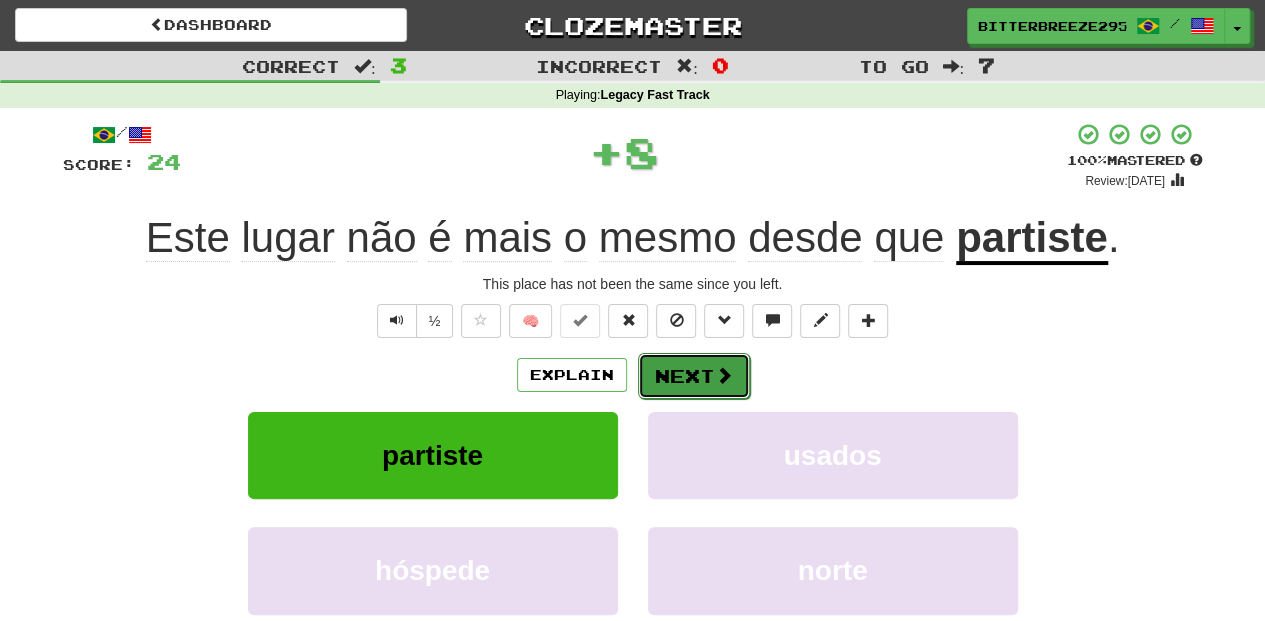 click on "Next" at bounding box center (694, 376) 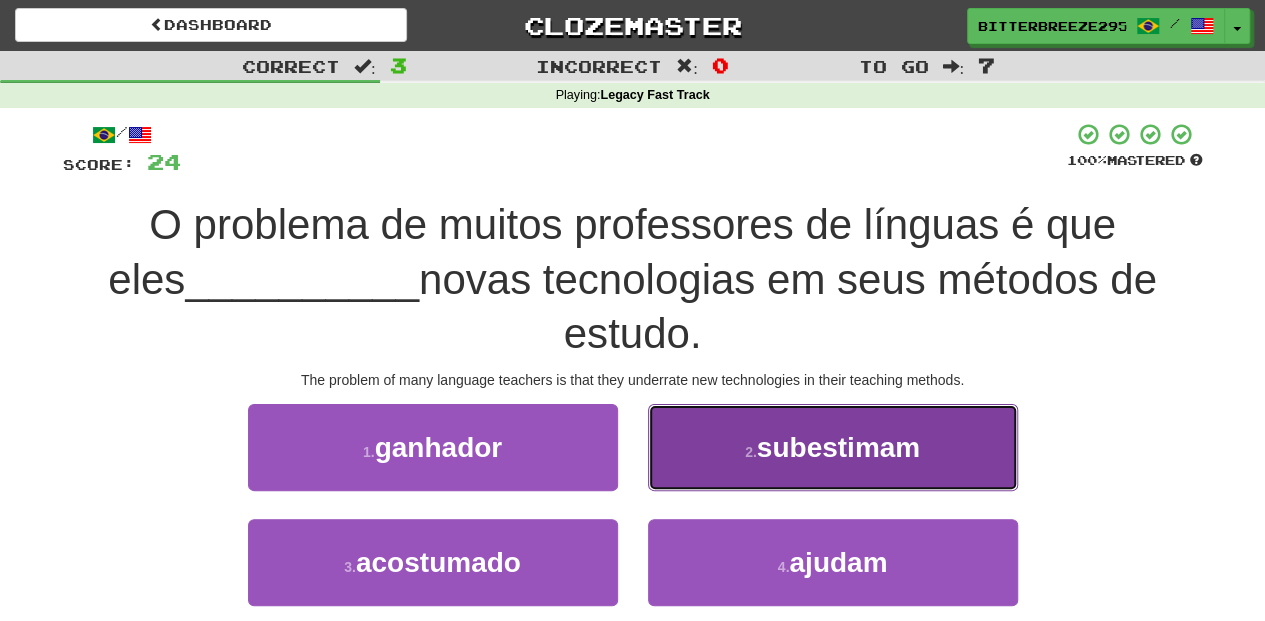 click on "2 .  subestimam" at bounding box center [833, 447] 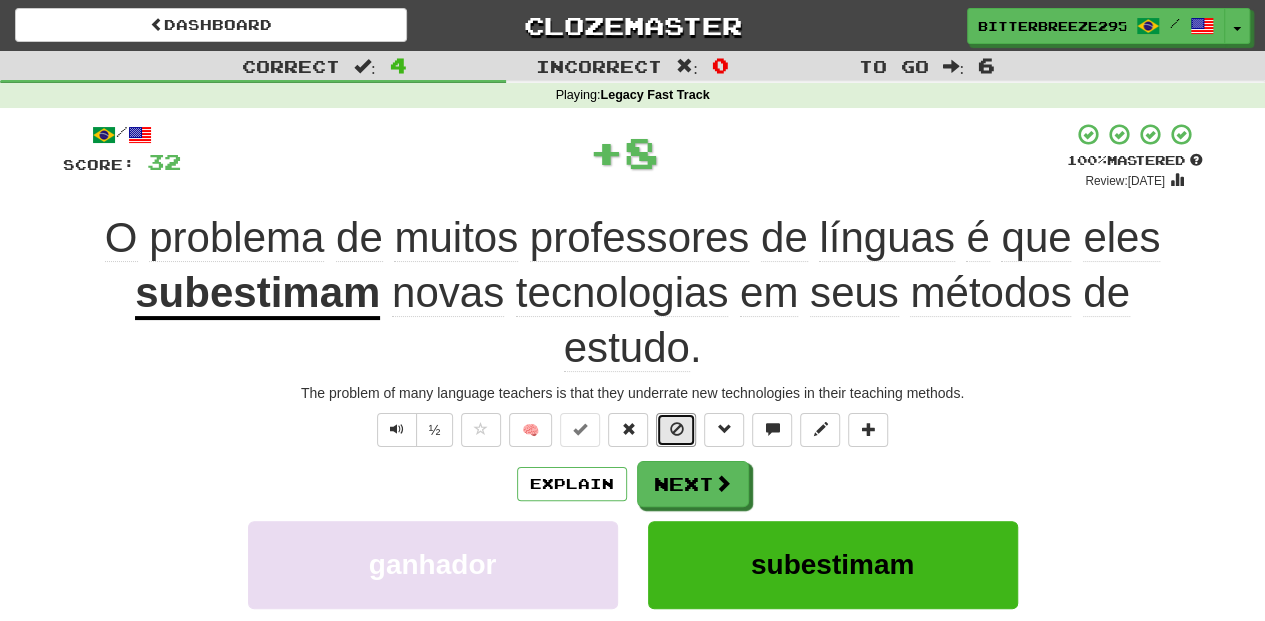 click at bounding box center (676, 430) 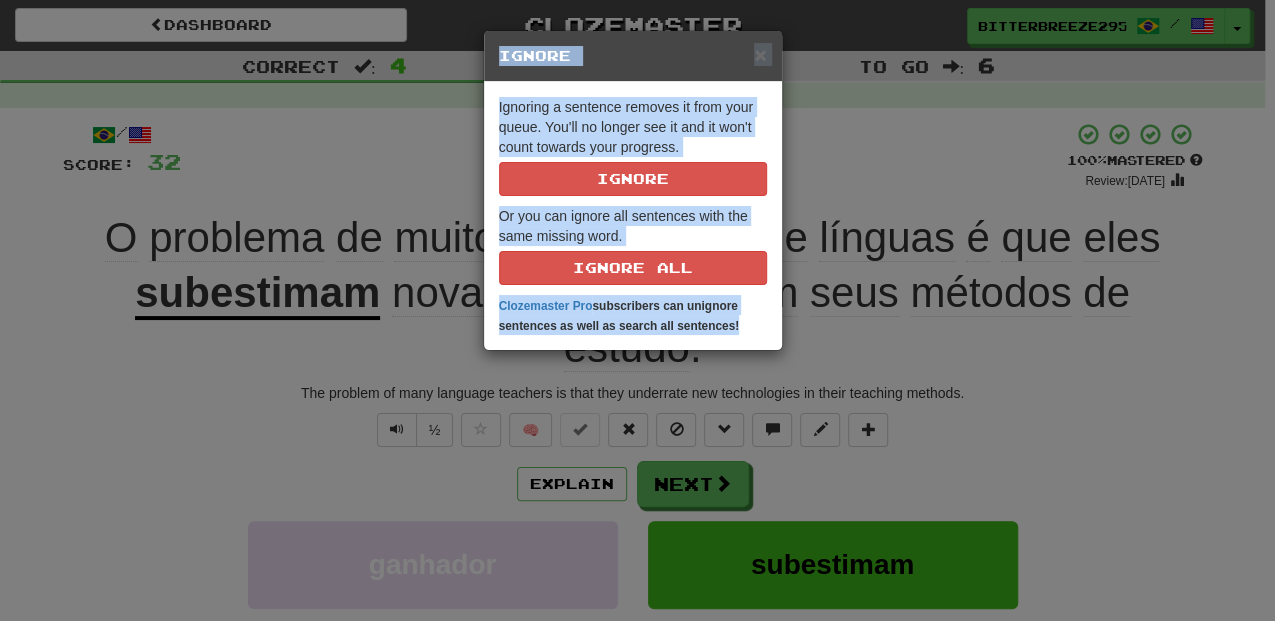 drag, startPoint x: 665, startPoint y: 415, endPoint x: 666, endPoint y: 488, distance: 73.00685 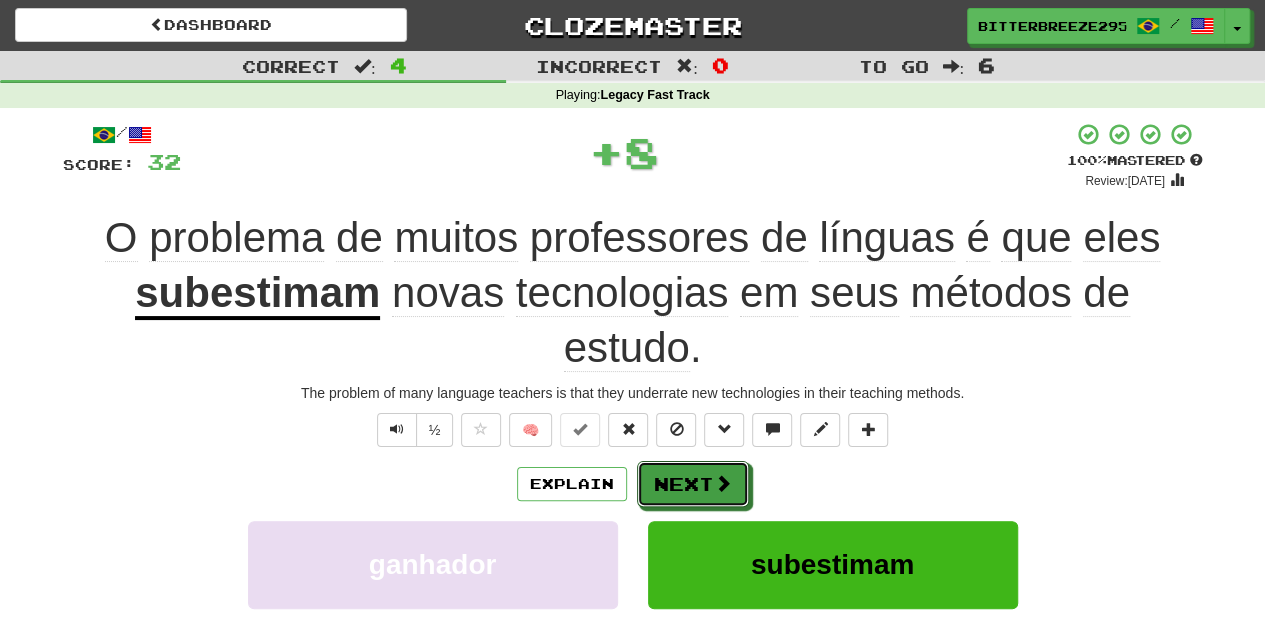 click on "Next" at bounding box center (693, 484) 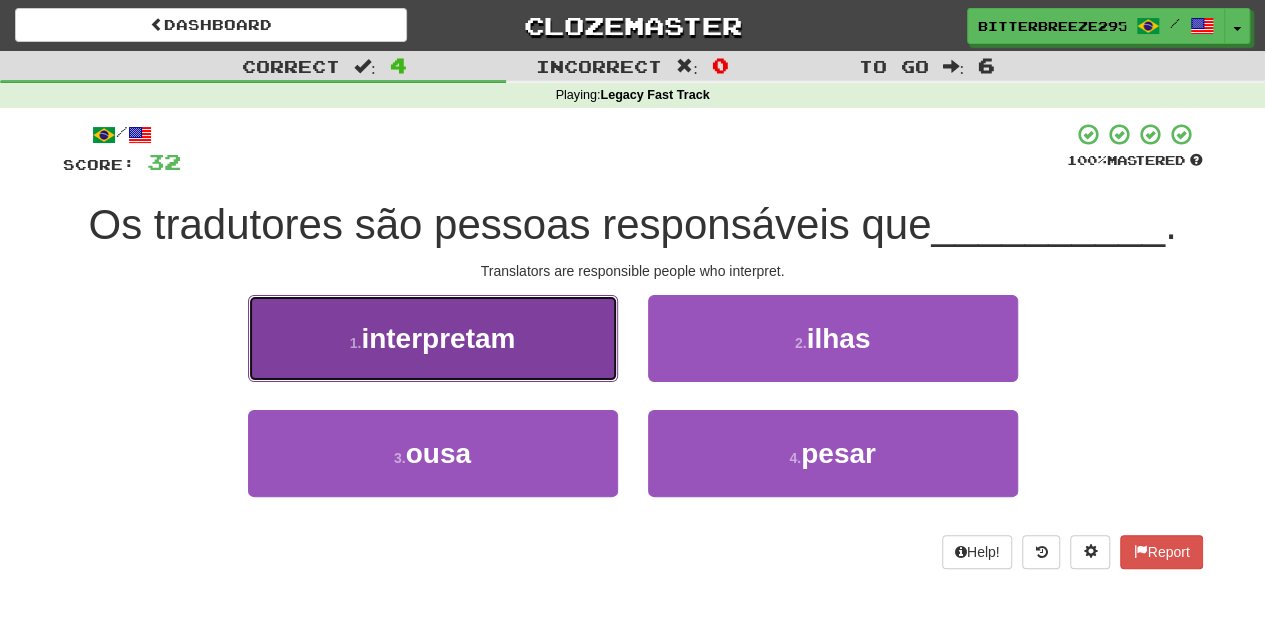 click on "1 .  interpretam" at bounding box center (433, 338) 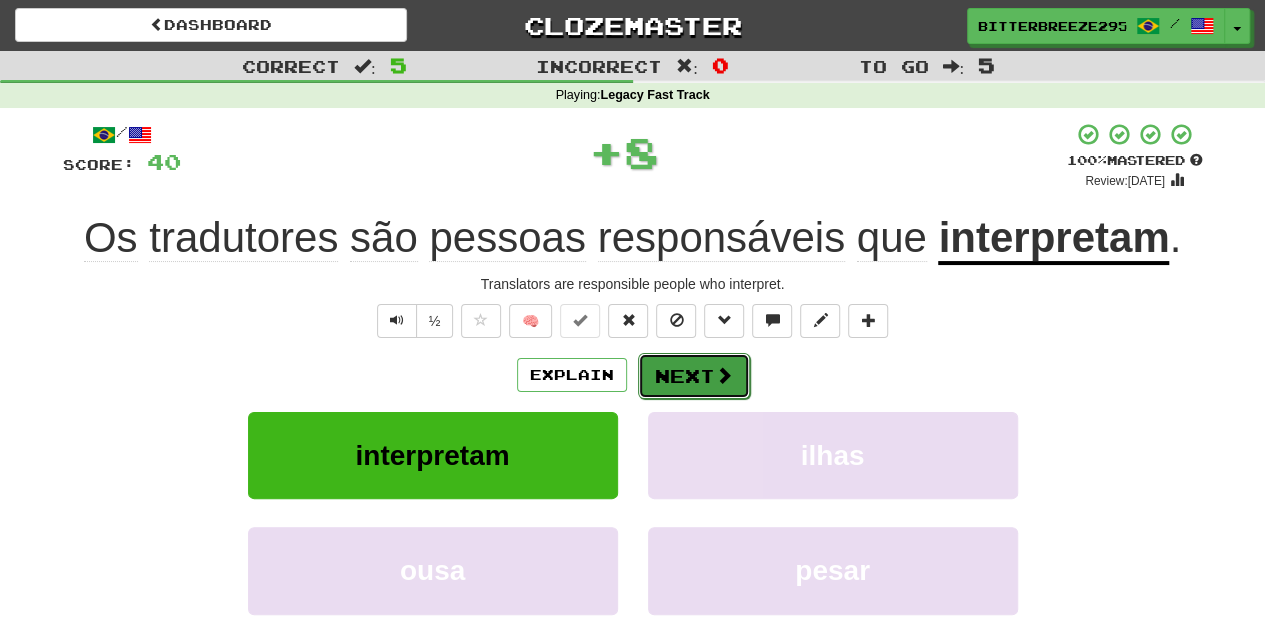 click on "Next" at bounding box center (694, 376) 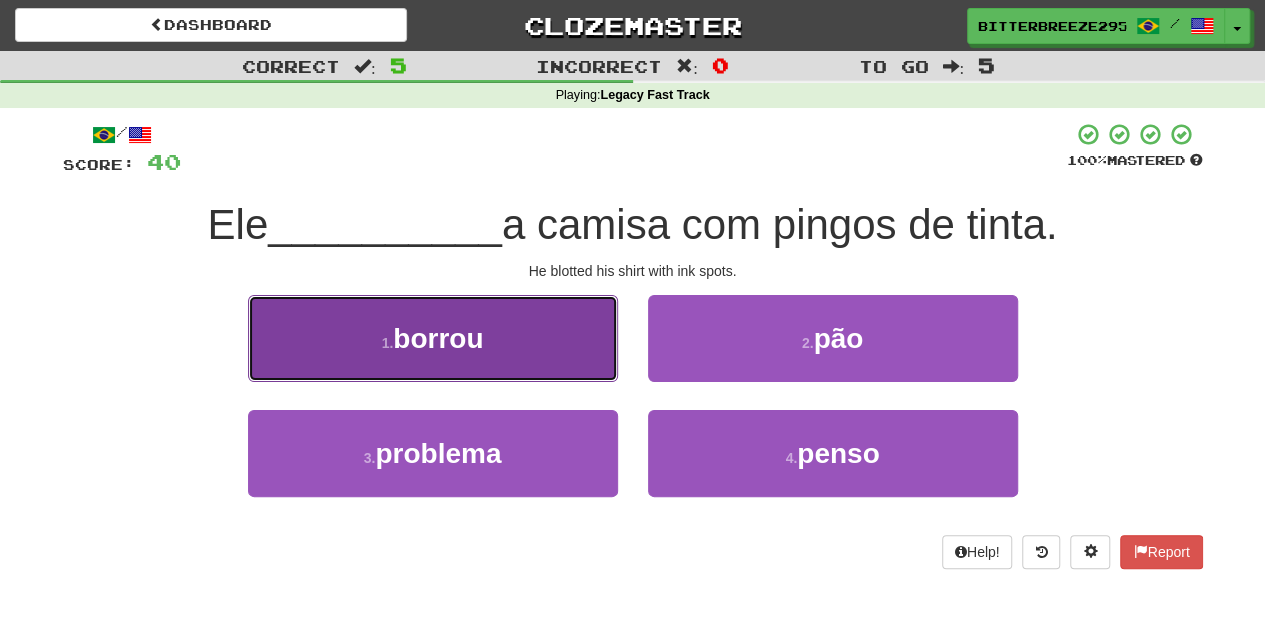 click on "1 .  borrou" at bounding box center [433, 338] 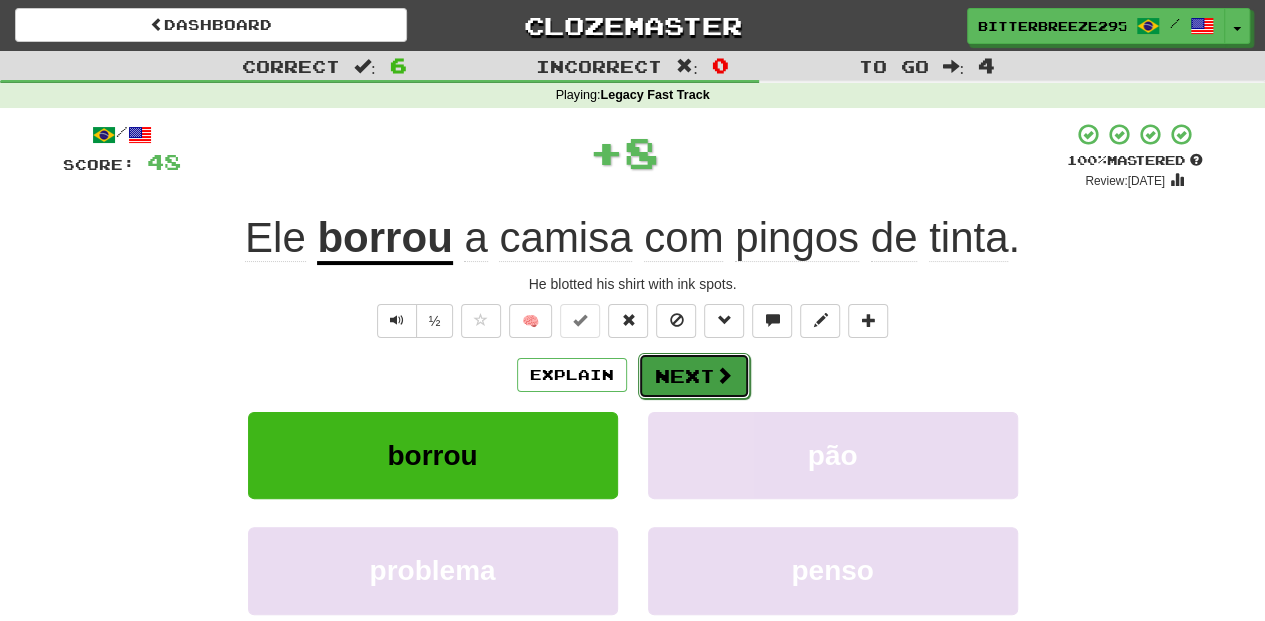 click on "Next" at bounding box center [694, 376] 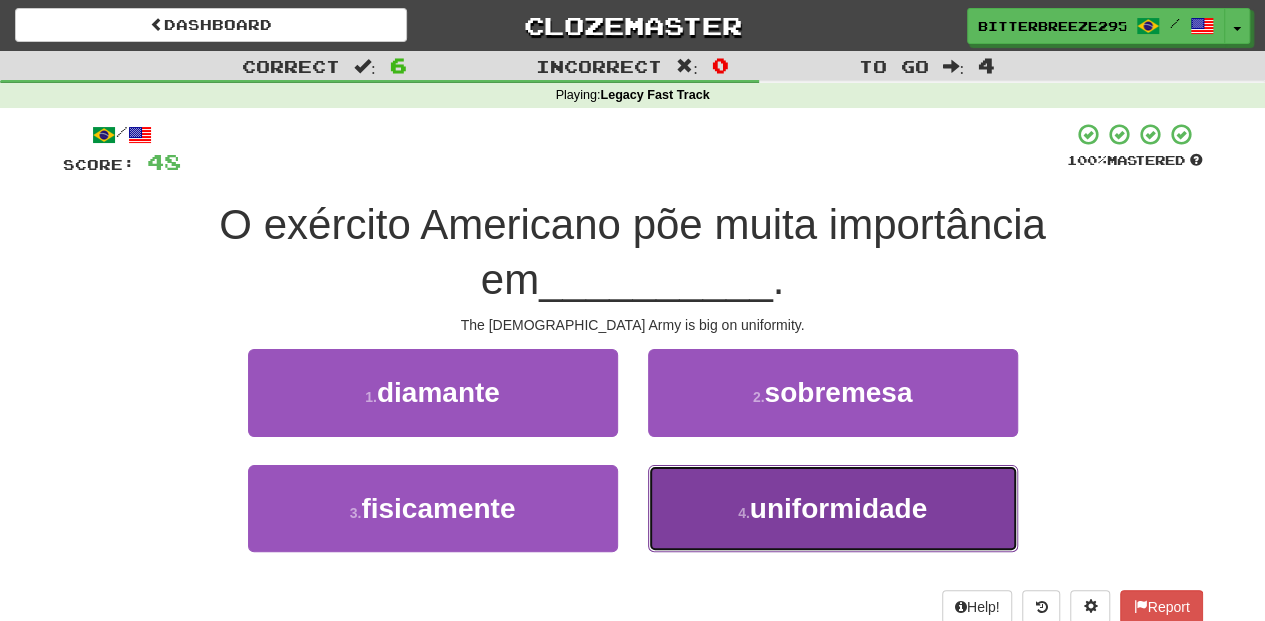 click on "4 .  uniformidade" at bounding box center [833, 508] 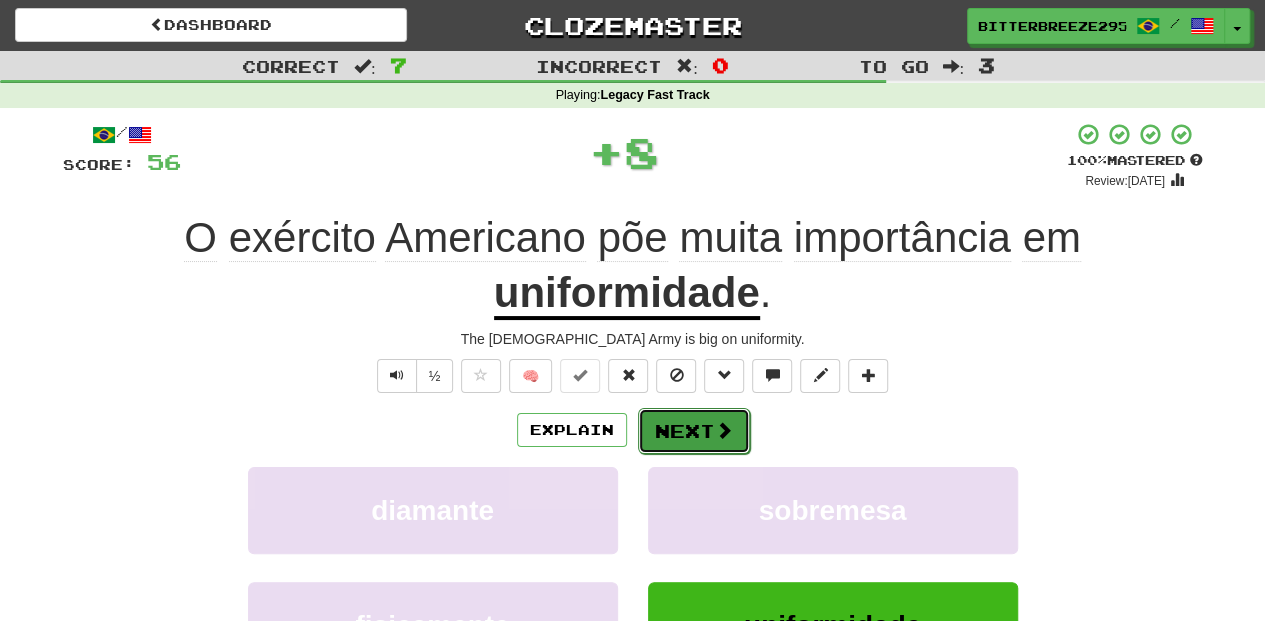 click on "Next" at bounding box center [694, 431] 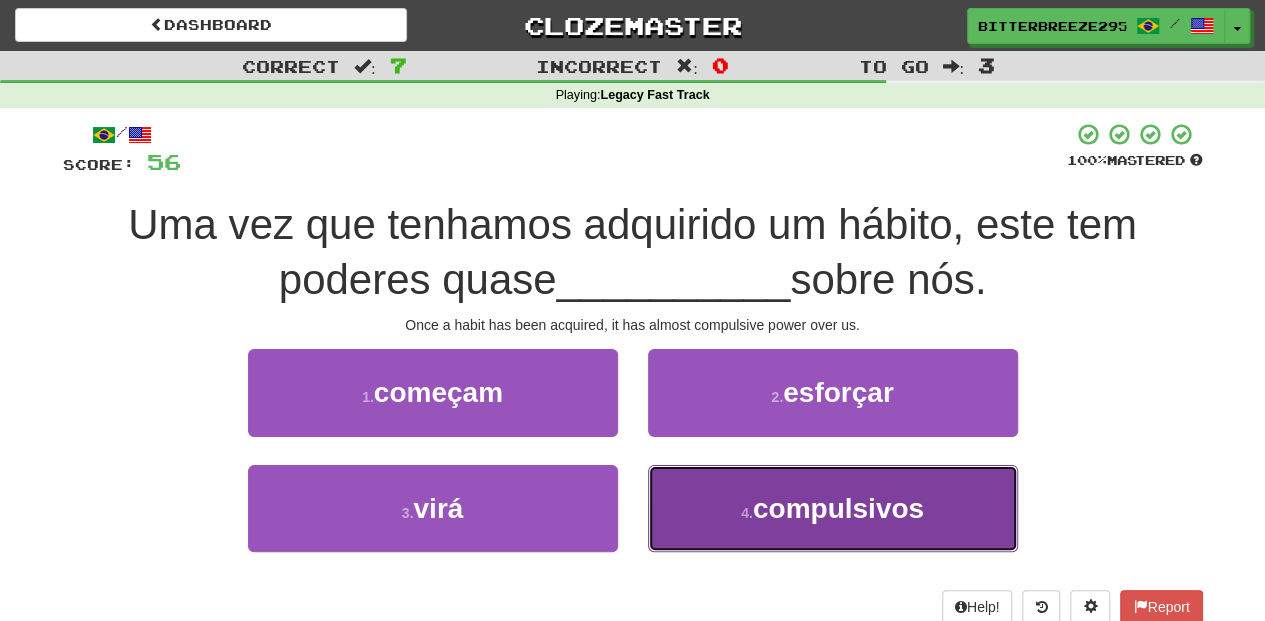 click on "4 .  compulsivos" at bounding box center [833, 508] 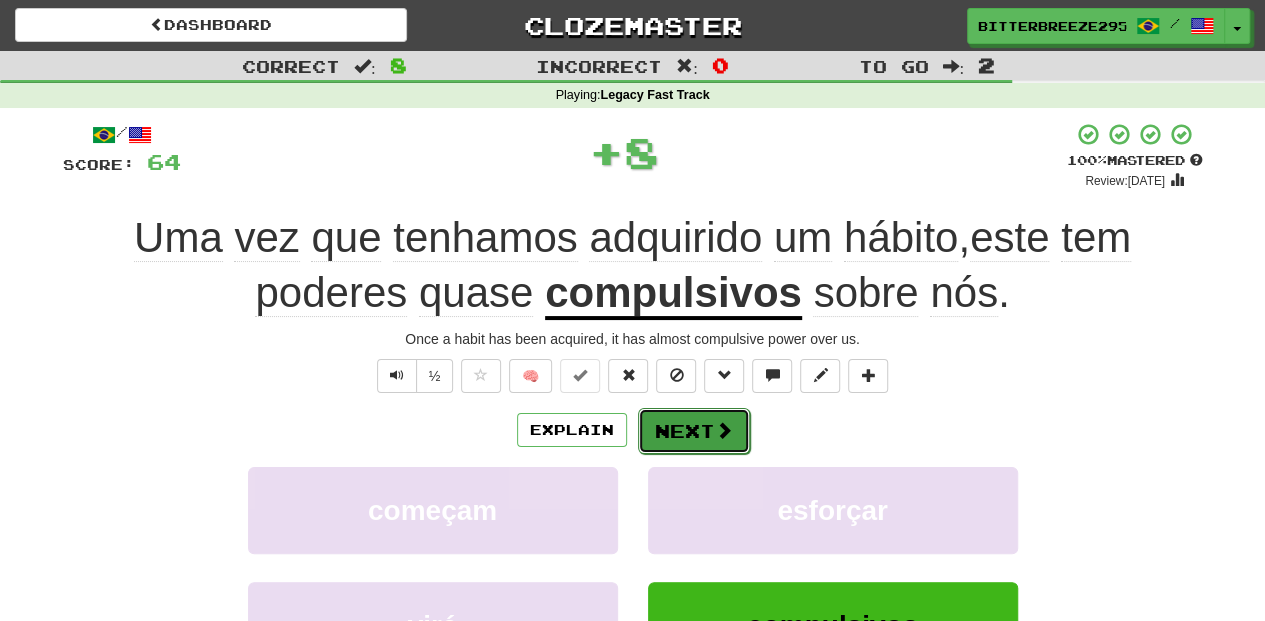 click on "Next" at bounding box center (694, 431) 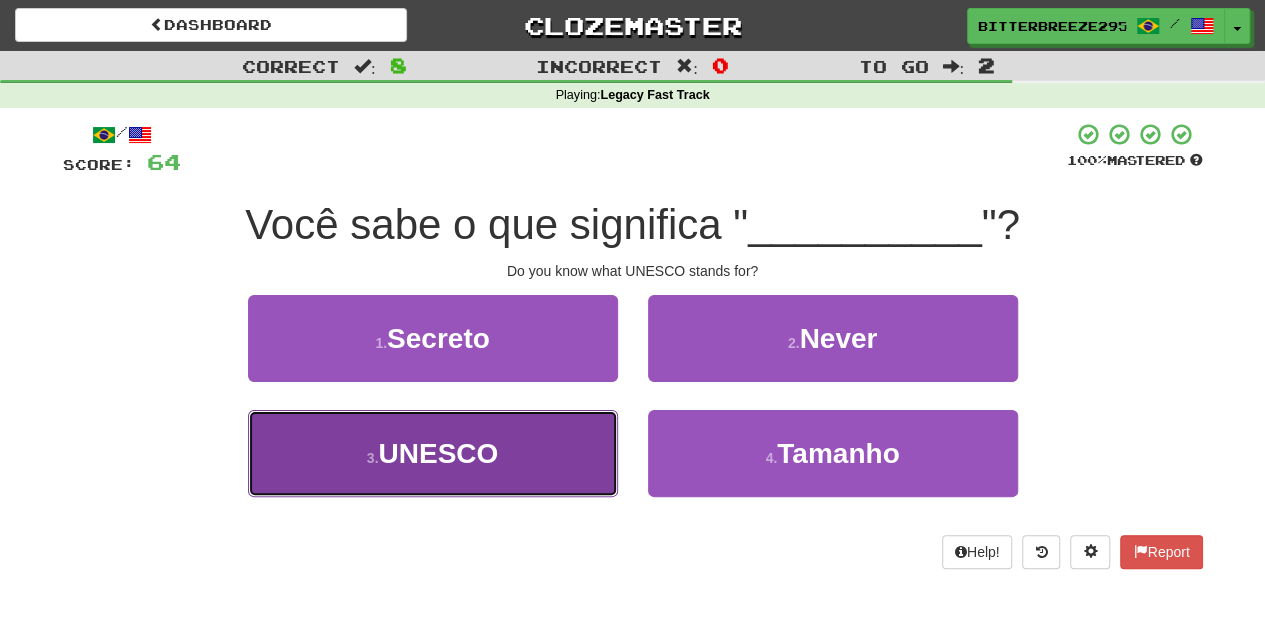 click on "3 .  UNESCO" at bounding box center (433, 453) 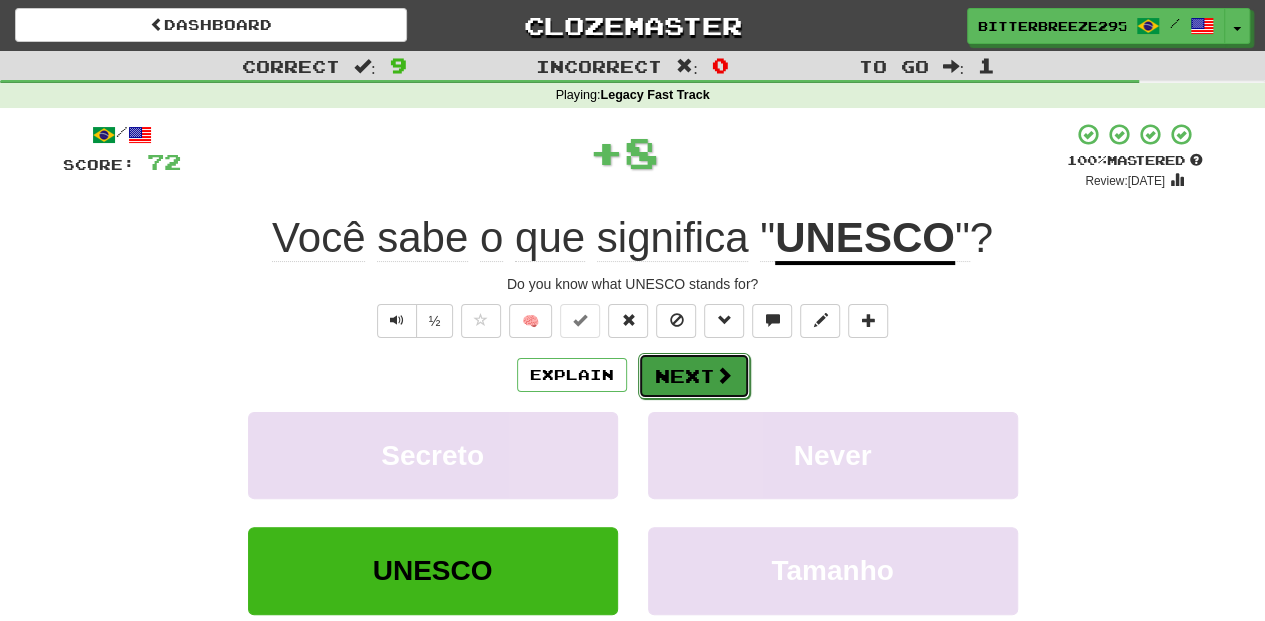 click on "Next" at bounding box center [694, 376] 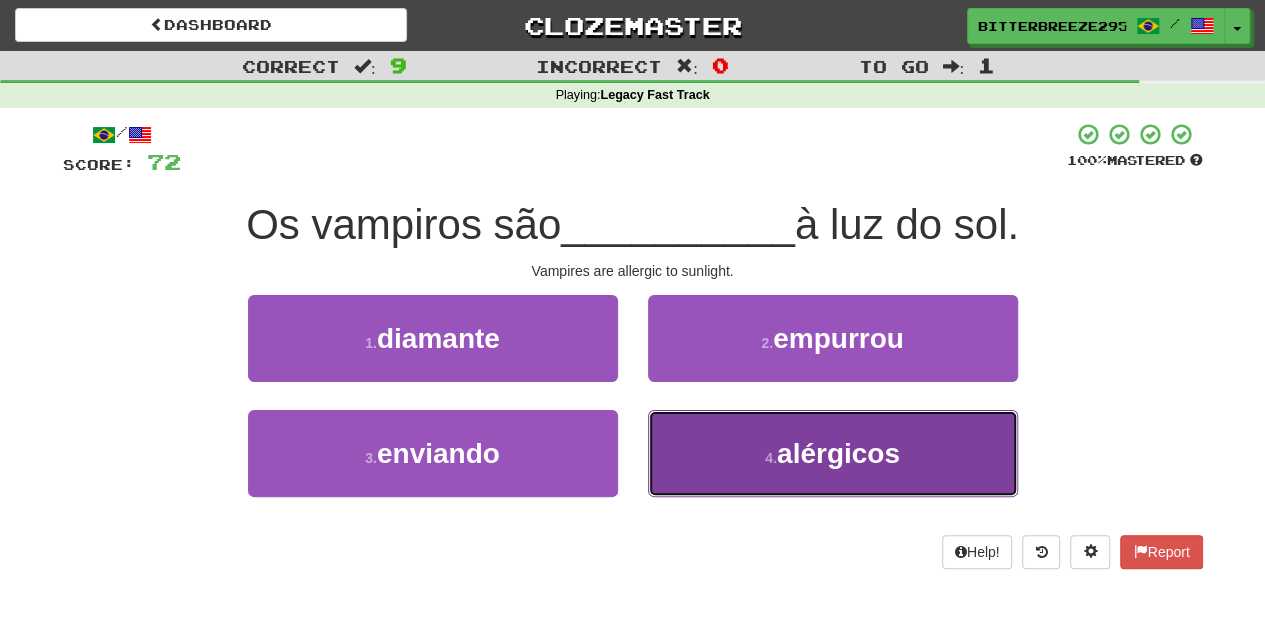 click on "4 .  alérgicos" at bounding box center (833, 453) 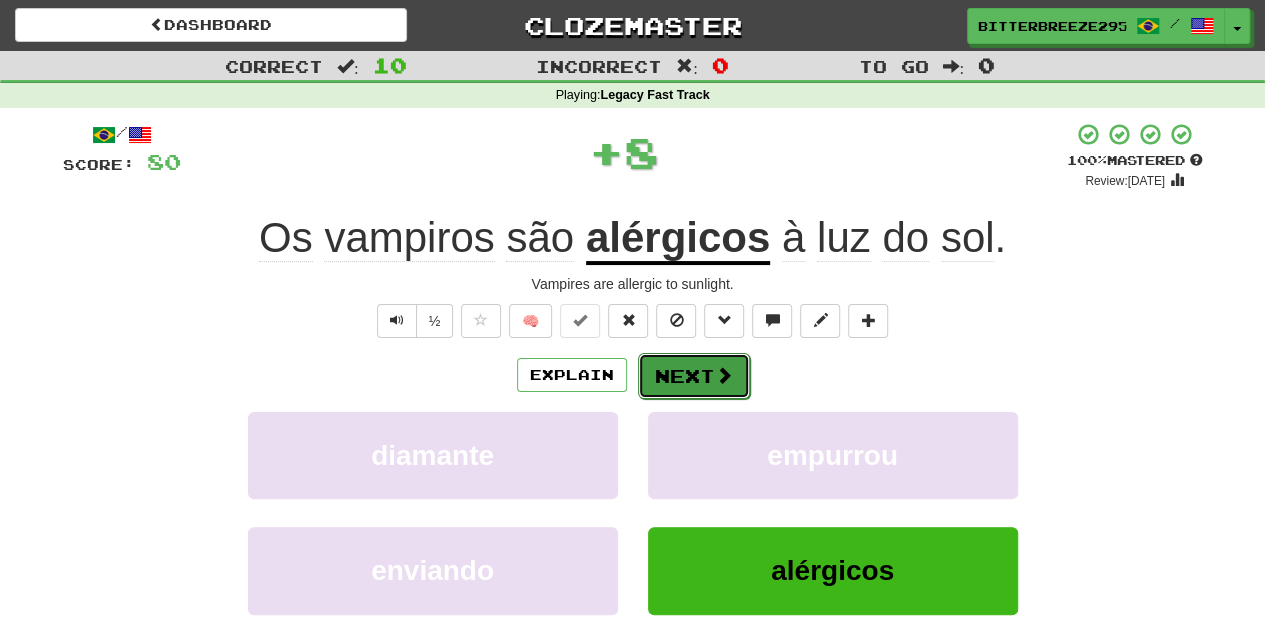 click on "Next" at bounding box center (694, 376) 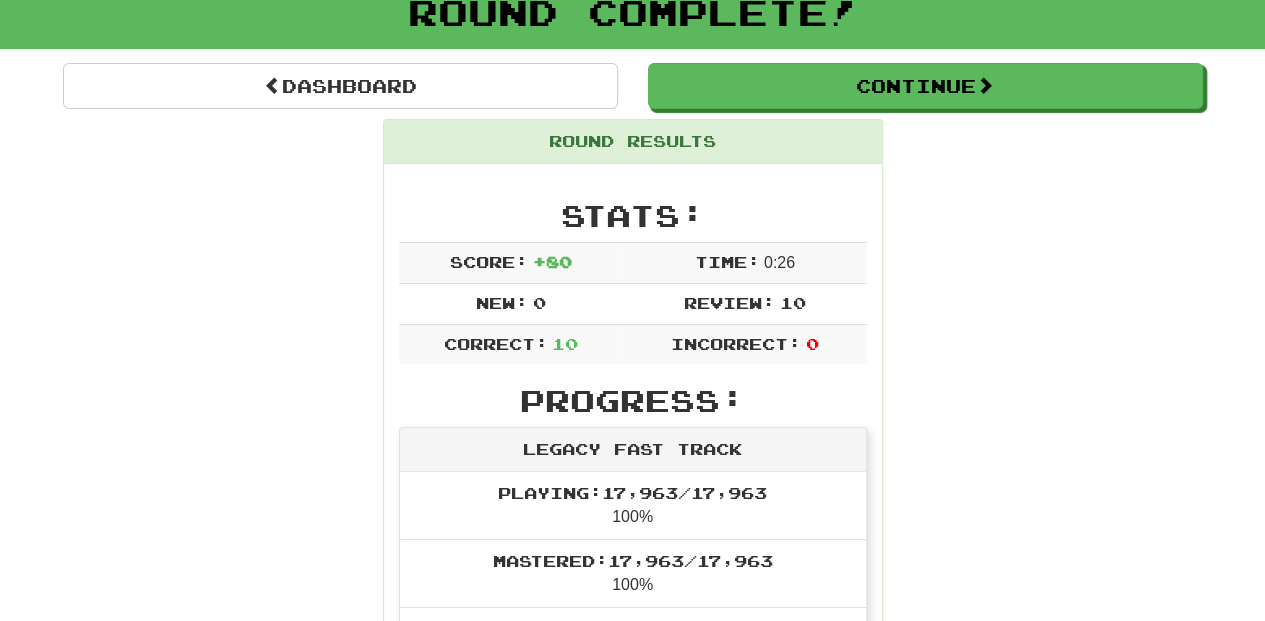 scroll, scrollTop: 0, scrollLeft: 0, axis: both 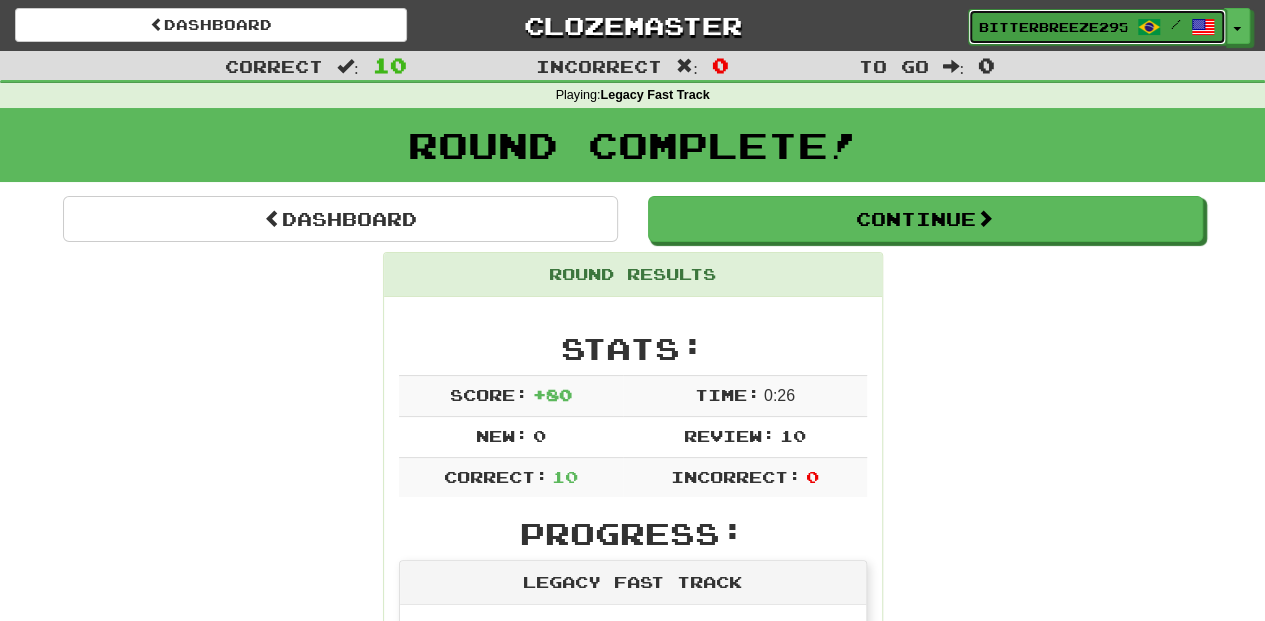click on "BitterBreeze2956" at bounding box center (1053, 27) 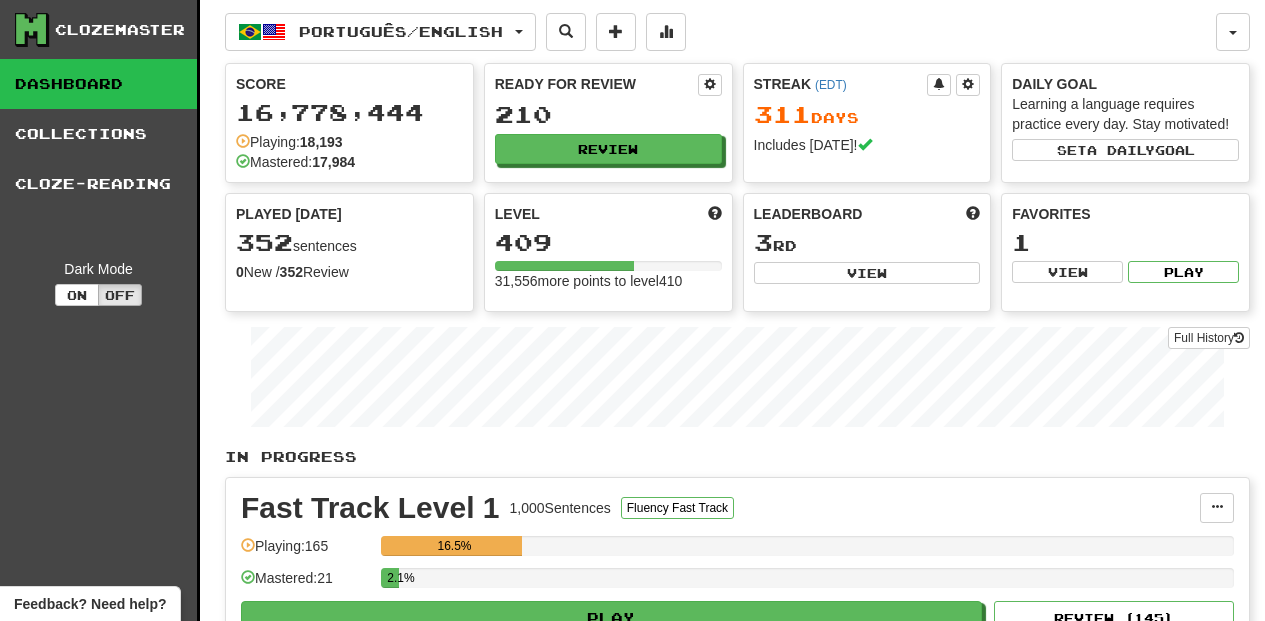 scroll, scrollTop: 0, scrollLeft: 0, axis: both 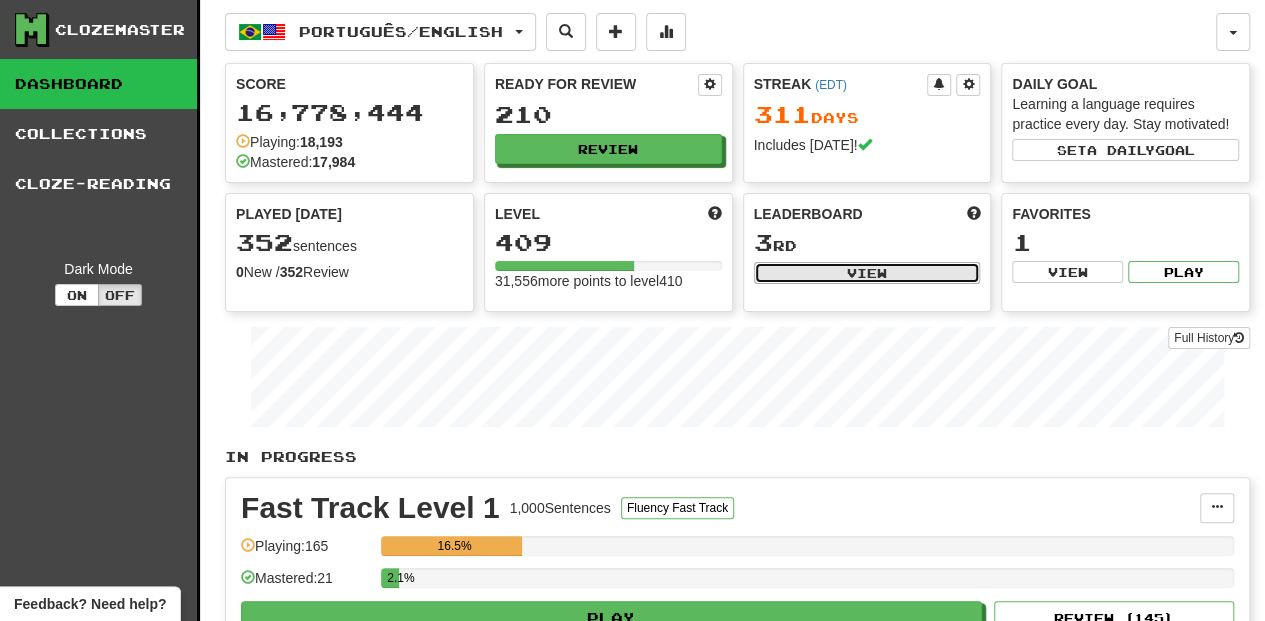 click on "View" at bounding box center [867, 273] 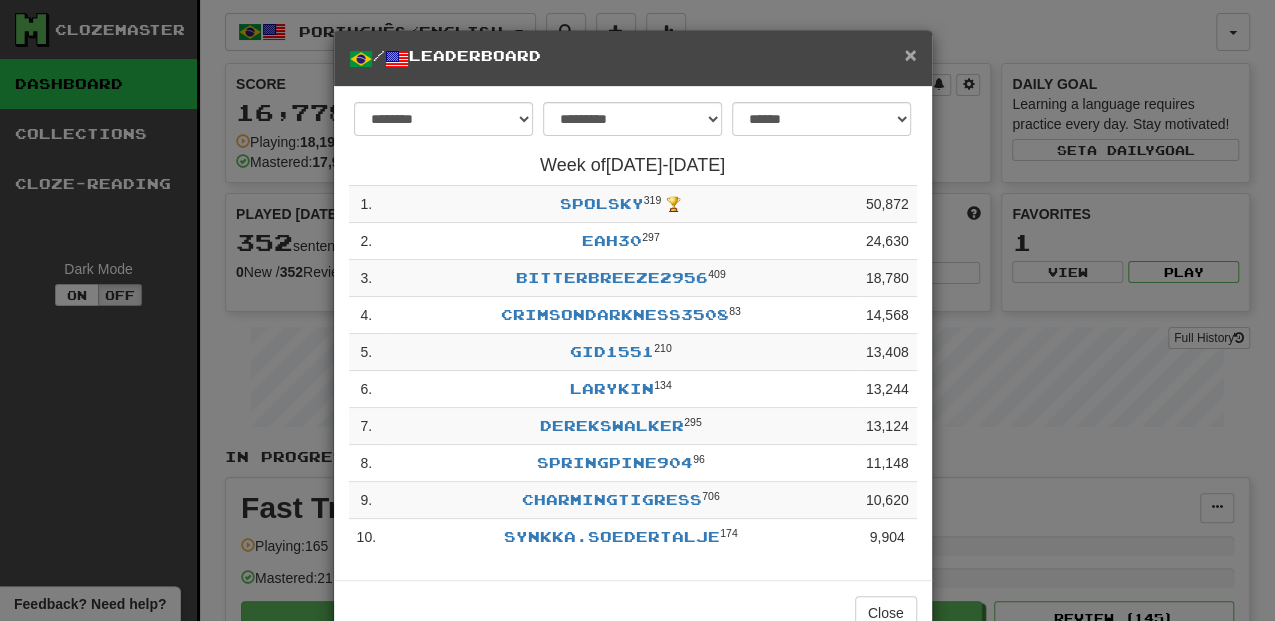 click on "×" at bounding box center (910, 54) 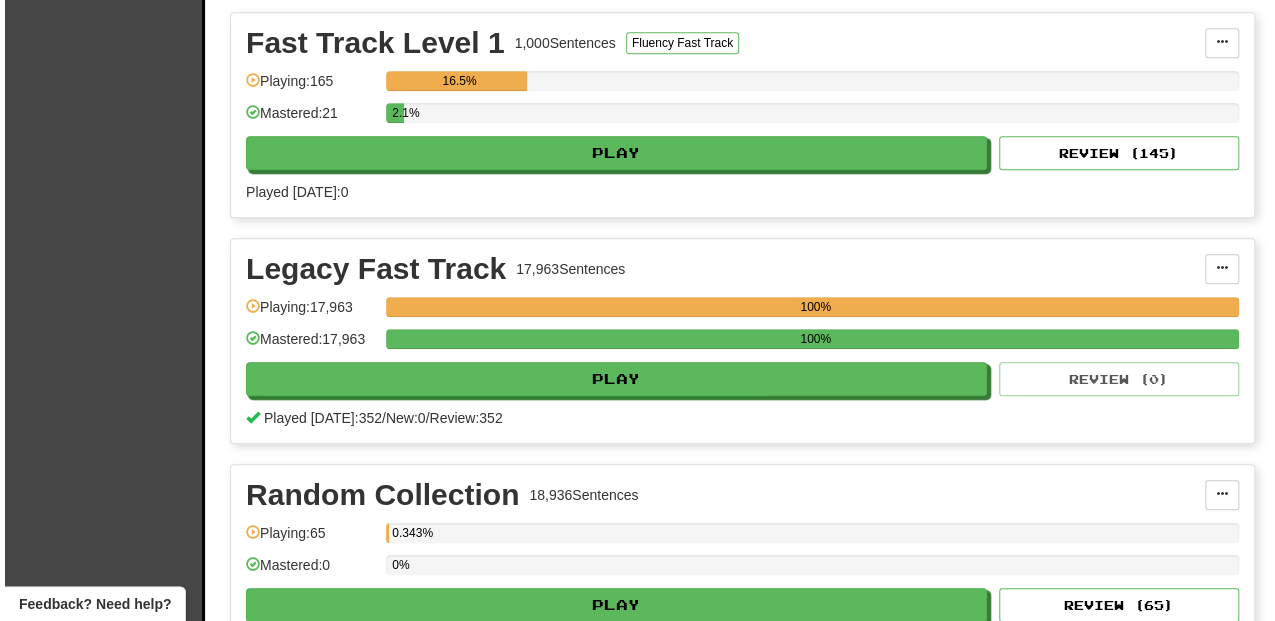 scroll, scrollTop: 466, scrollLeft: 0, axis: vertical 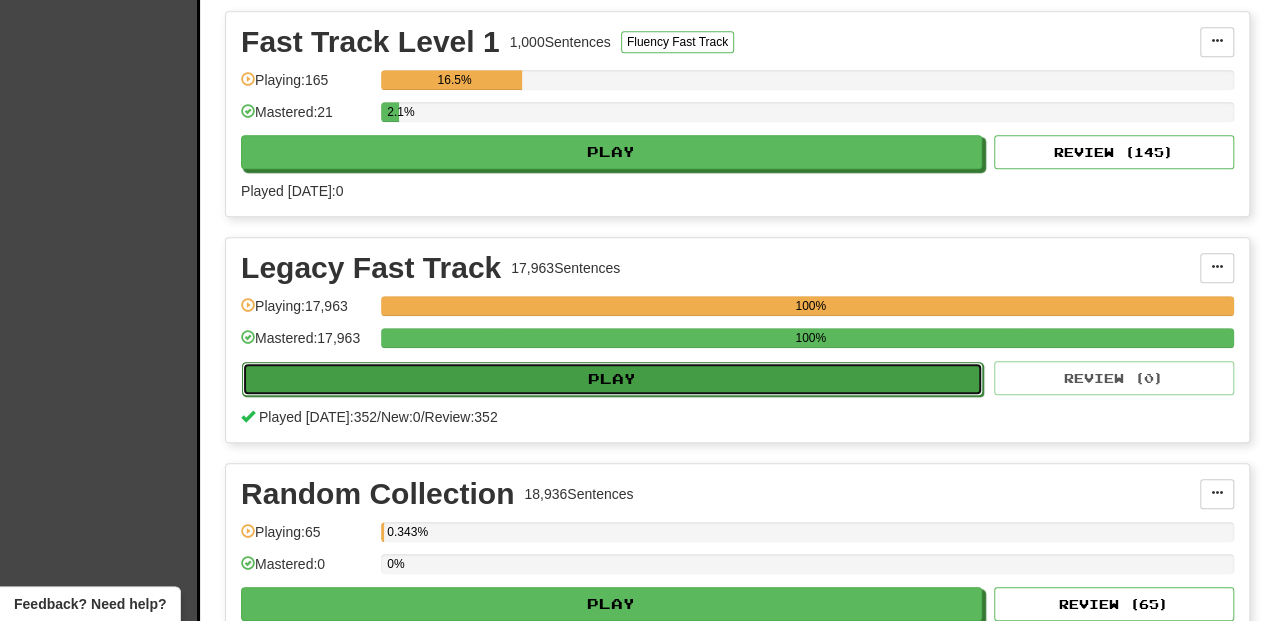 click on "Play" at bounding box center (612, 379) 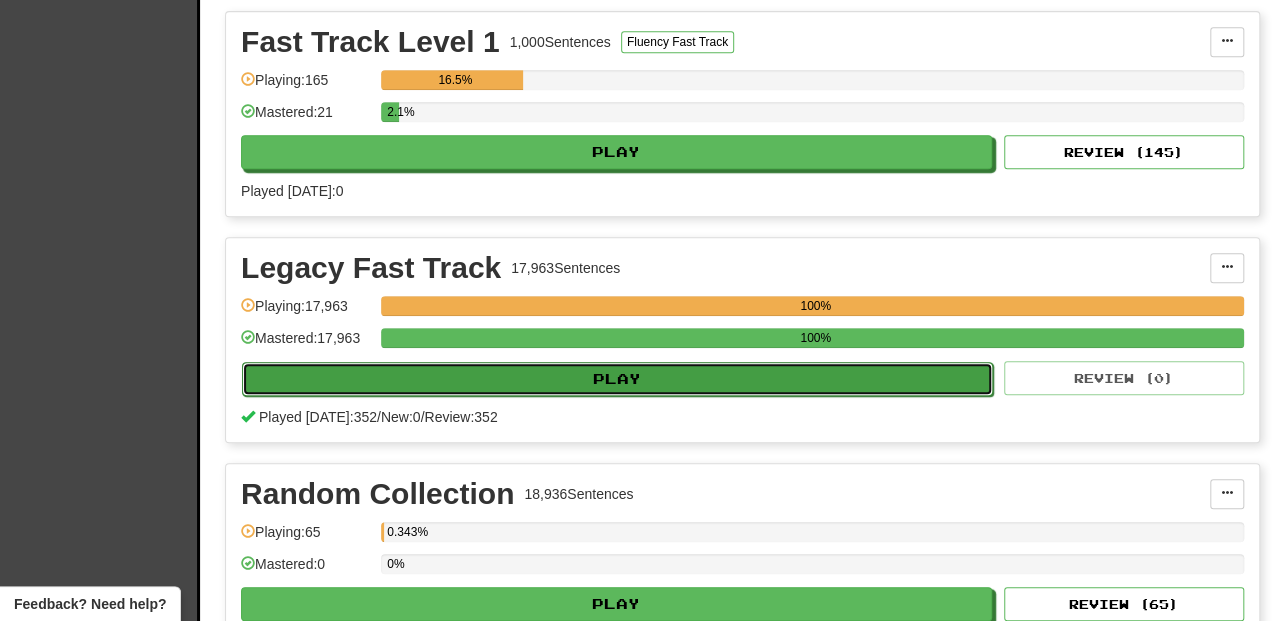 select on "**" 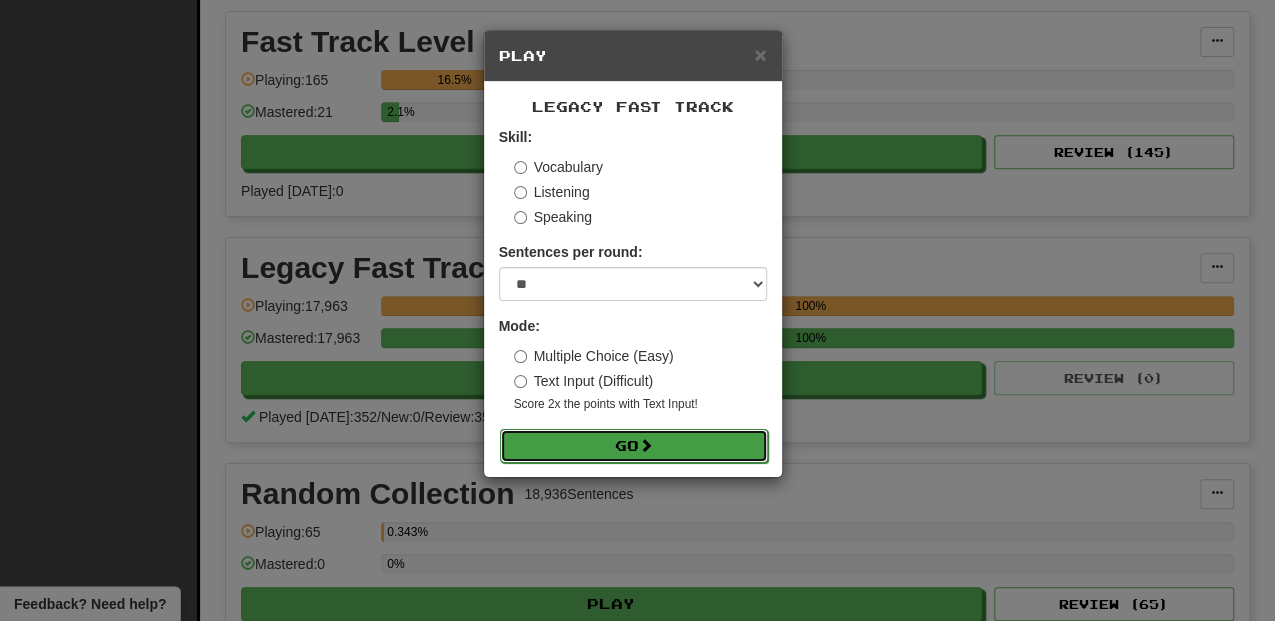 click on "Go" at bounding box center [634, 446] 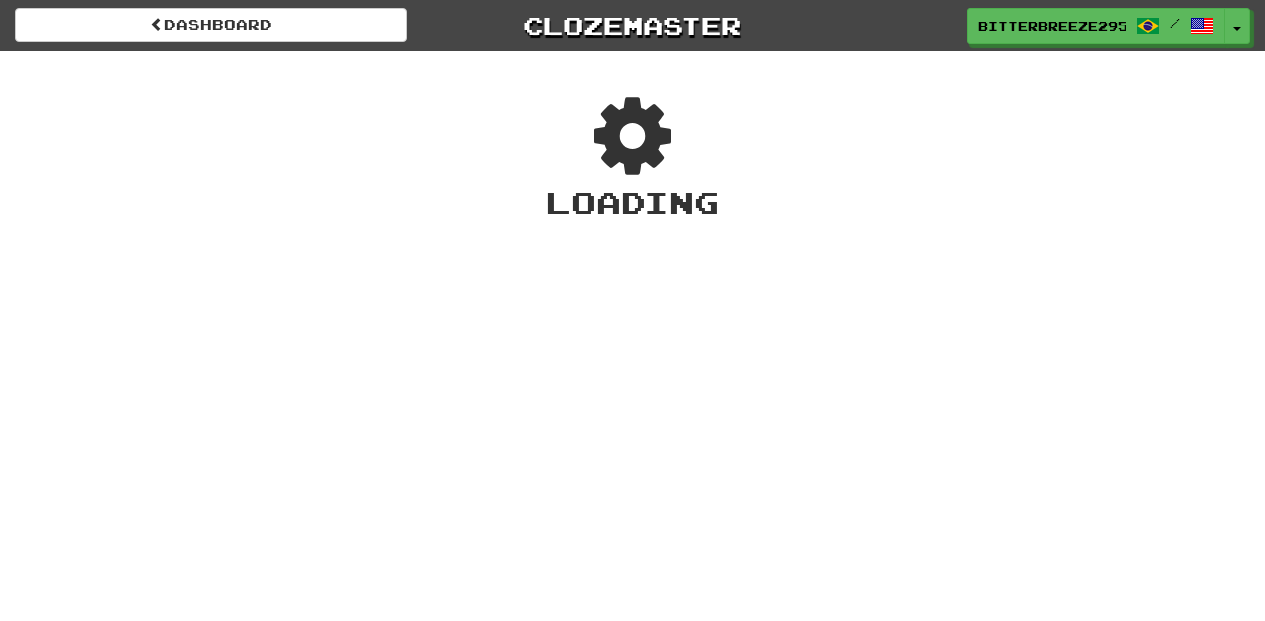 scroll, scrollTop: 0, scrollLeft: 0, axis: both 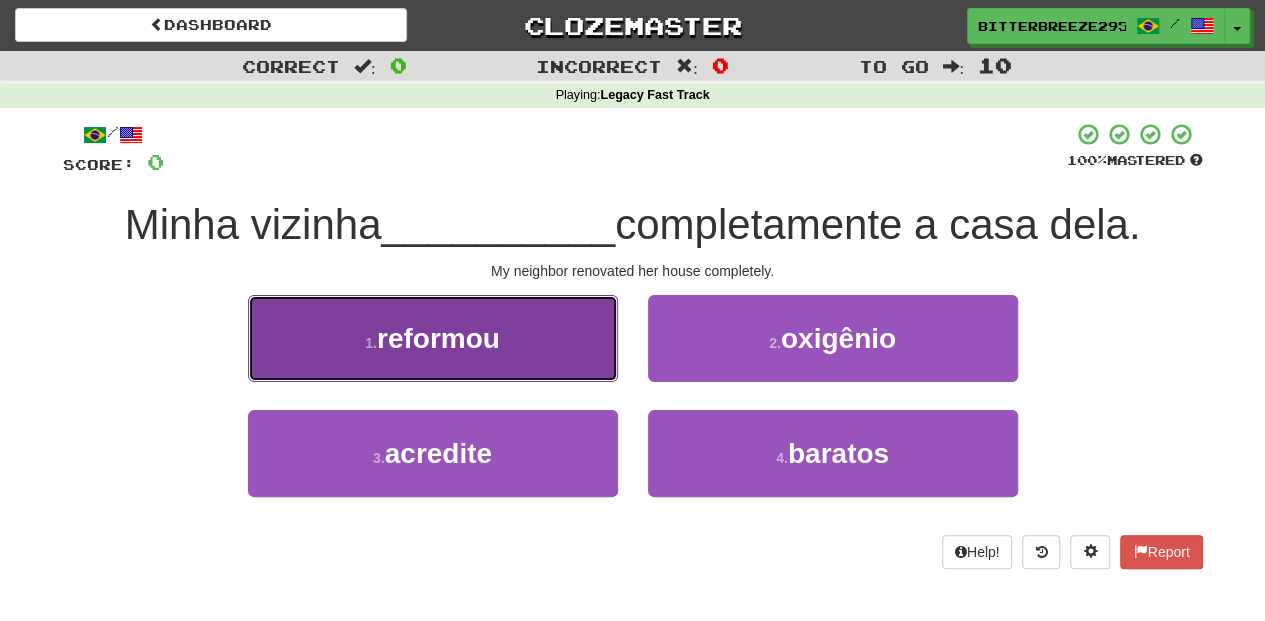 click on "1 .  reformou" at bounding box center [433, 338] 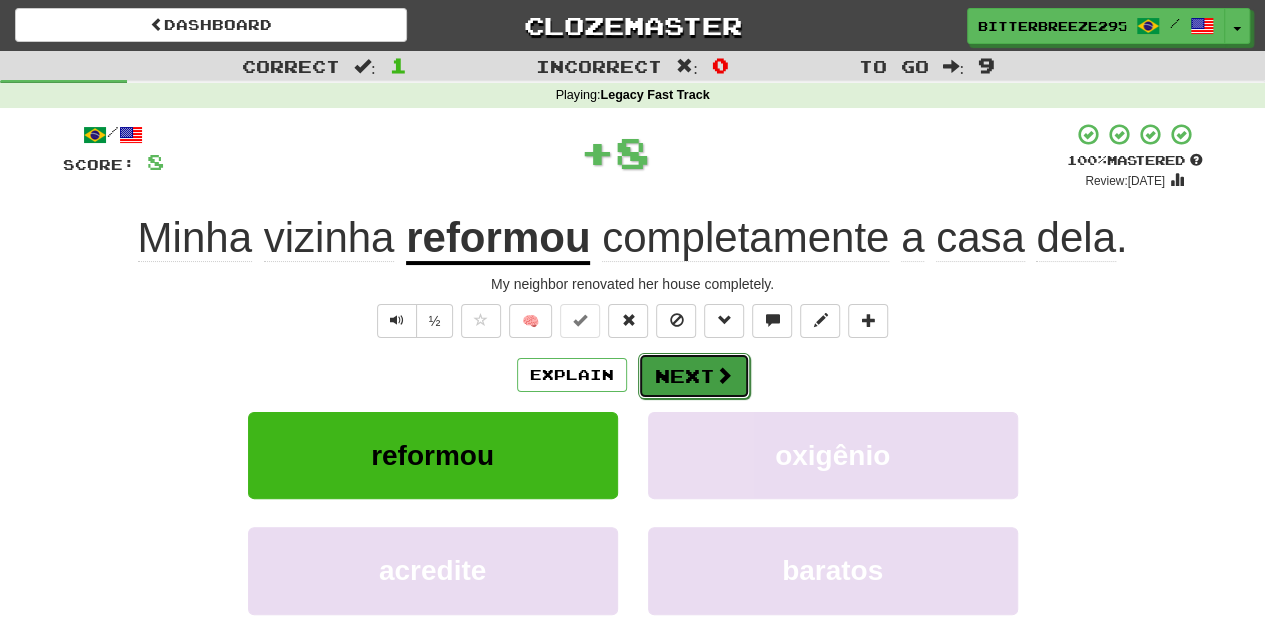 click on "Next" at bounding box center (694, 376) 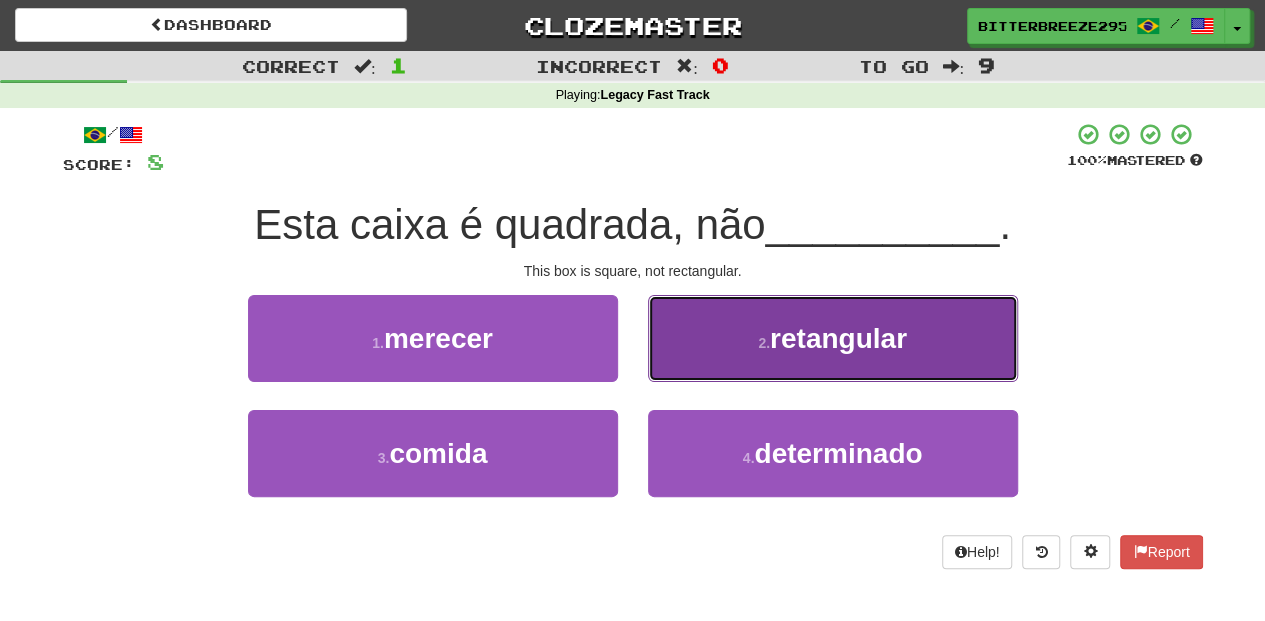 click on "2 .  retangular" at bounding box center [833, 338] 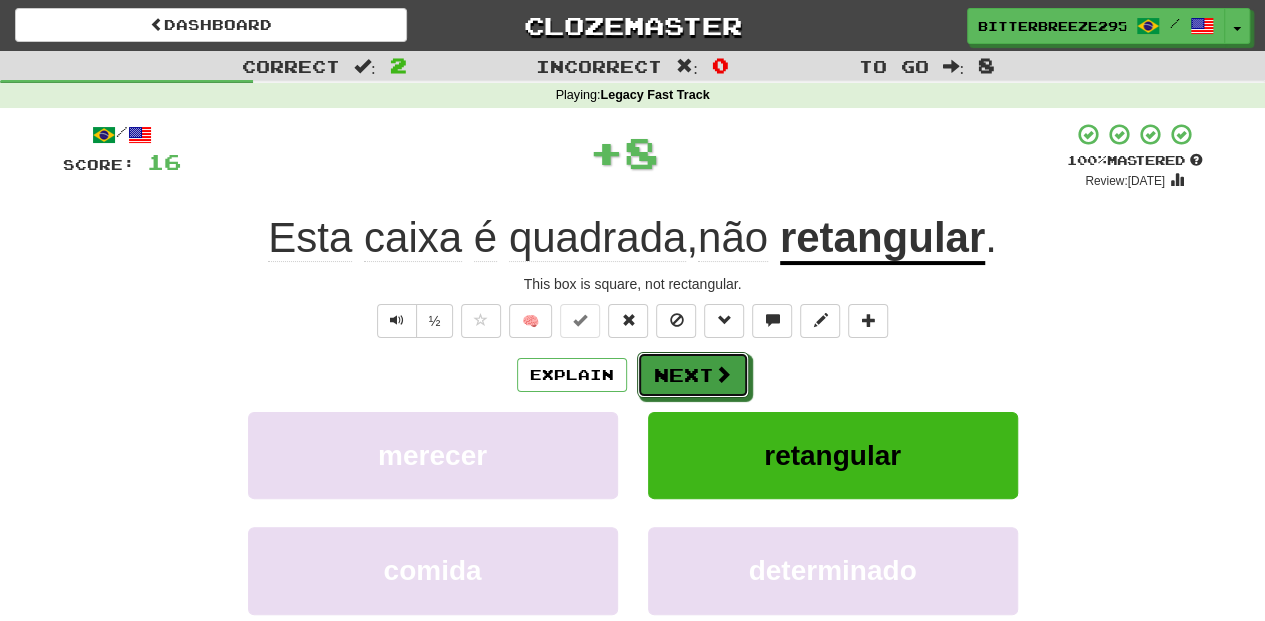 click on "Next" at bounding box center (693, 375) 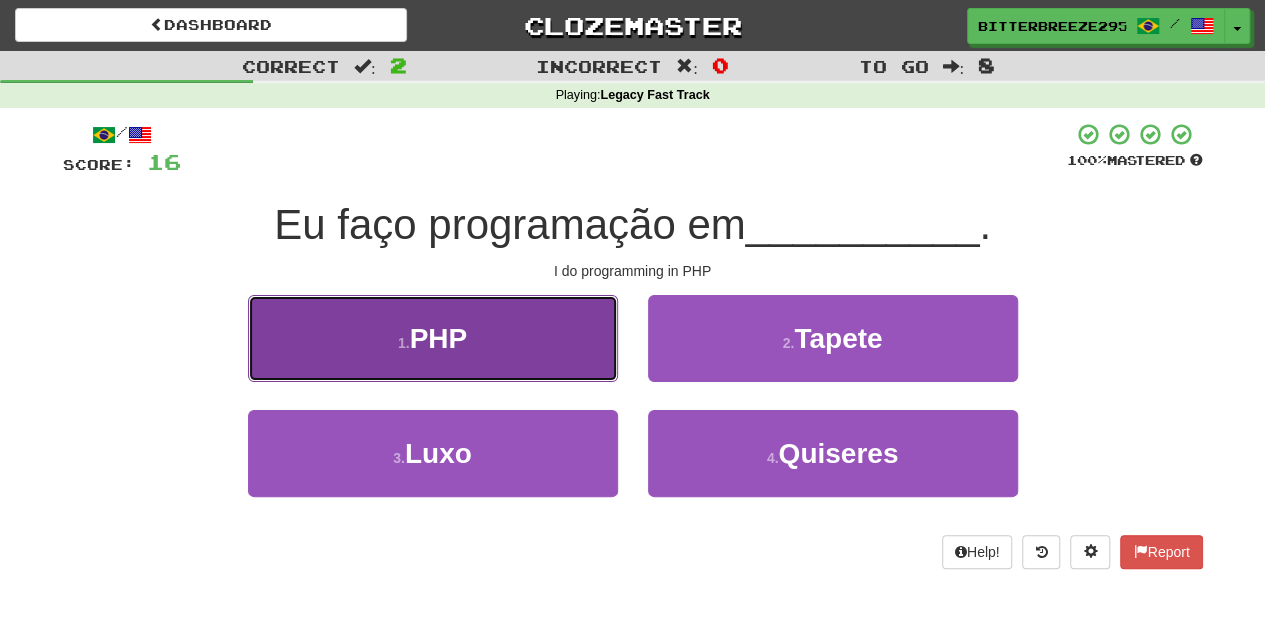 click on "1 .  PHP" at bounding box center [433, 338] 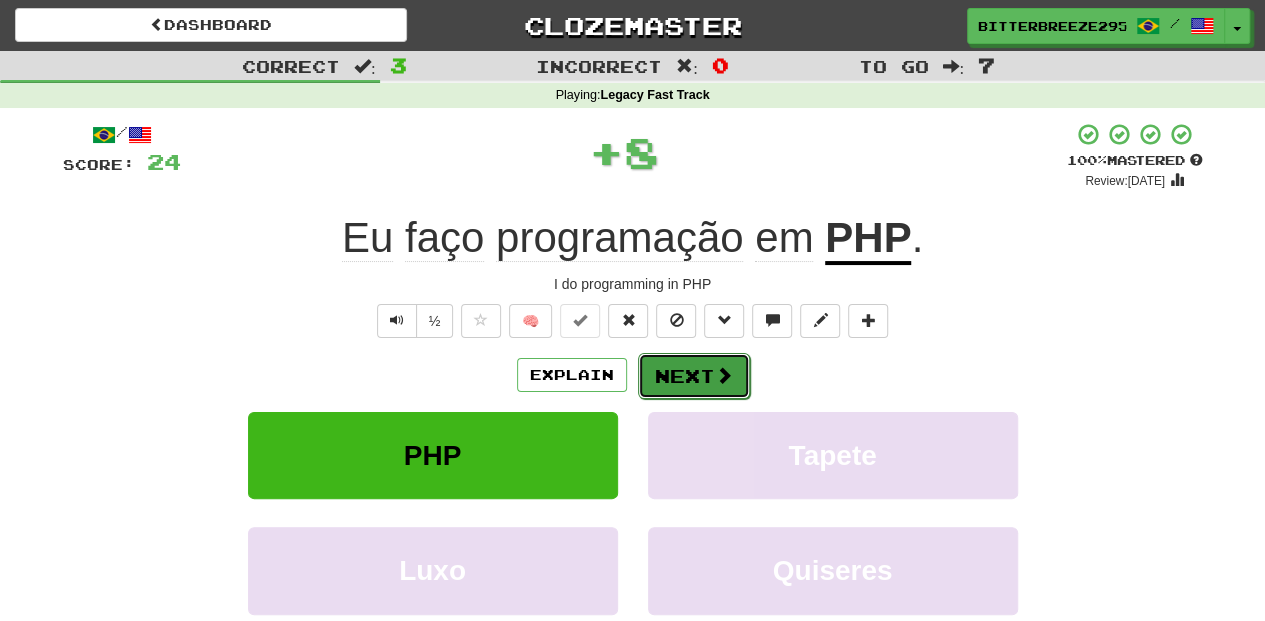 click on "Next" at bounding box center (694, 376) 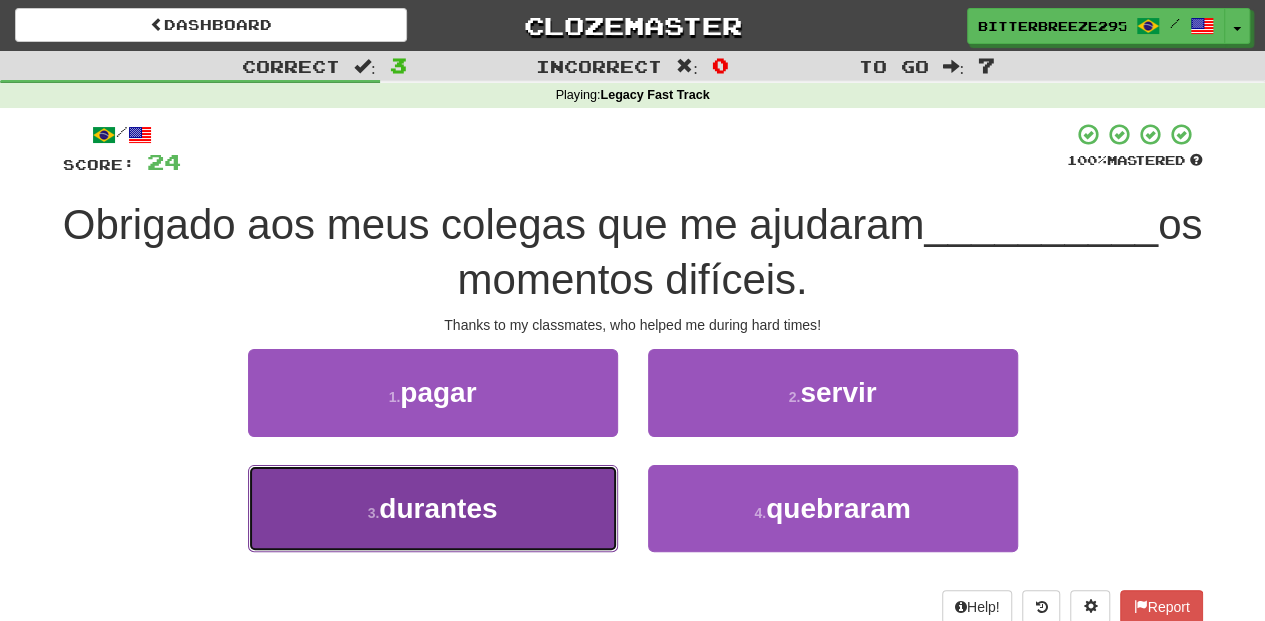 click on "3 .  durantes" at bounding box center [433, 508] 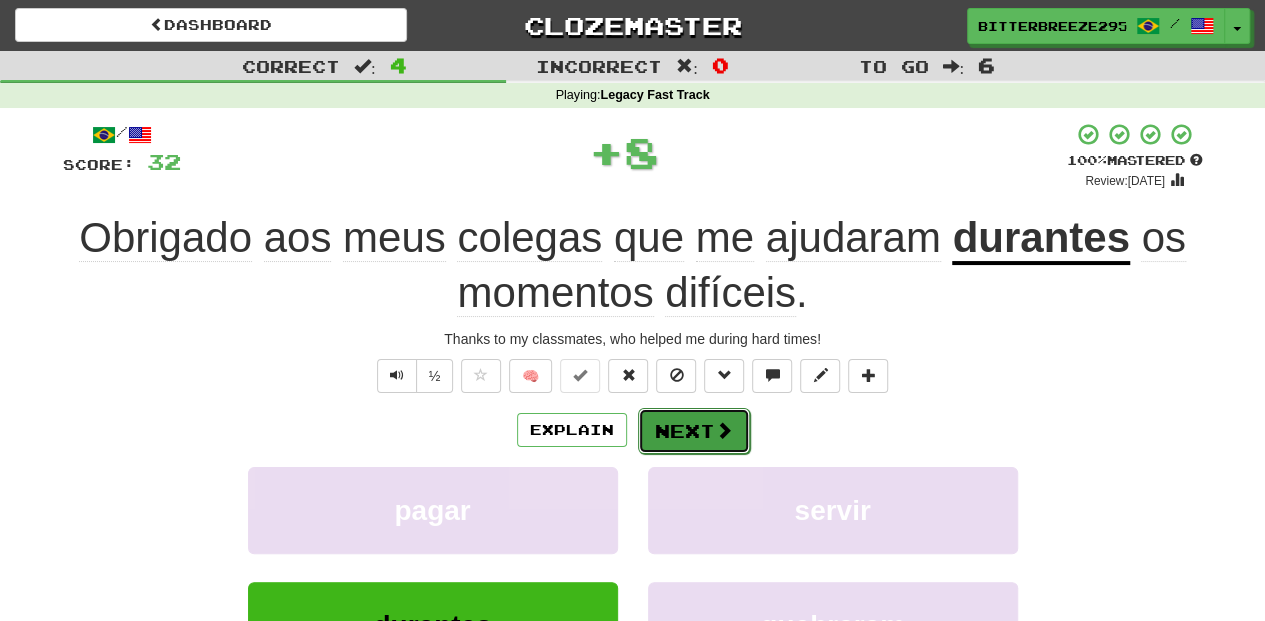 click on "Next" at bounding box center [694, 431] 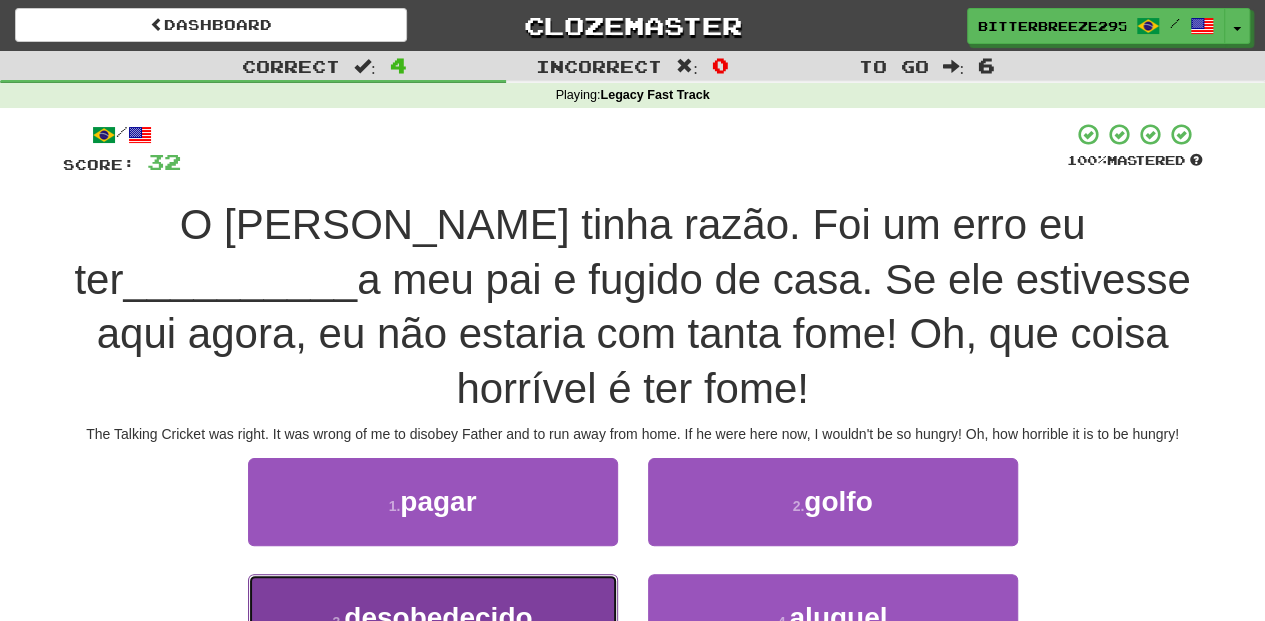 click on "3 .  desobedecido" at bounding box center [433, 617] 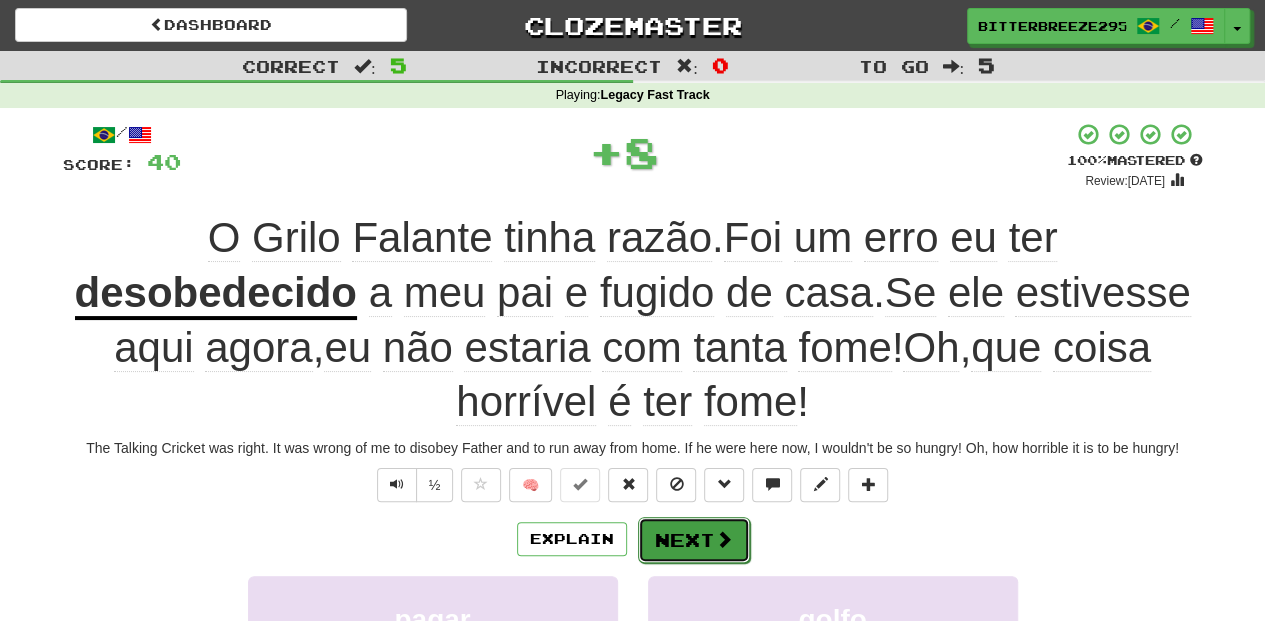 click on "Next" at bounding box center [694, 540] 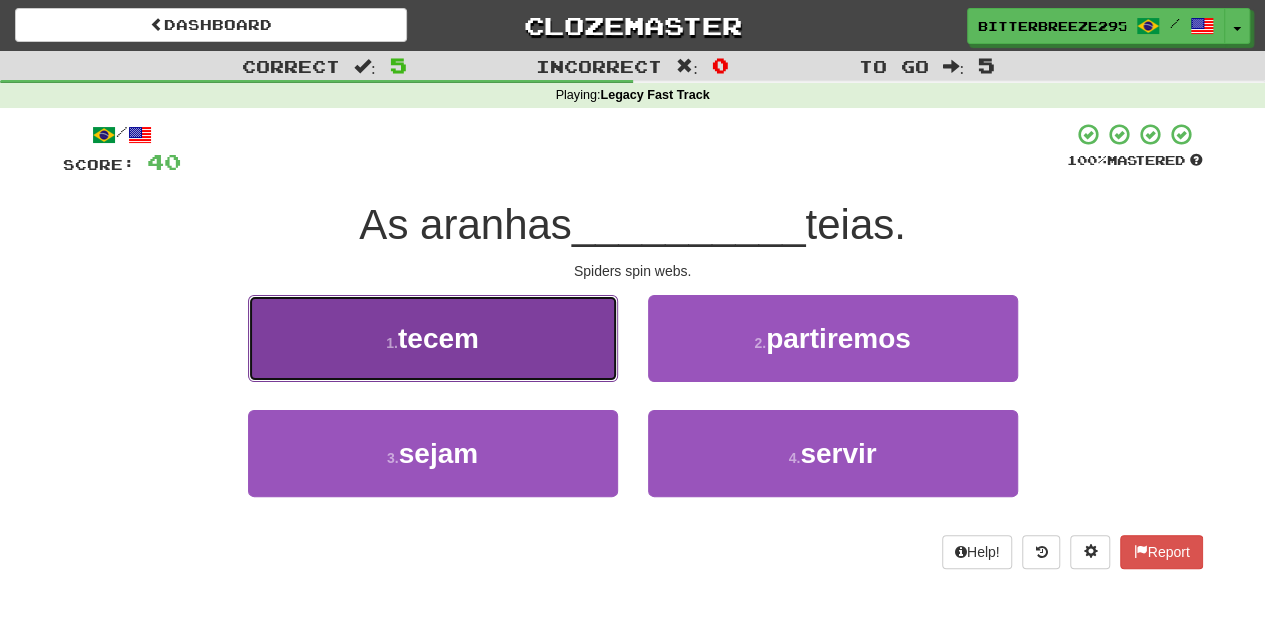 click on "1 .  tecem" at bounding box center [433, 338] 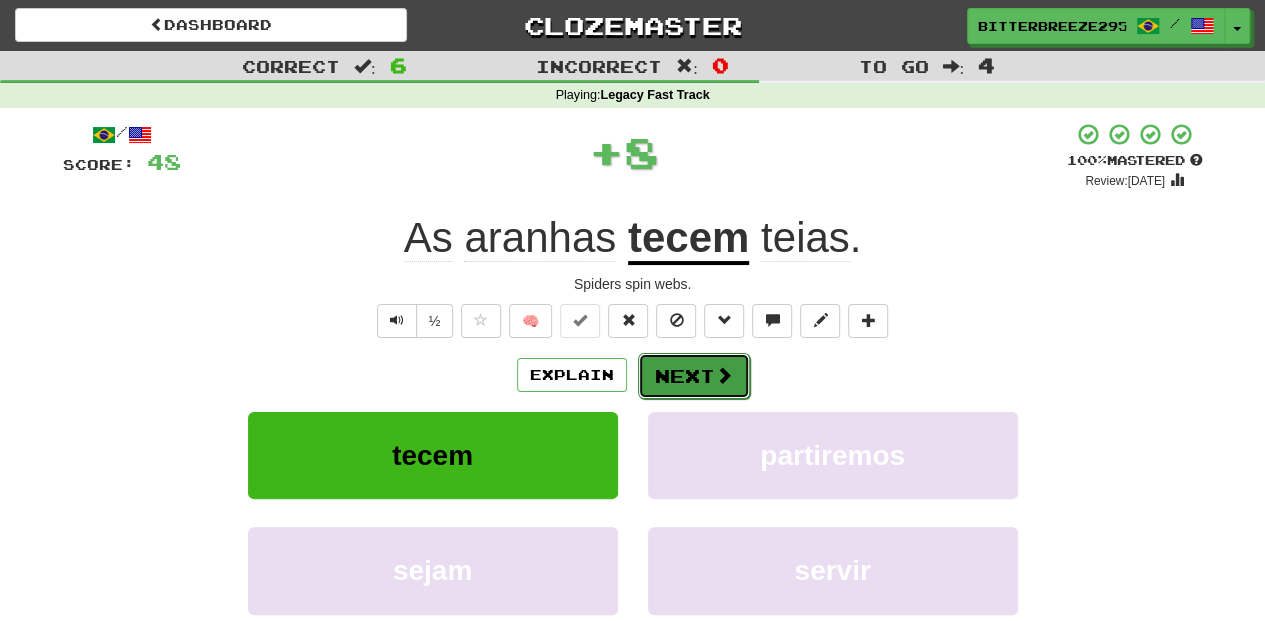click on "Next" at bounding box center (694, 376) 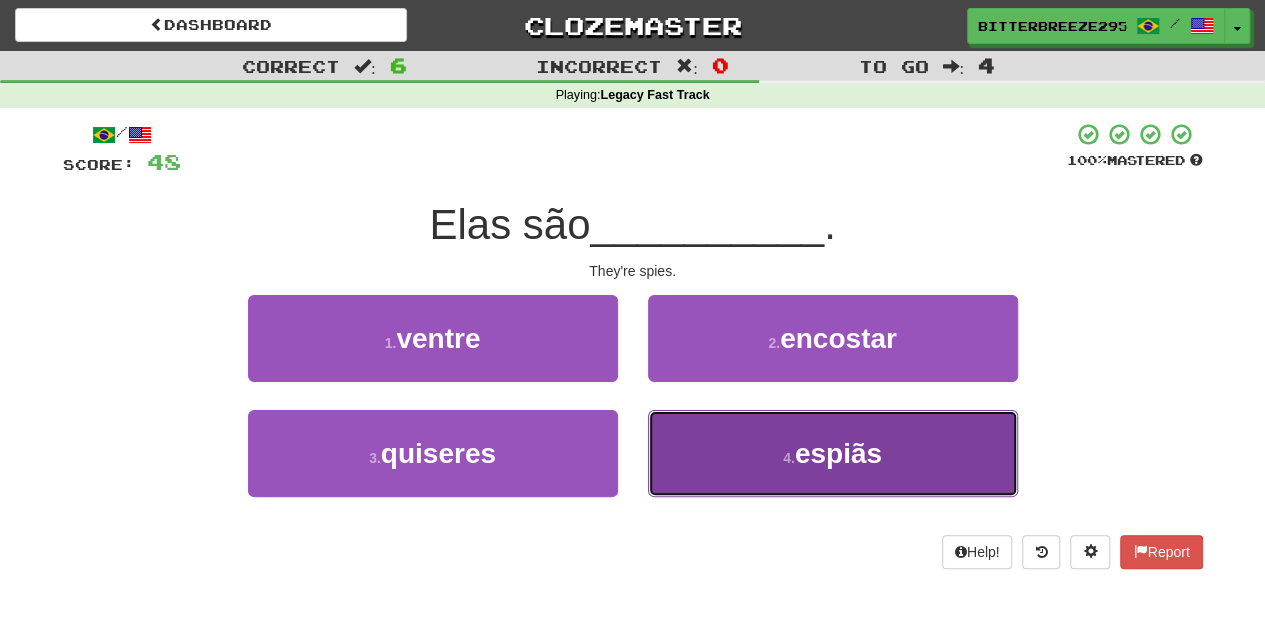 click on "4 .  espiãs" at bounding box center [833, 453] 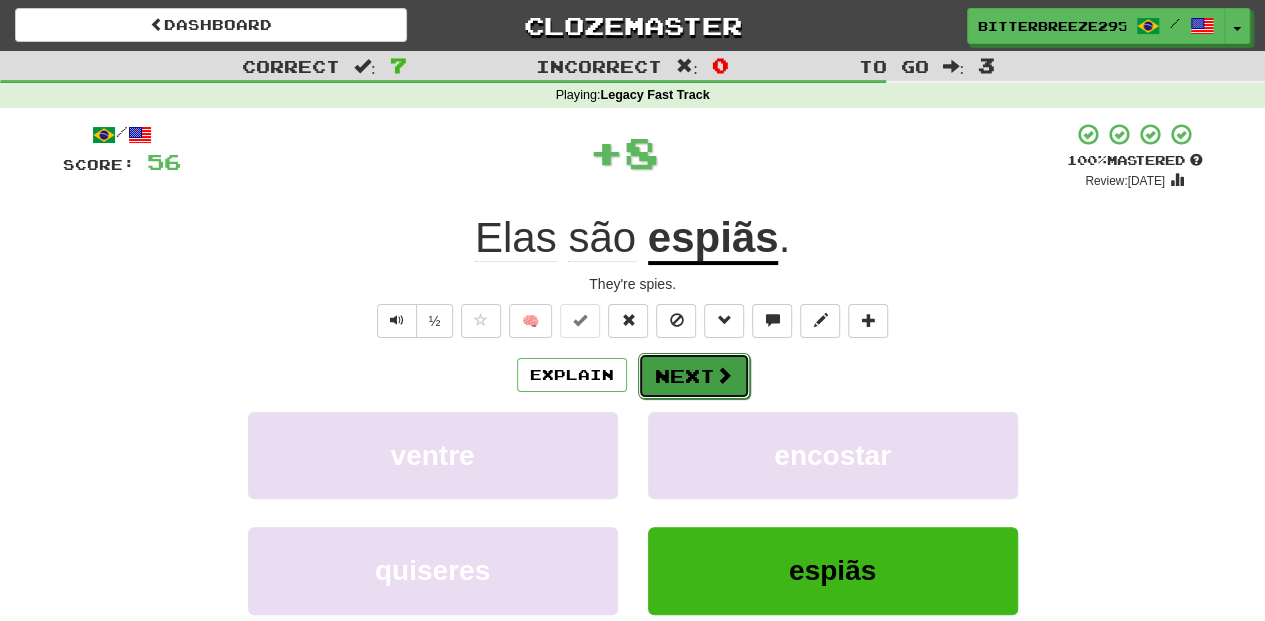 click on "Next" at bounding box center [694, 376] 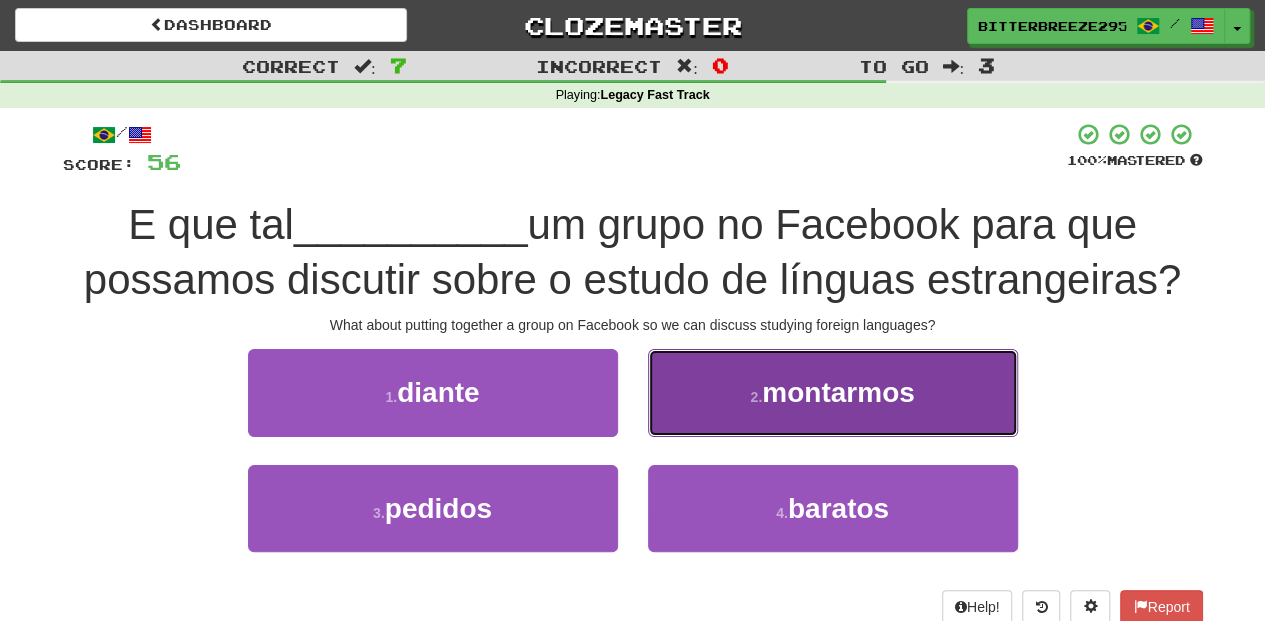 click on "2 .  montarmos" at bounding box center [833, 392] 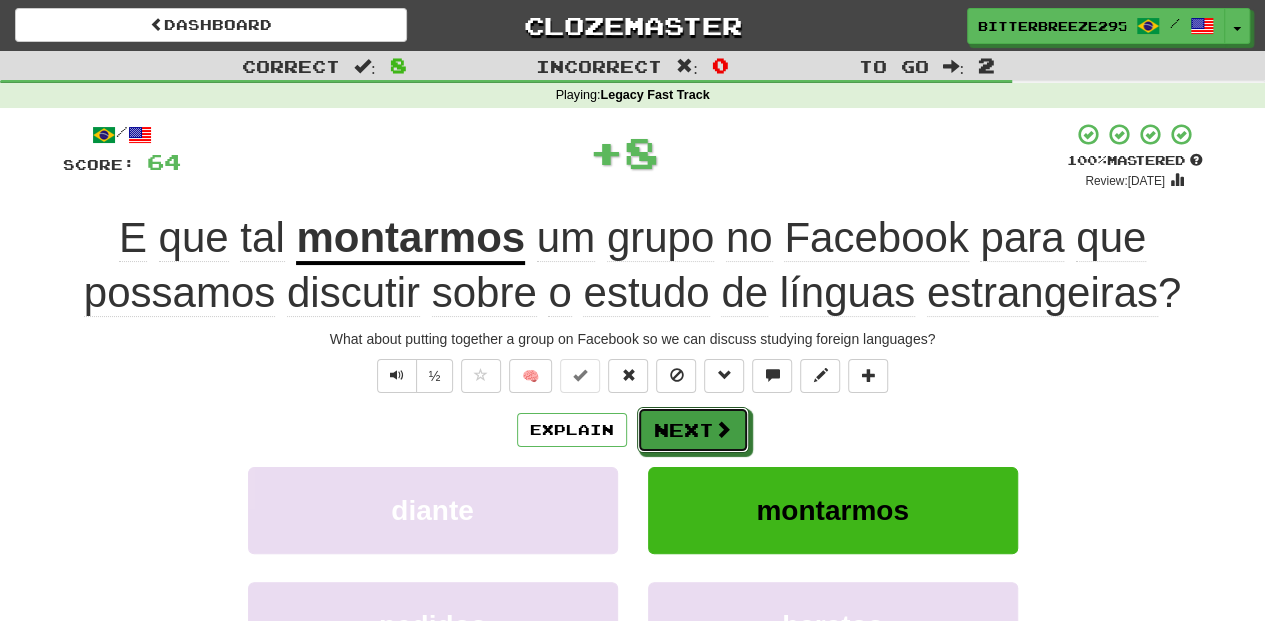 click on "Next" at bounding box center (693, 430) 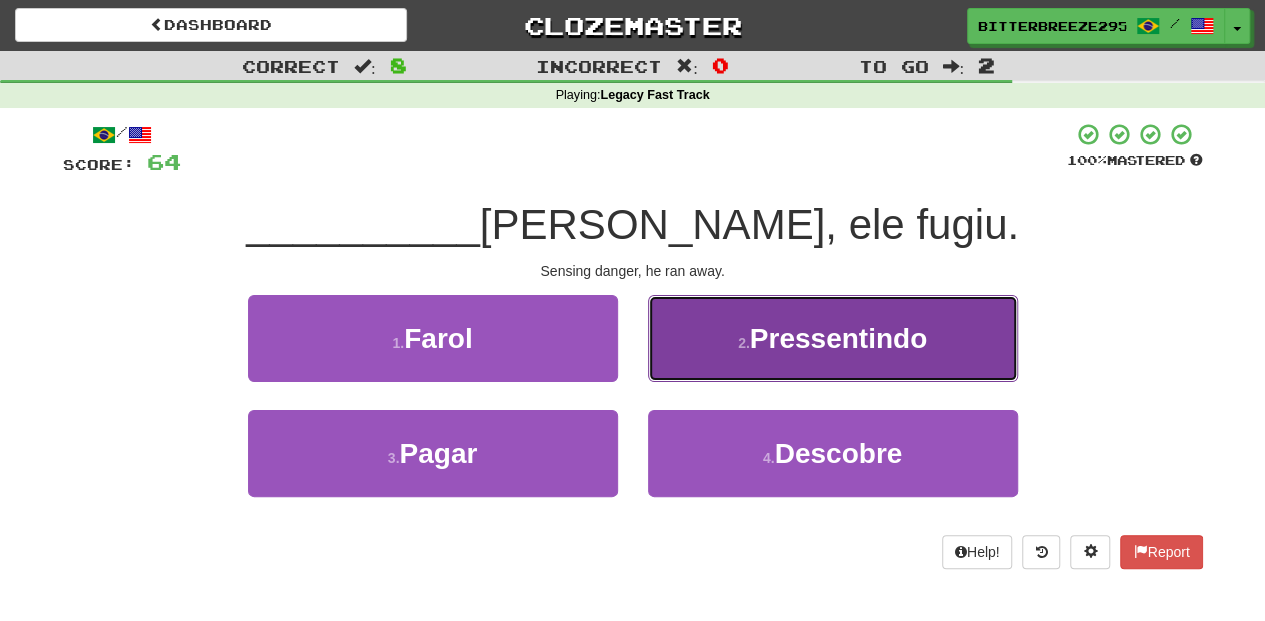 click on "2 .  Pressentindo" at bounding box center [833, 338] 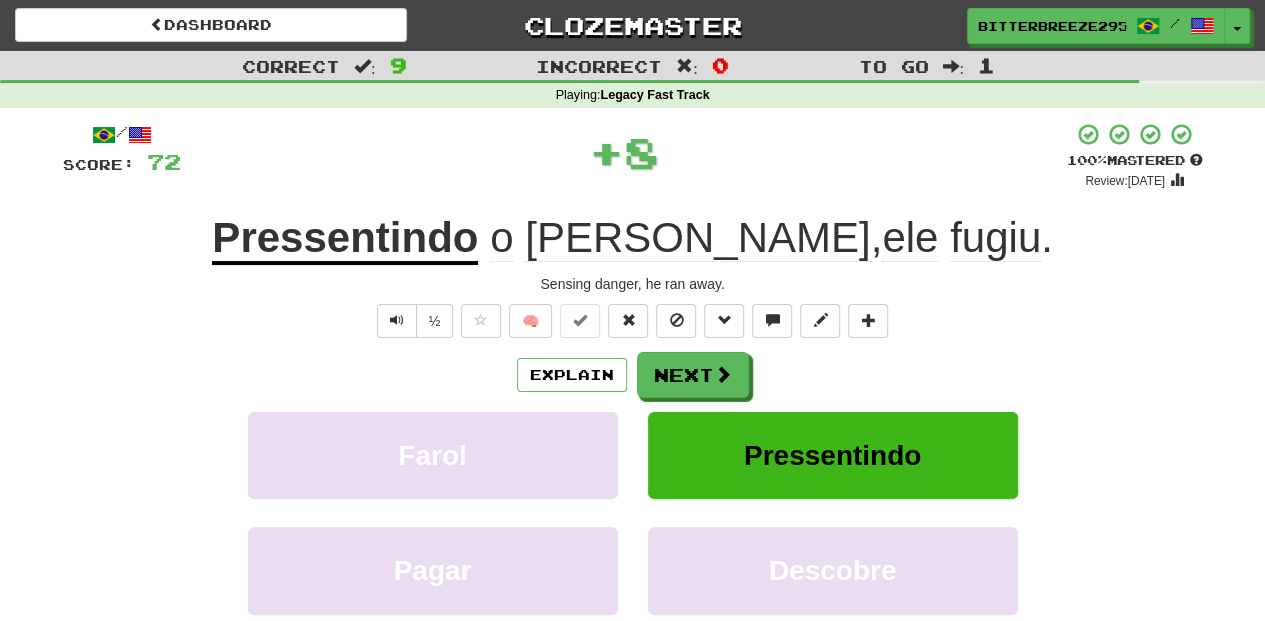 click on "Next" at bounding box center [693, 375] 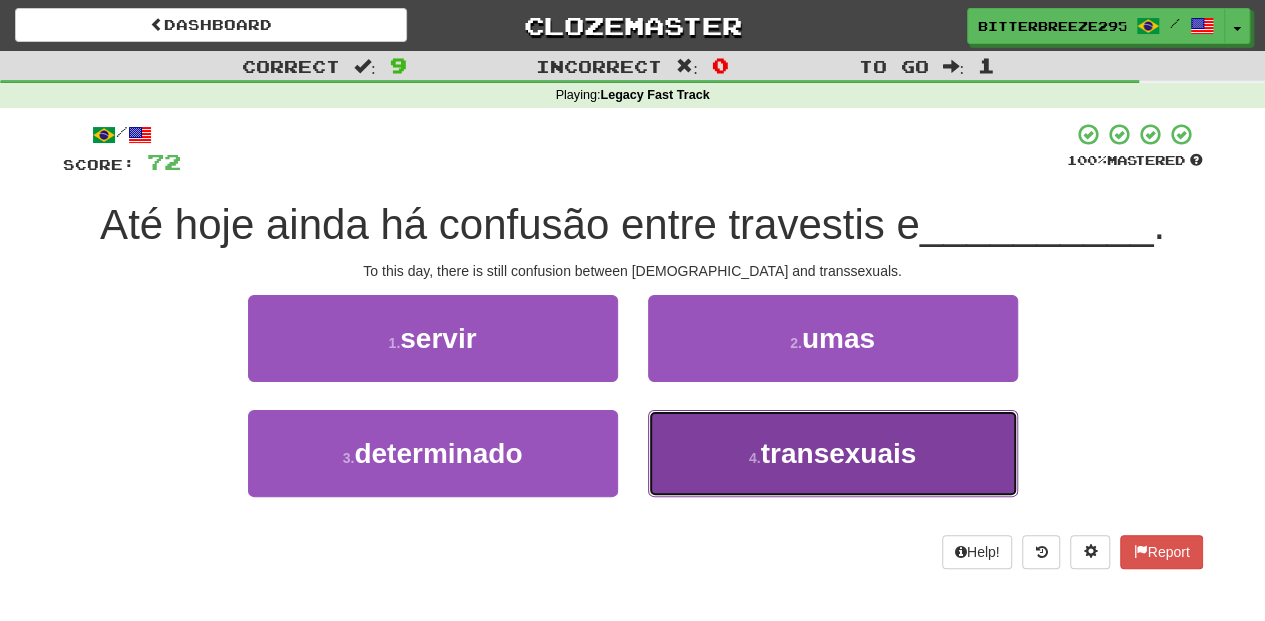 click on "4 .  transexuais" at bounding box center (833, 453) 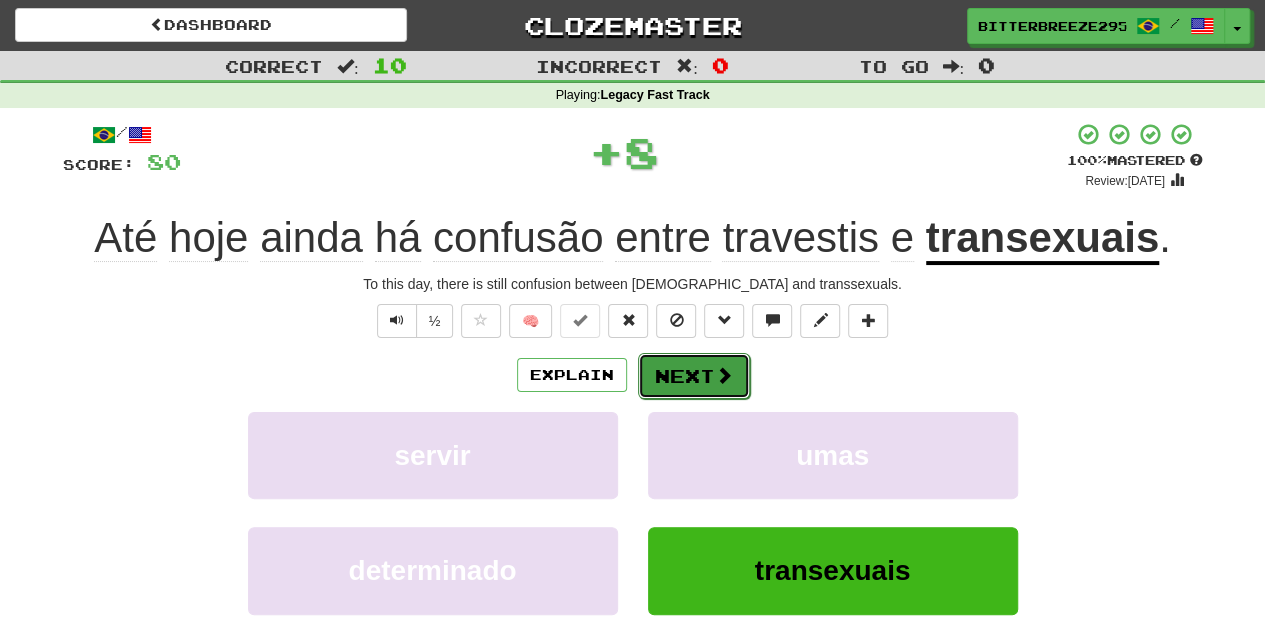 click on "Next" at bounding box center [694, 376] 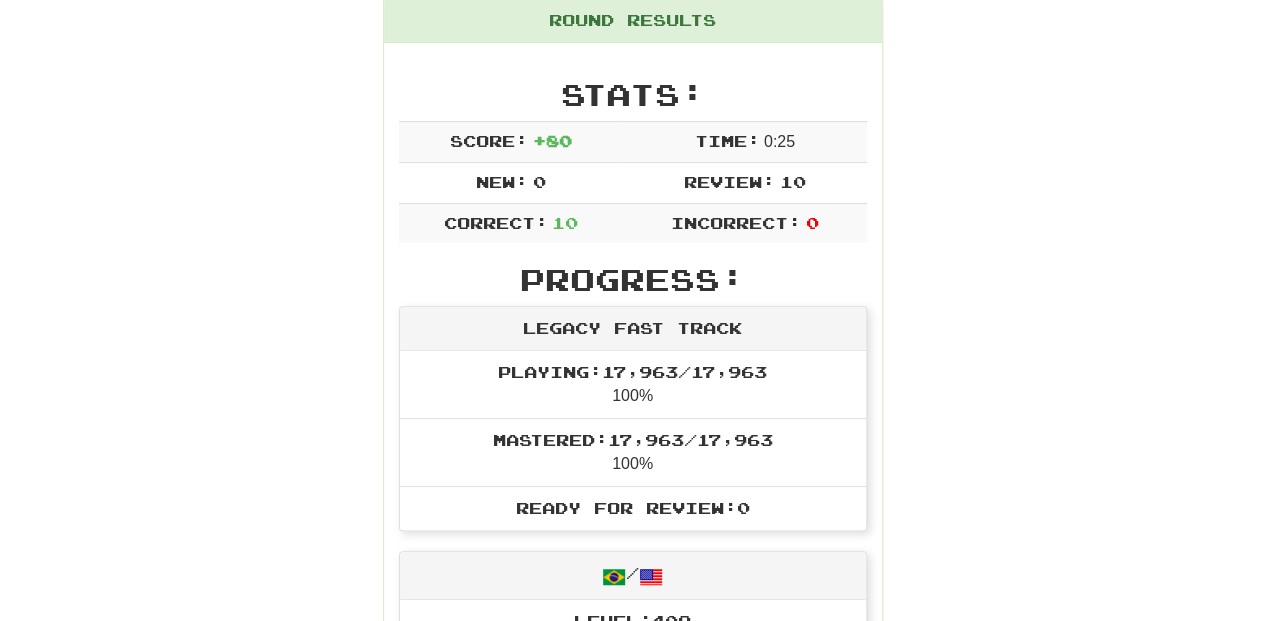 scroll, scrollTop: 133, scrollLeft: 0, axis: vertical 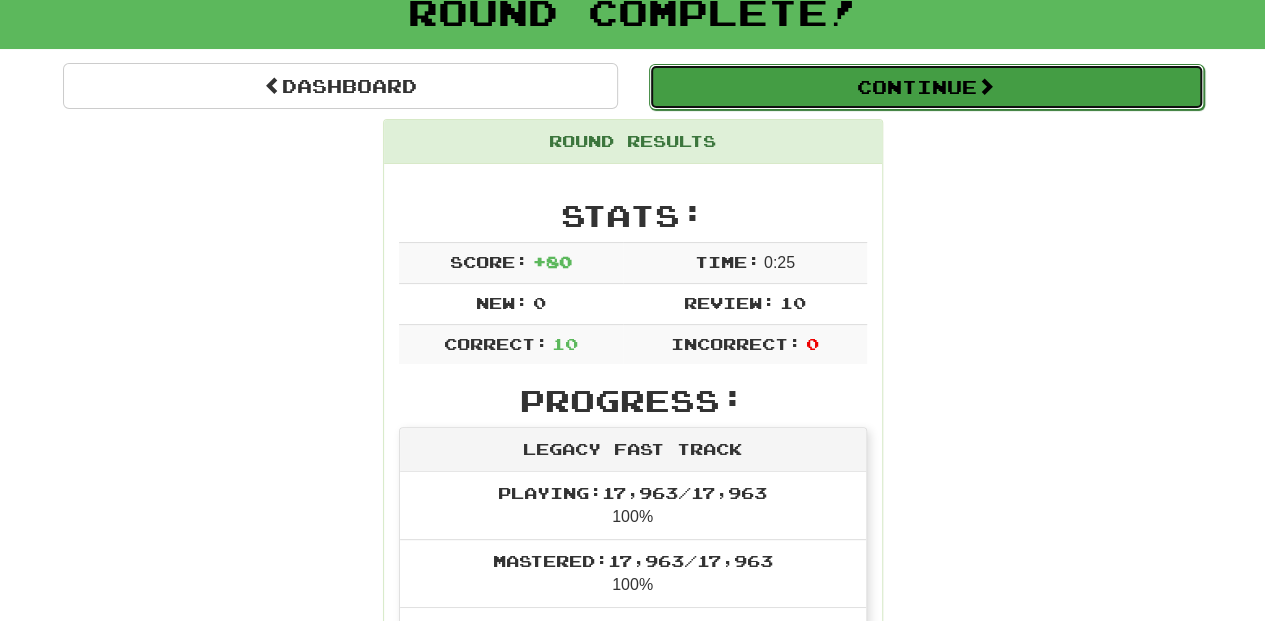 click on "Continue" at bounding box center (926, 87) 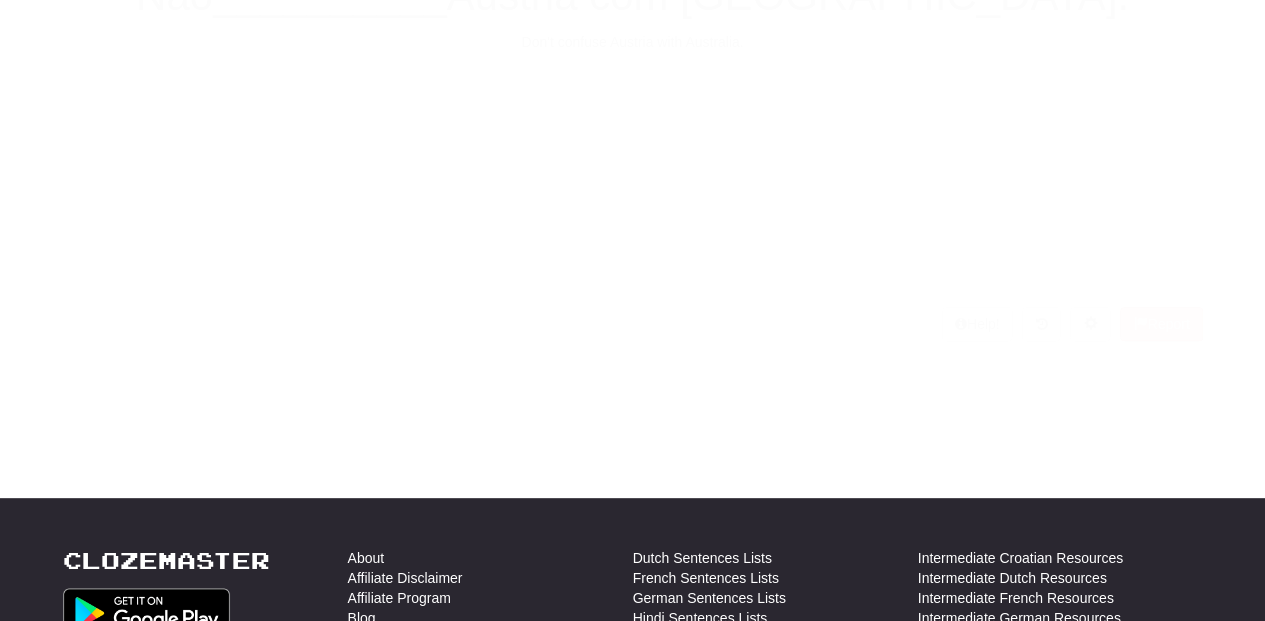 scroll, scrollTop: 133, scrollLeft: 0, axis: vertical 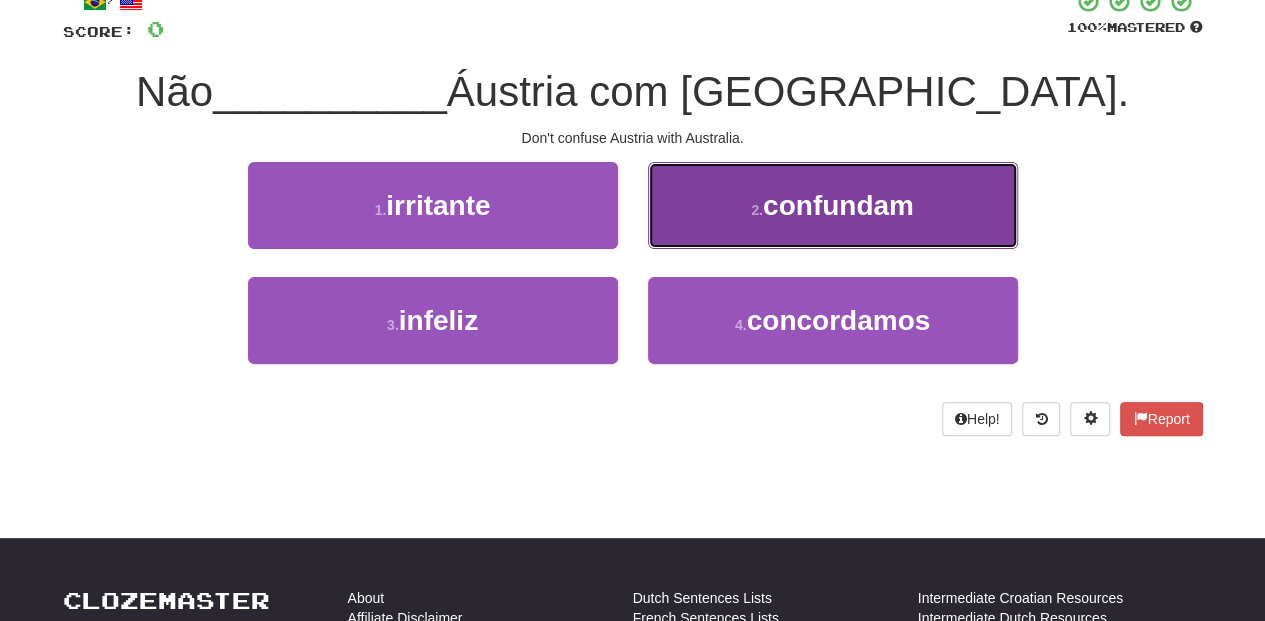 click on "2 .  confundam" at bounding box center [833, 205] 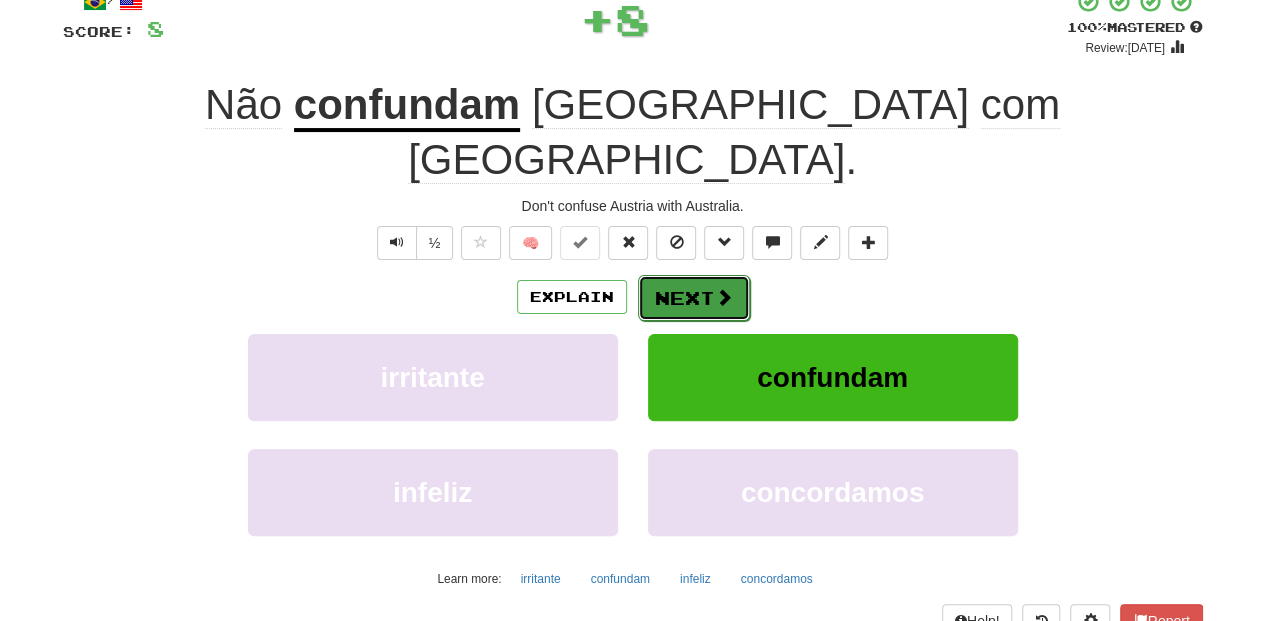 click on "Next" at bounding box center [694, 298] 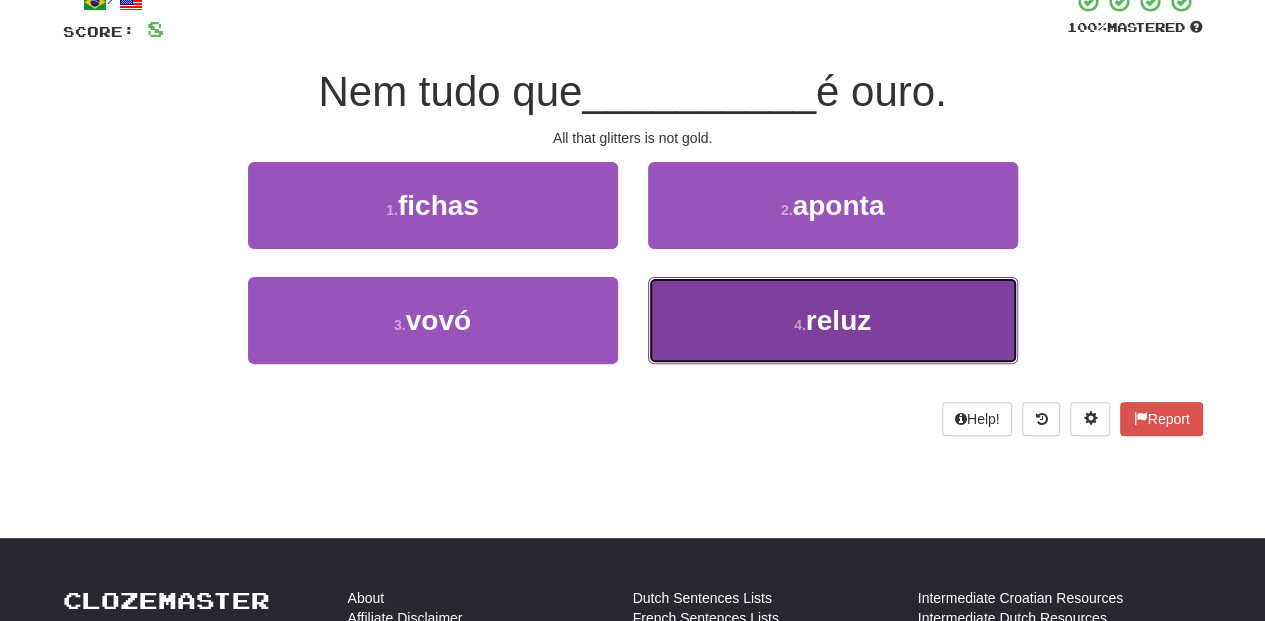click on "4 .  reluz" at bounding box center (833, 320) 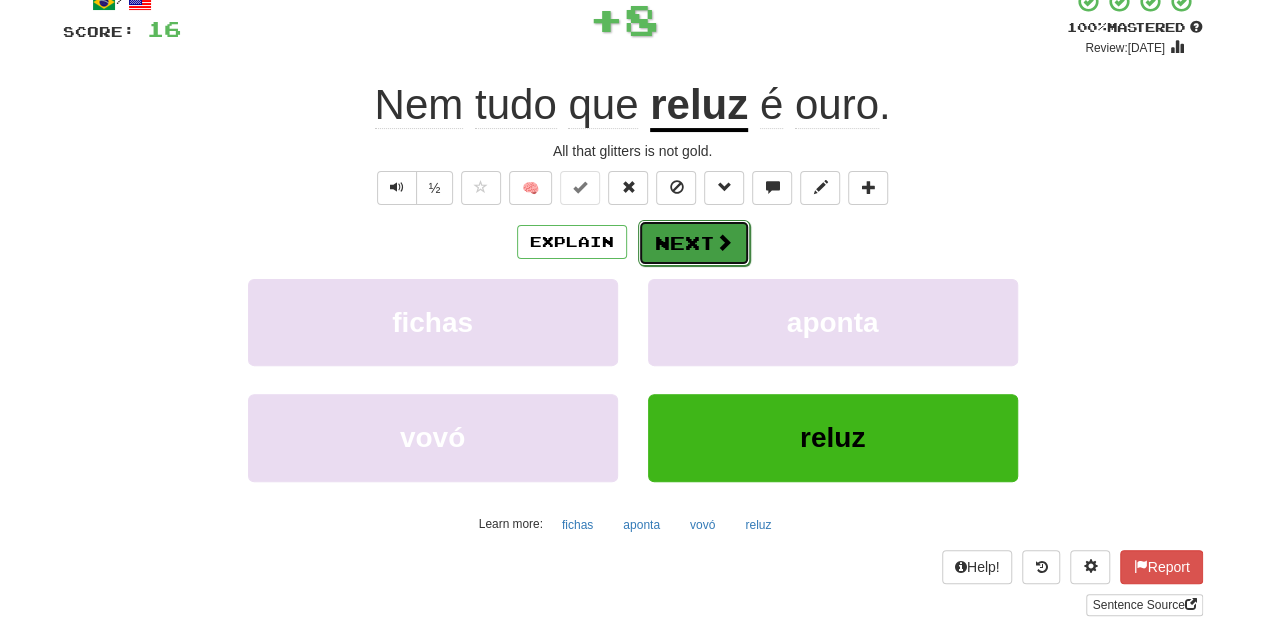 click on "Next" at bounding box center [694, 243] 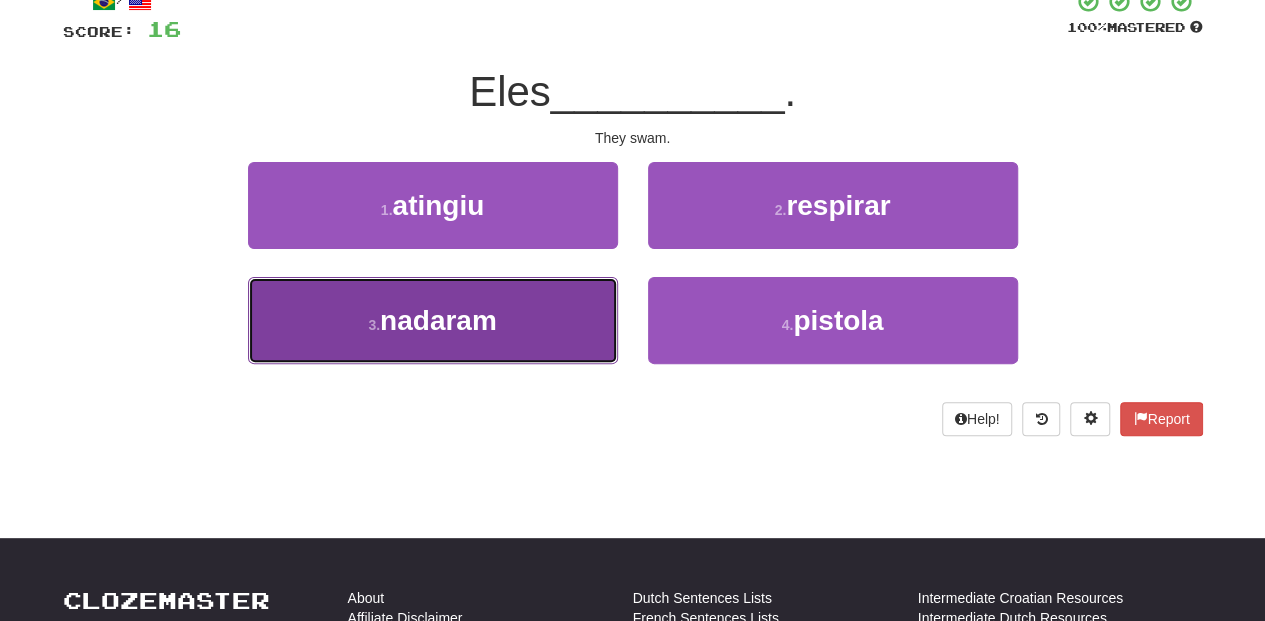 click on "3 .  nadaram" at bounding box center (433, 320) 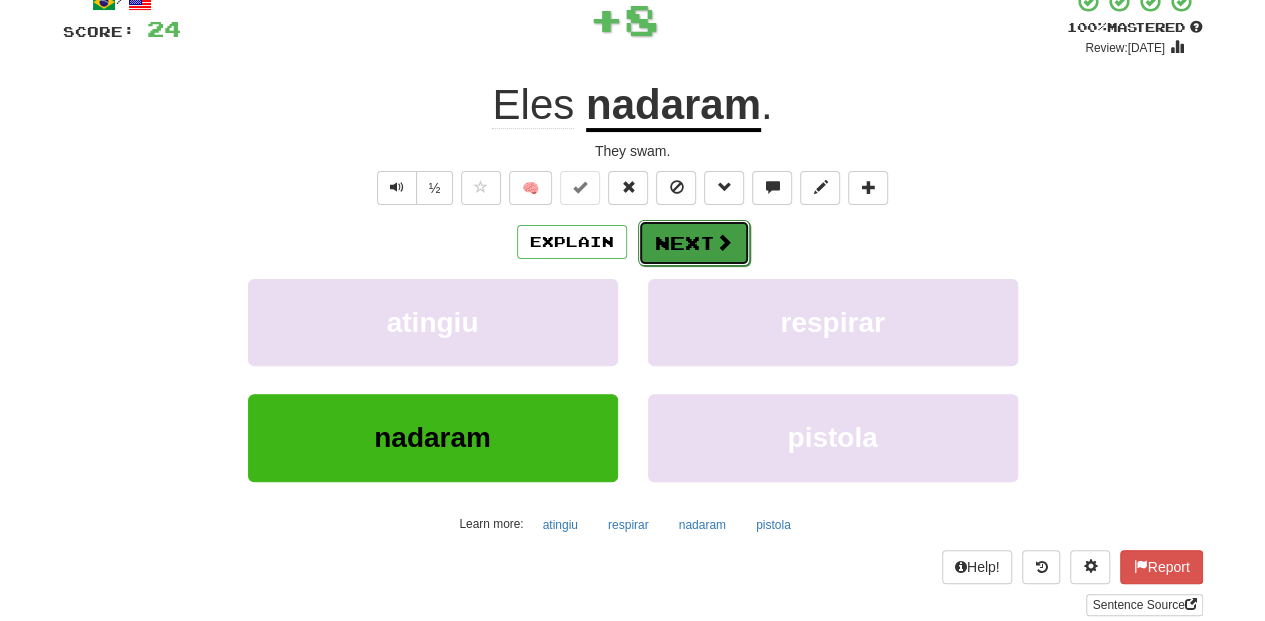 click on "Next" at bounding box center (694, 243) 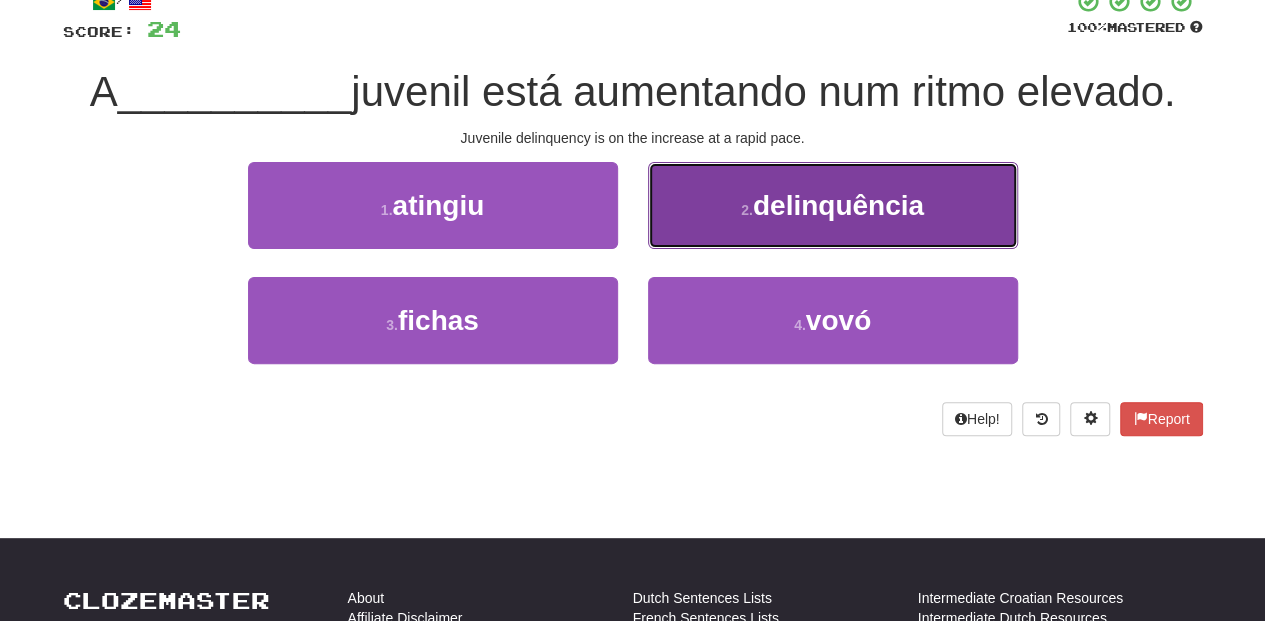 click on "2 .  delinquência" at bounding box center (833, 205) 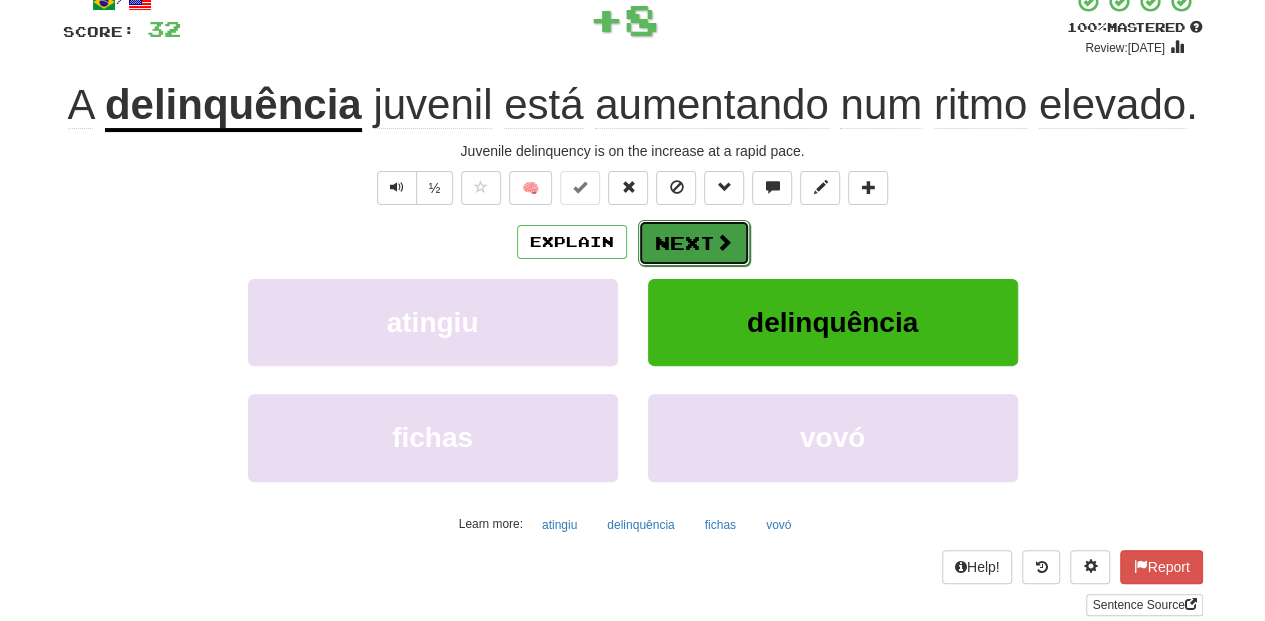 click on "Next" at bounding box center [694, 243] 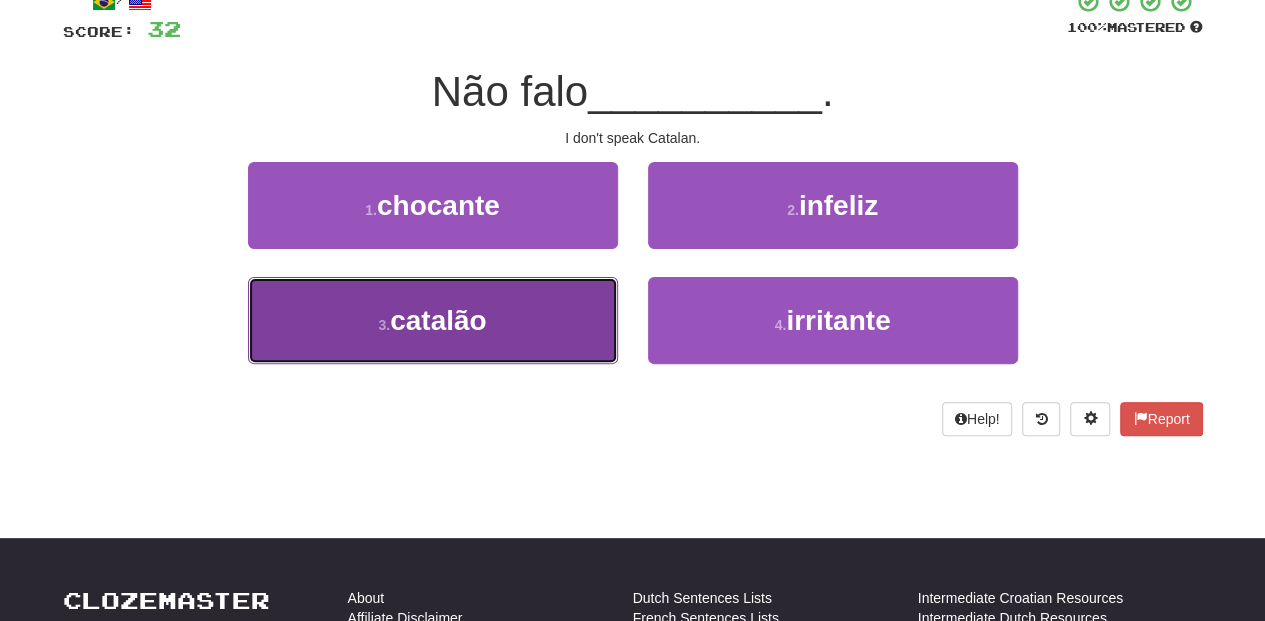click on "3 .  catalão" at bounding box center (433, 320) 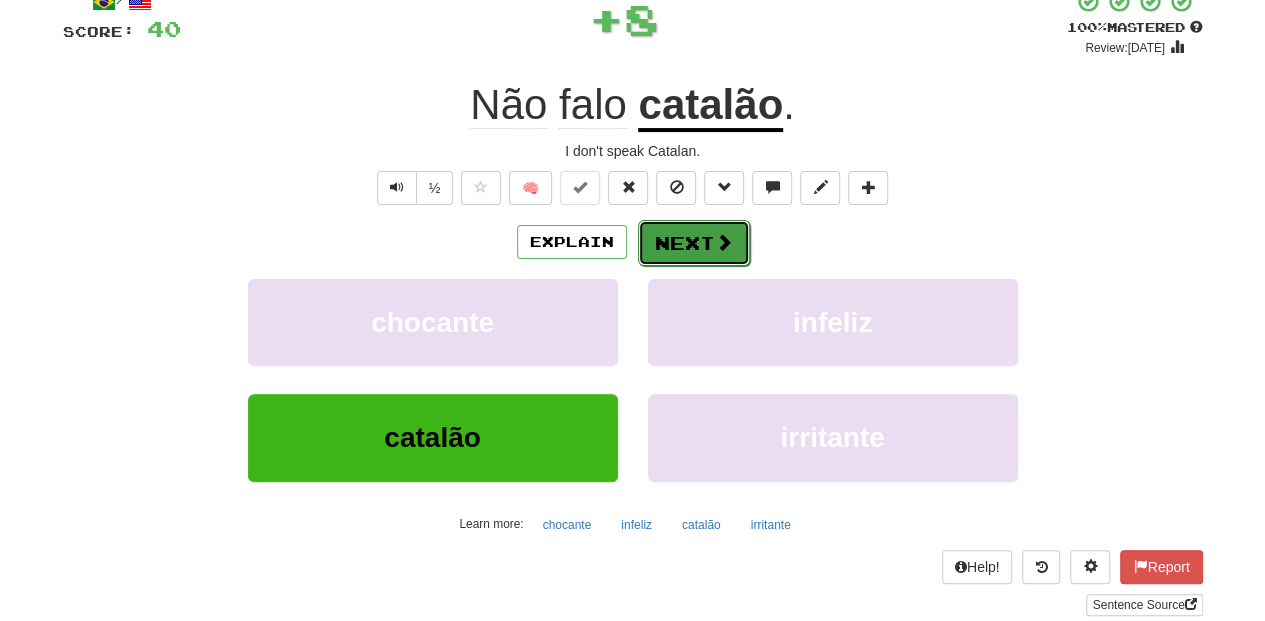 click on "Next" at bounding box center (694, 243) 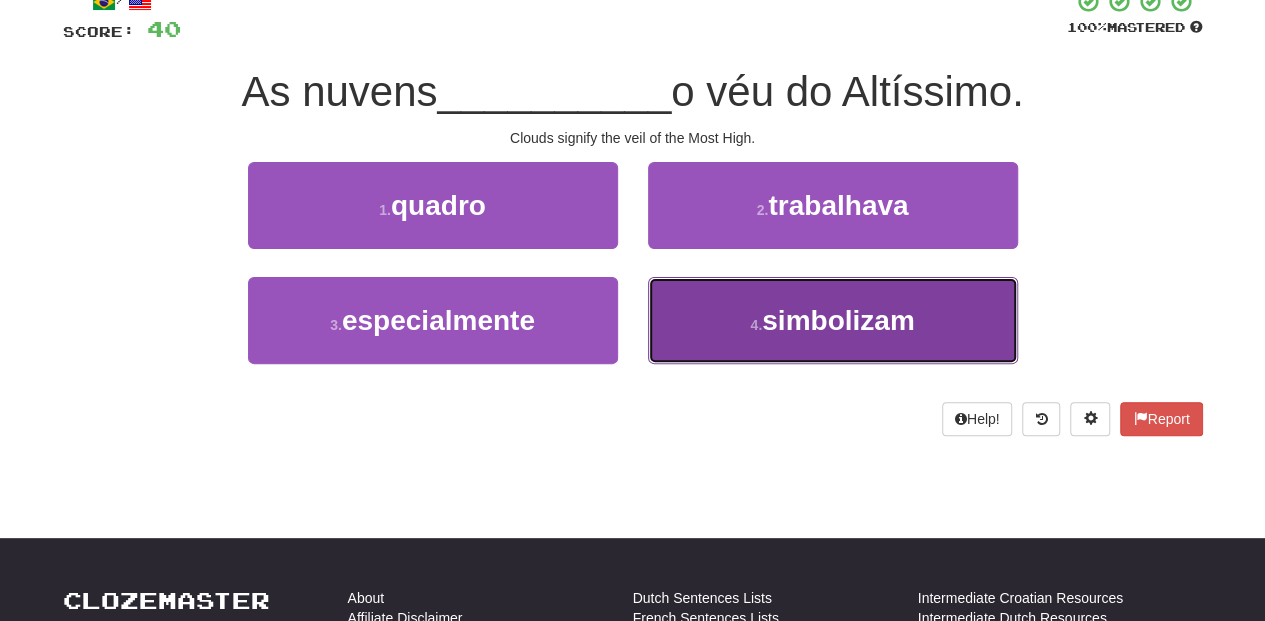click on "4 .  simbolizam" at bounding box center (833, 320) 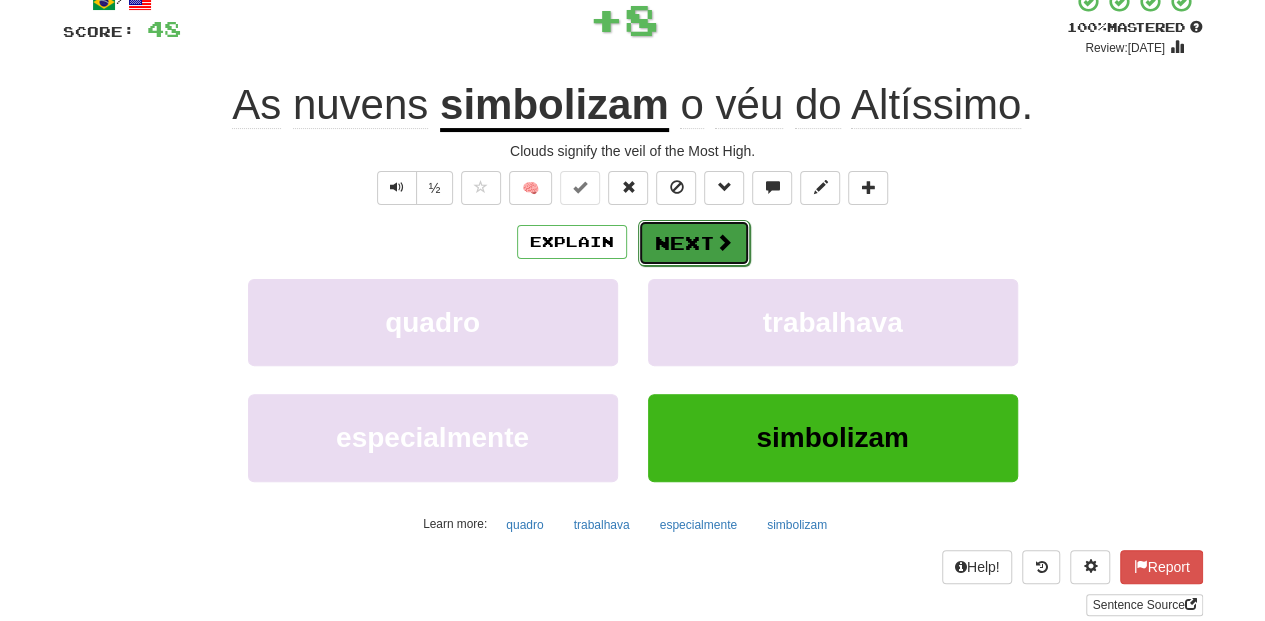 click on "Next" at bounding box center [694, 243] 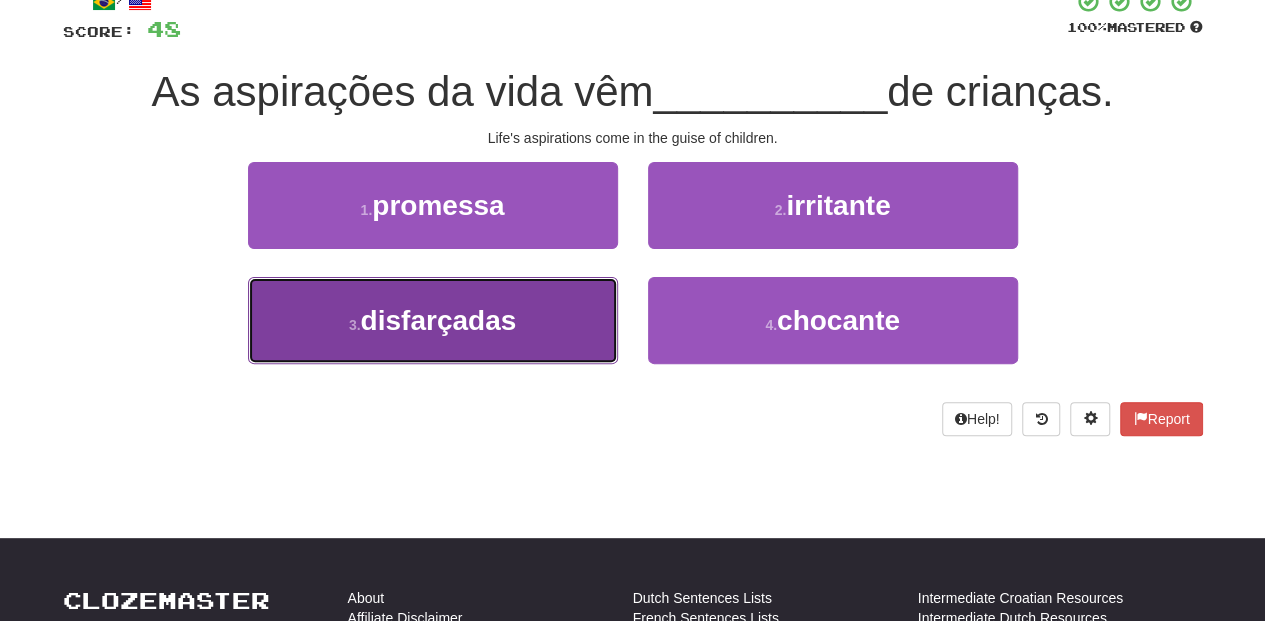 click on "3 .  disfarçadas" at bounding box center [433, 320] 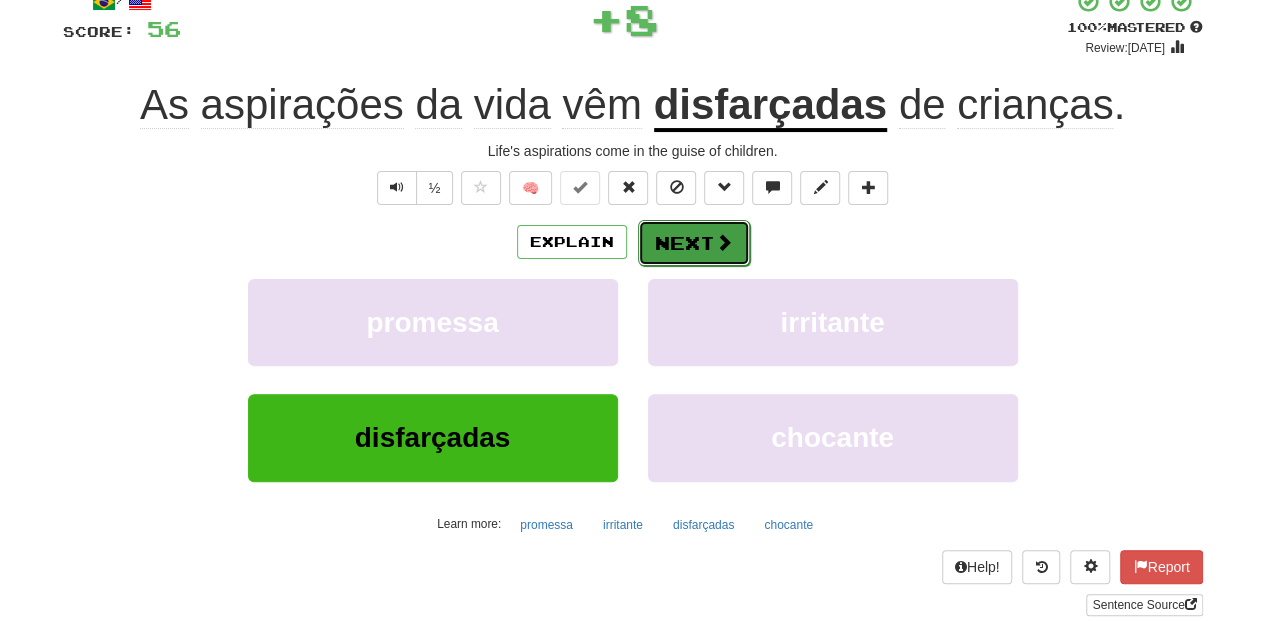 click on "Next" at bounding box center (694, 243) 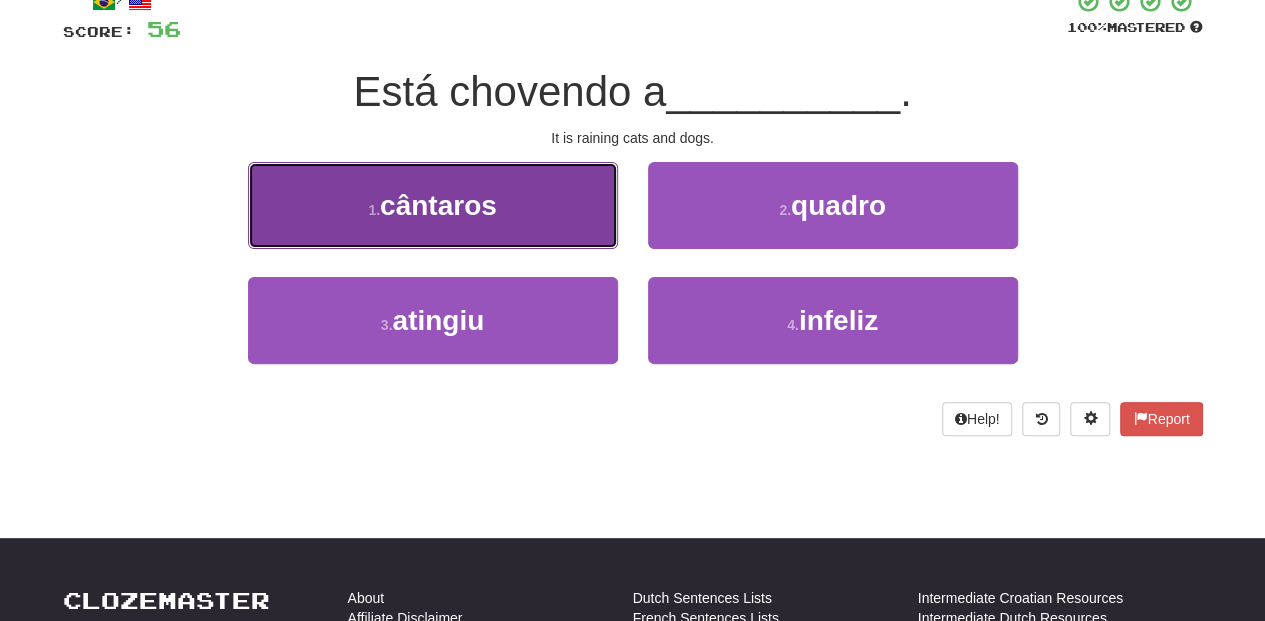 click on "1 .  cântaros" at bounding box center (433, 205) 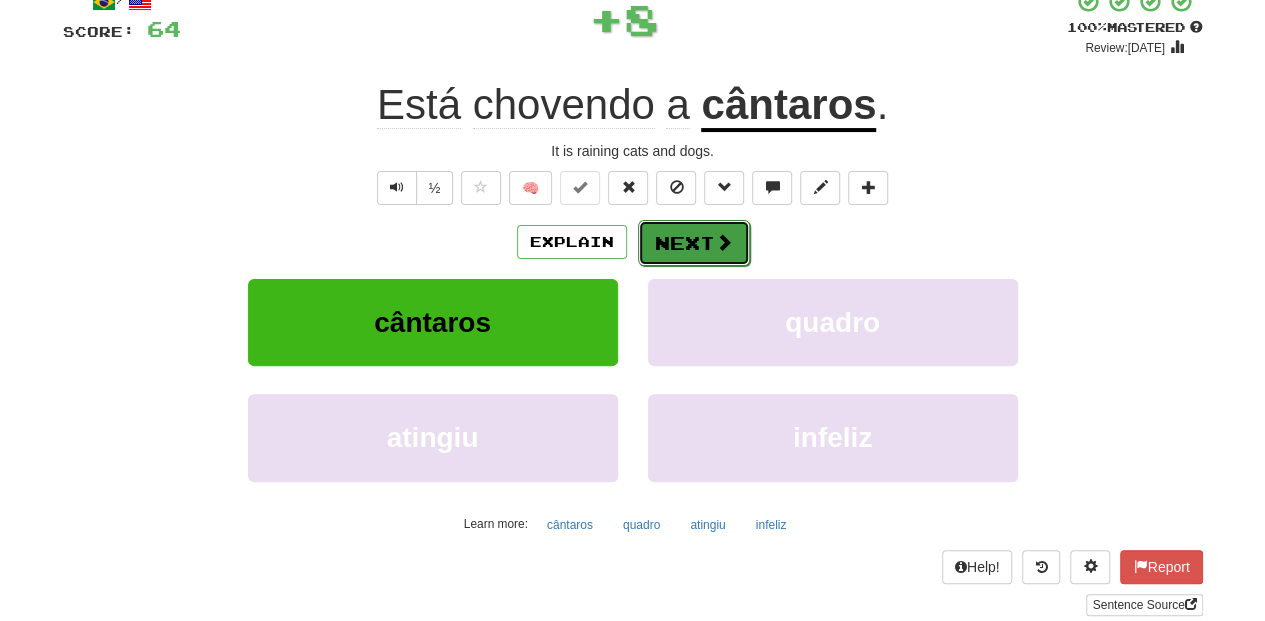 click on "Next" at bounding box center [694, 243] 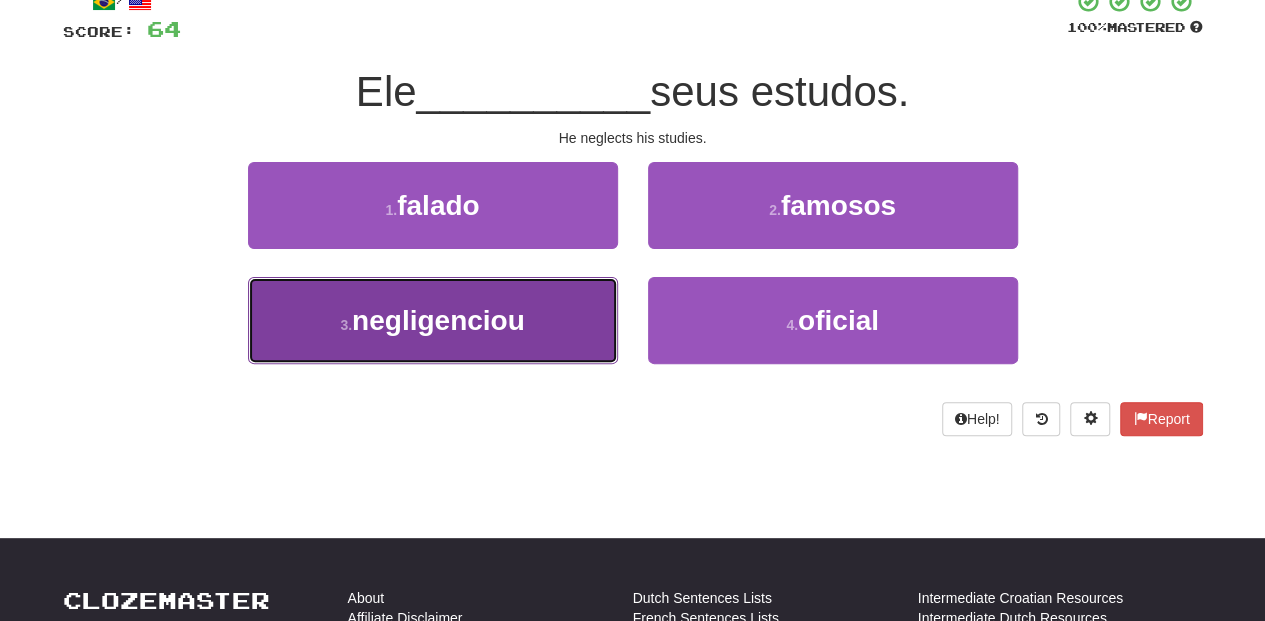 click on "3 .  negligenciou" at bounding box center (433, 320) 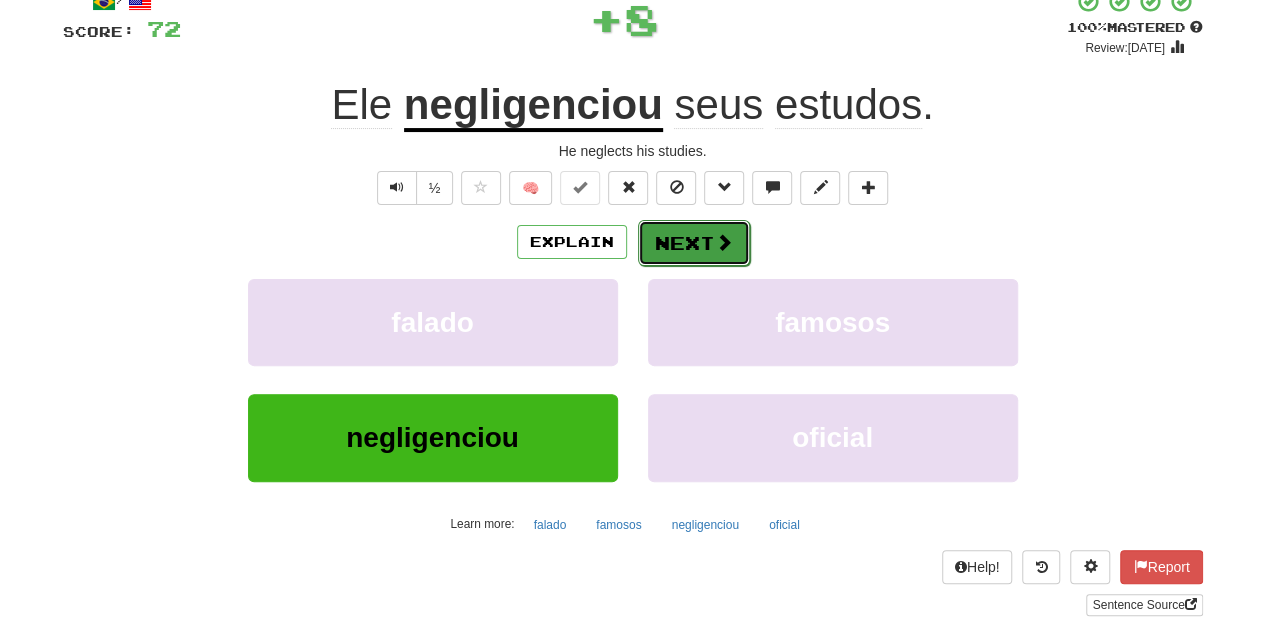 click on "Next" at bounding box center (694, 243) 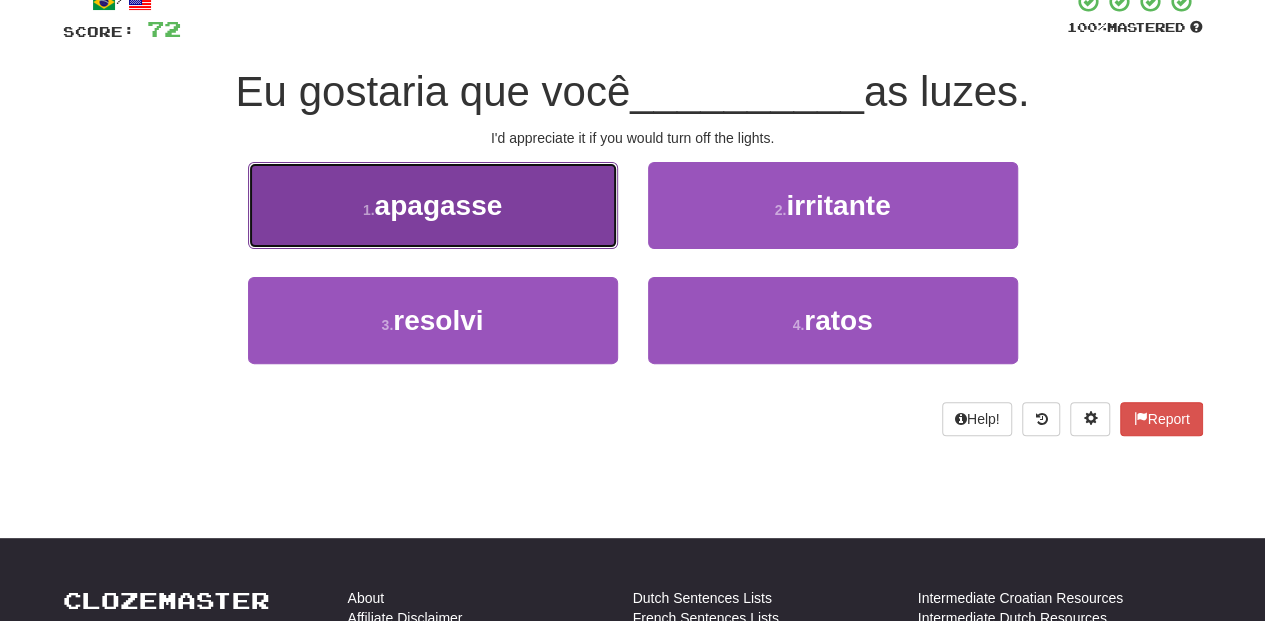 click on "1 .  apagasse" at bounding box center (433, 205) 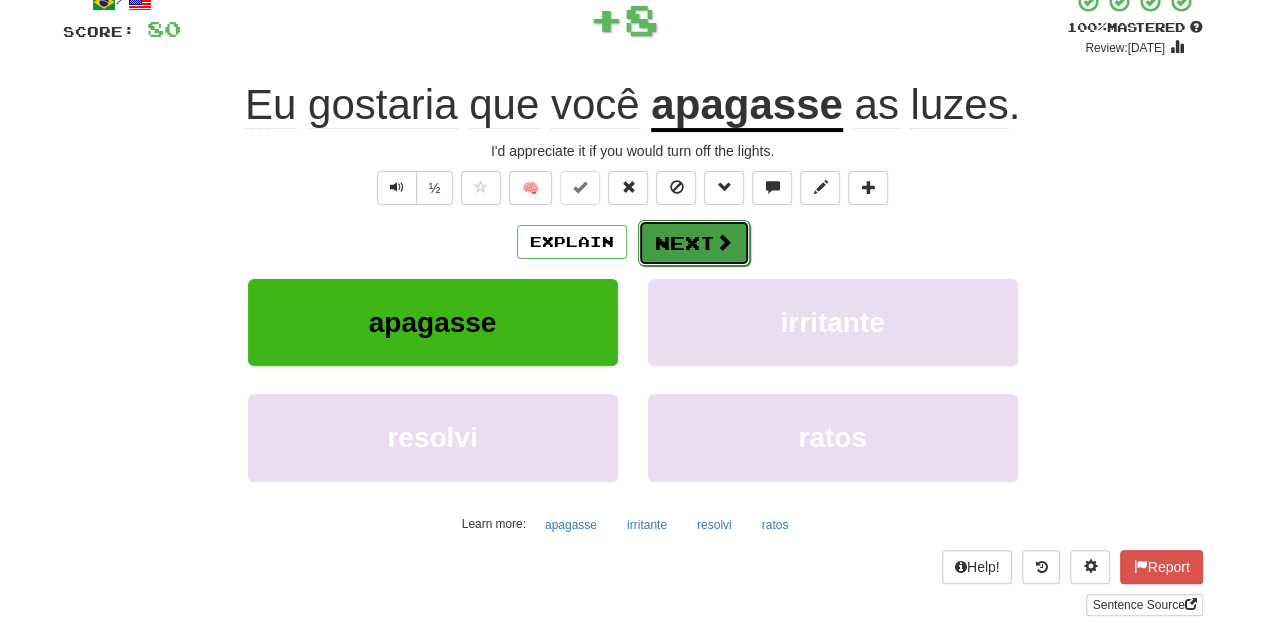 click on "Next" at bounding box center [694, 243] 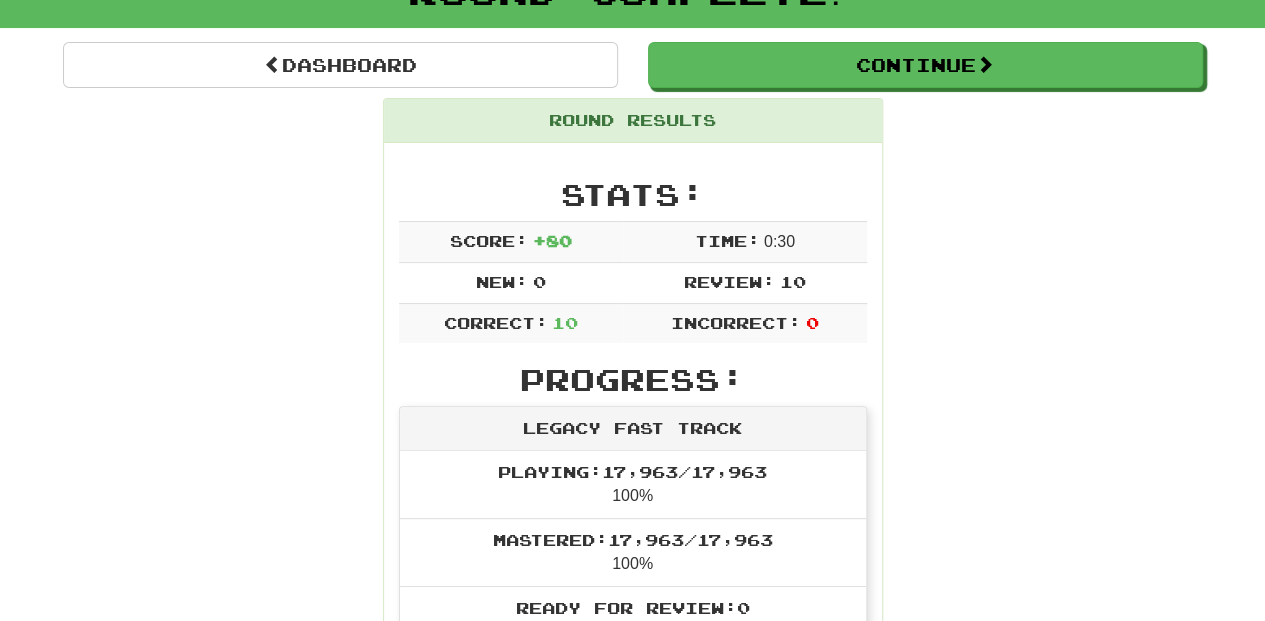 scroll, scrollTop: 154, scrollLeft: 0, axis: vertical 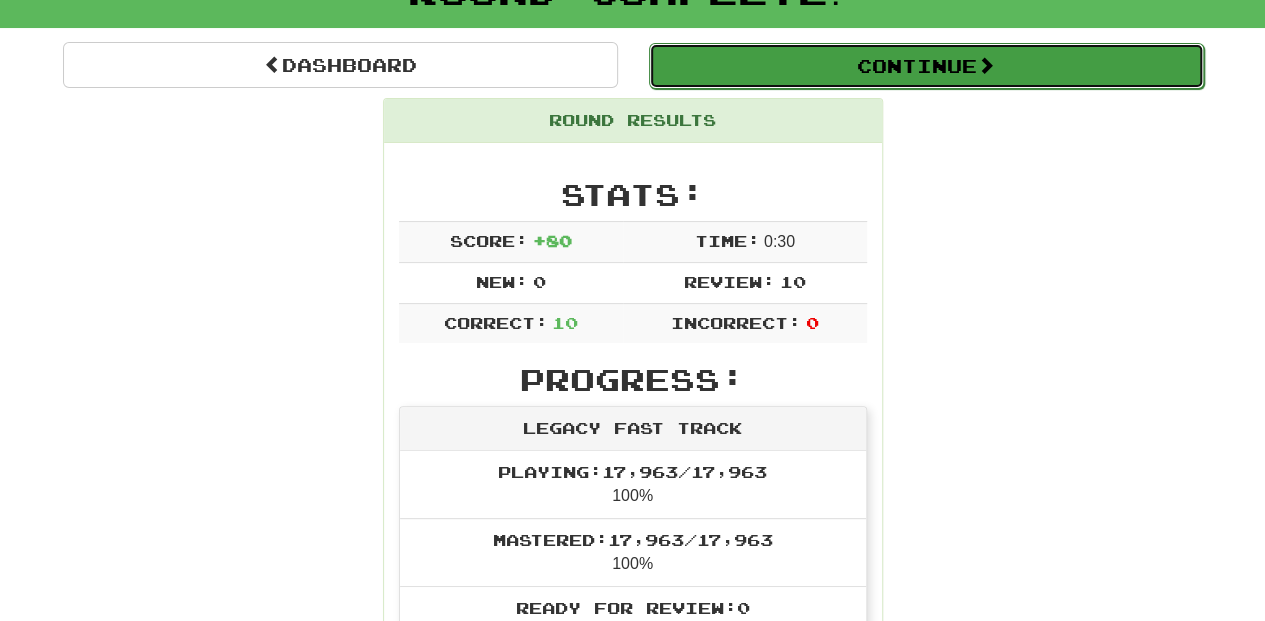 click on "Continue" at bounding box center [926, 66] 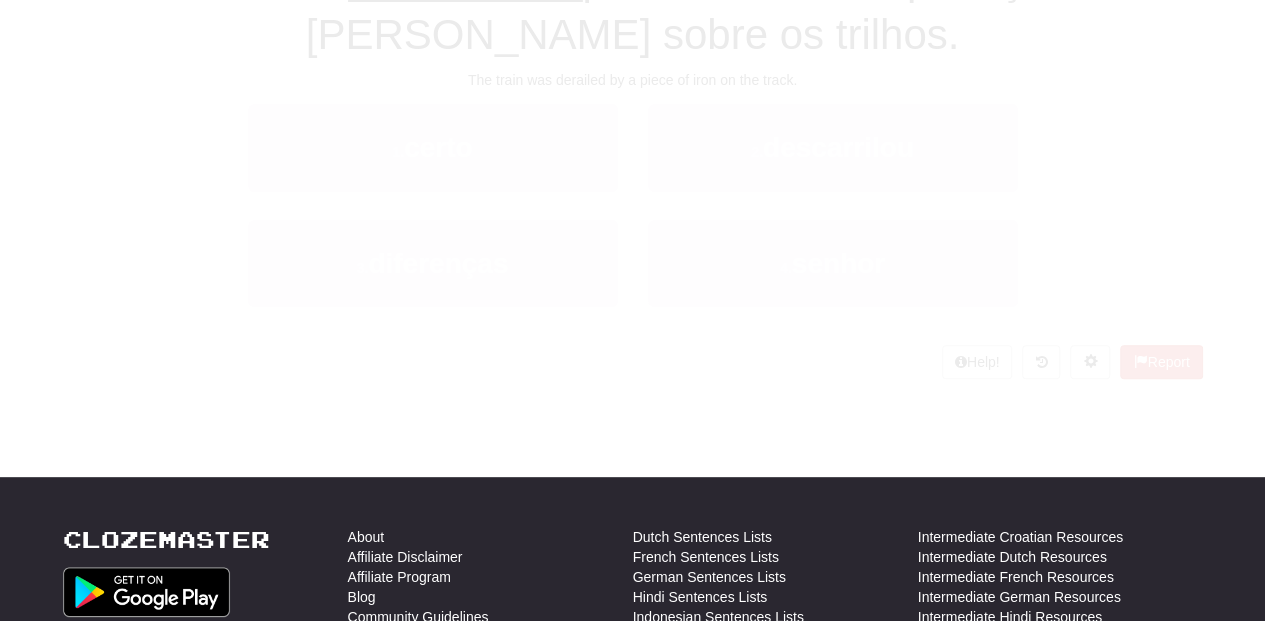 scroll, scrollTop: 154, scrollLeft: 0, axis: vertical 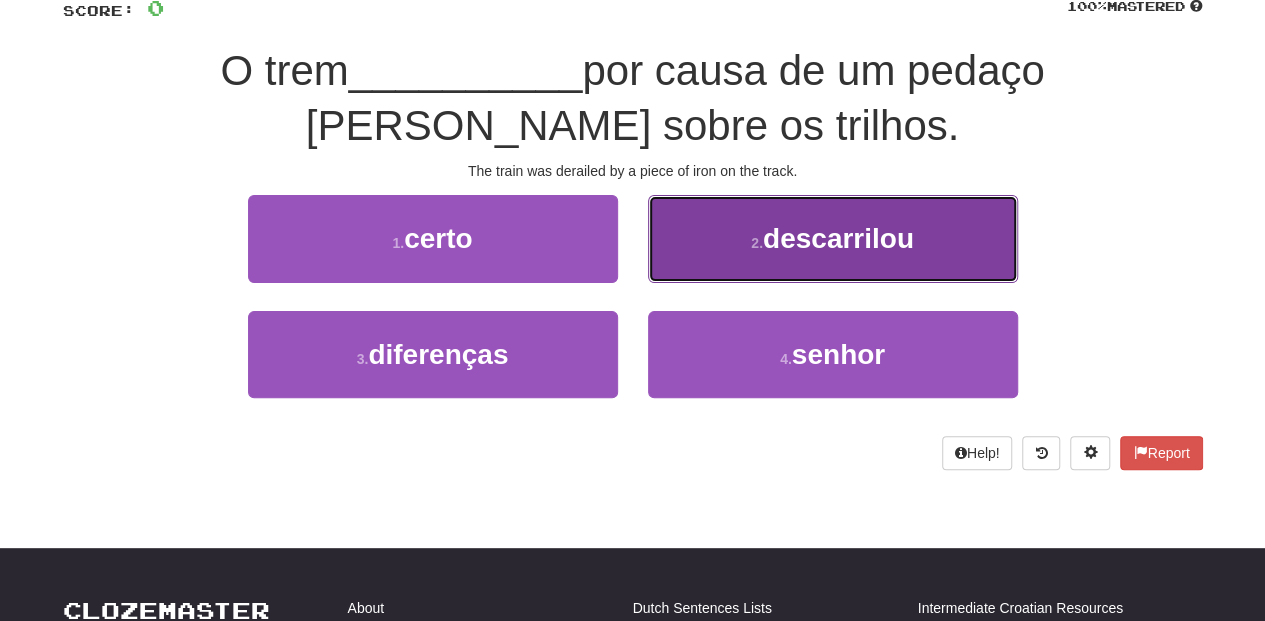 click on "2 .  descarrilou" at bounding box center (833, 238) 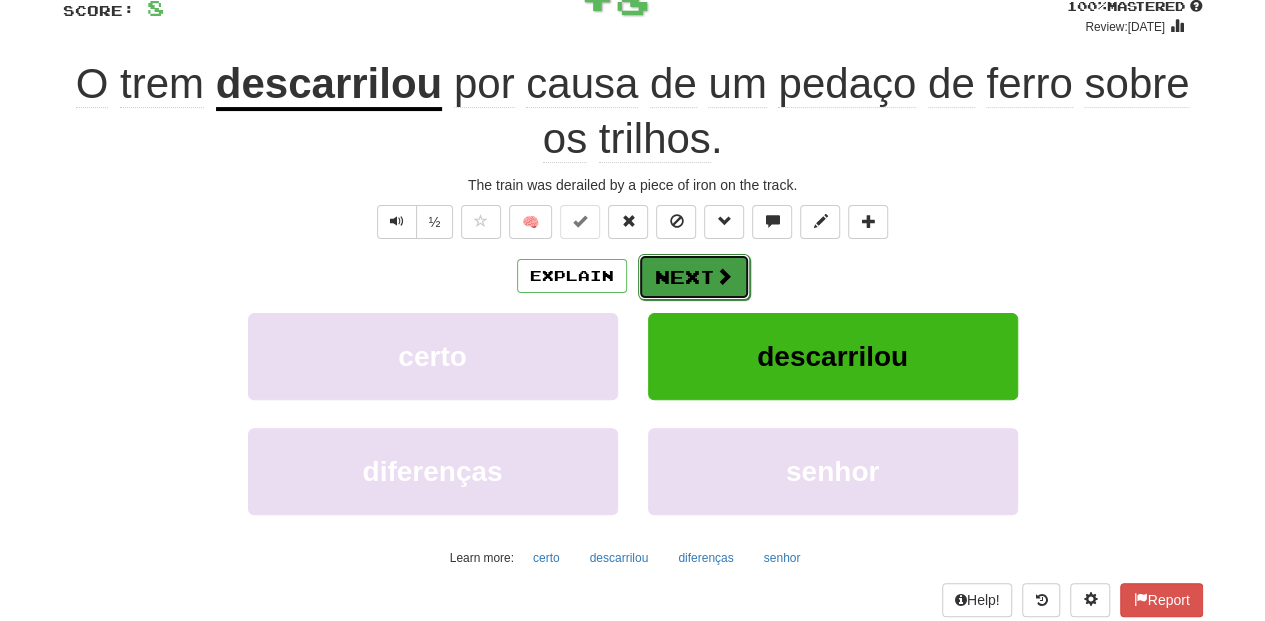 click on "Next" at bounding box center [694, 277] 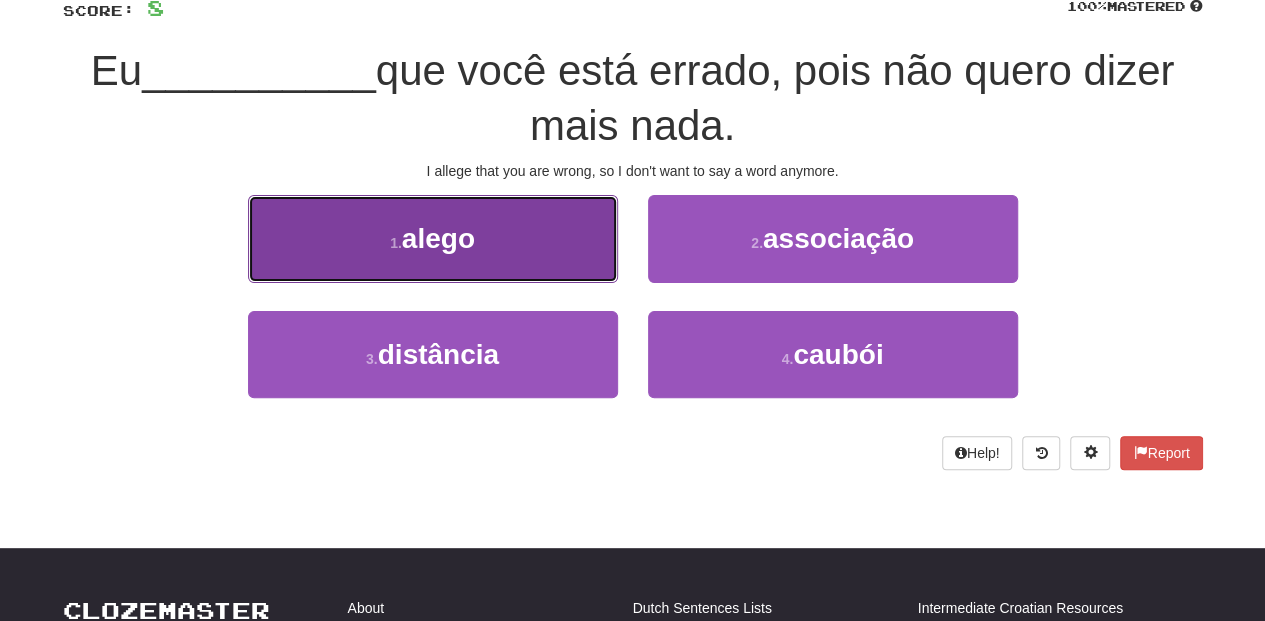 click on "1 .  alego" at bounding box center [433, 238] 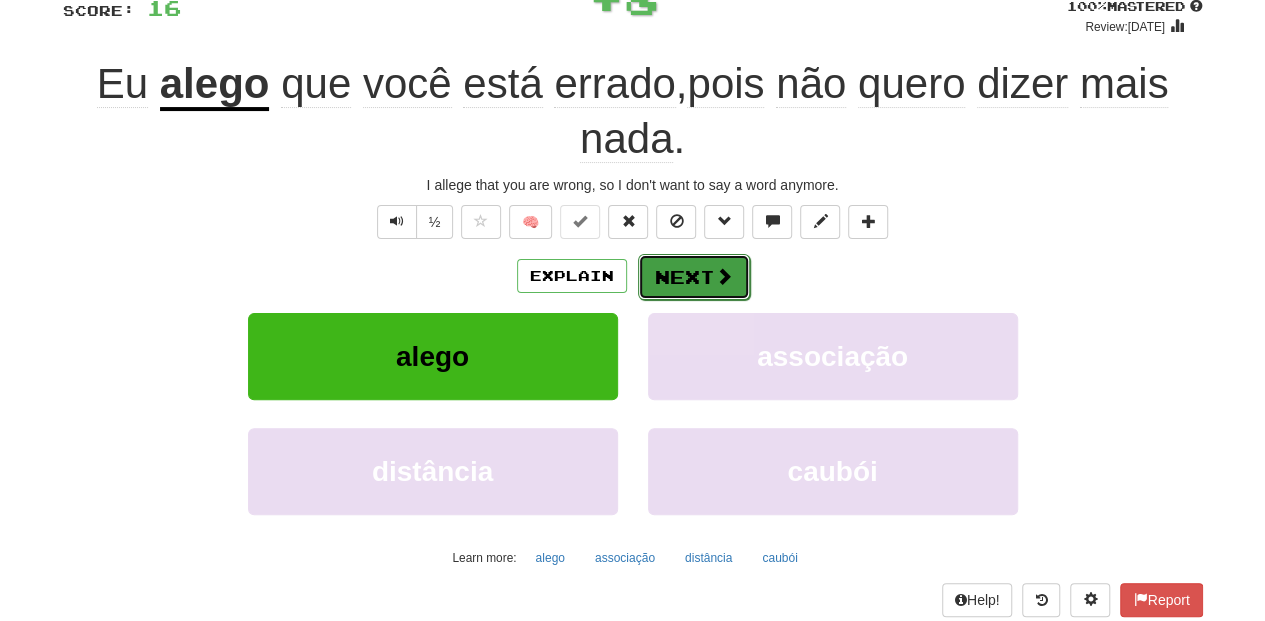 click on "Next" at bounding box center (694, 277) 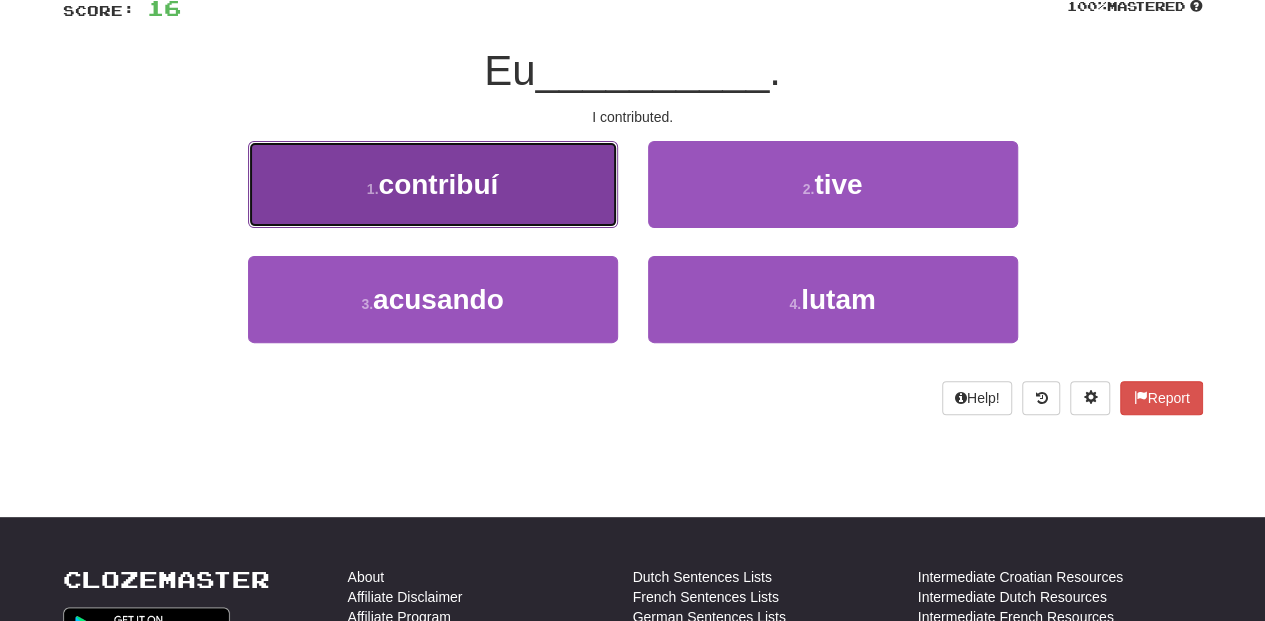click on "1 .  contribuí" at bounding box center (433, 184) 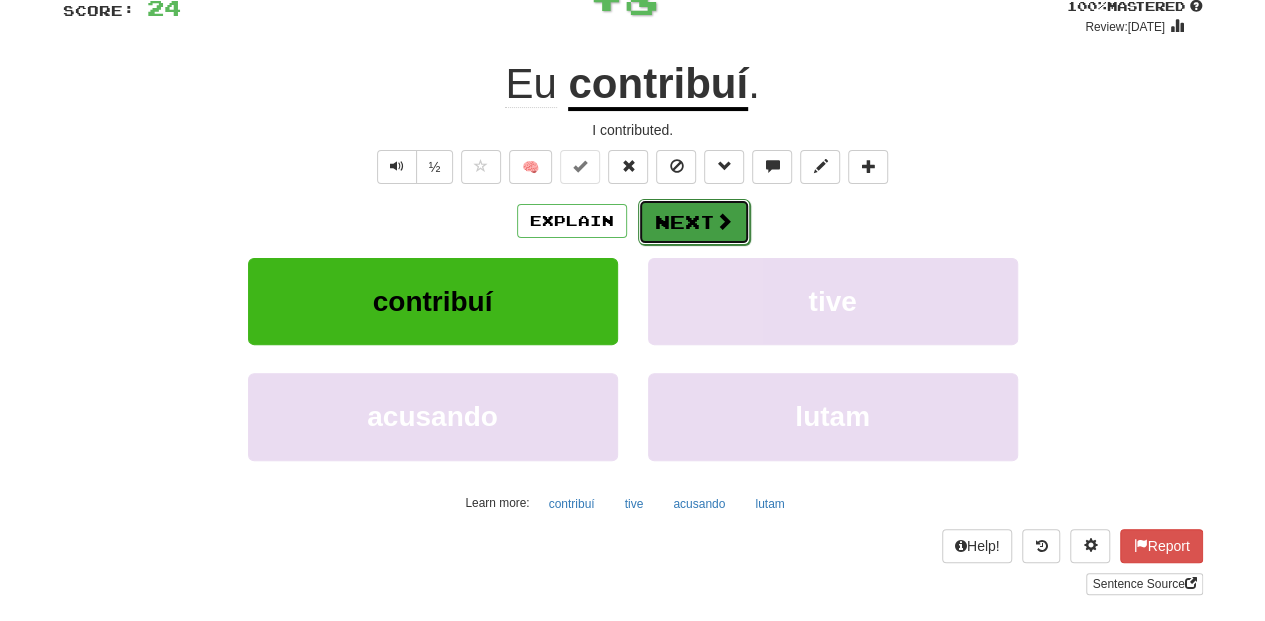 click on "Next" at bounding box center (694, 222) 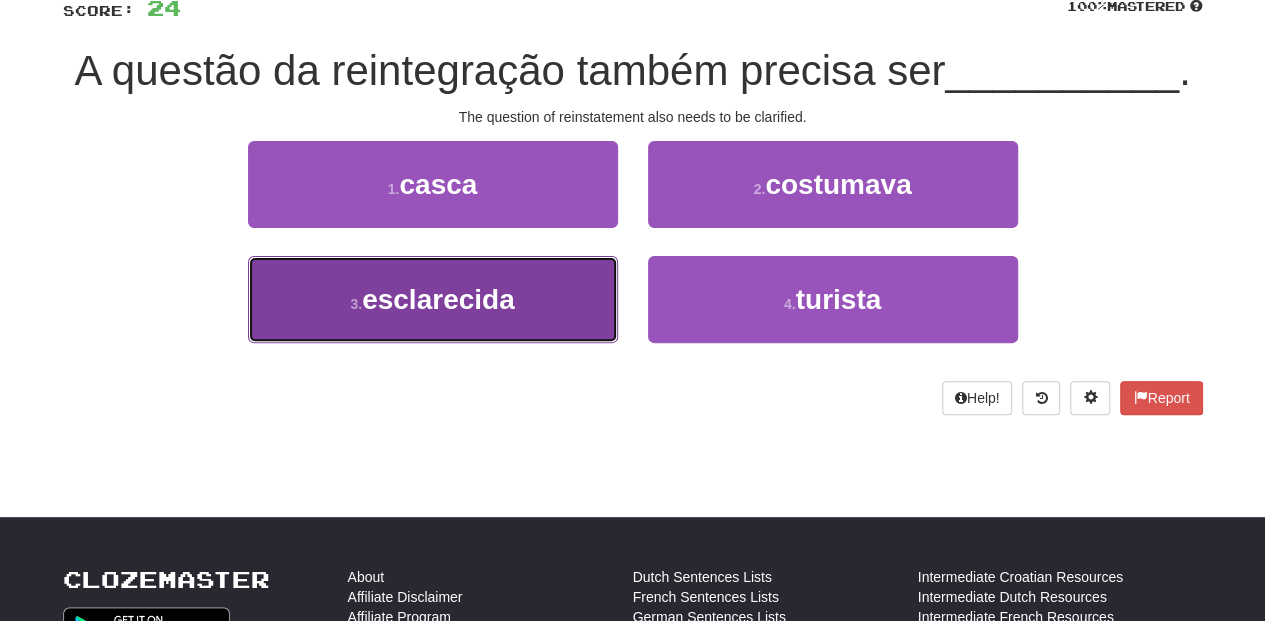 click on "3 .  esclarecida" at bounding box center (433, 299) 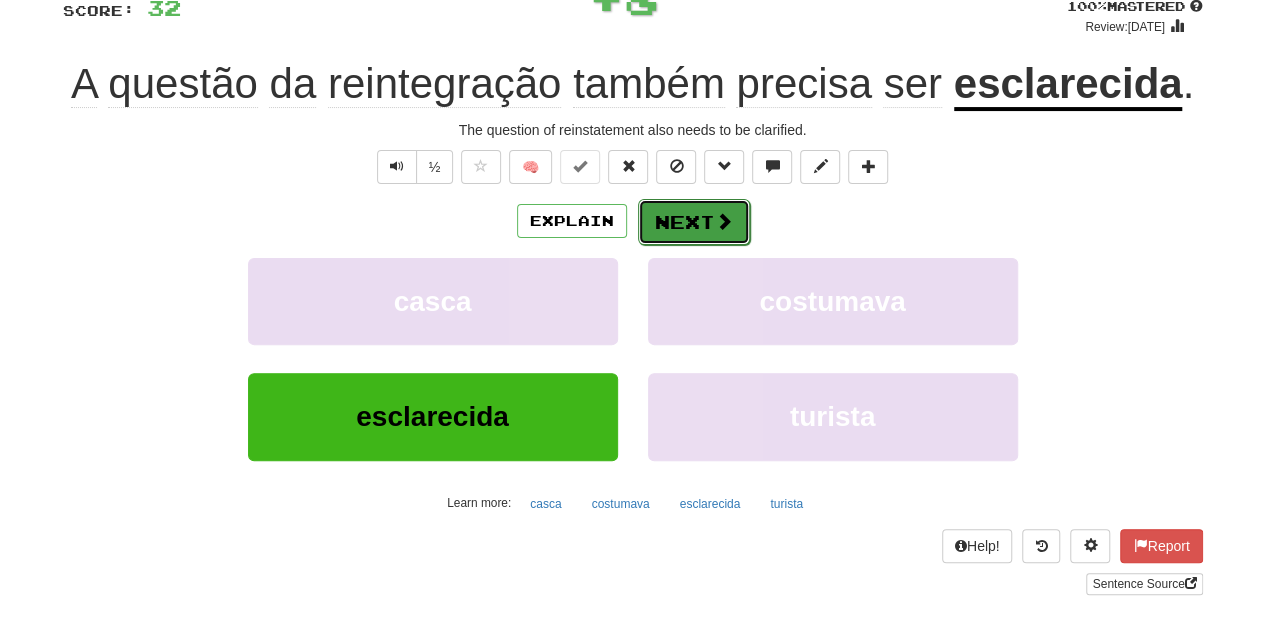 click on "Next" at bounding box center [694, 222] 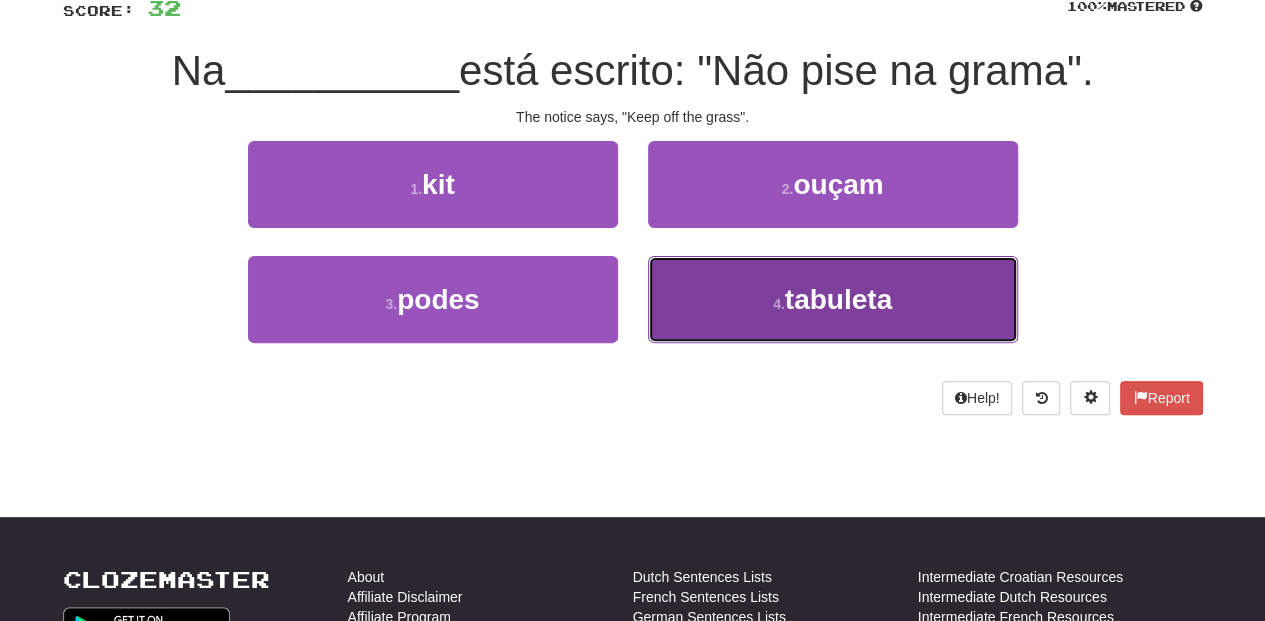 click on "4 .  tabuleta" at bounding box center (833, 299) 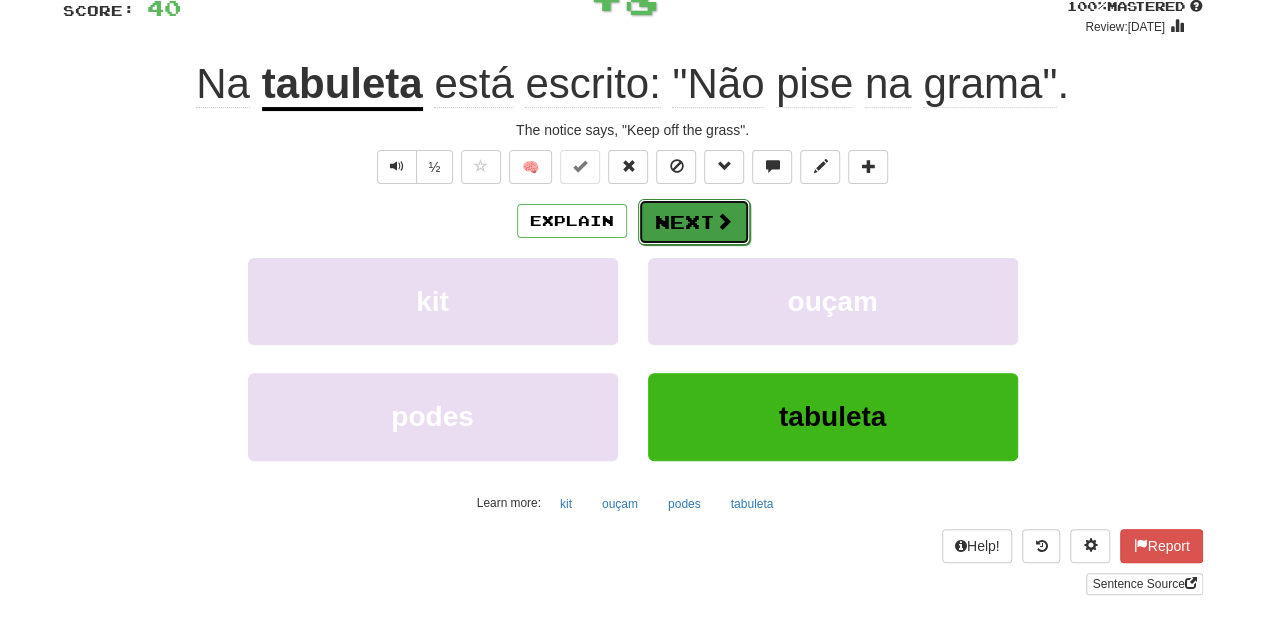click on "Next" at bounding box center [694, 222] 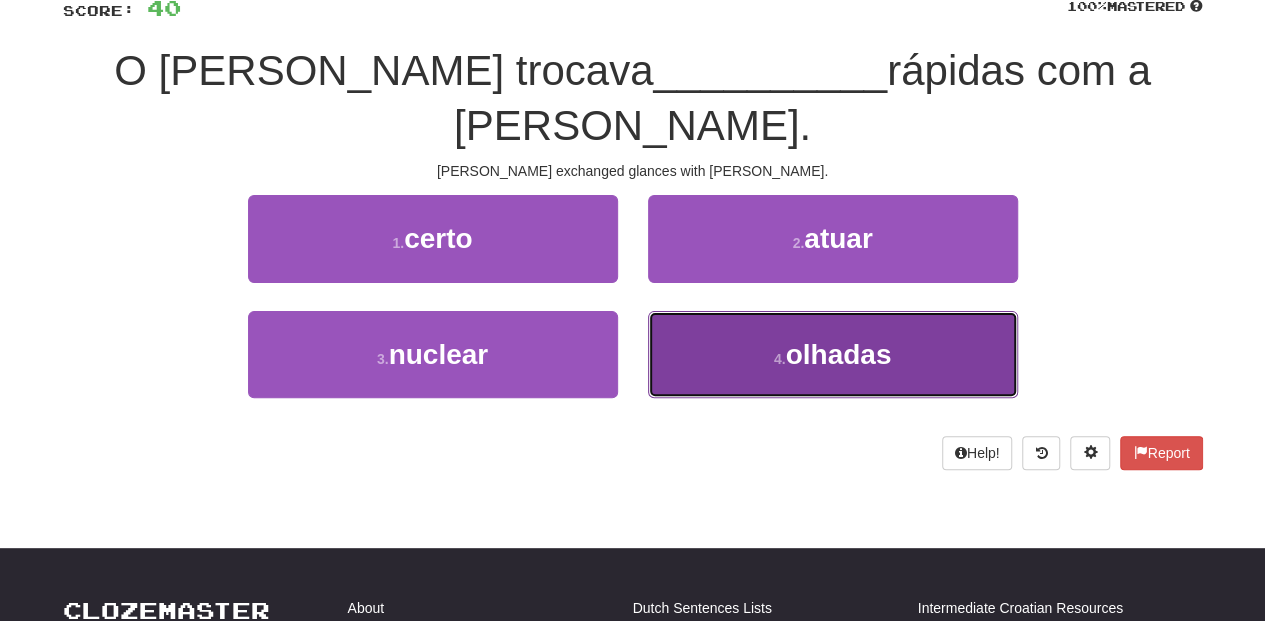 click on "4 .  olhadas" at bounding box center [833, 354] 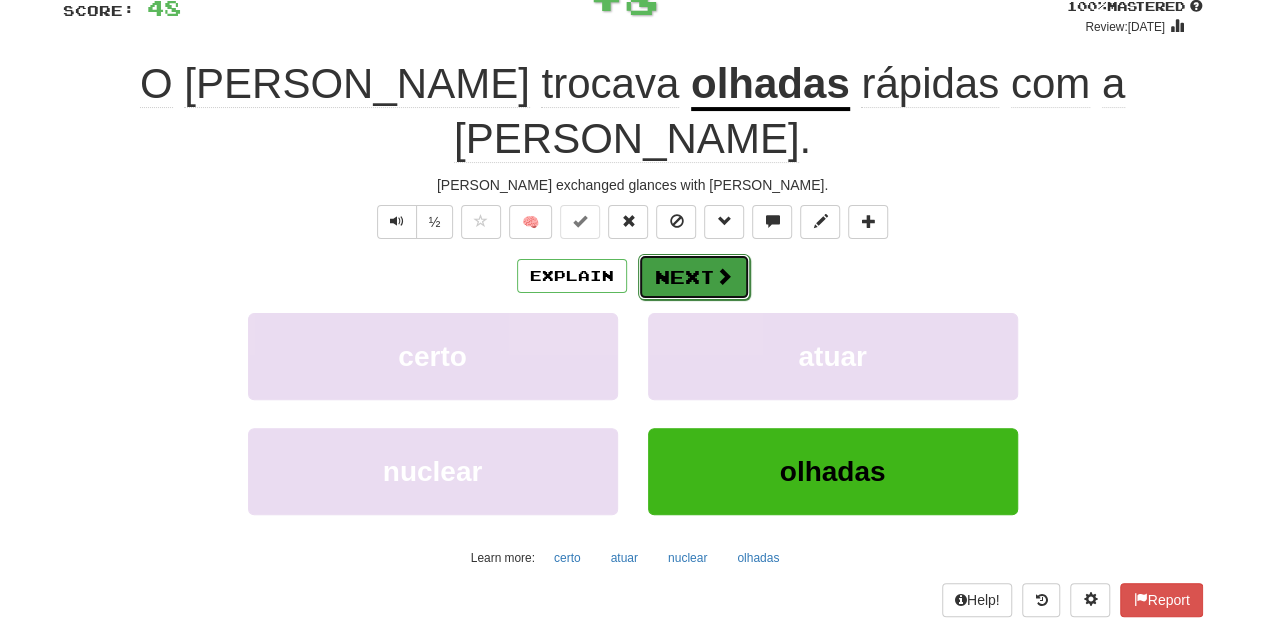 click on "Next" at bounding box center [694, 277] 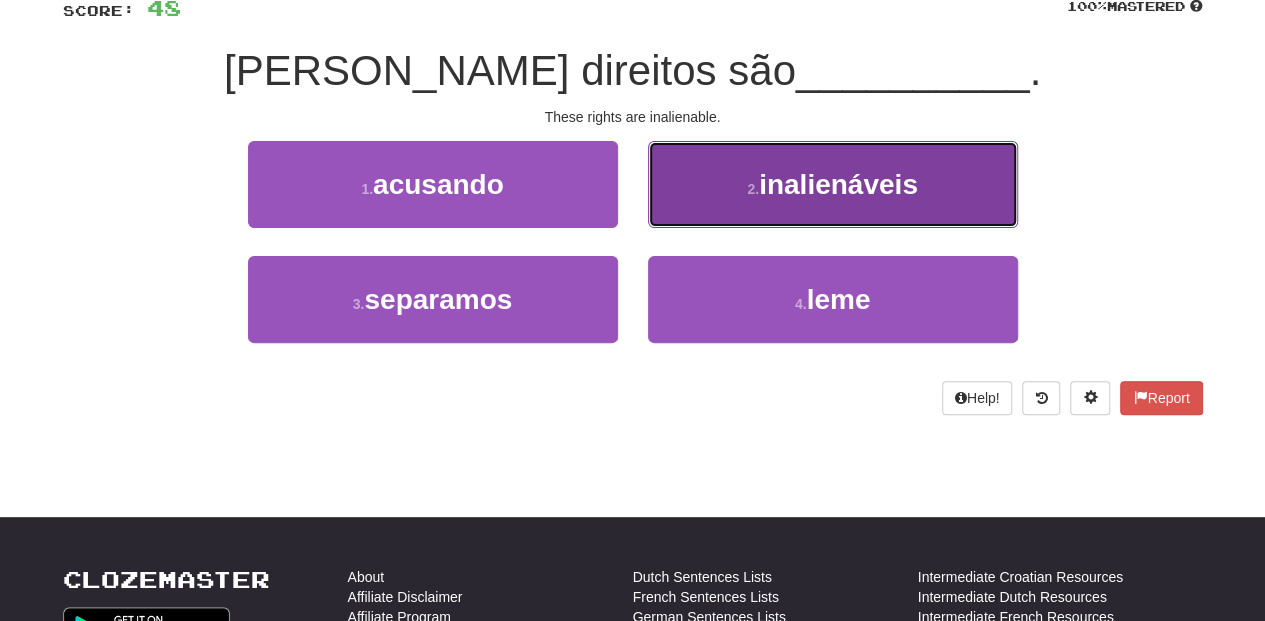 click on "2 .  inalienáveis" at bounding box center (833, 184) 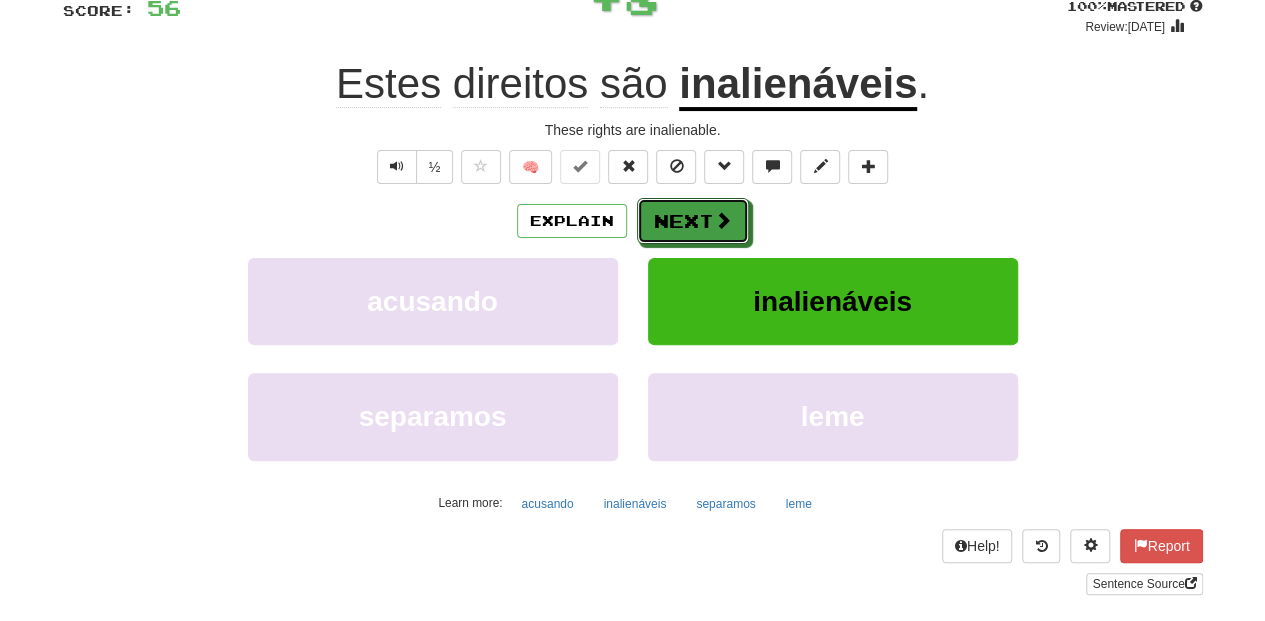 click on "Next" at bounding box center (693, 221) 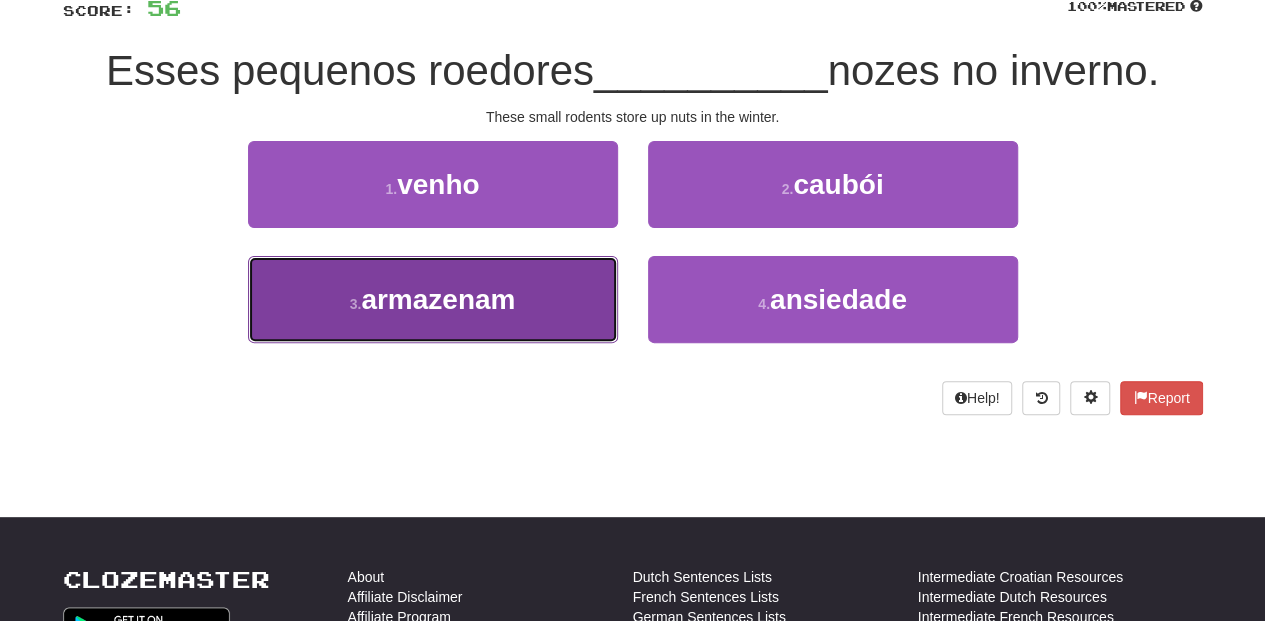 click on "3 .  armazenam" at bounding box center [433, 299] 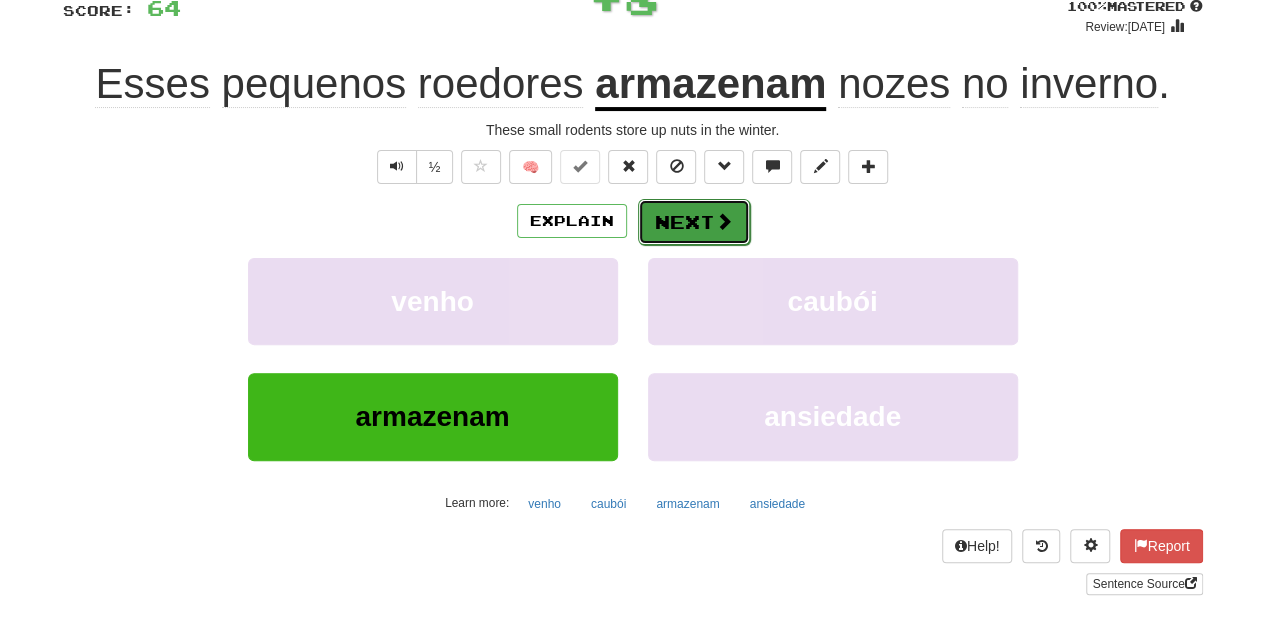 click on "Next" at bounding box center [694, 222] 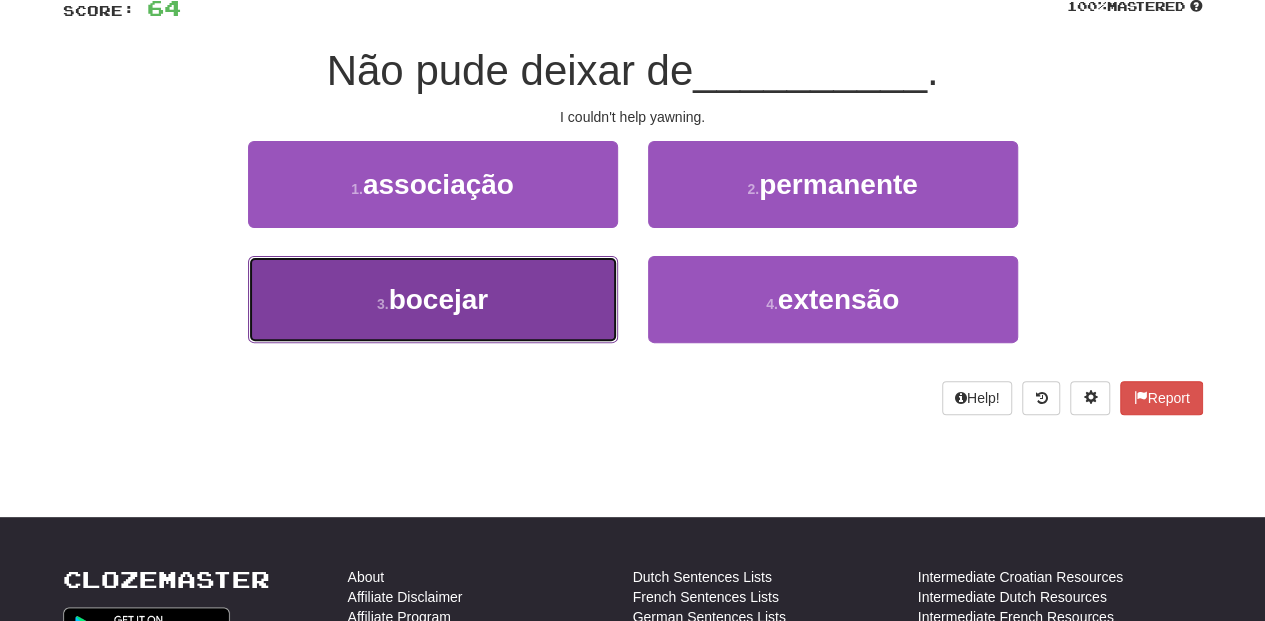 click on "3 .  bocejar" at bounding box center (433, 299) 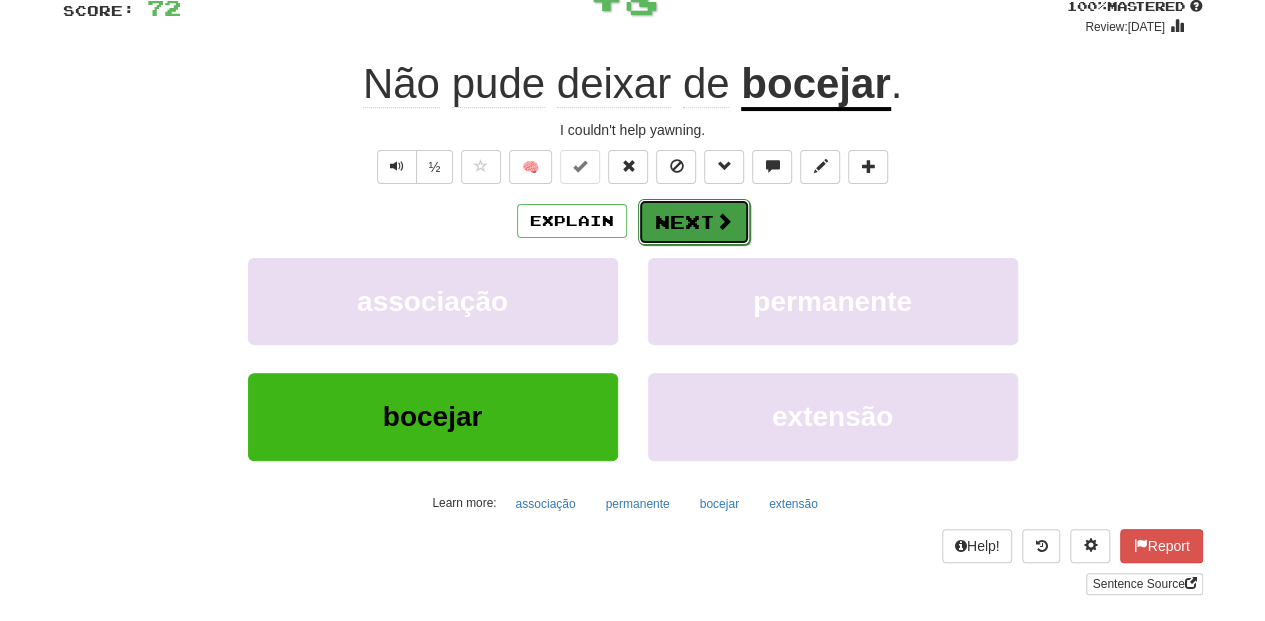 click on "Next" at bounding box center [694, 222] 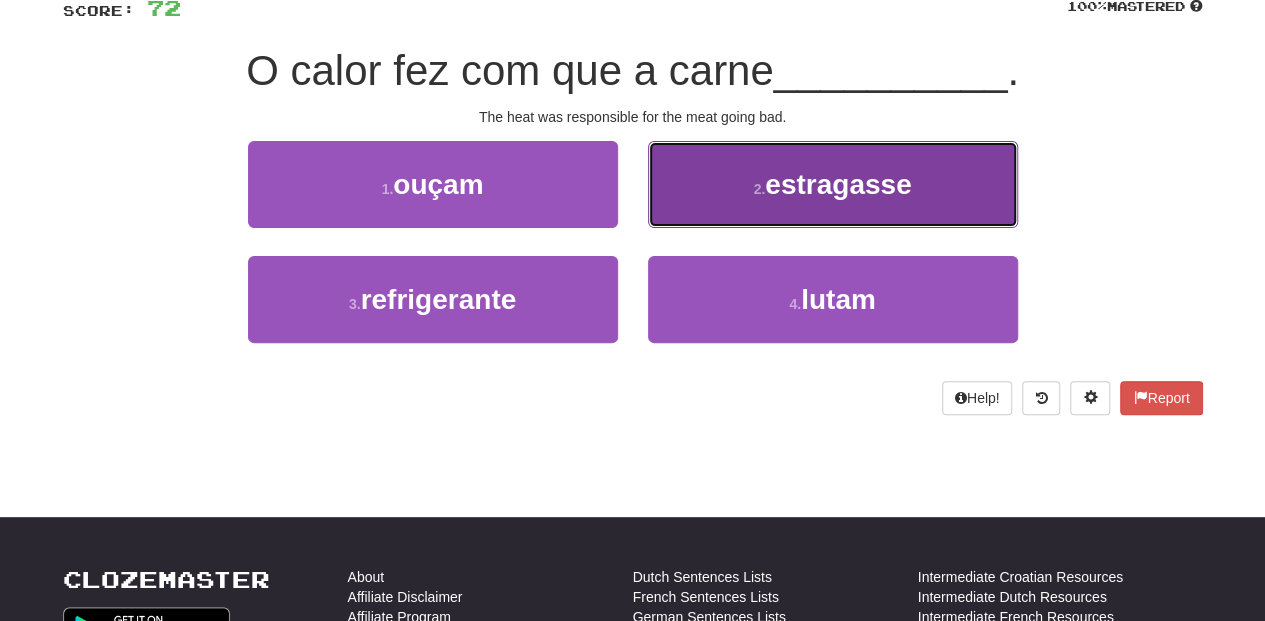 click on "2 .  estragasse" at bounding box center [833, 184] 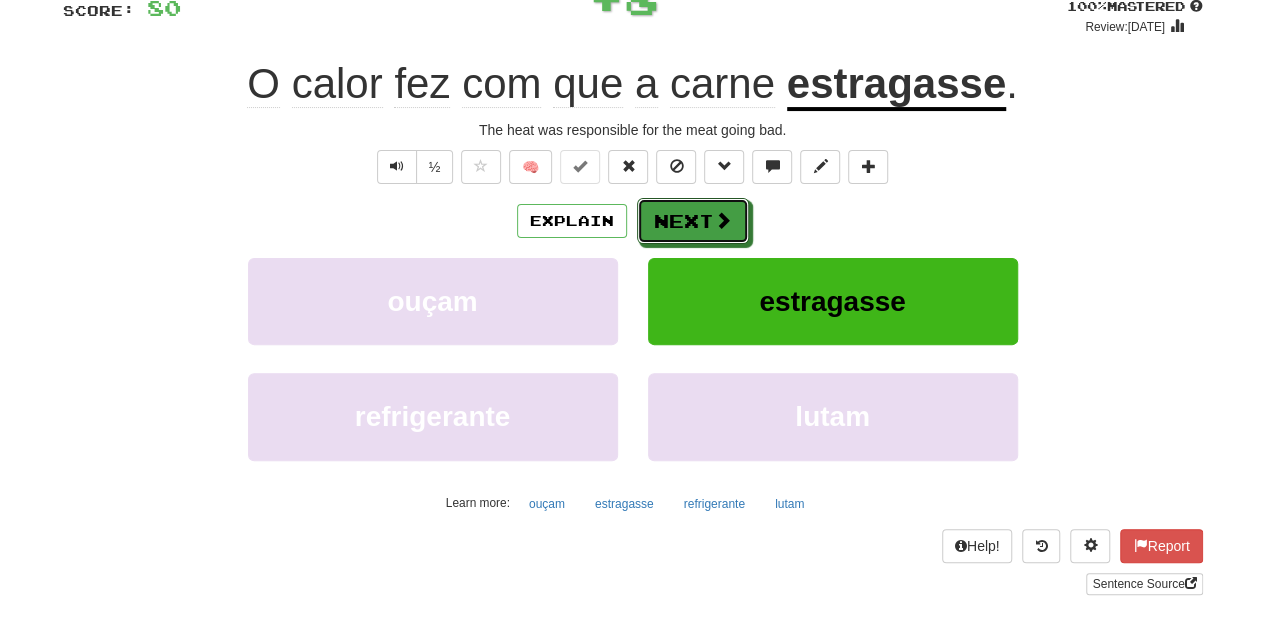 click on "Next" at bounding box center (693, 221) 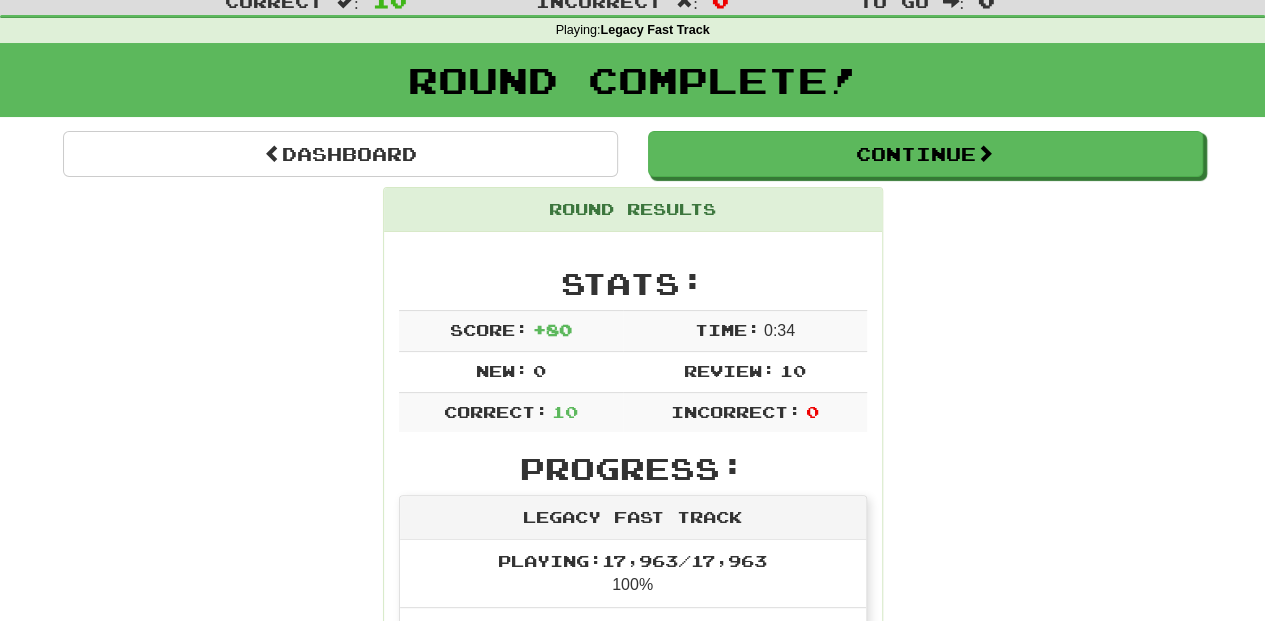 scroll, scrollTop: 0, scrollLeft: 0, axis: both 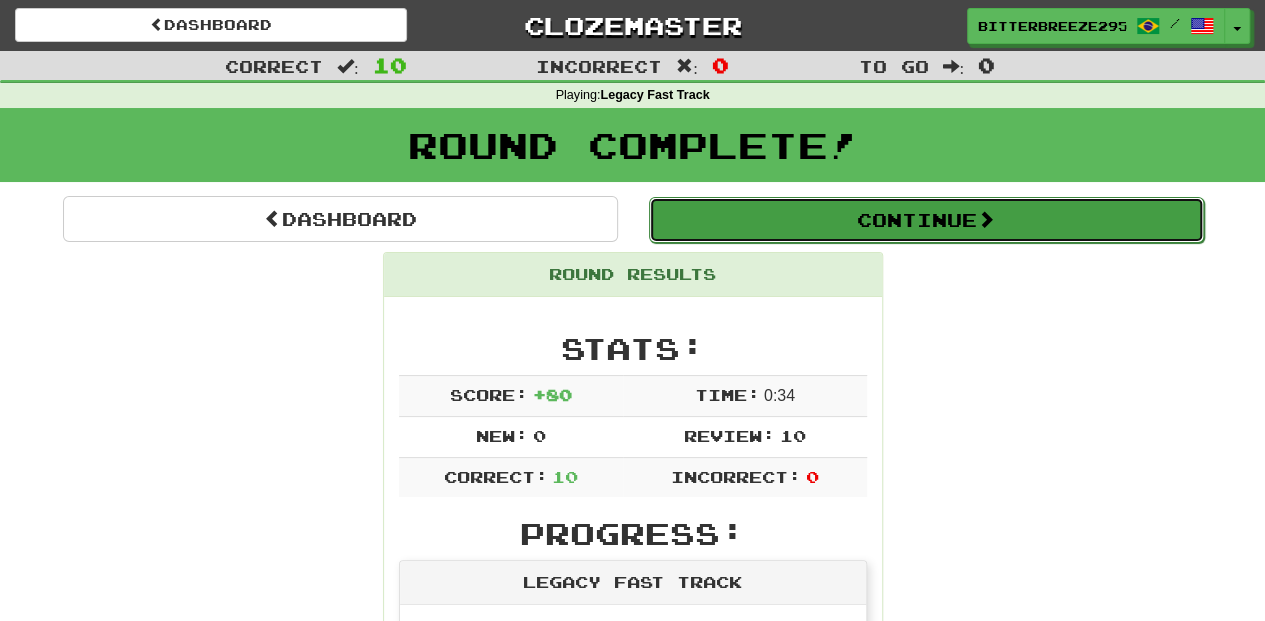 click on "Continue" at bounding box center (926, 220) 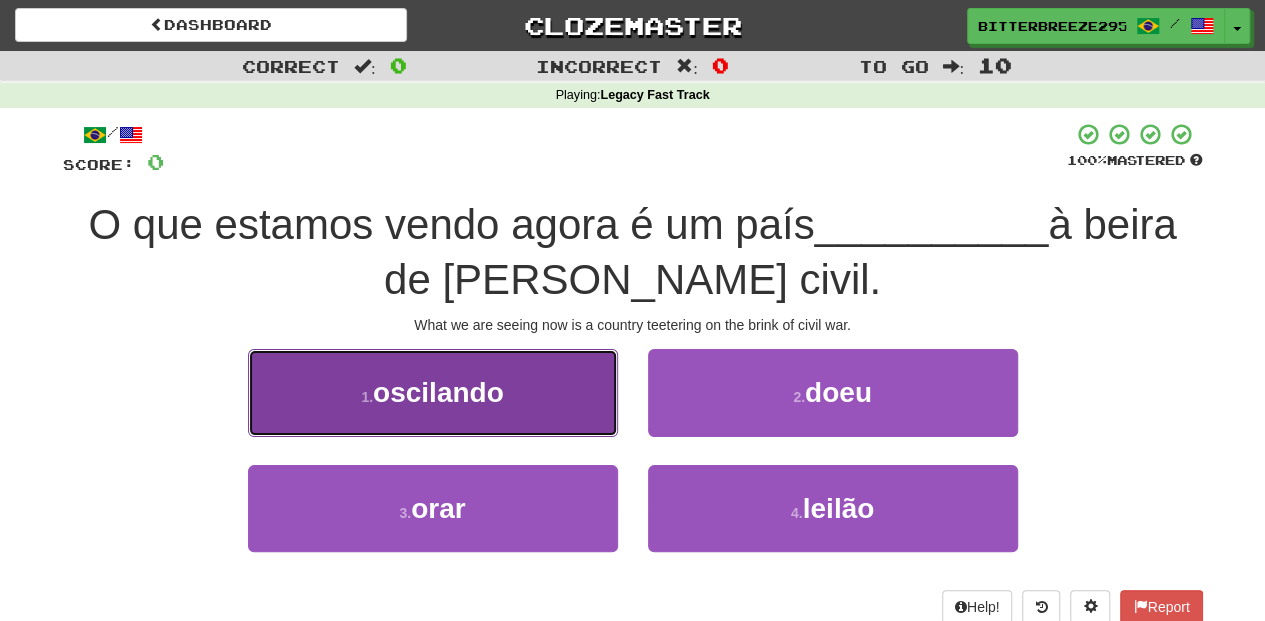 click on "1 .  oscilando" at bounding box center [433, 392] 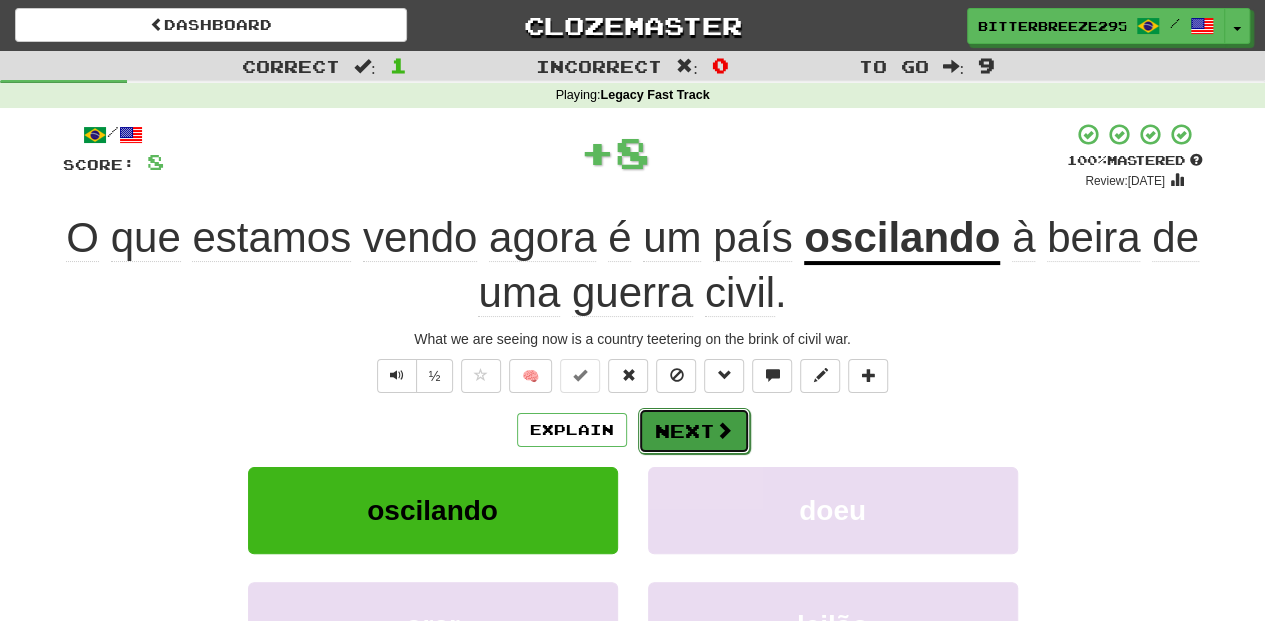 click on "Next" at bounding box center (694, 431) 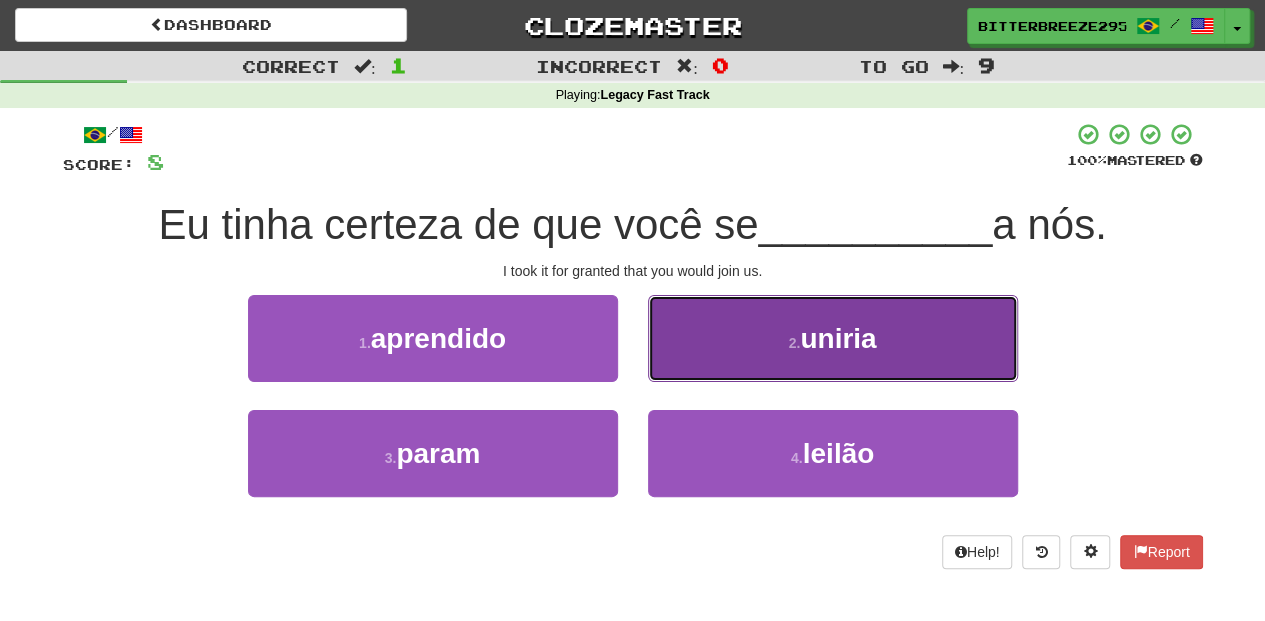 click on "2 .  uniria" at bounding box center [833, 338] 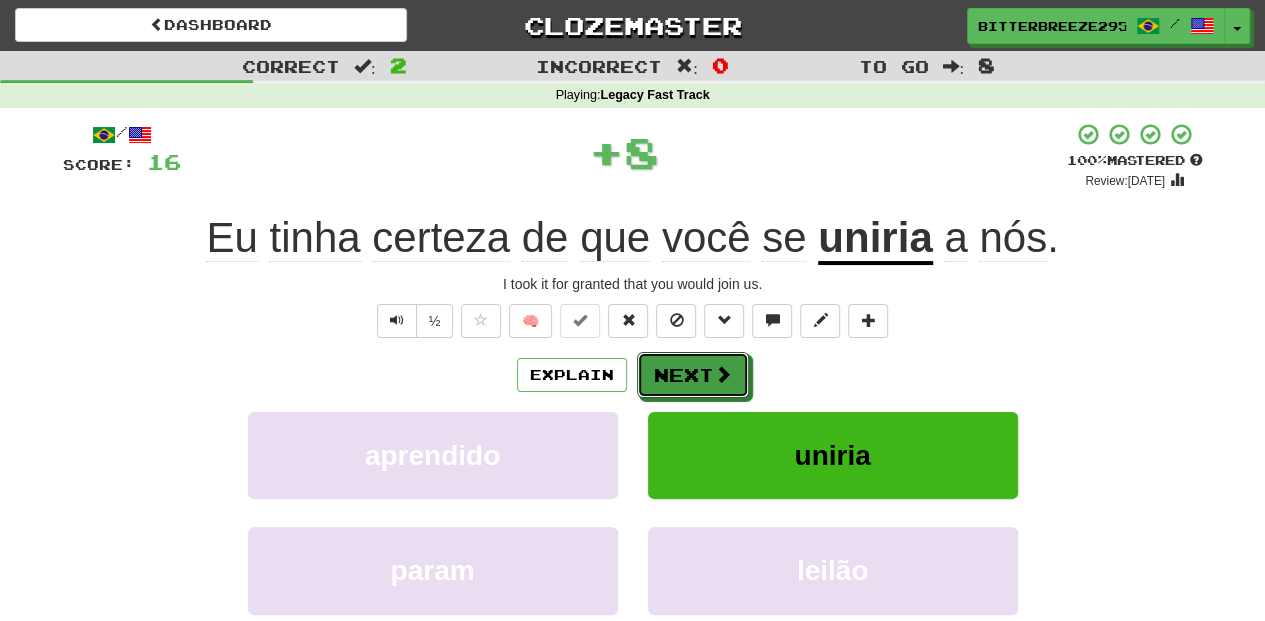 click on "Next" at bounding box center [693, 375] 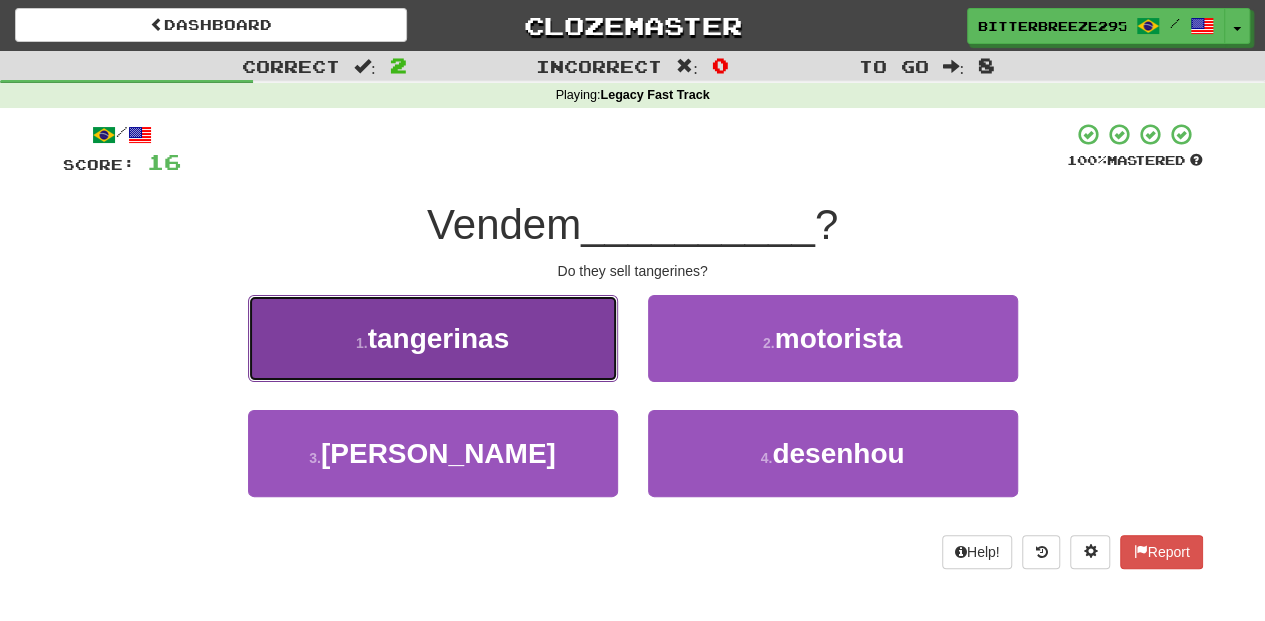 click on "1 .  tangerinas" at bounding box center [433, 338] 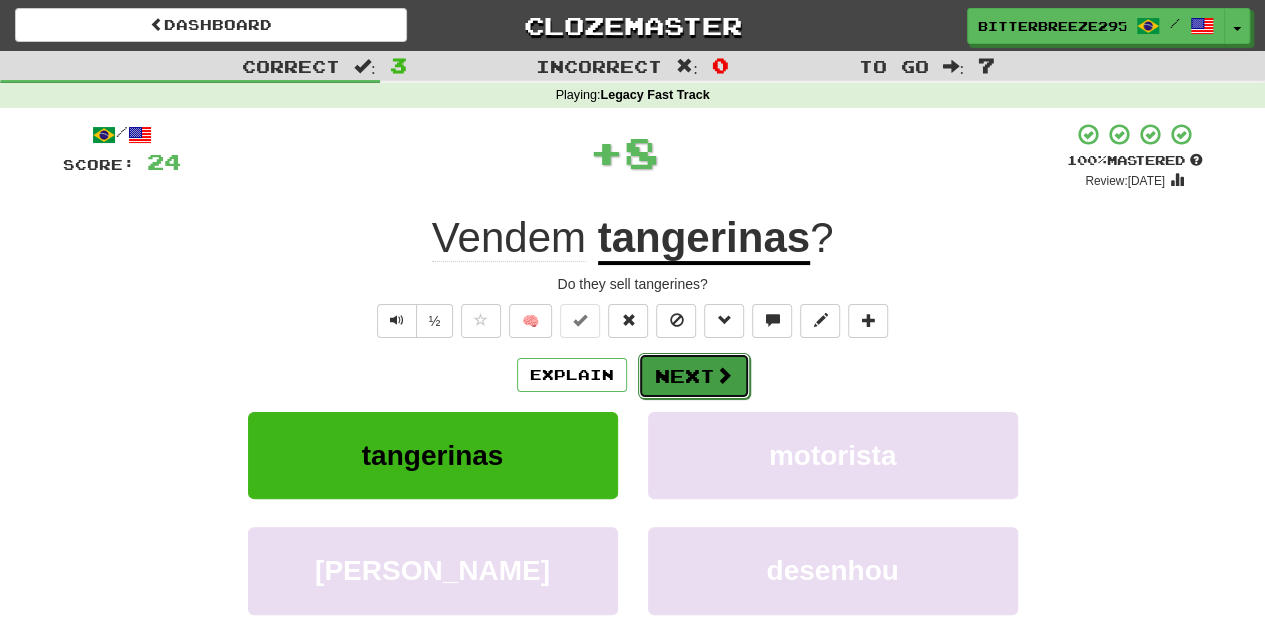 click on "Next" at bounding box center (694, 376) 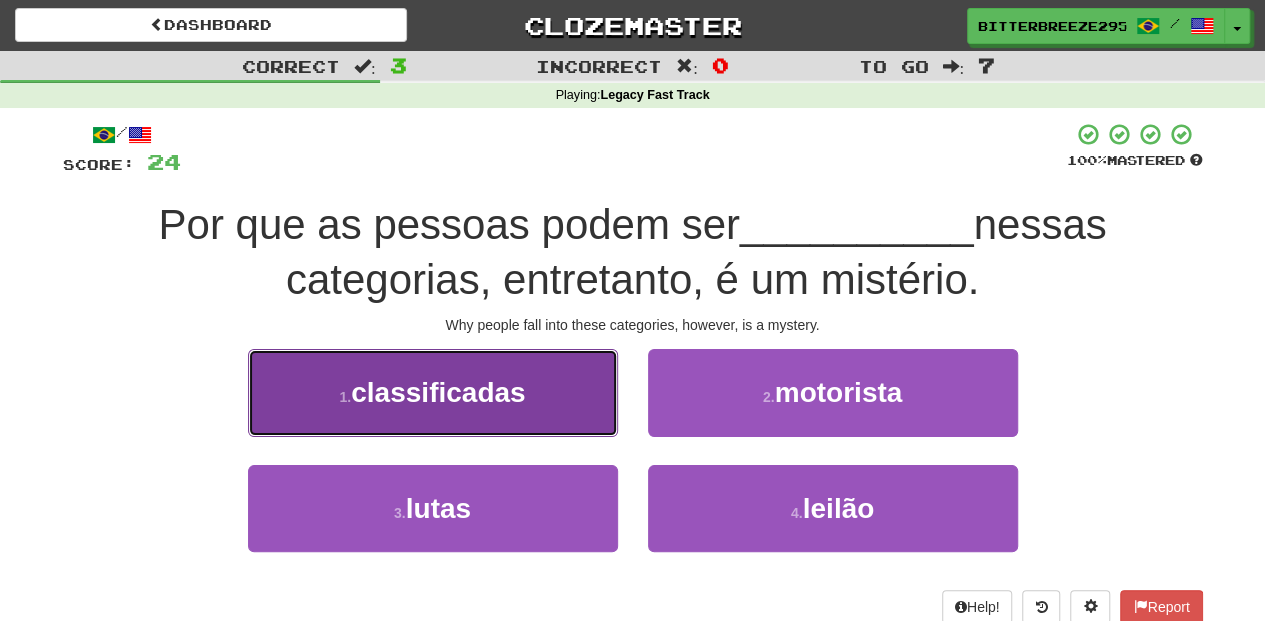click on "1 .  classificadas" at bounding box center [433, 392] 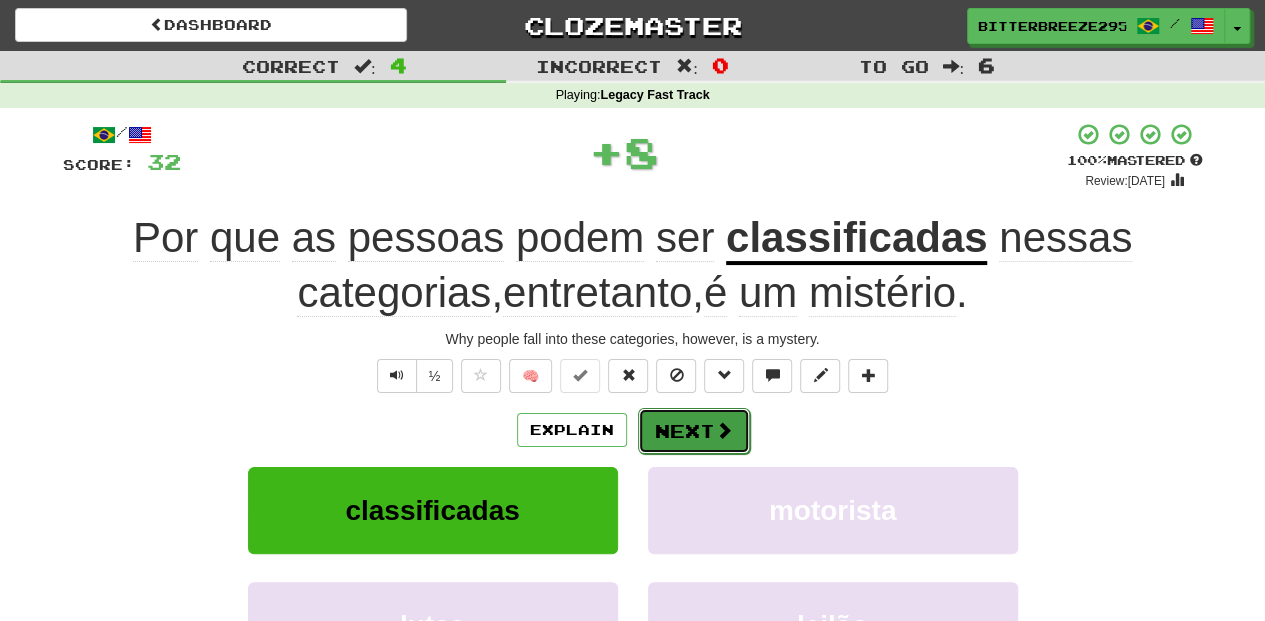 click on "Next" at bounding box center [694, 431] 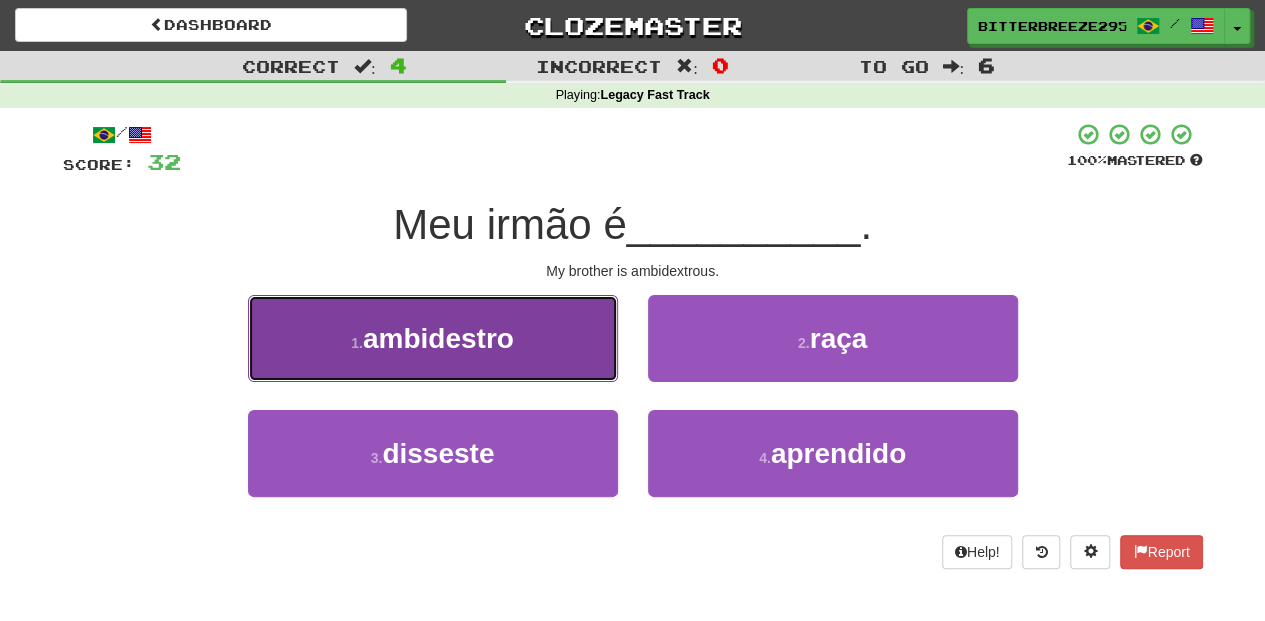 click on "1 .  ambidestro" at bounding box center [433, 338] 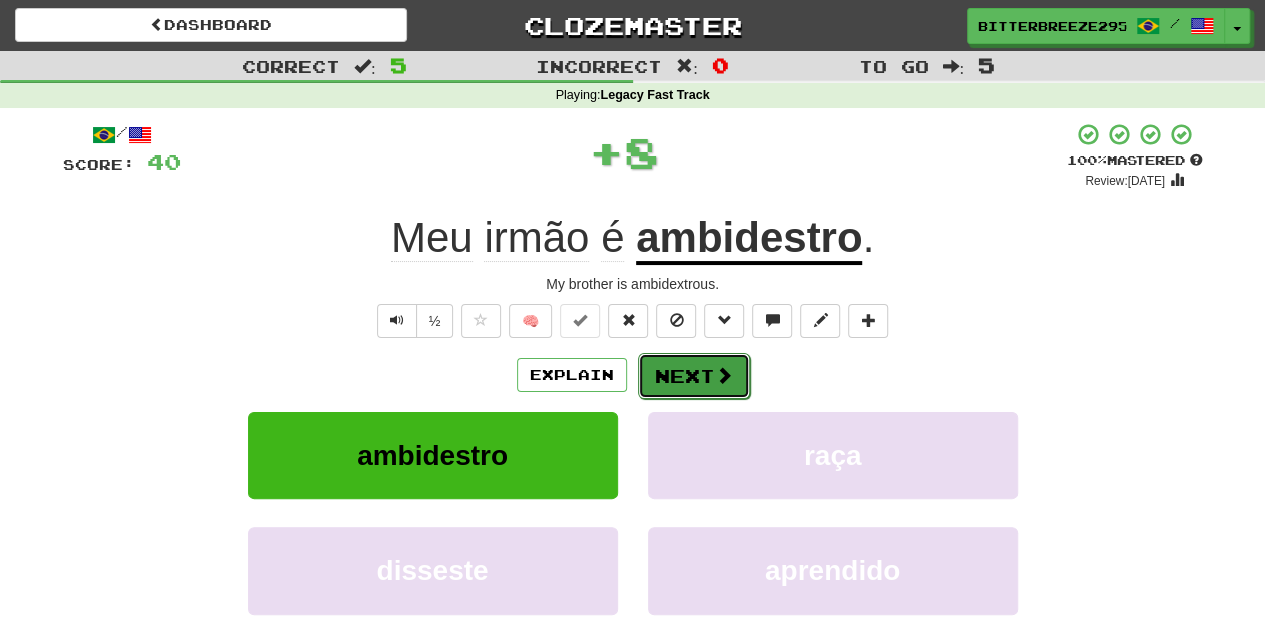 click on "Next" at bounding box center (694, 376) 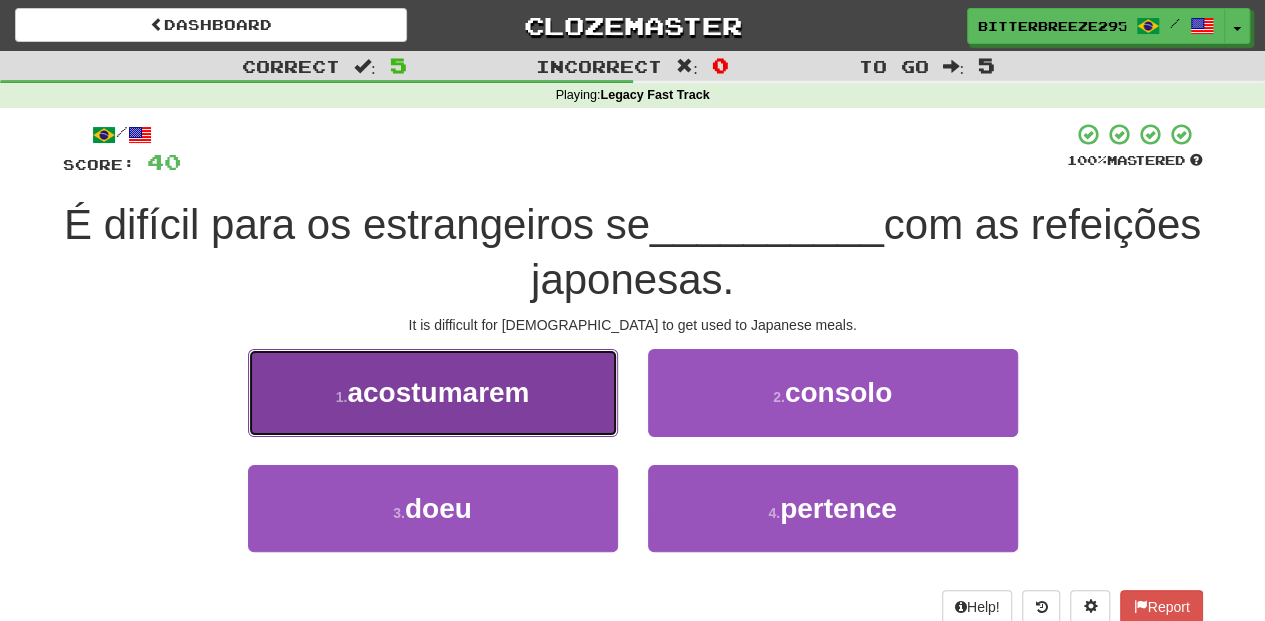 click on "1 .  acostumarem" at bounding box center [433, 392] 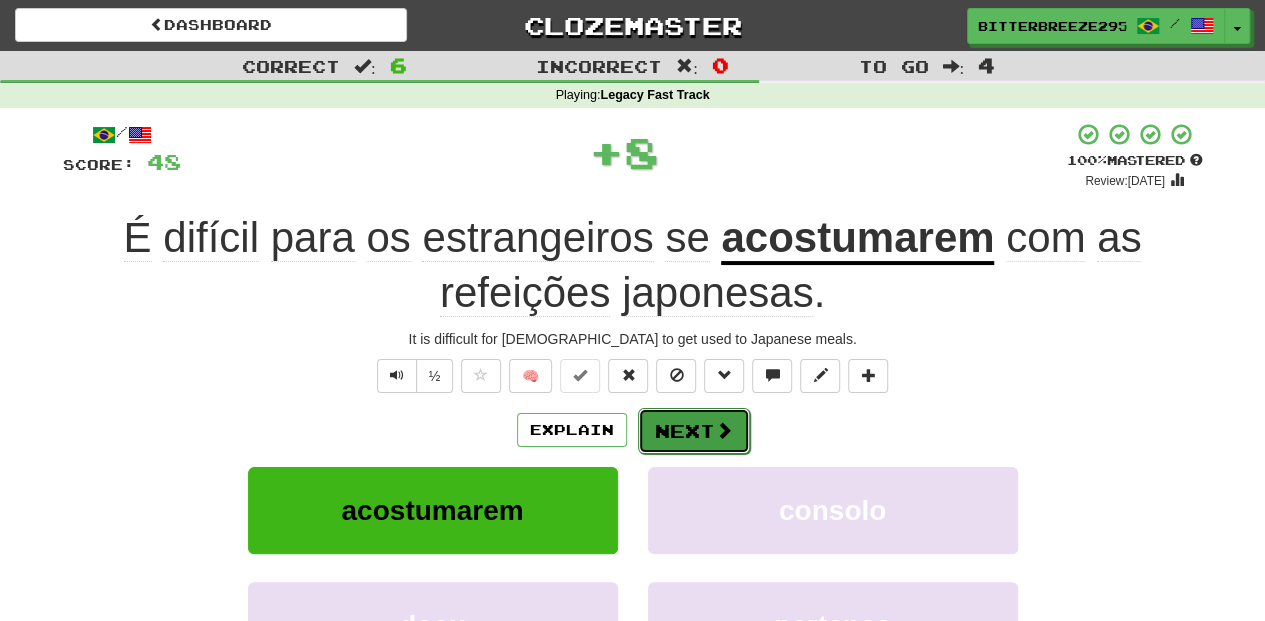 click on "Next" at bounding box center [694, 431] 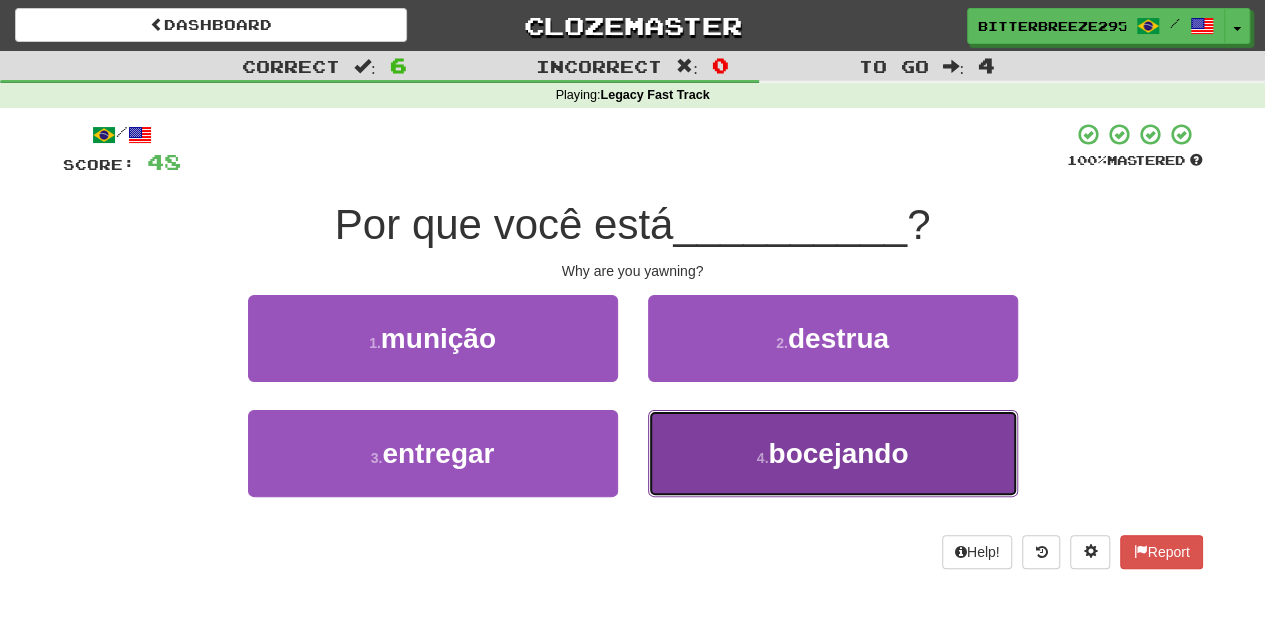 click on "4 .  bocejando" at bounding box center (833, 453) 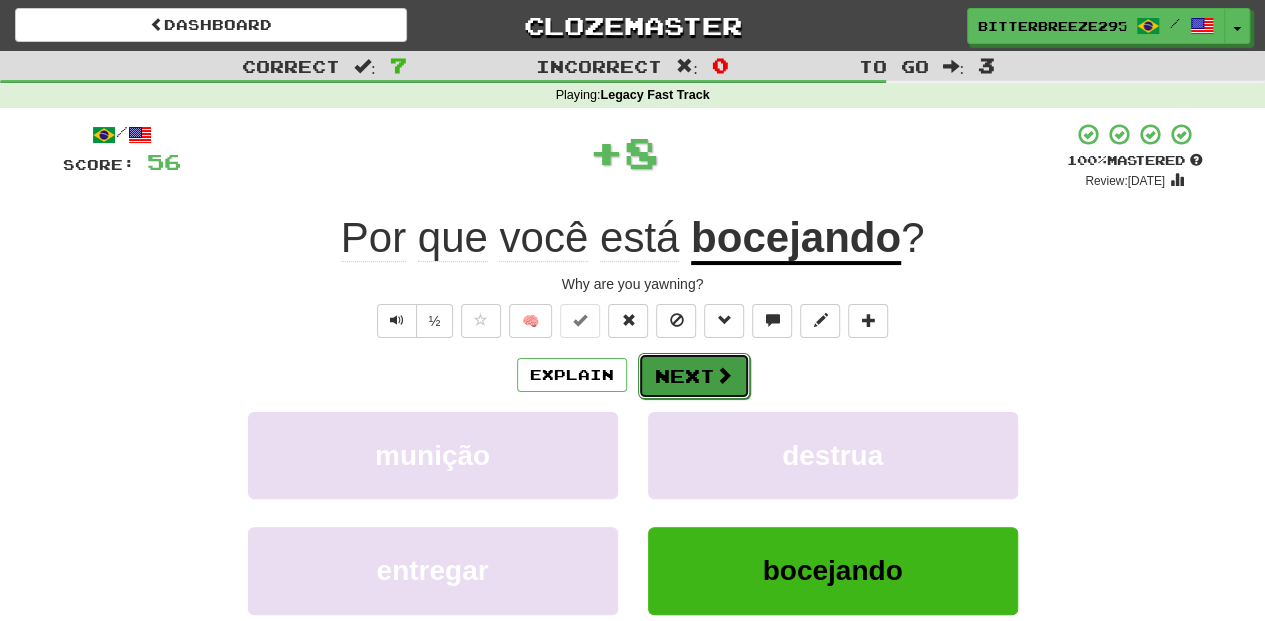 click on "Next" at bounding box center [694, 376] 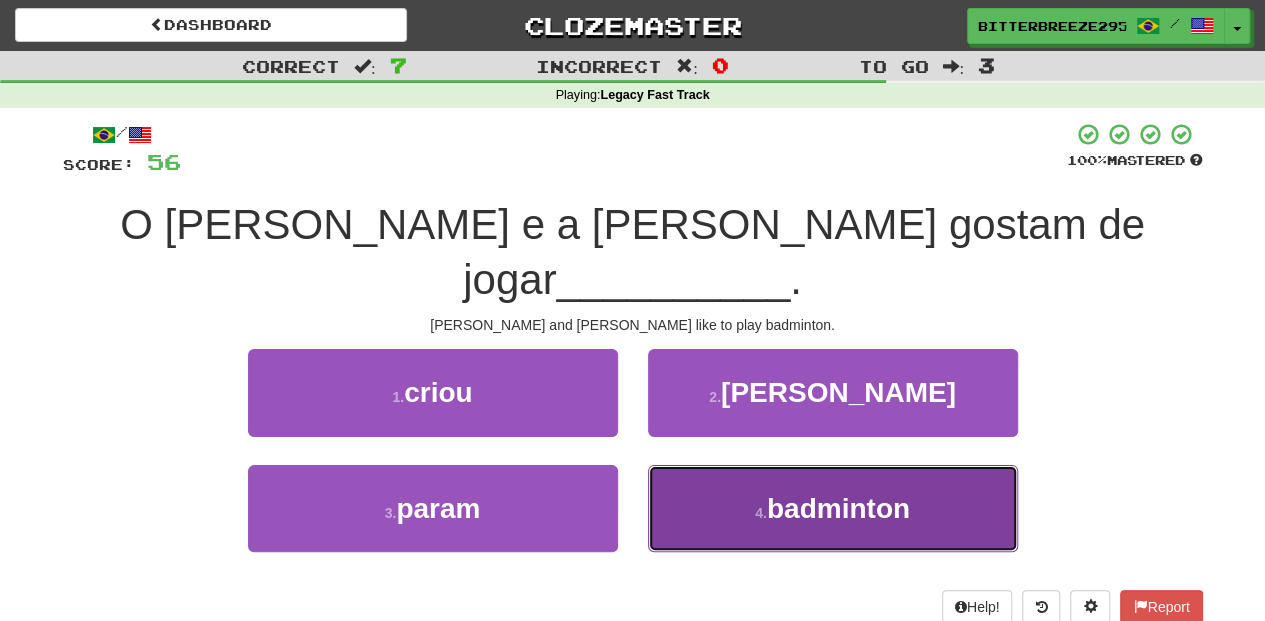 click on "4 .  badminton" at bounding box center [833, 508] 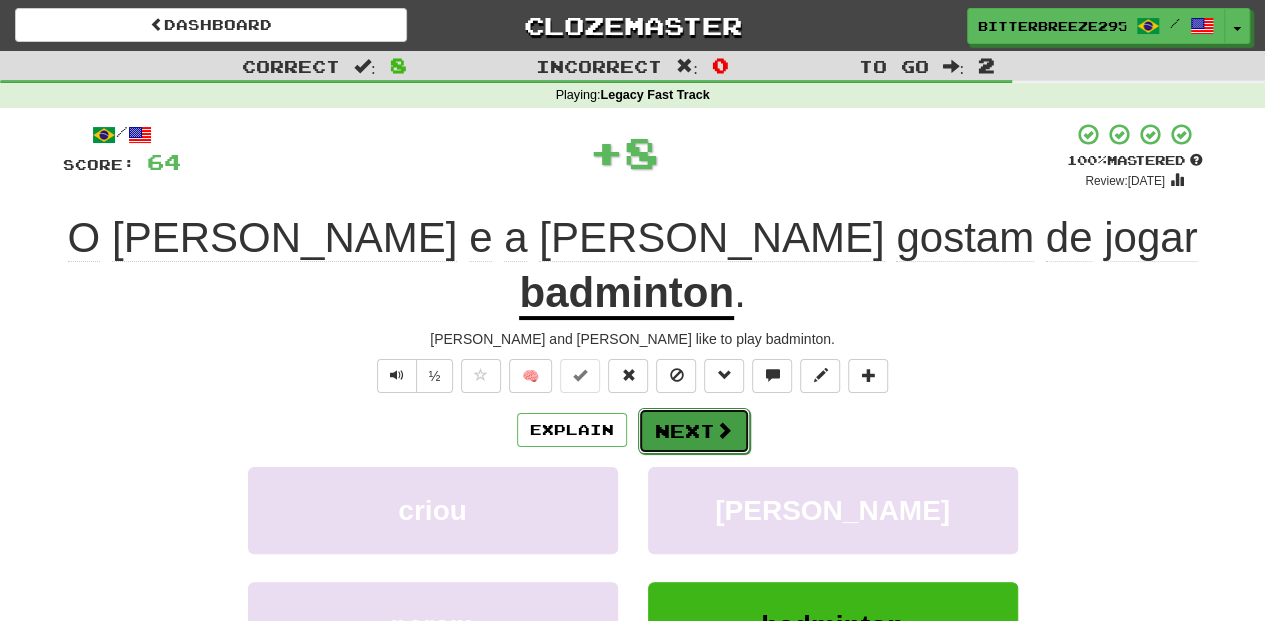 click on "Next" at bounding box center (694, 431) 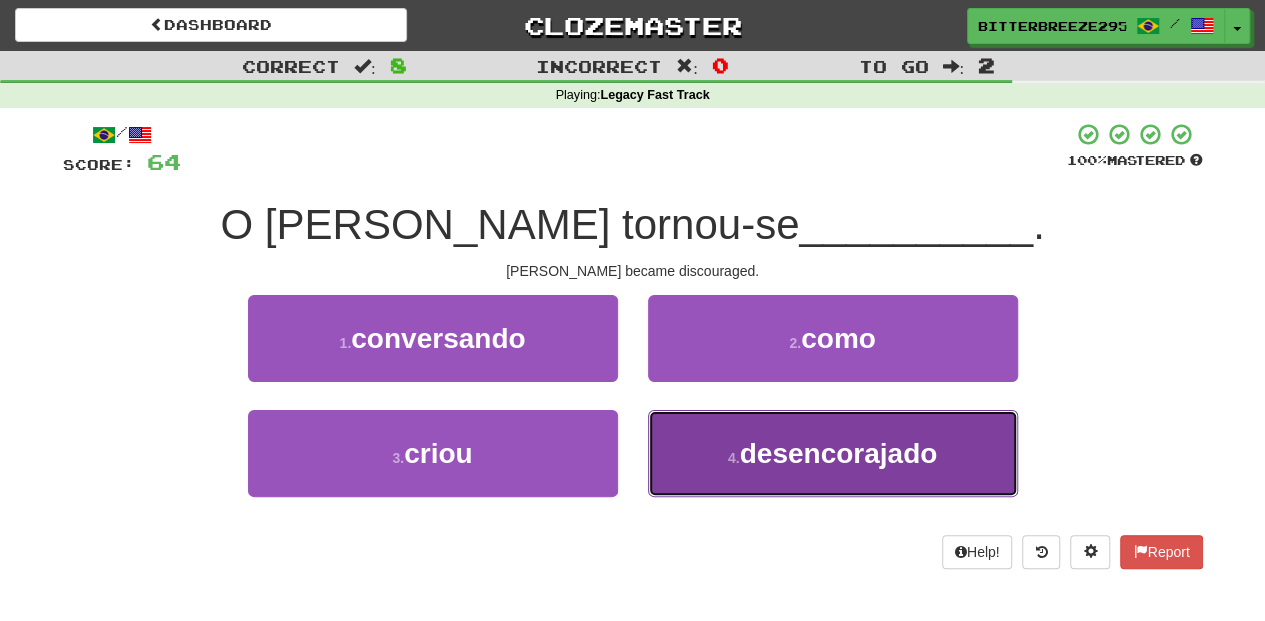 click on "4 .  desencorajado" at bounding box center [833, 453] 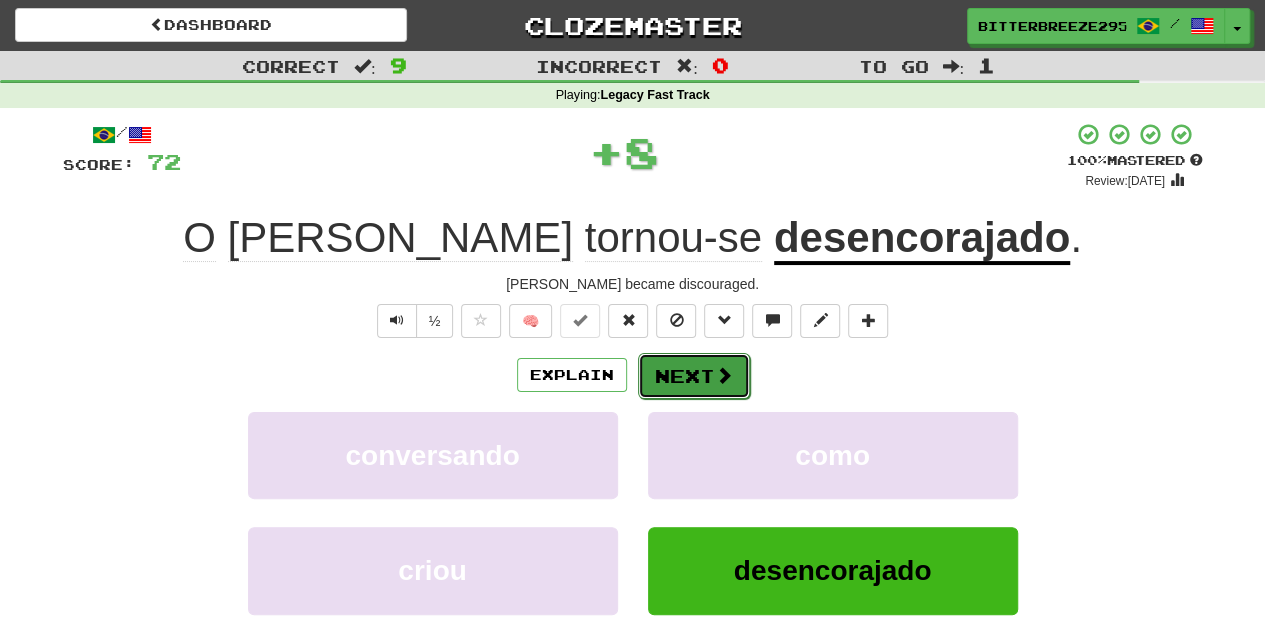 click on "Next" at bounding box center [694, 376] 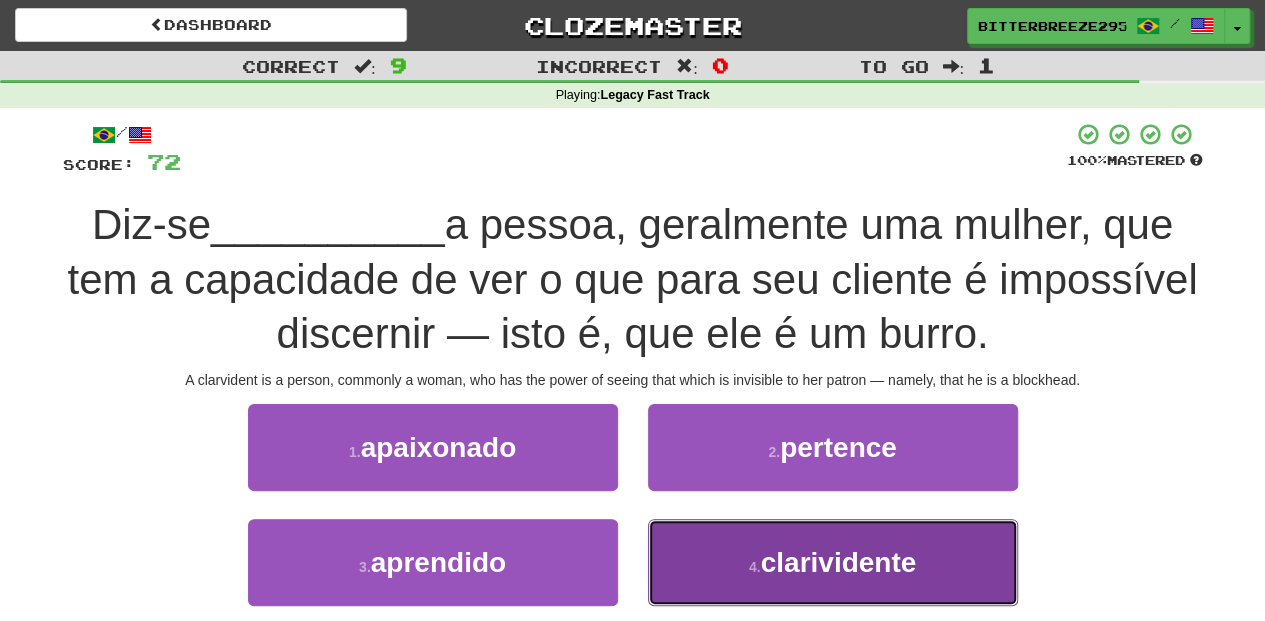 click on "4 .  clarividente" at bounding box center [833, 562] 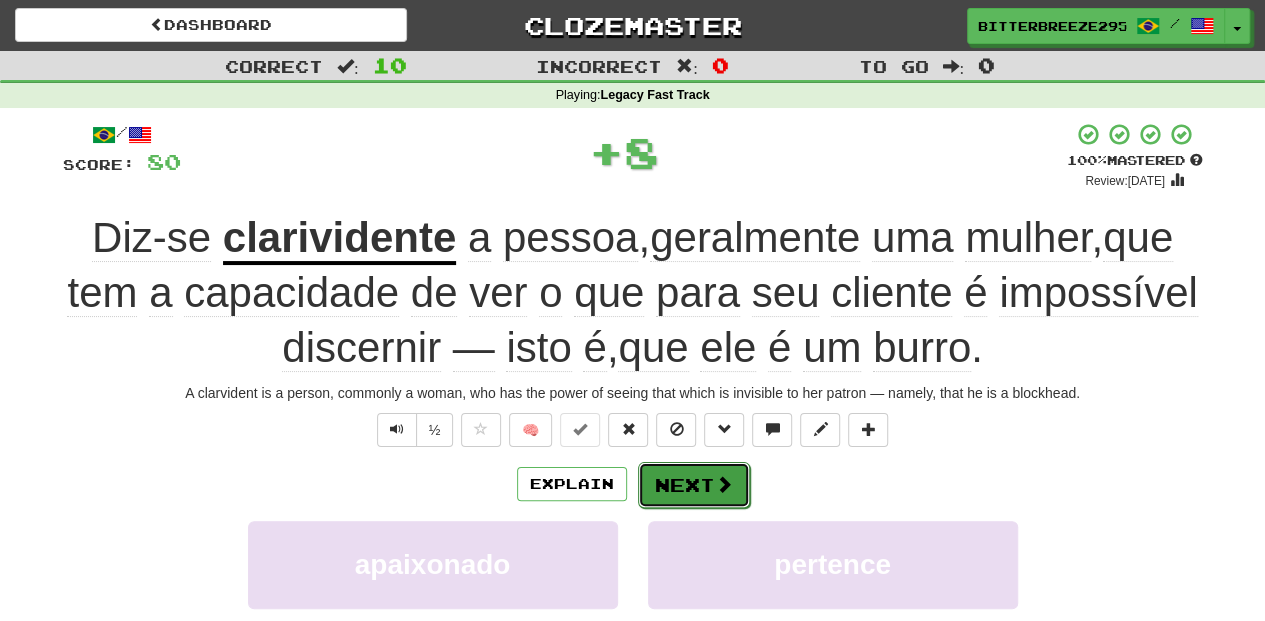 click on "Next" at bounding box center (694, 485) 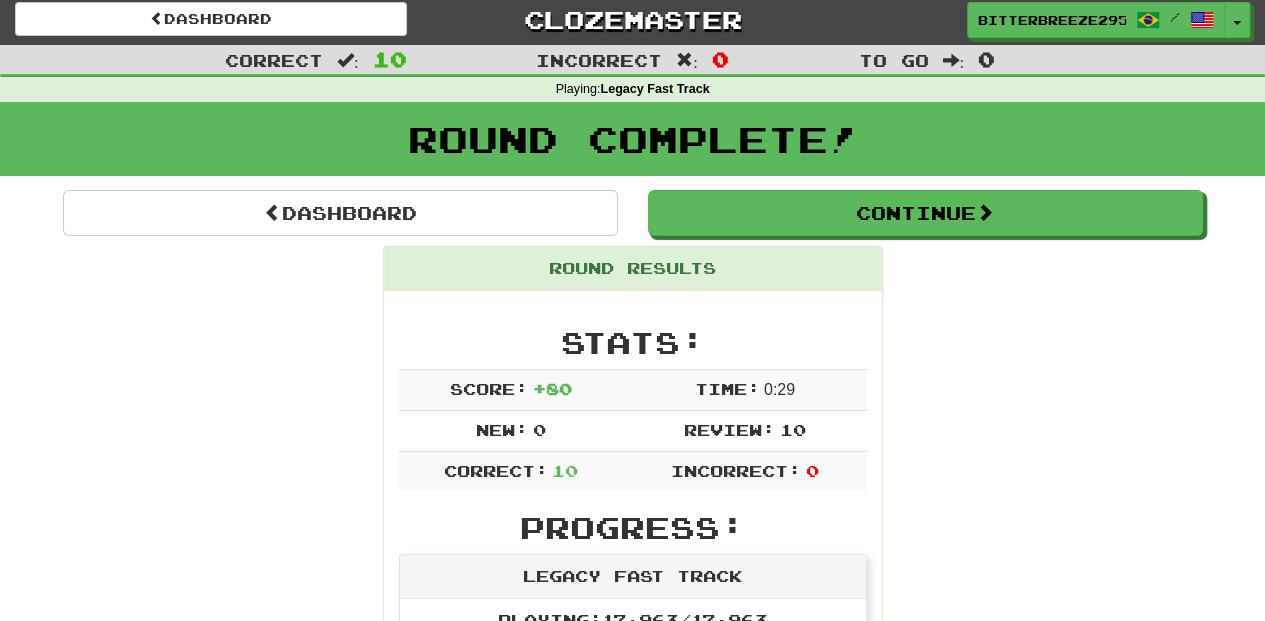 scroll, scrollTop: 0, scrollLeft: 0, axis: both 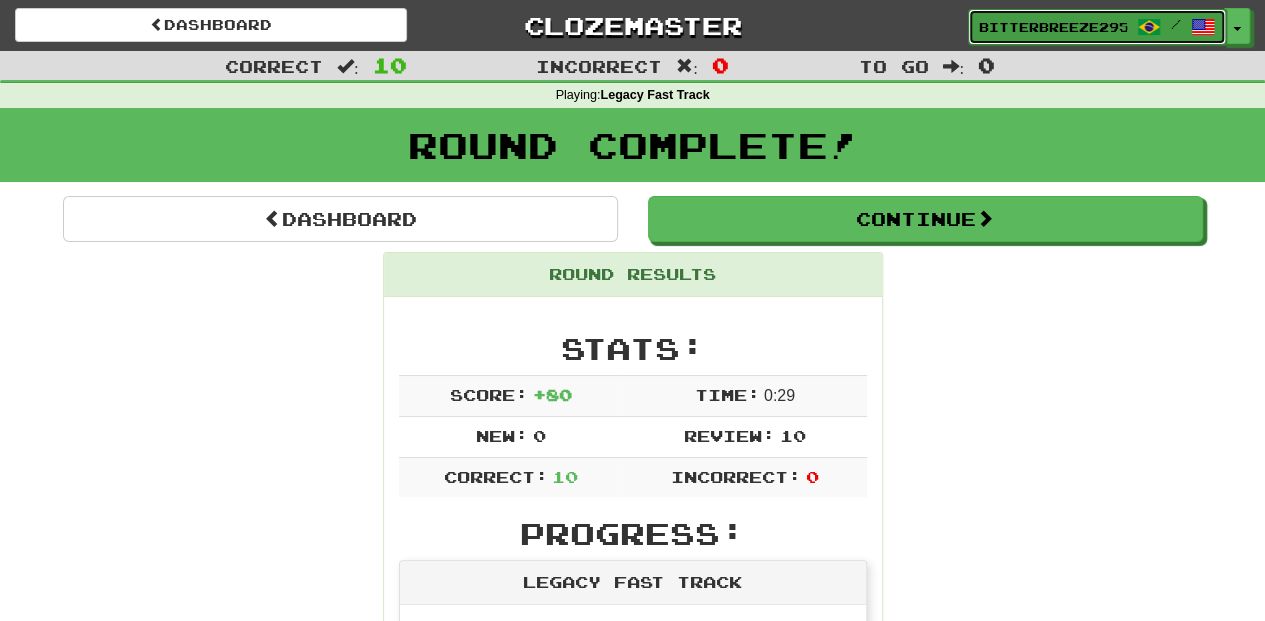 click on "BitterBreeze2956
/" at bounding box center [1097, 27] 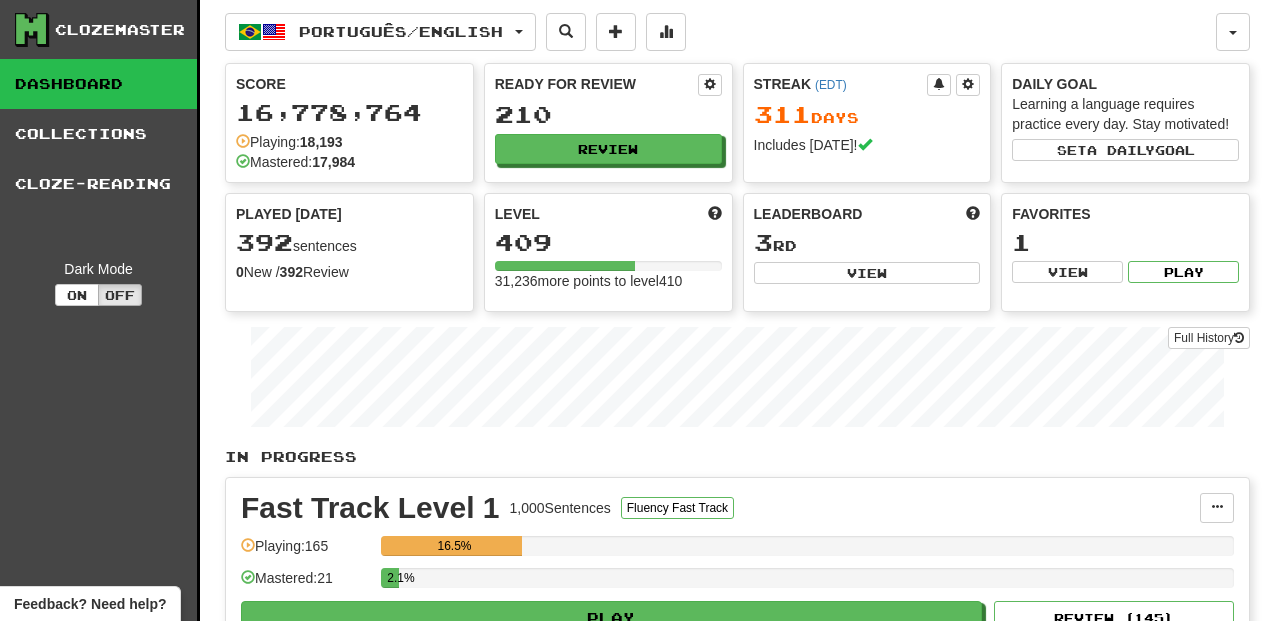 scroll, scrollTop: 0, scrollLeft: 0, axis: both 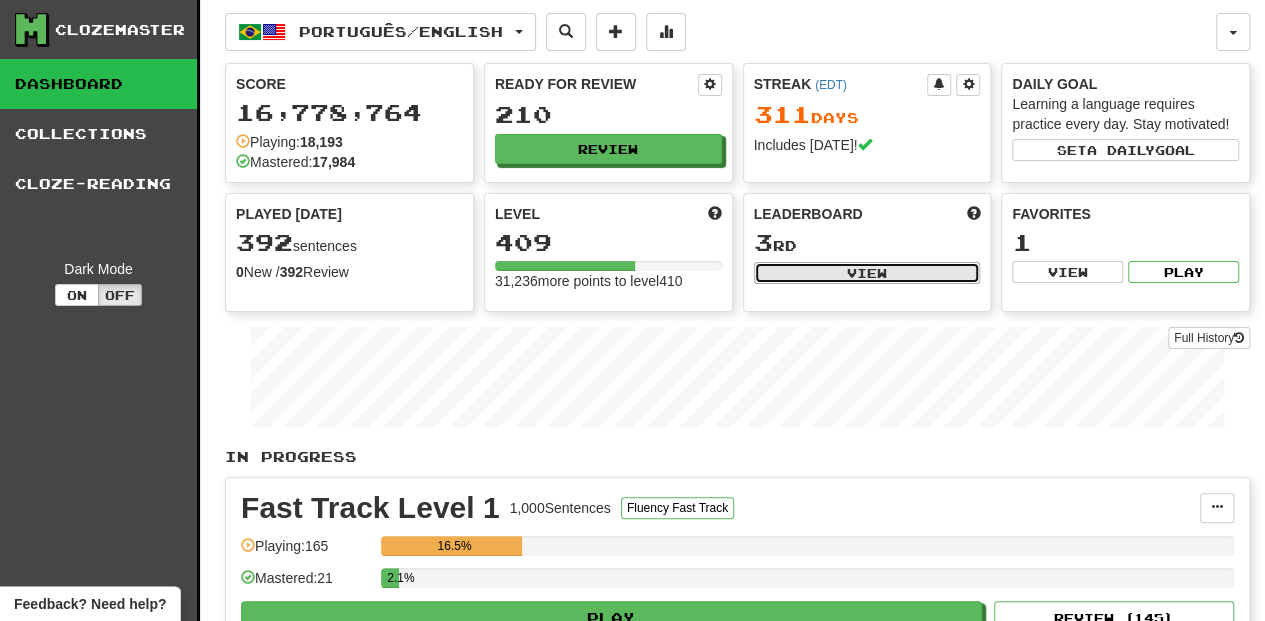 click on "View" at bounding box center (867, 273) 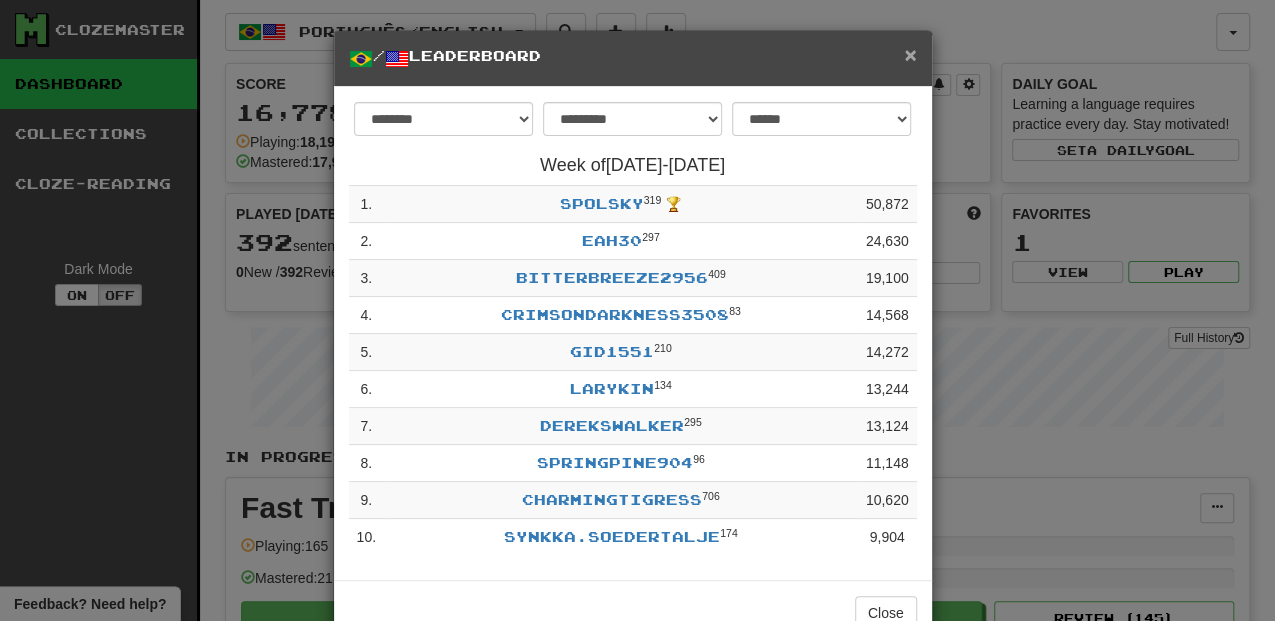 click on "×" at bounding box center (910, 54) 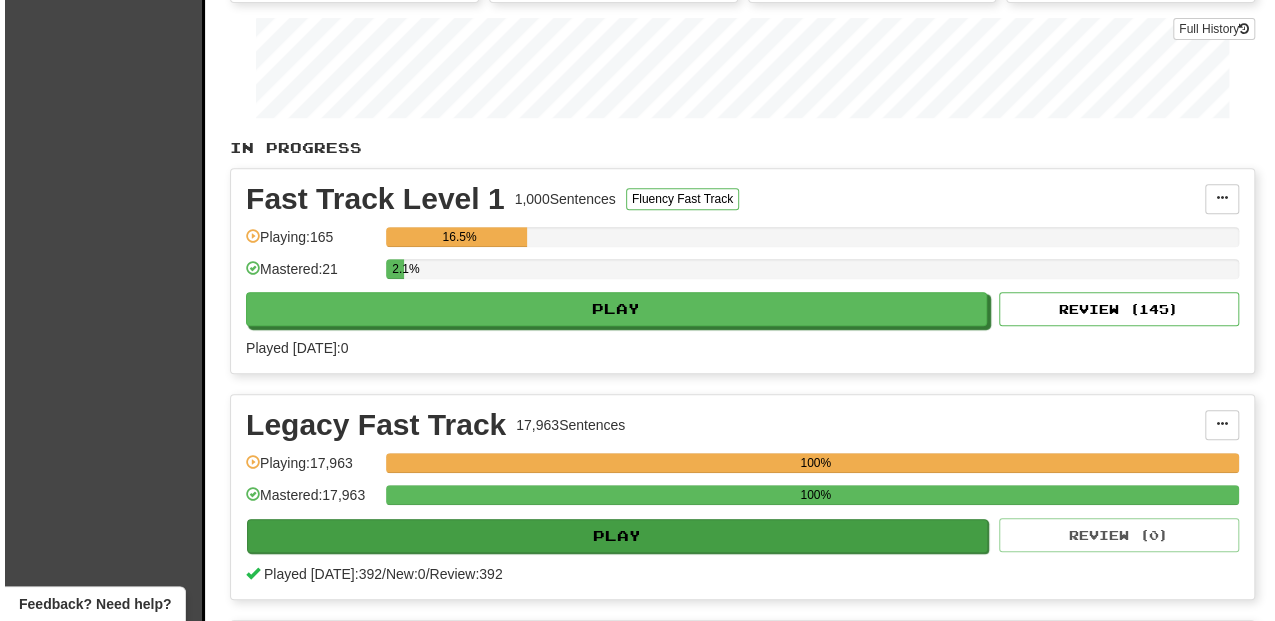 scroll, scrollTop: 333, scrollLeft: 0, axis: vertical 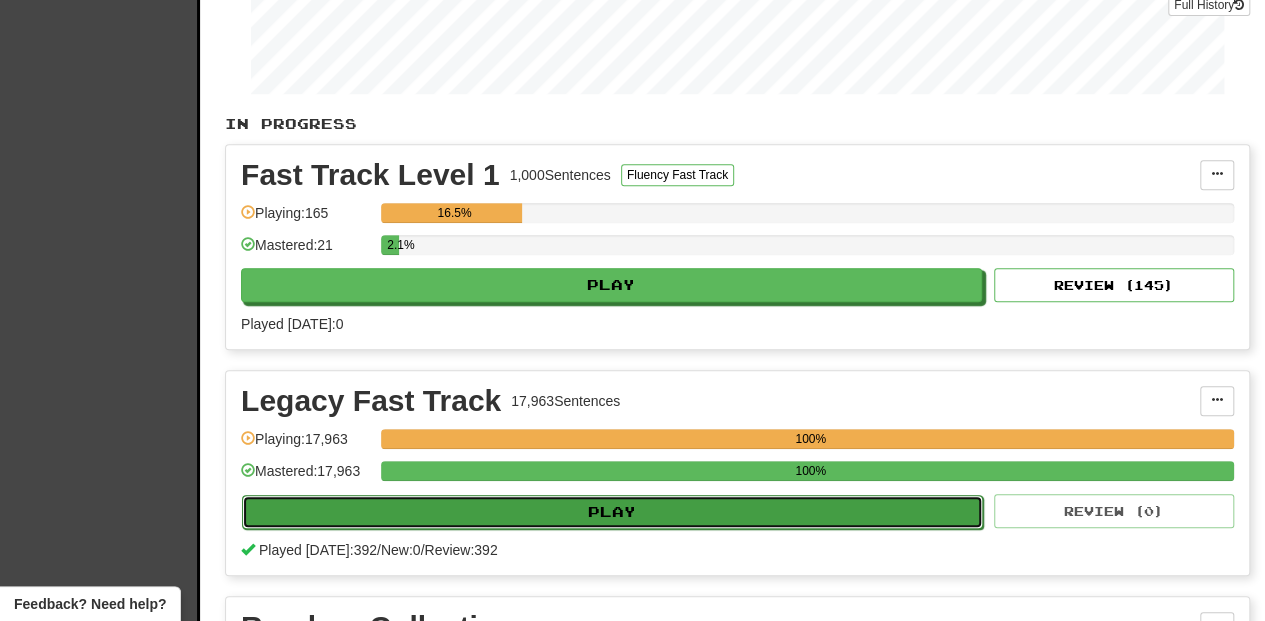 click on "Play" at bounding box center (612, 512) 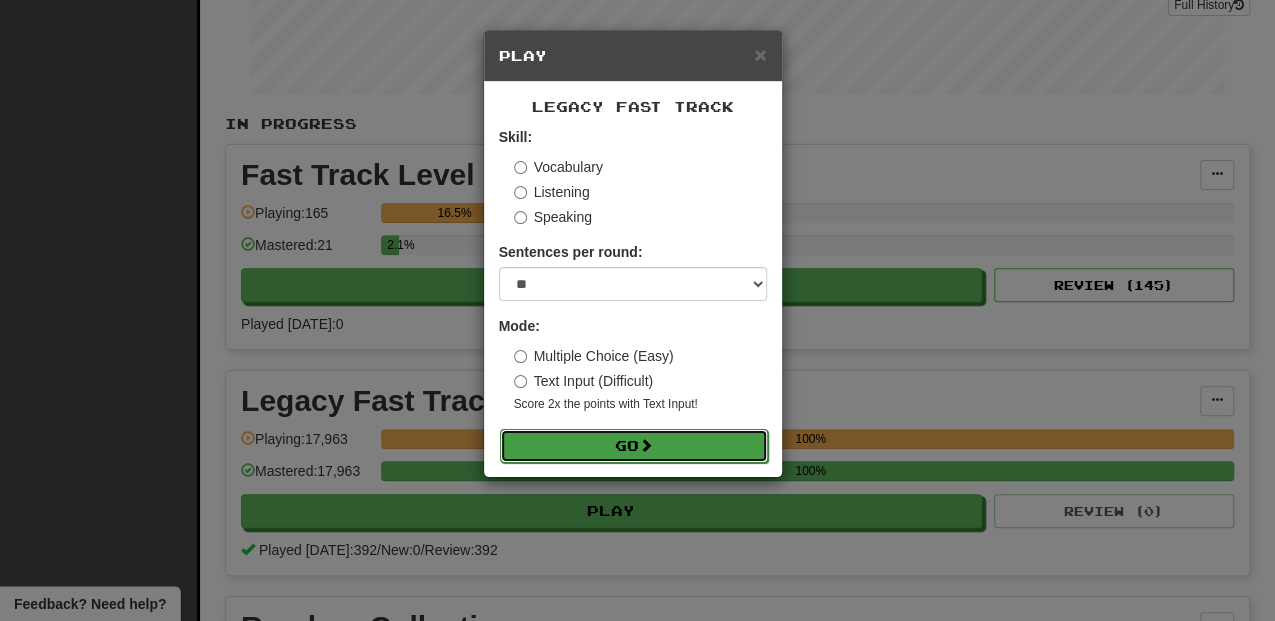 click on "Go" at bounding box center [634, 446] 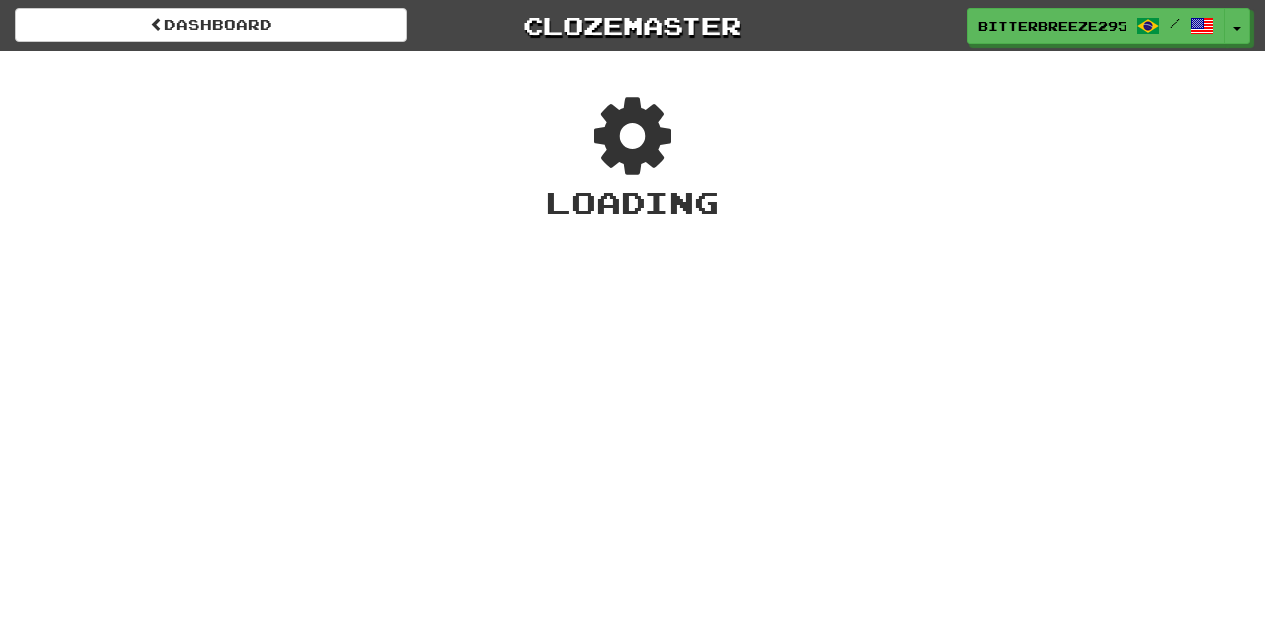 scroll, scrollTop: 0, scrollLeft: 0, axis: both 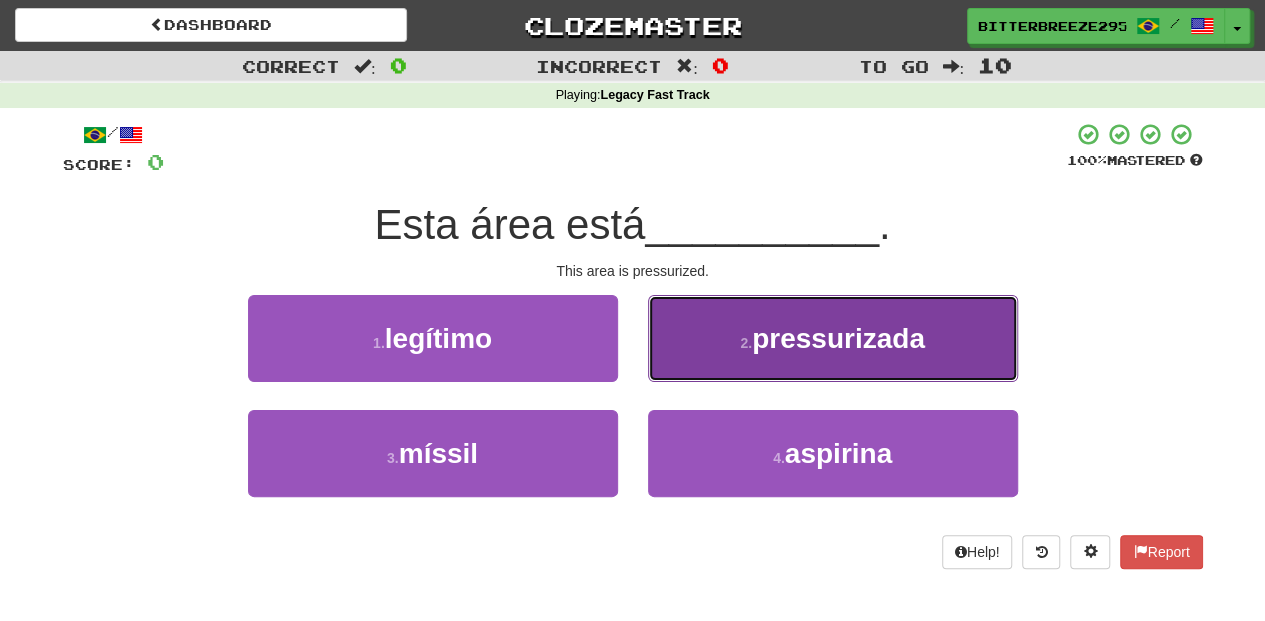 click on "2 .  pressurizada" at bounding box center (833, 338) 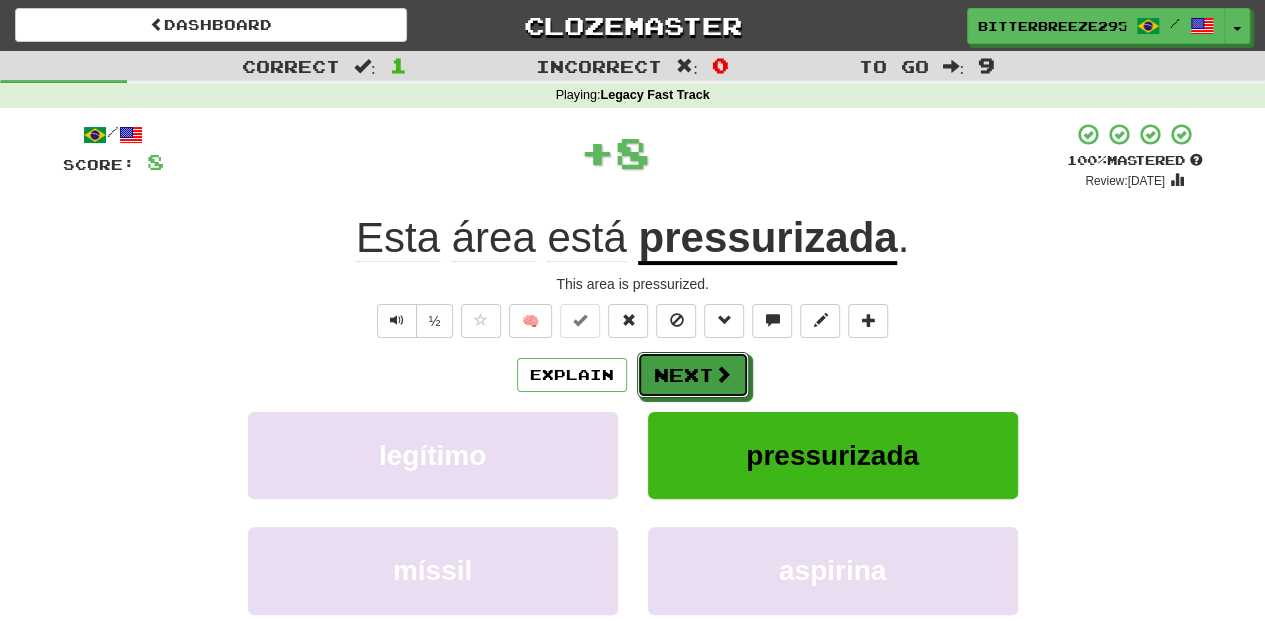 click at bounding box center (723, 374) 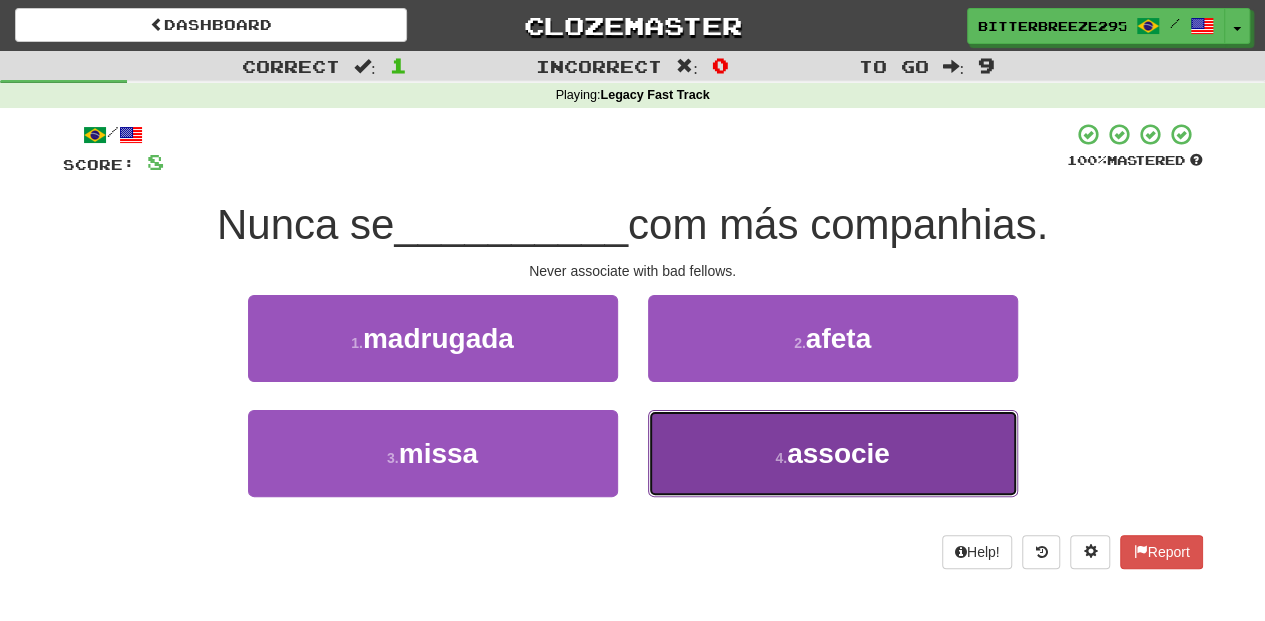 click on "4 .  associe" at bounding box center [833, 453] 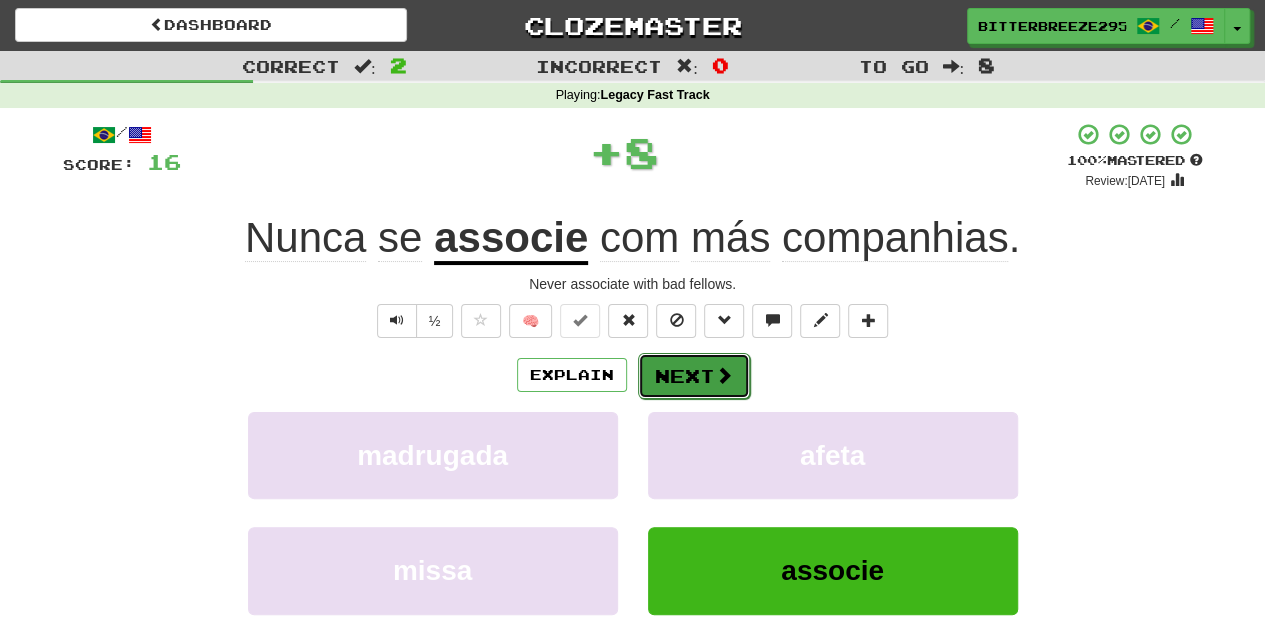 click on "Next" at bounding box center [694, 376] 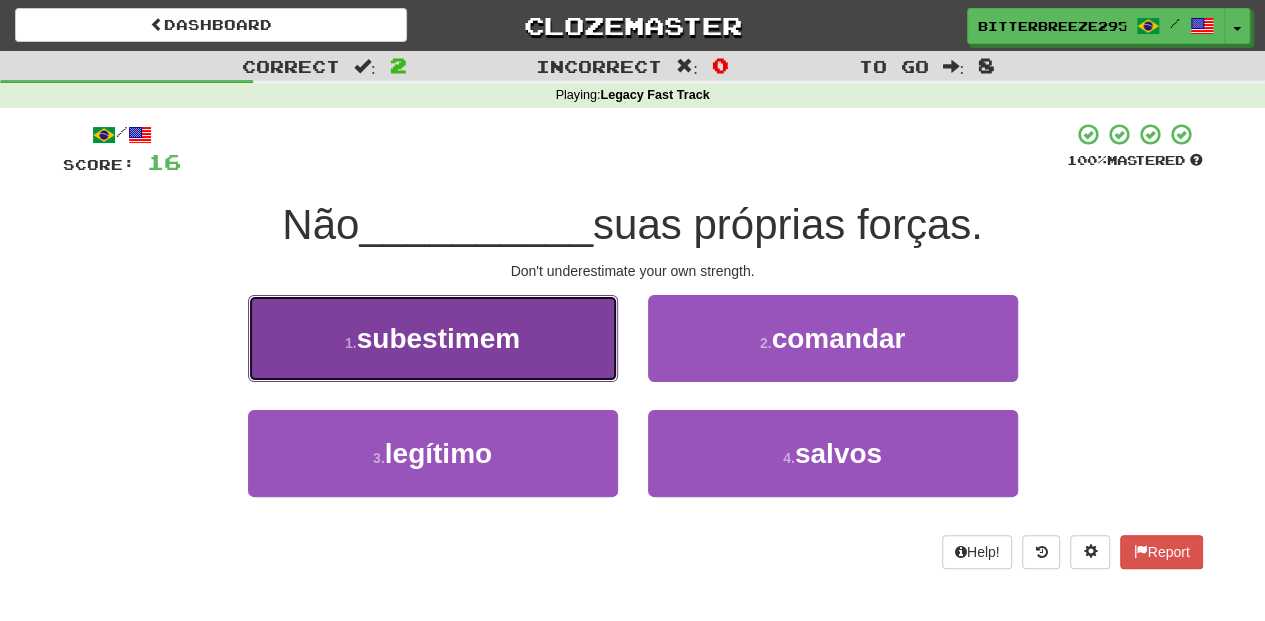 click on "1 .  subestimem" at bounding box center [433, 338] 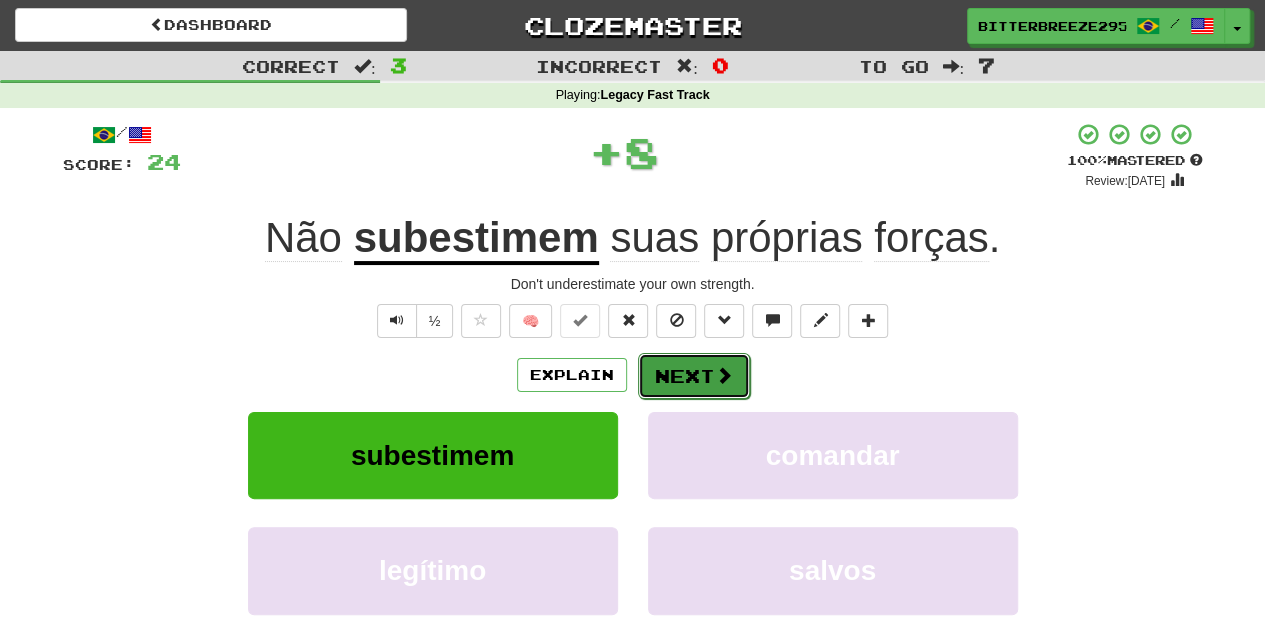 click on "Next" at bounding box center (694, 376) 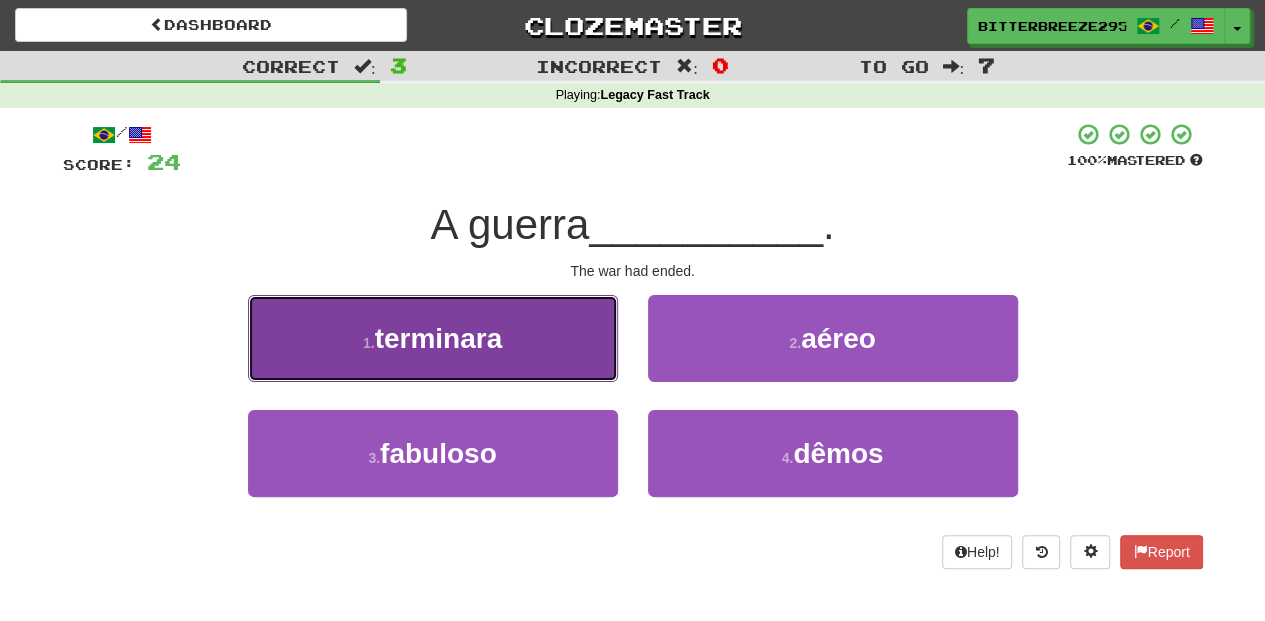 click on "1 .  terminara" at bounding box center (433, 338) 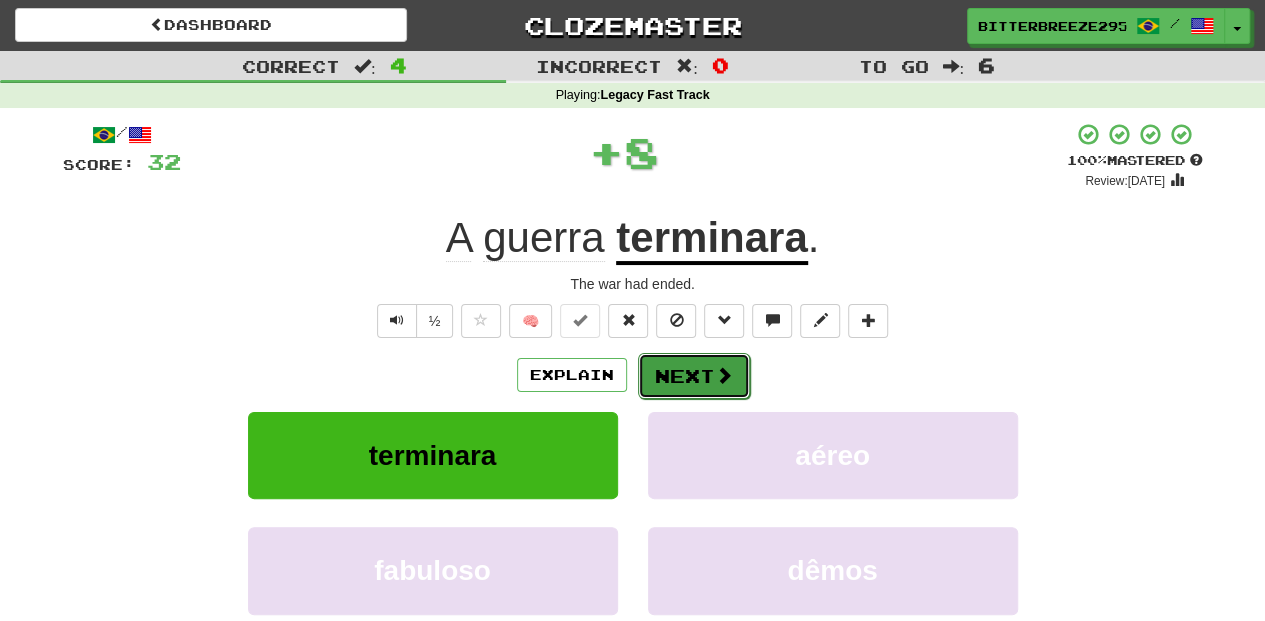 click on "Next" at bounding box center [694, 376] 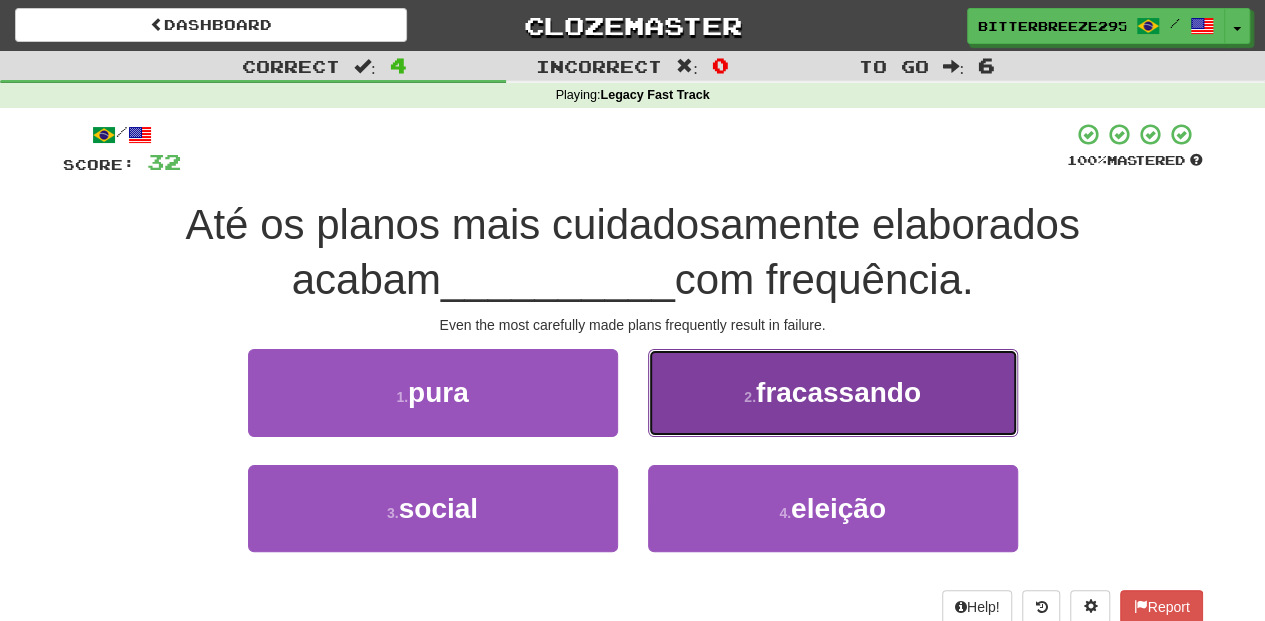 click on "2 .  fracassando" at bounding box center (833, 392) 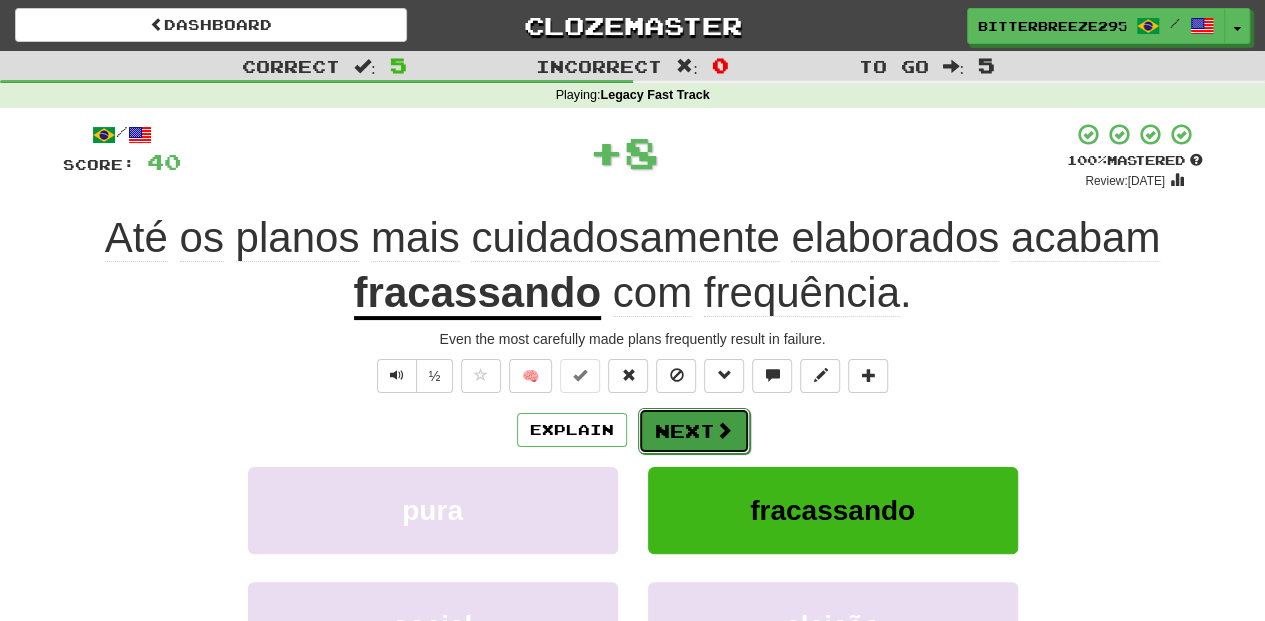 click on "Next" at bounding box center (694, 431) 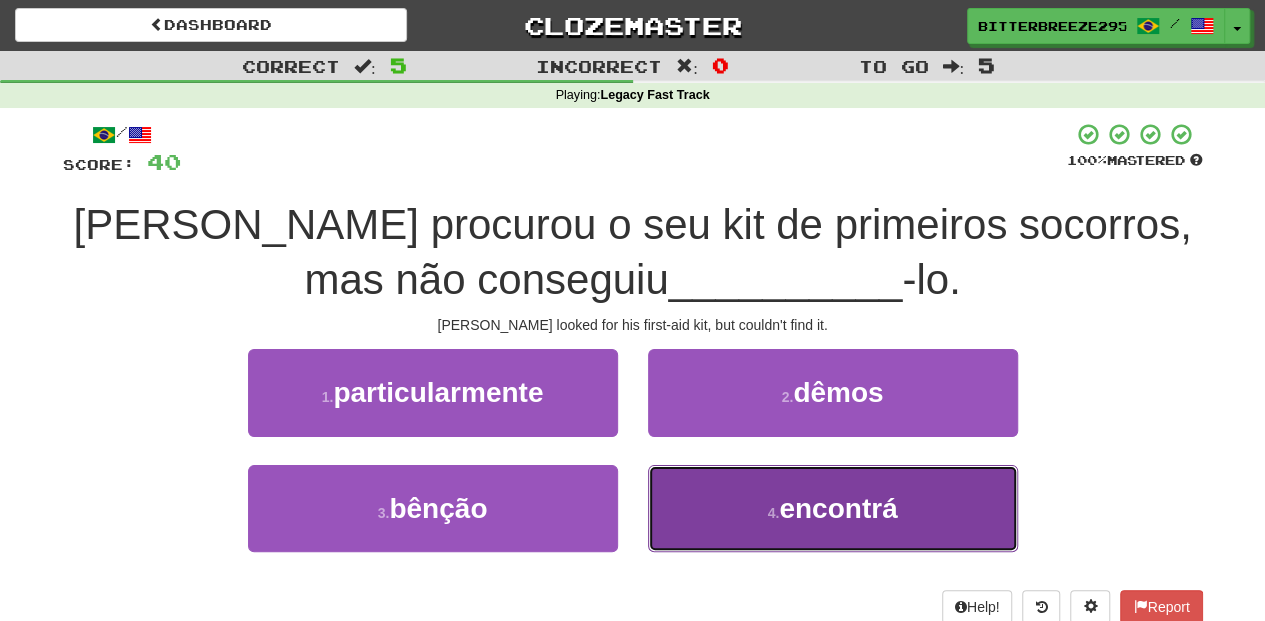 click on "4 .  encontrá" at bounding box center (833, 508) 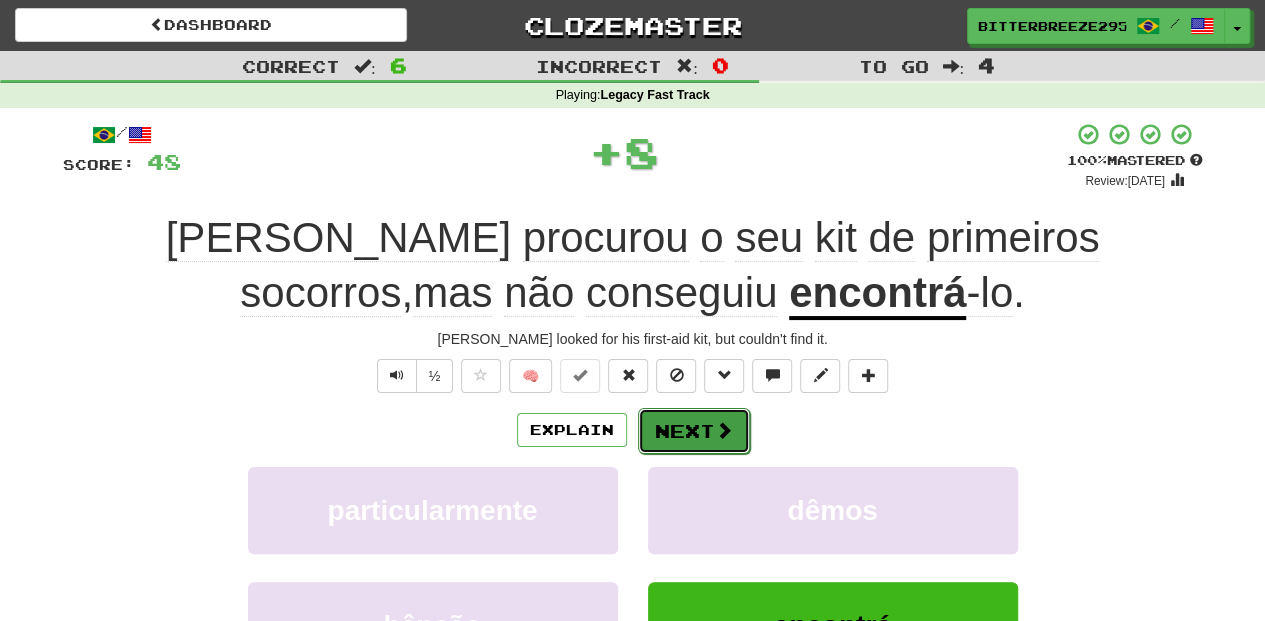 click on "Next" at bounding box center [694, 431] 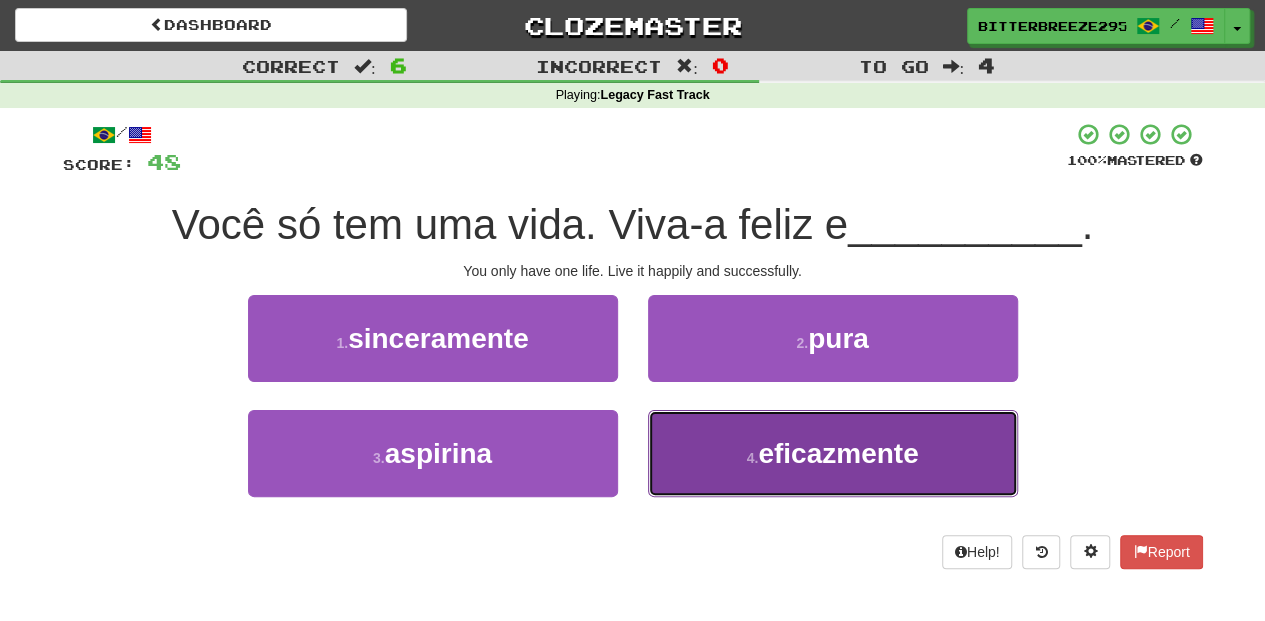 click on "4 .  eficazmente" at bounding box center [833, 453] 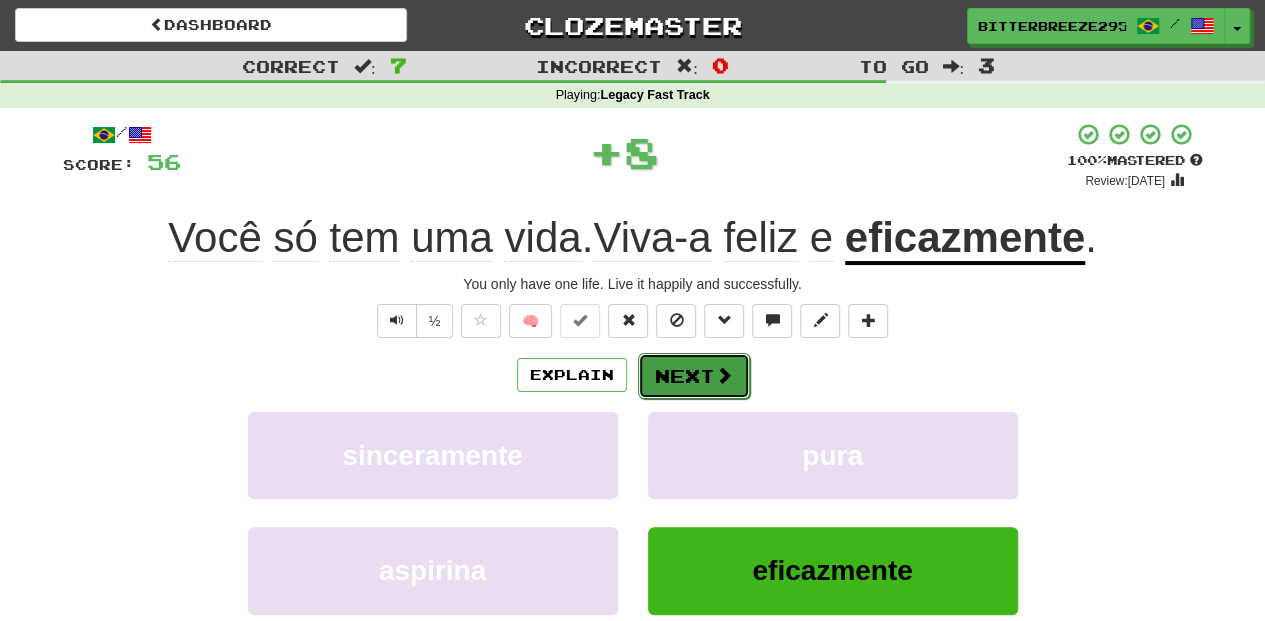 click on "Next" at bounding box center (694, 376) 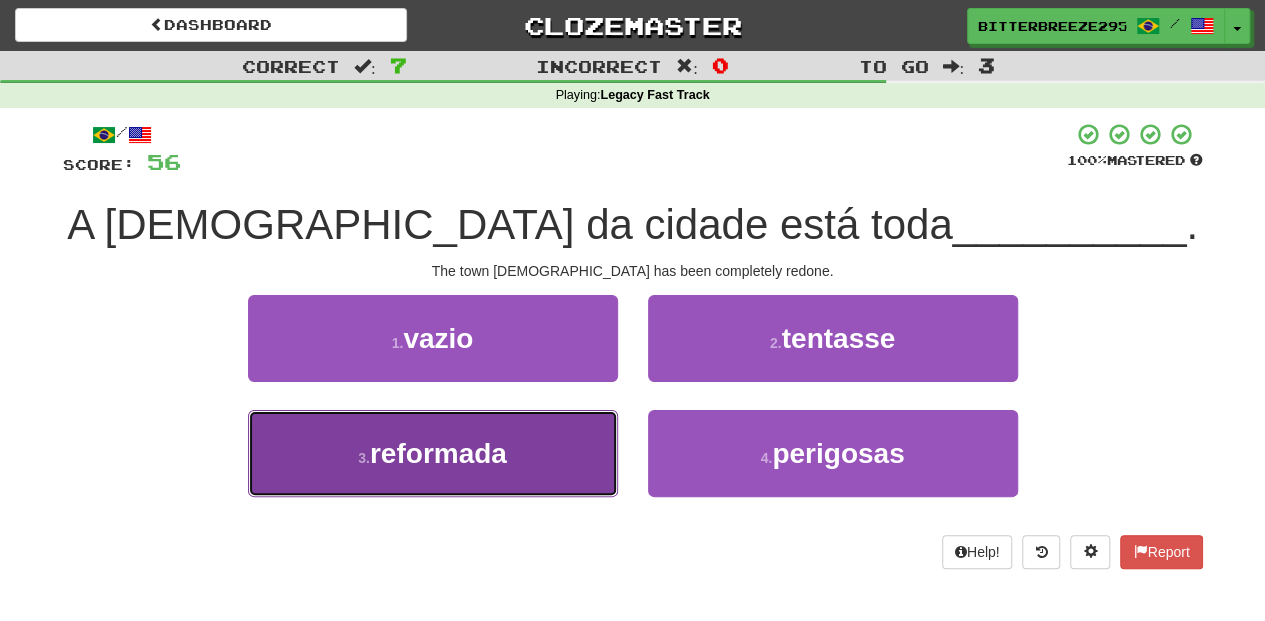 click on "3 .  reformada" at bounding box center (433, 453) 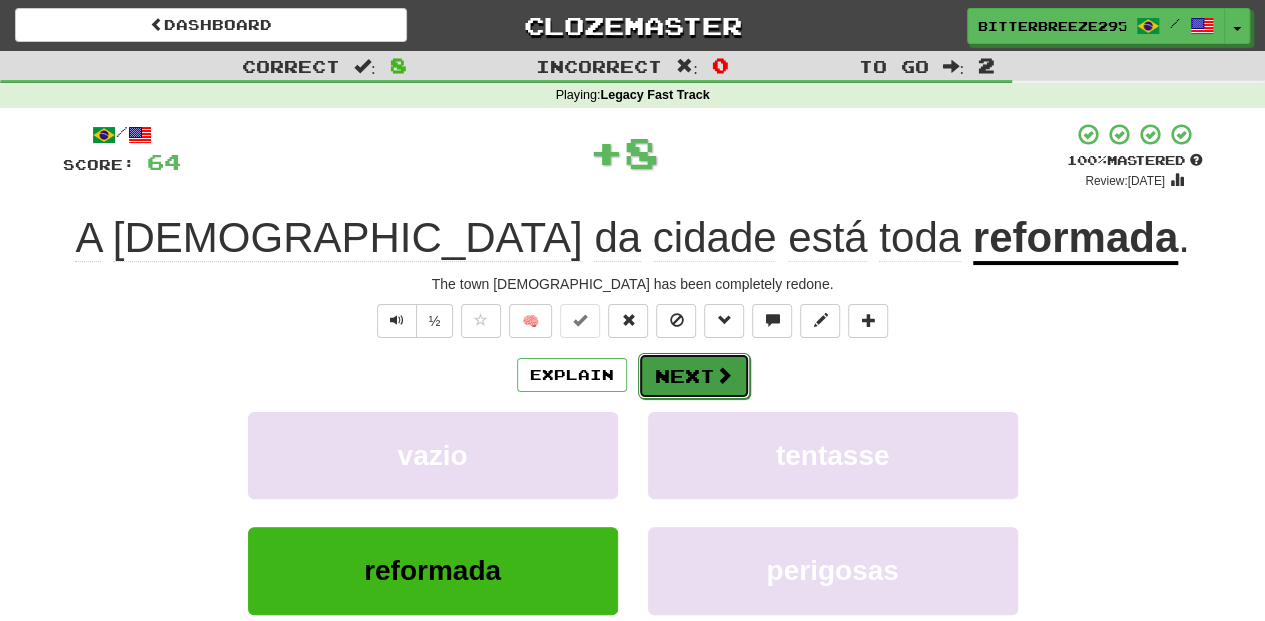 click on "Next" at bounding box center (694, 376) 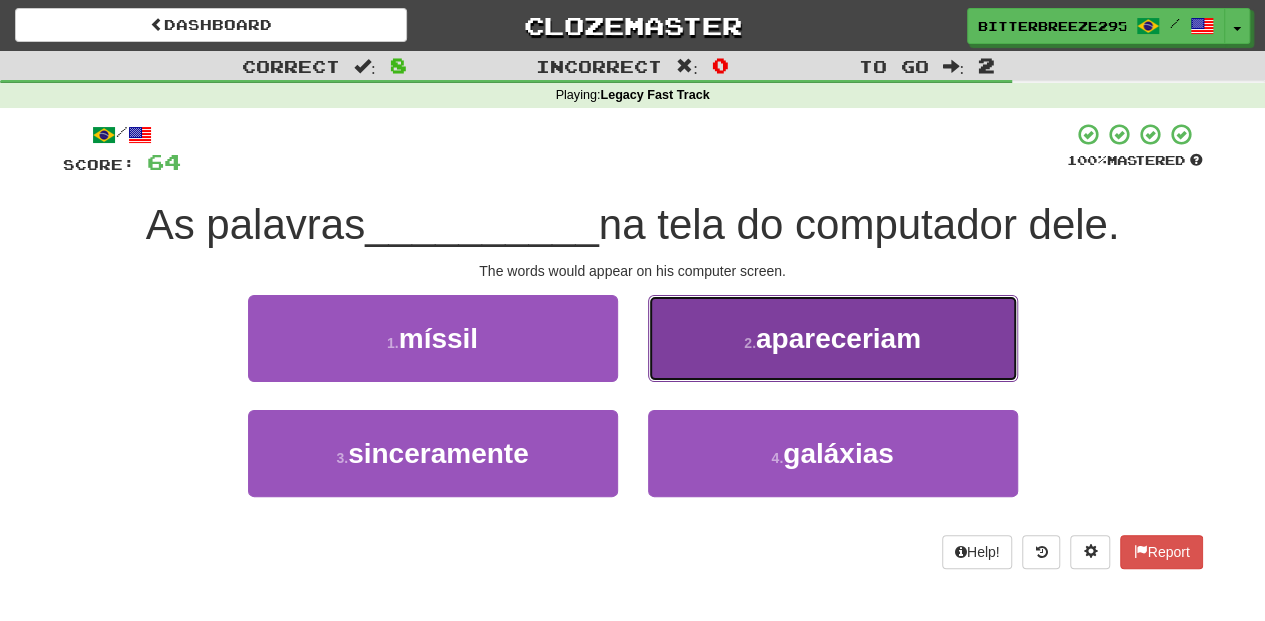 click on "2 .  apareceriam" at bounding box center (833, 338) 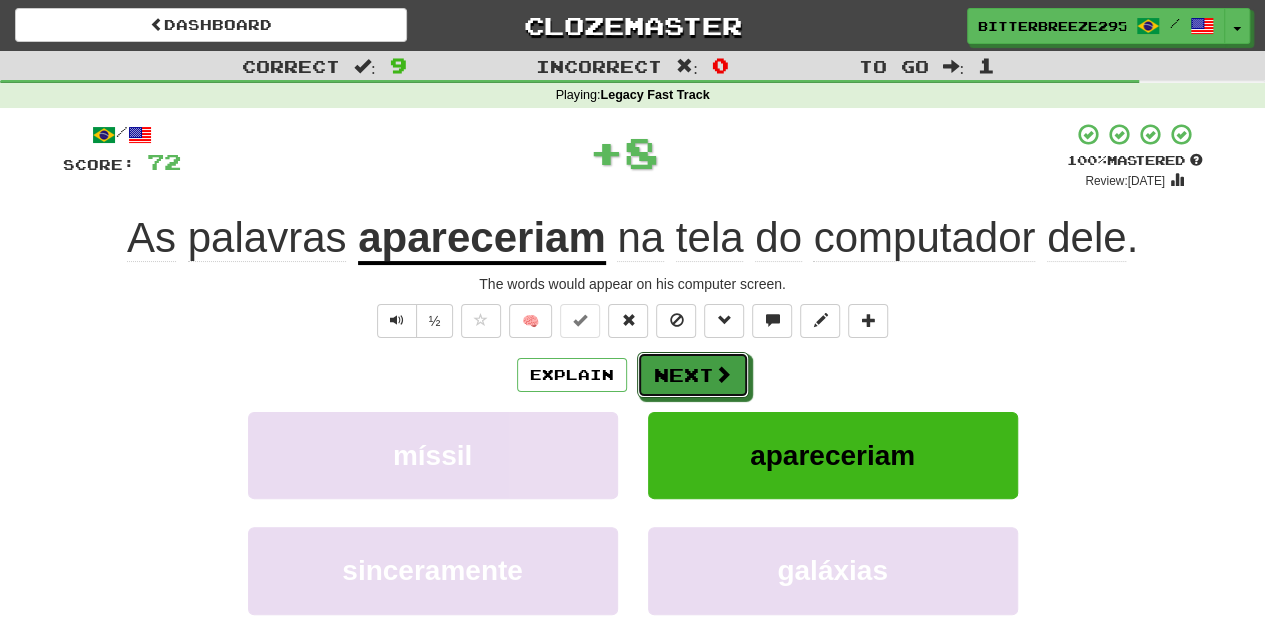 click on "Next" at bounding box center [693, 375] 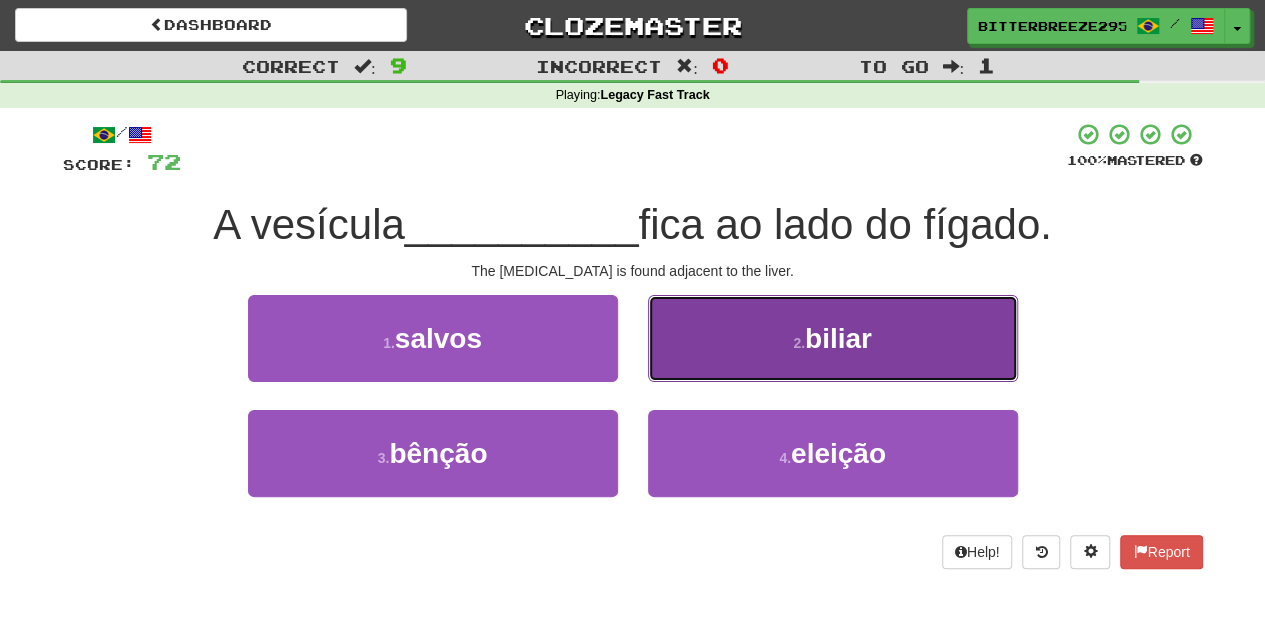 click on "2 .  biliar" at bounding box center (833, 338) 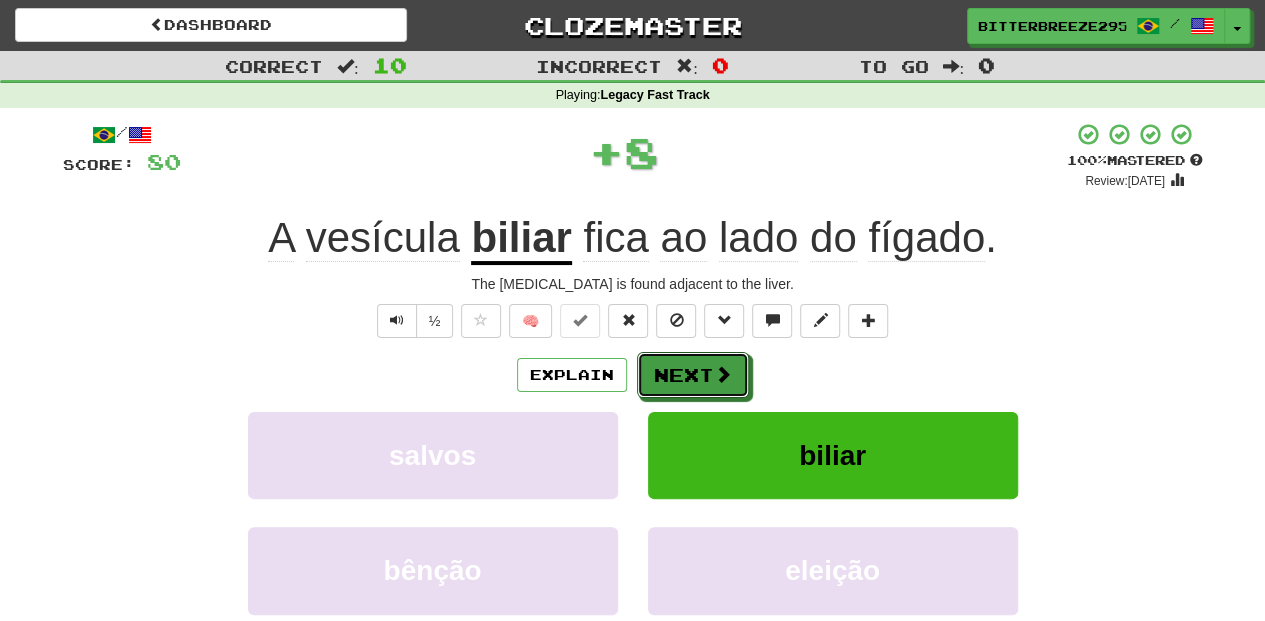 click on "Next" at bounding box center [693, 375] 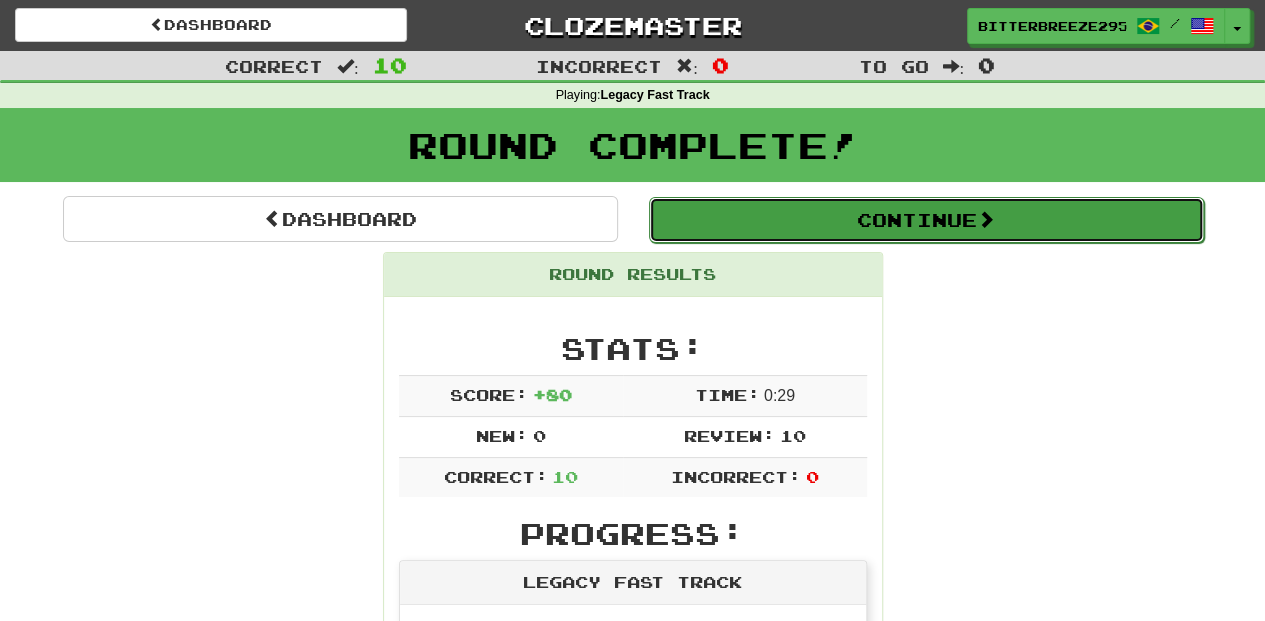 click on "Continue" at bounding box center [926, 220] 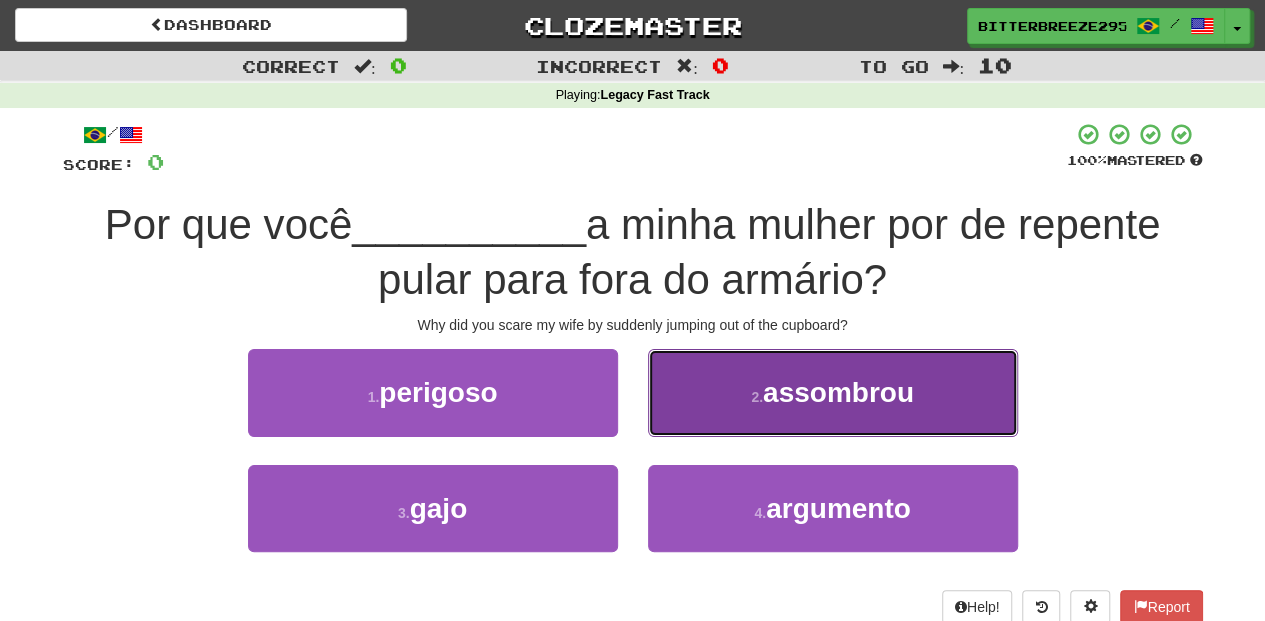click on "2 .  assombrou" at bounding box center [833, 392] 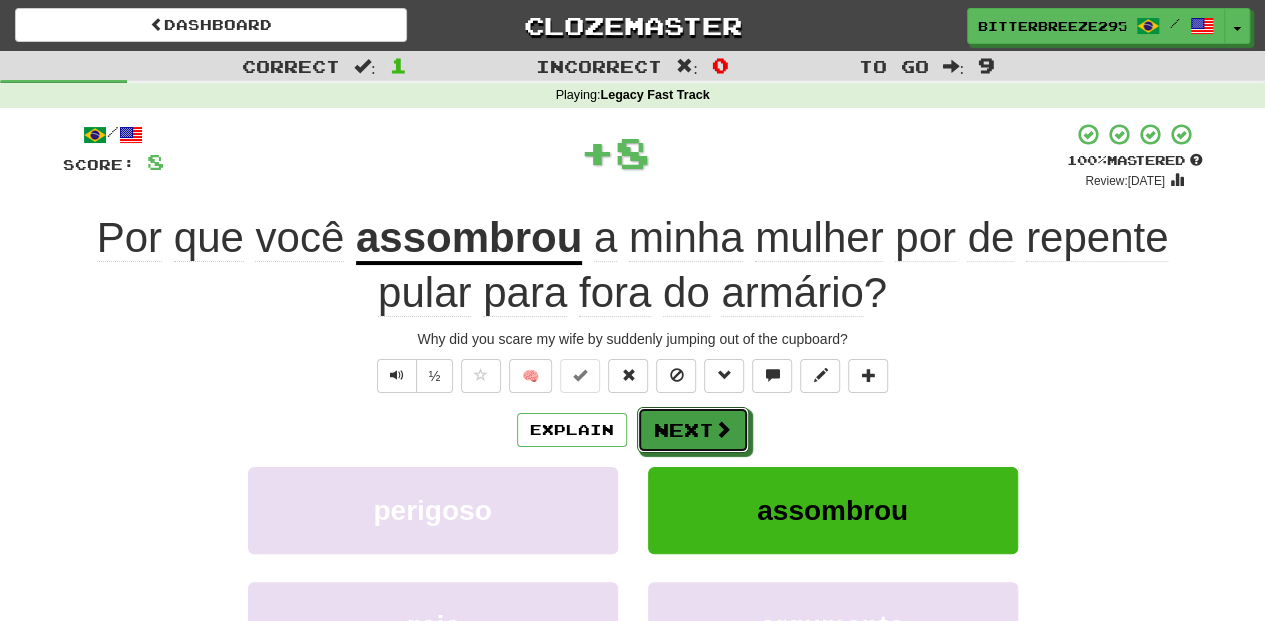 click on "Next" at bounding box center [693, 430] 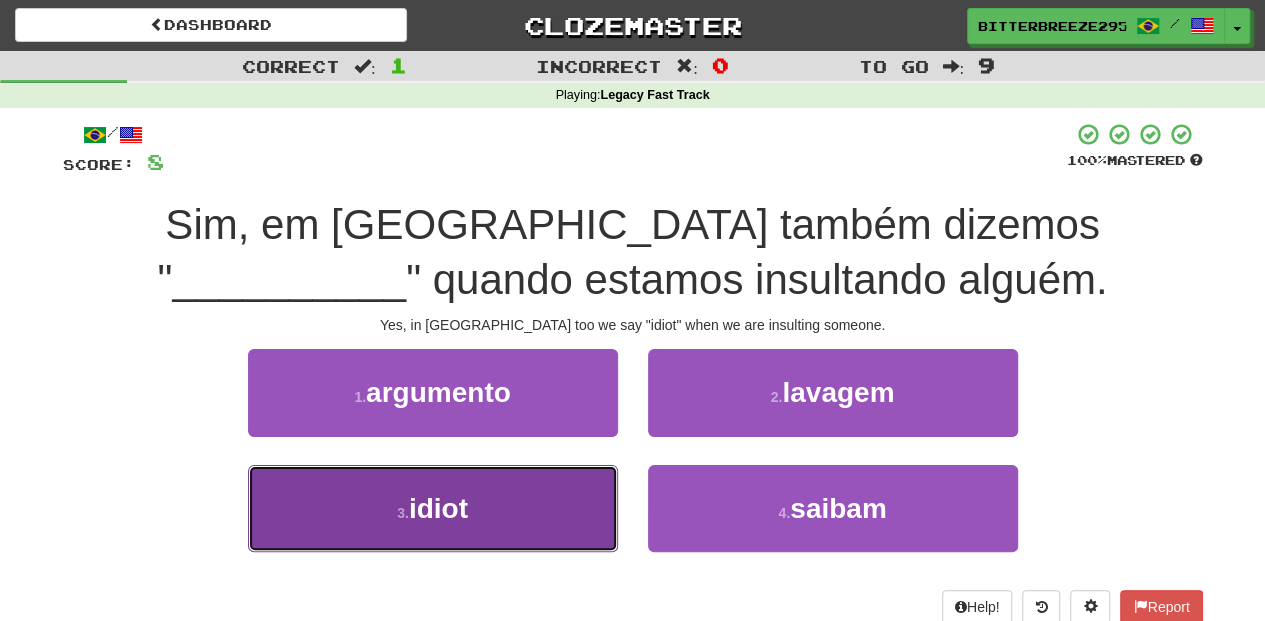 click on "3 .  idiot" at bounding box center (433, 508) 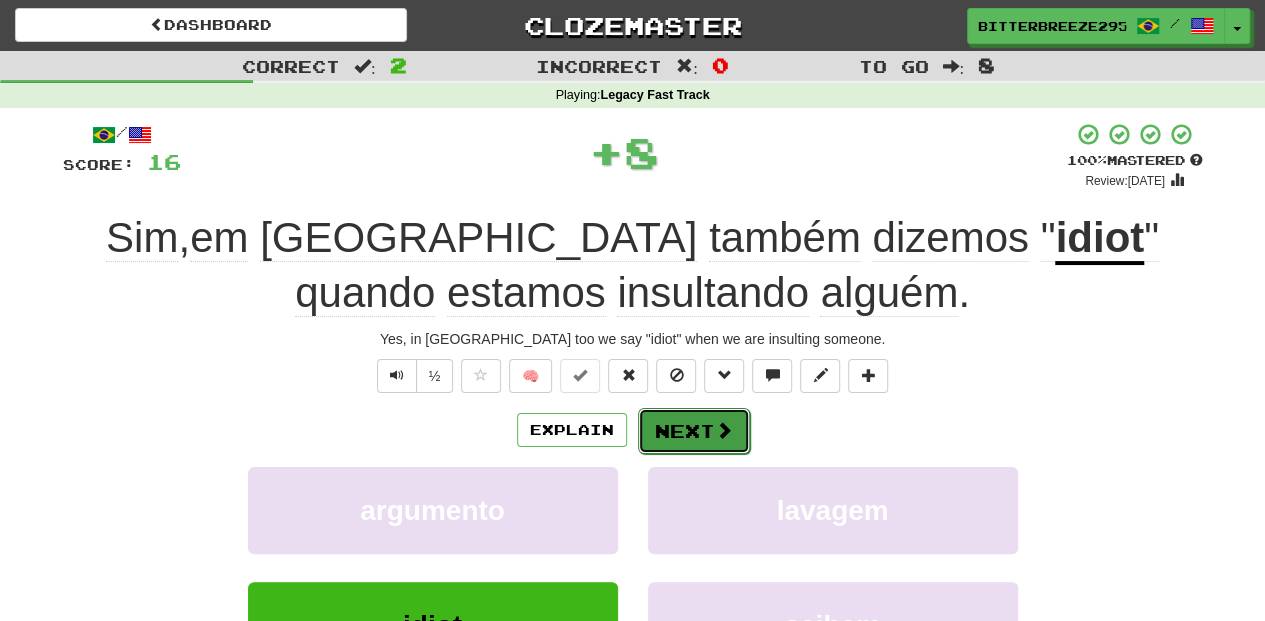 click on "Next" at bounding box center (694, 431) 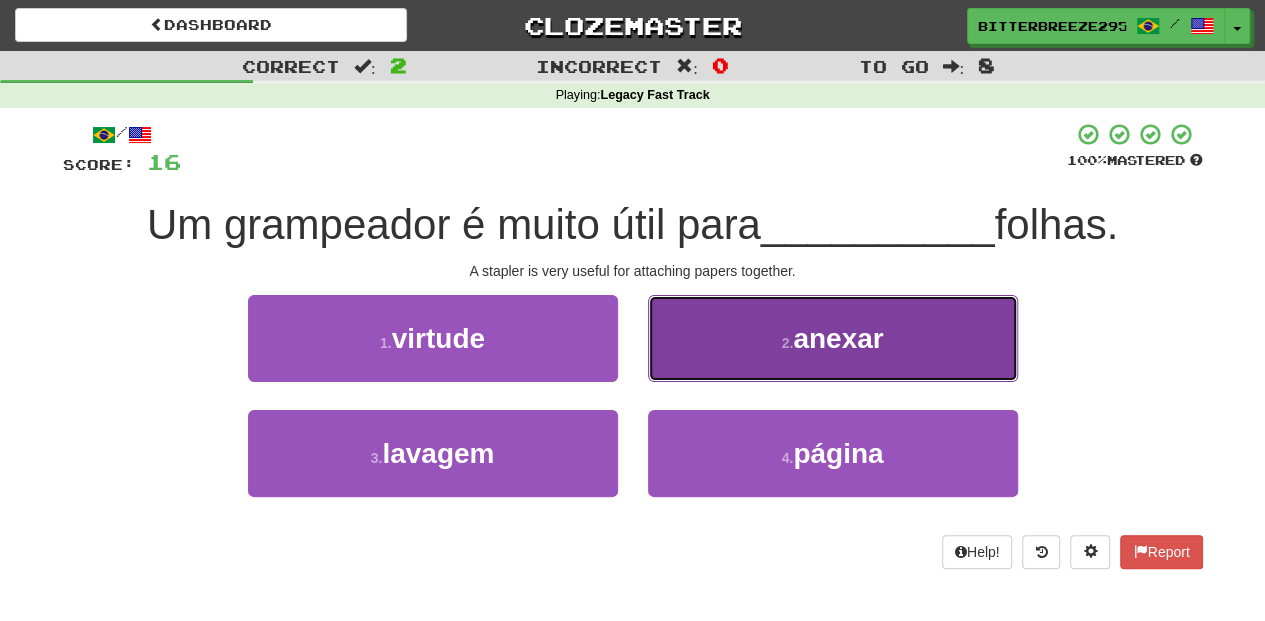 click on "2 .  anexar" at bounding box center (833, 338) 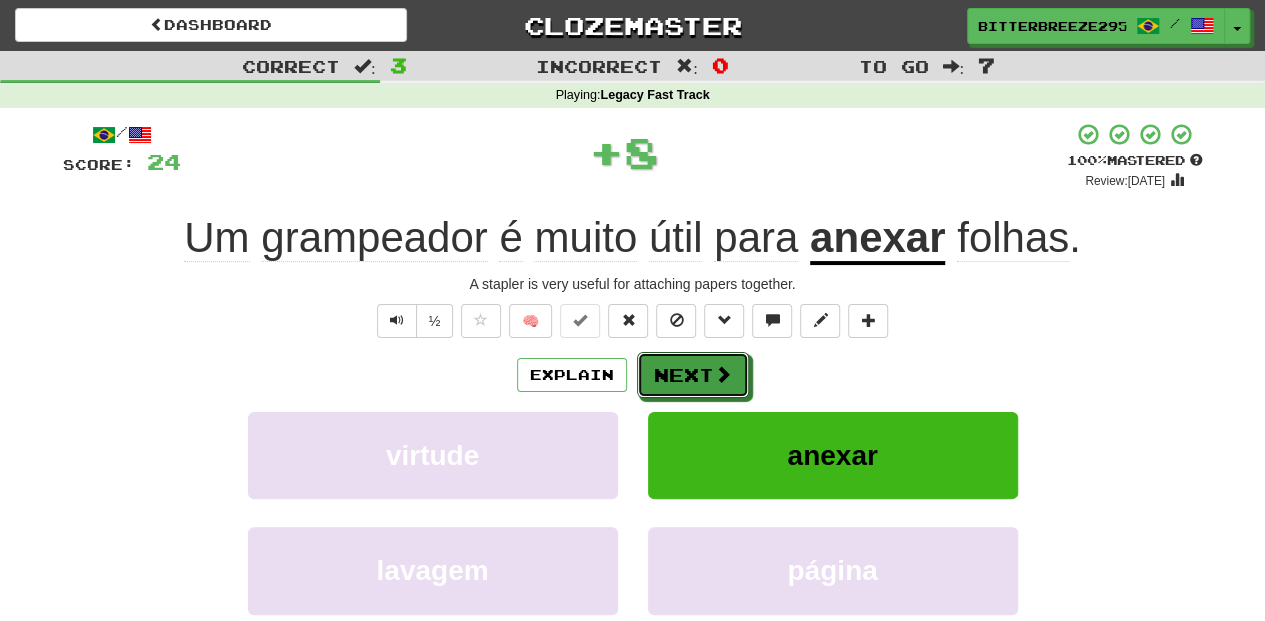 click on "Next" at bounding box center [693, 375] 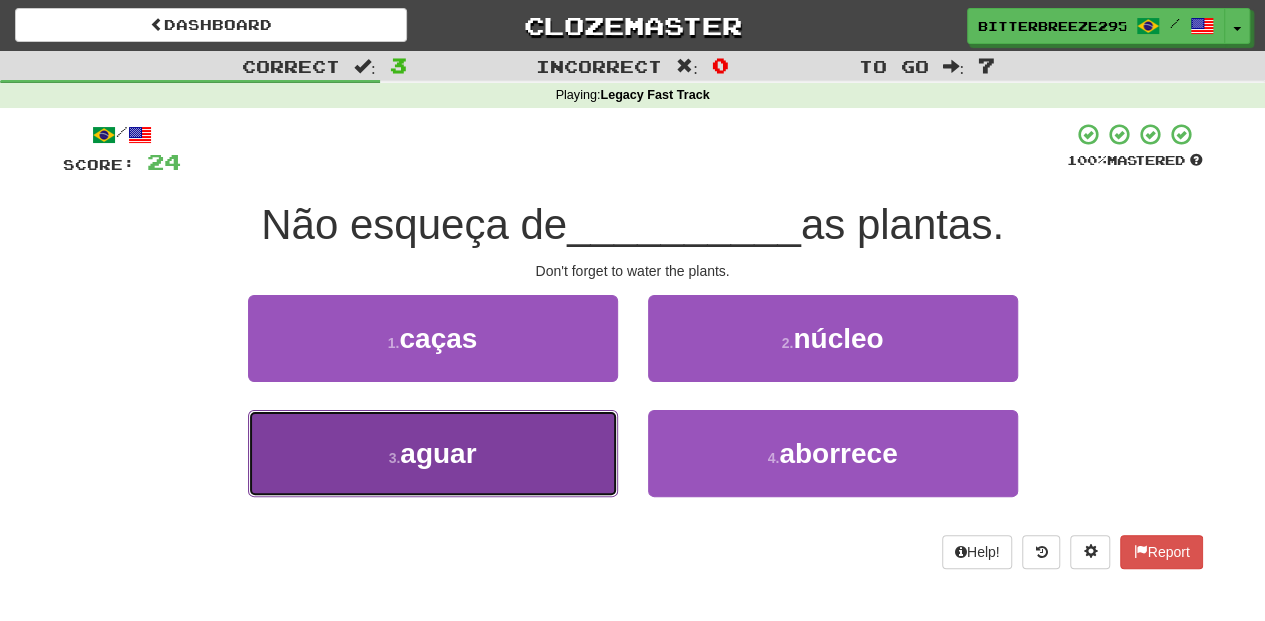 click on "3 .  aguar" at bounding box center [433, 453] 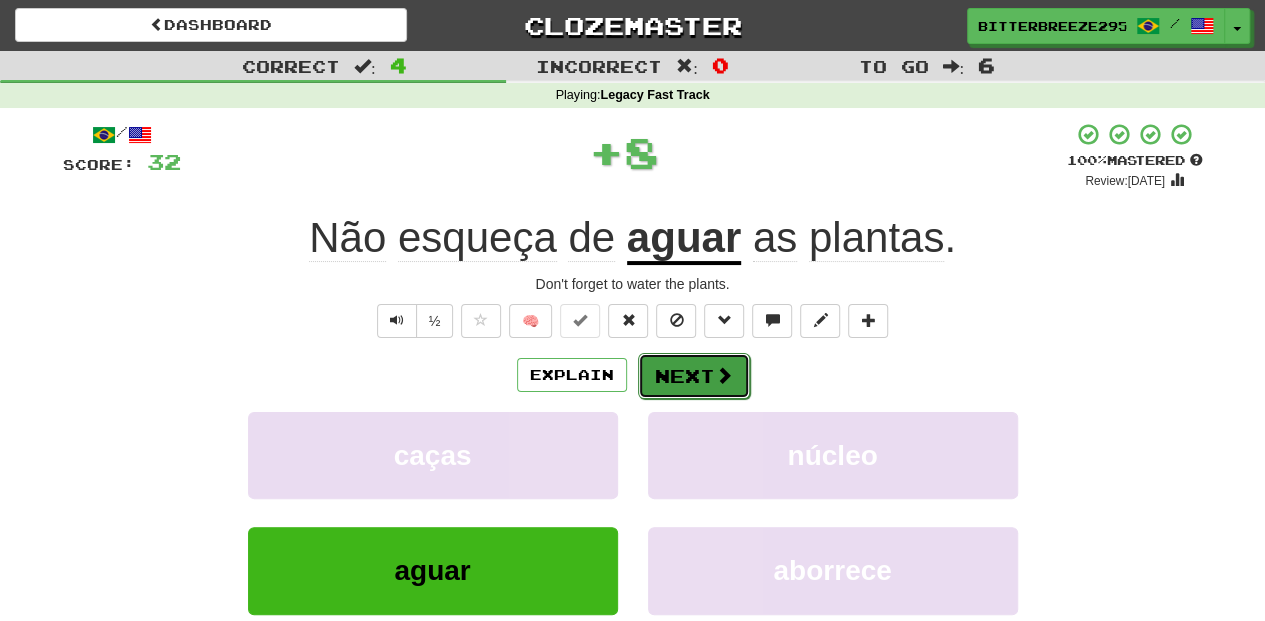 click on "Next" at bounding box center [694, 376] 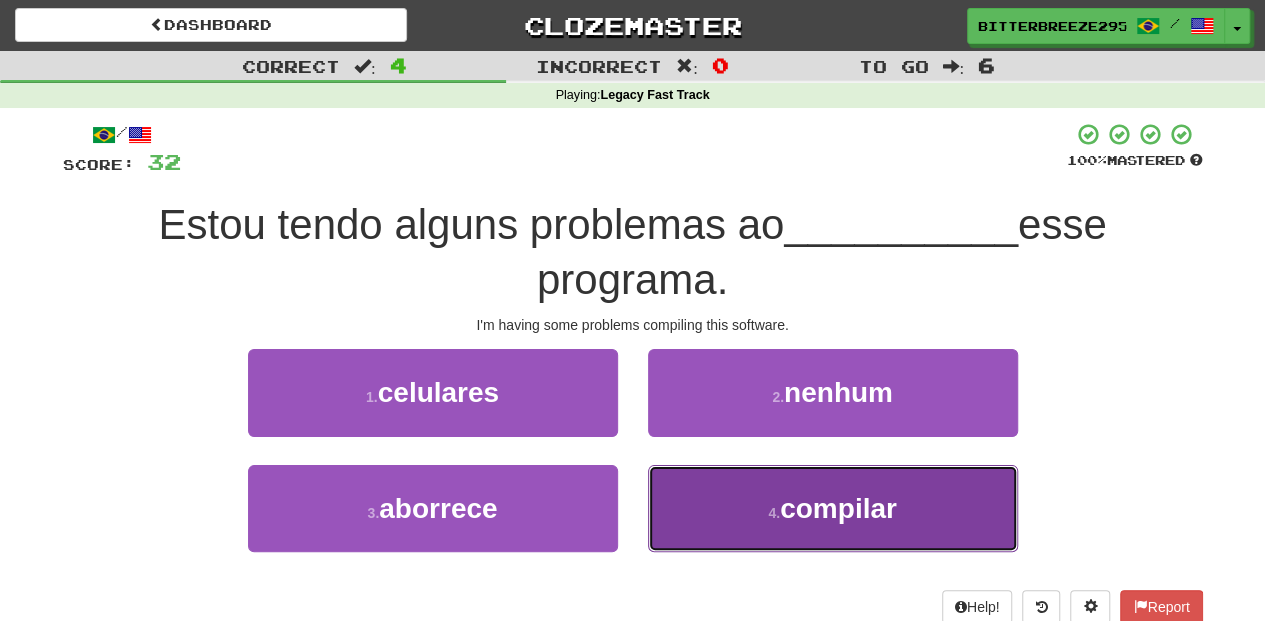 click on "4 .  compilar" at bounding box center (833, 508) 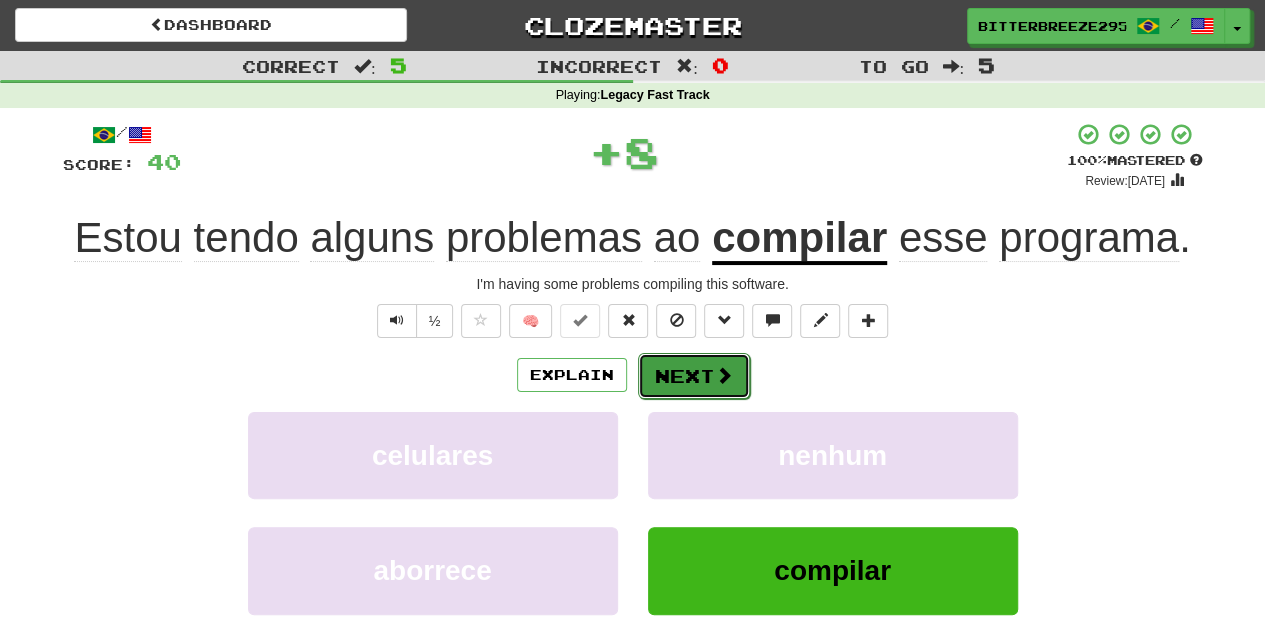 click on "Next" at bounding box center [694, 376] 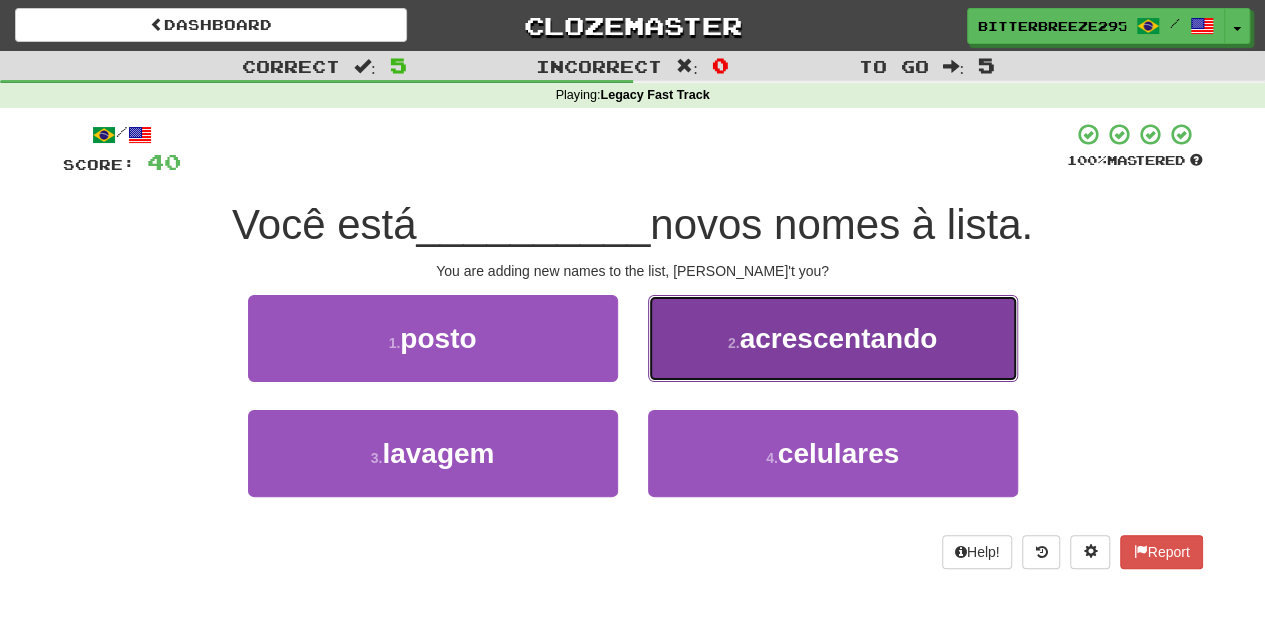 click on "2 .  acrescentando" at bounding box center [833, 338] 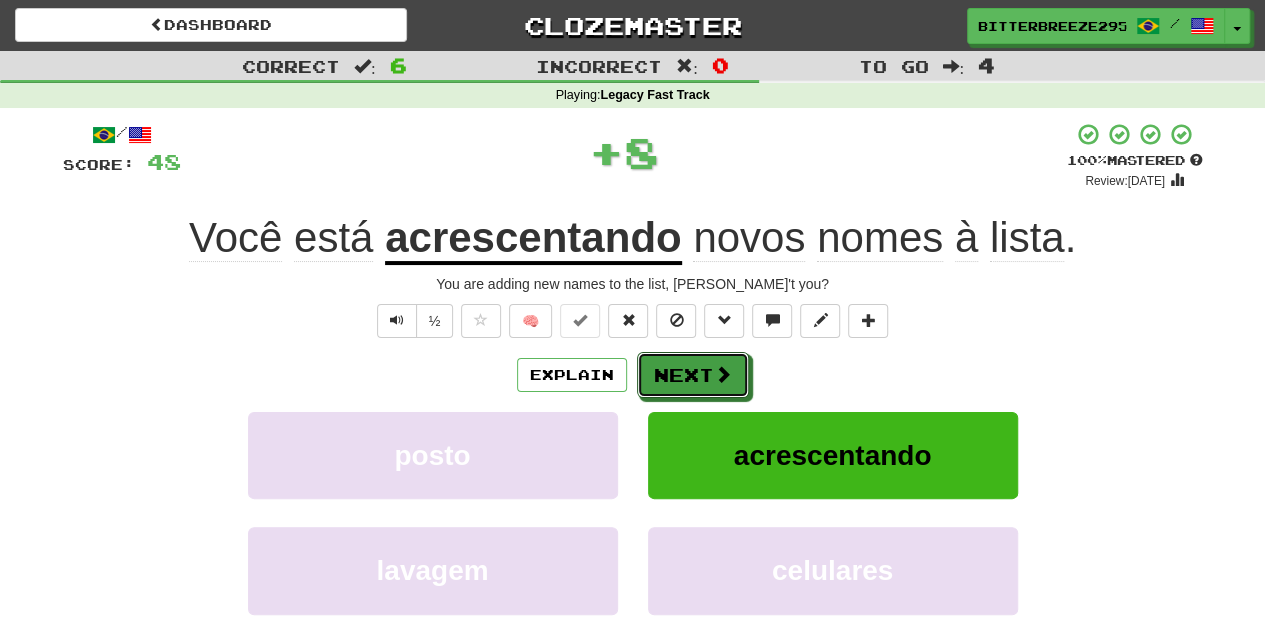 click on "Next" at bounding box center (693, 375) 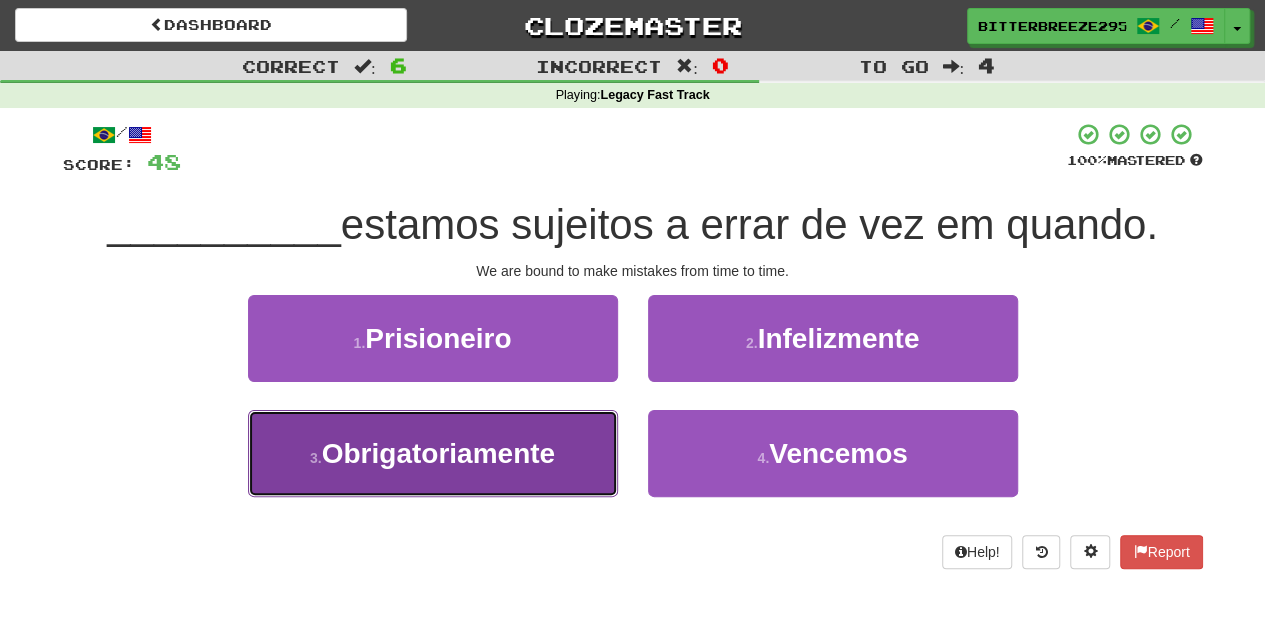 click on "3 .  Obrigatoriamente" at bounding box center [433, 453] 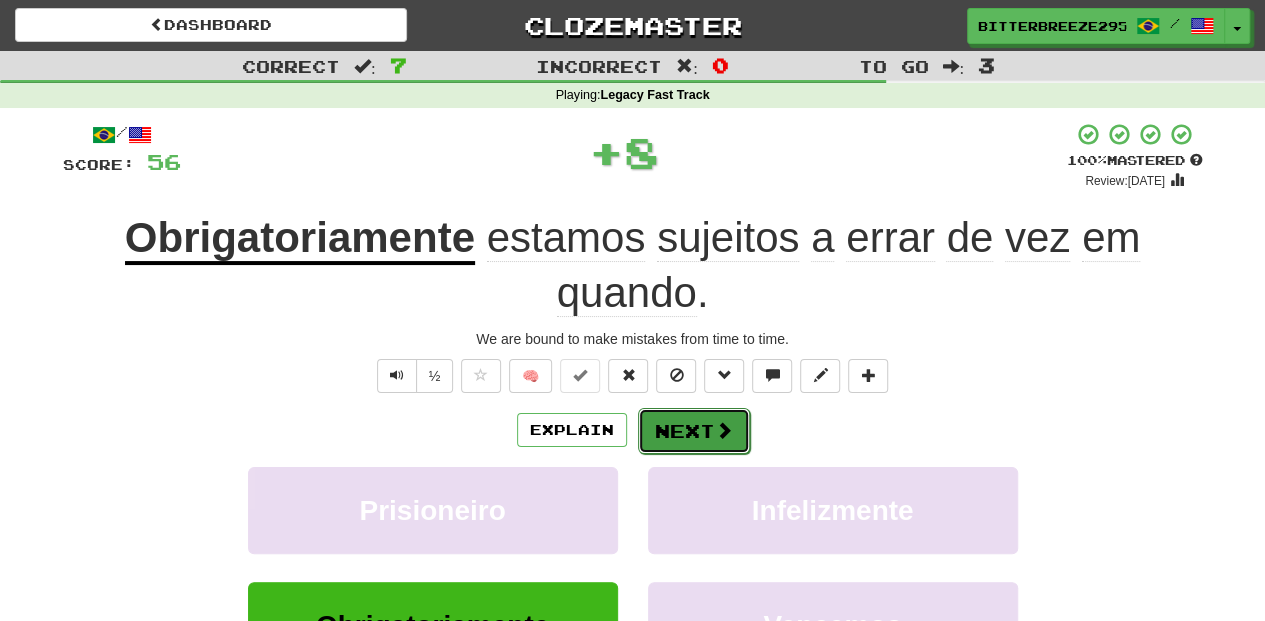 click on "Next" at bounding box center [694, 431] 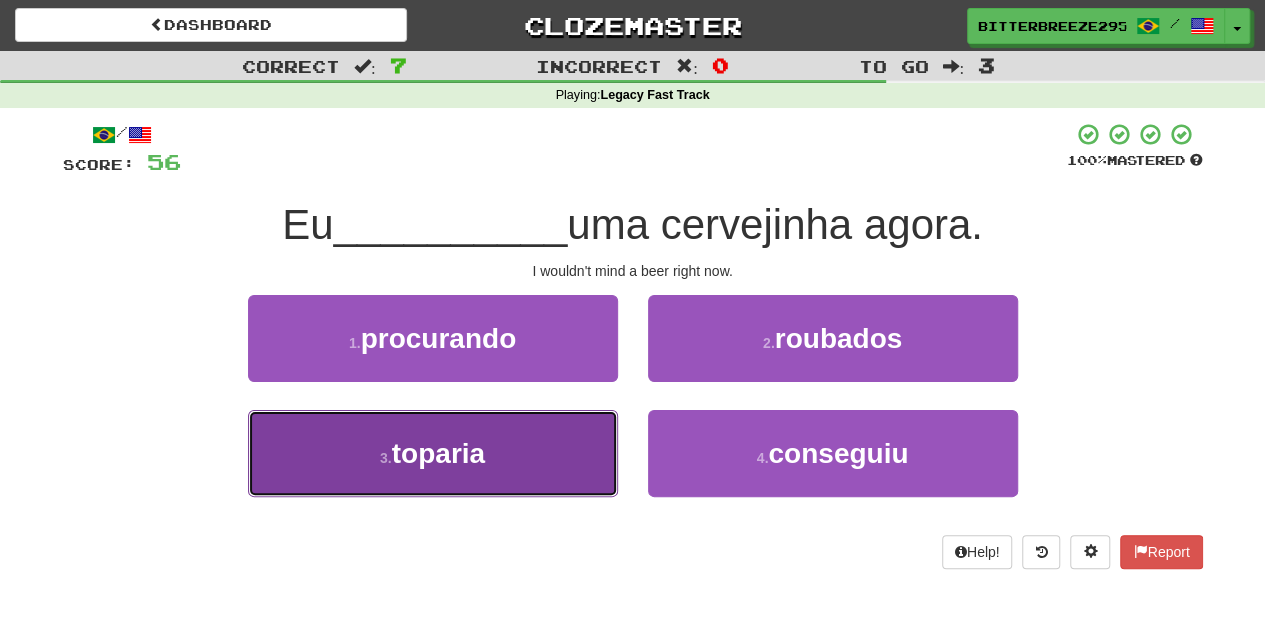 click on "3 .  toparia" at bounding box center (433, 453) 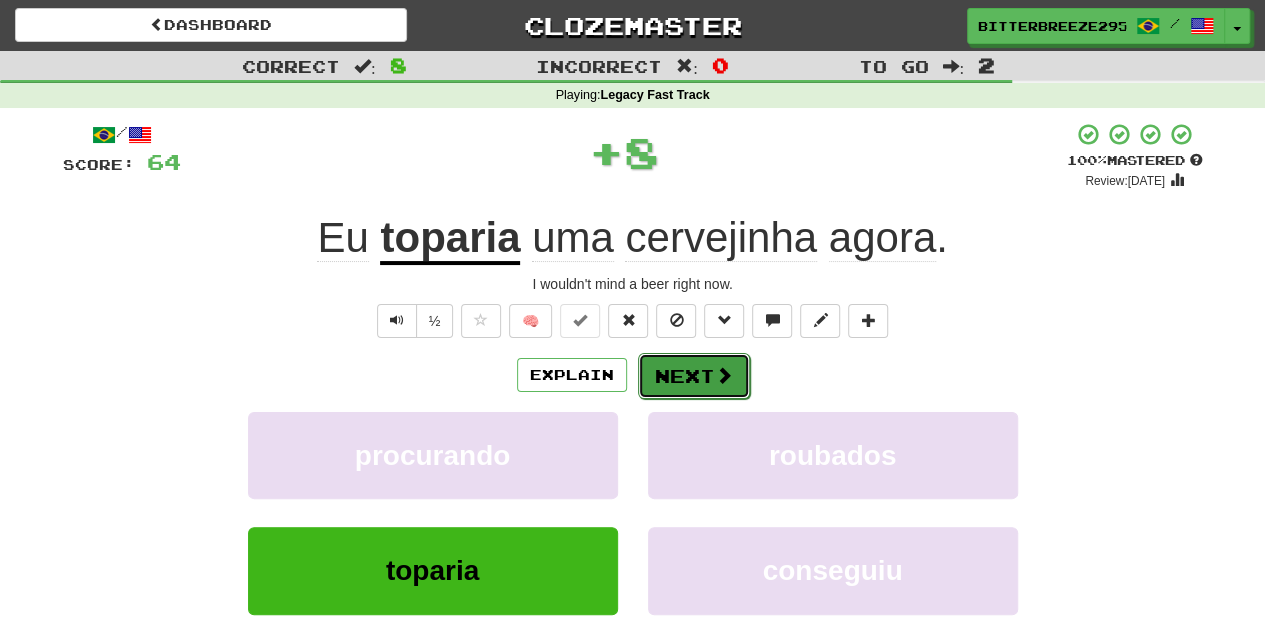 click on "Next" at bounding box center (694, 376) 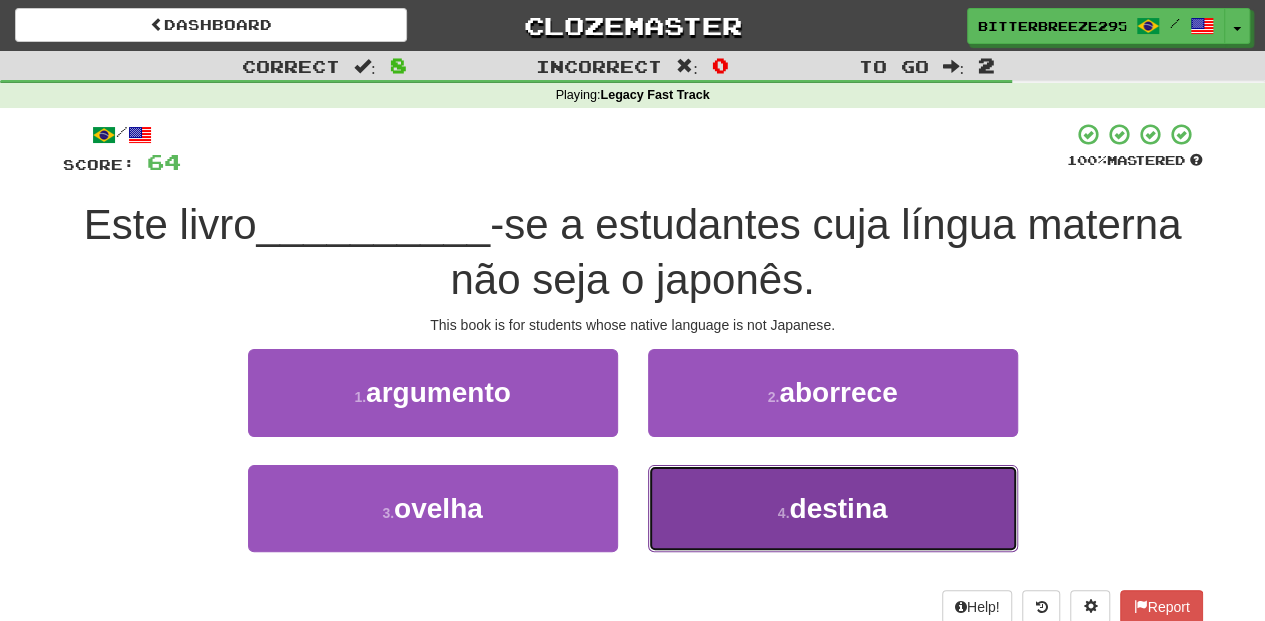 click on "4 .  destina" at bounding box center (833, 508) 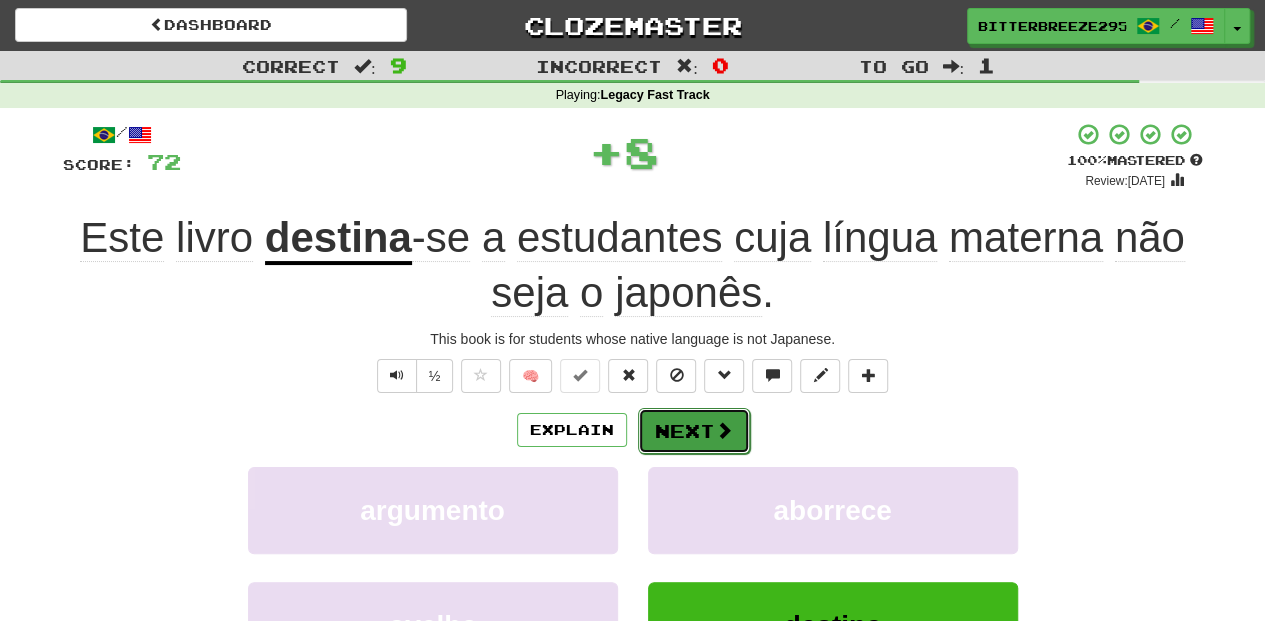 click on "Next" at bounding box center [694, 431] 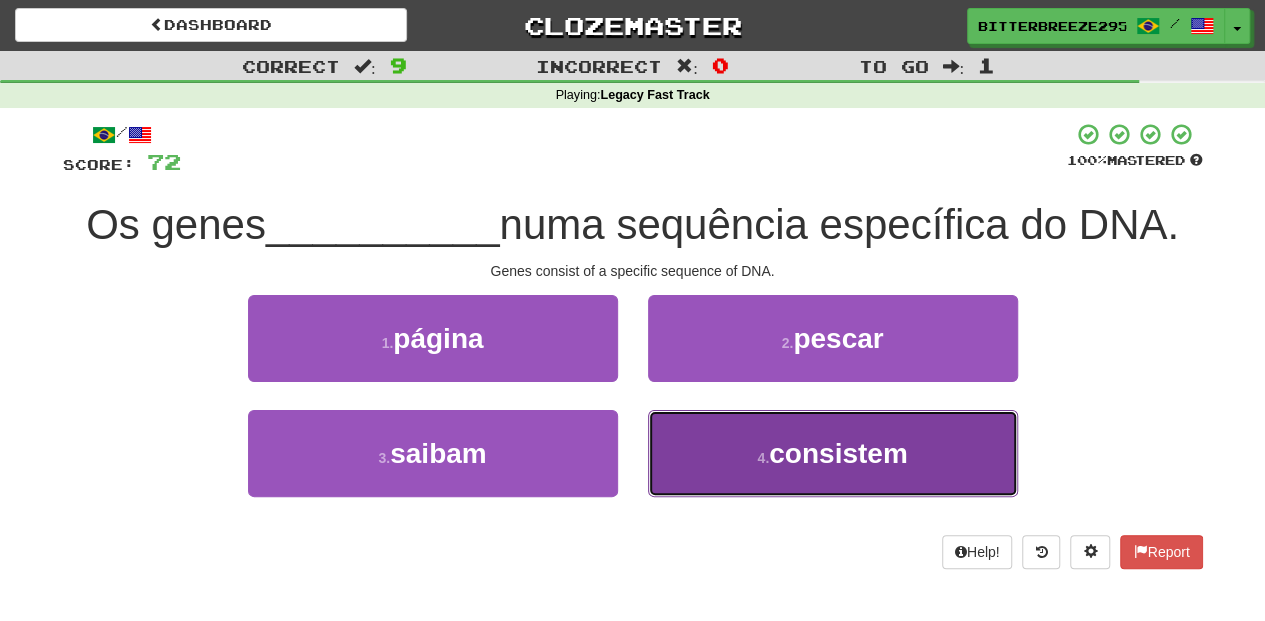 click on "4 .  consistem" at bounding box center (833, 453) 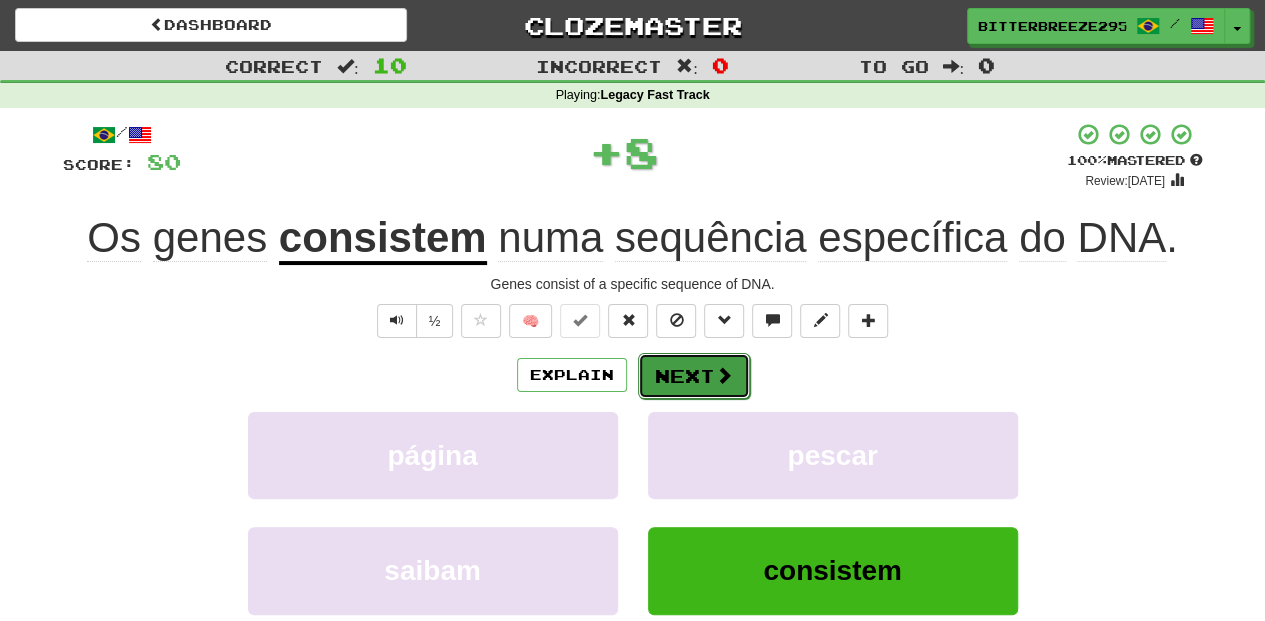 click on "Next" at bounding box center [694, 376] 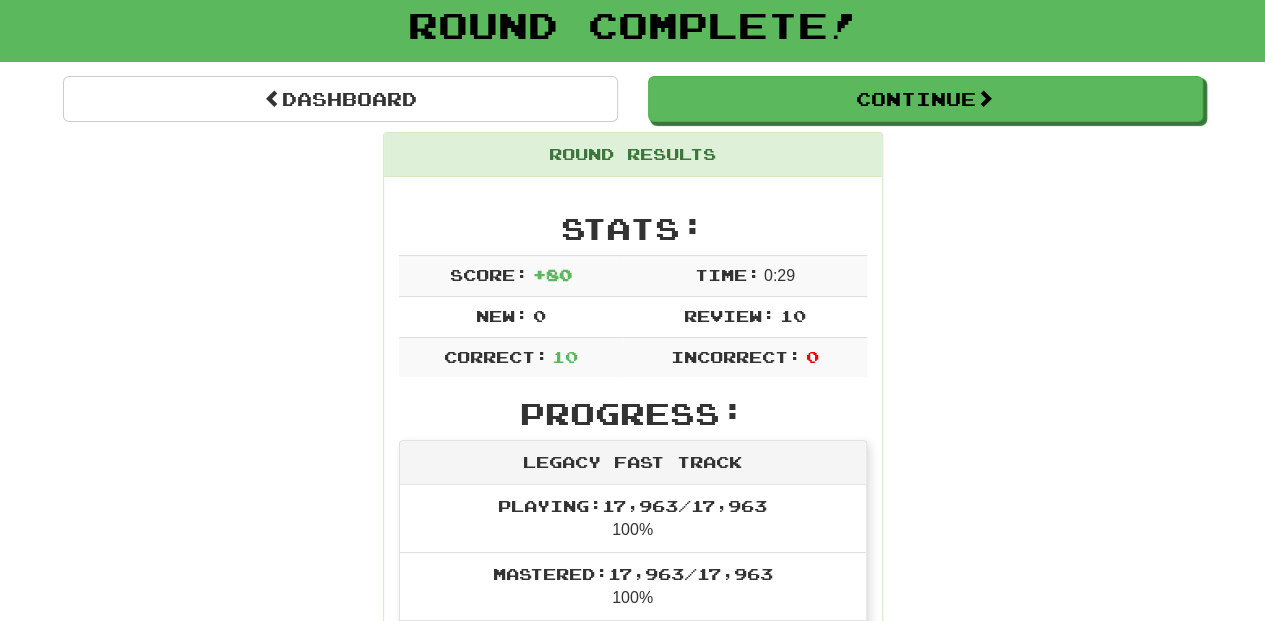 scroll, scrollTop: 66, scrollLeft: 0, axis: vertical 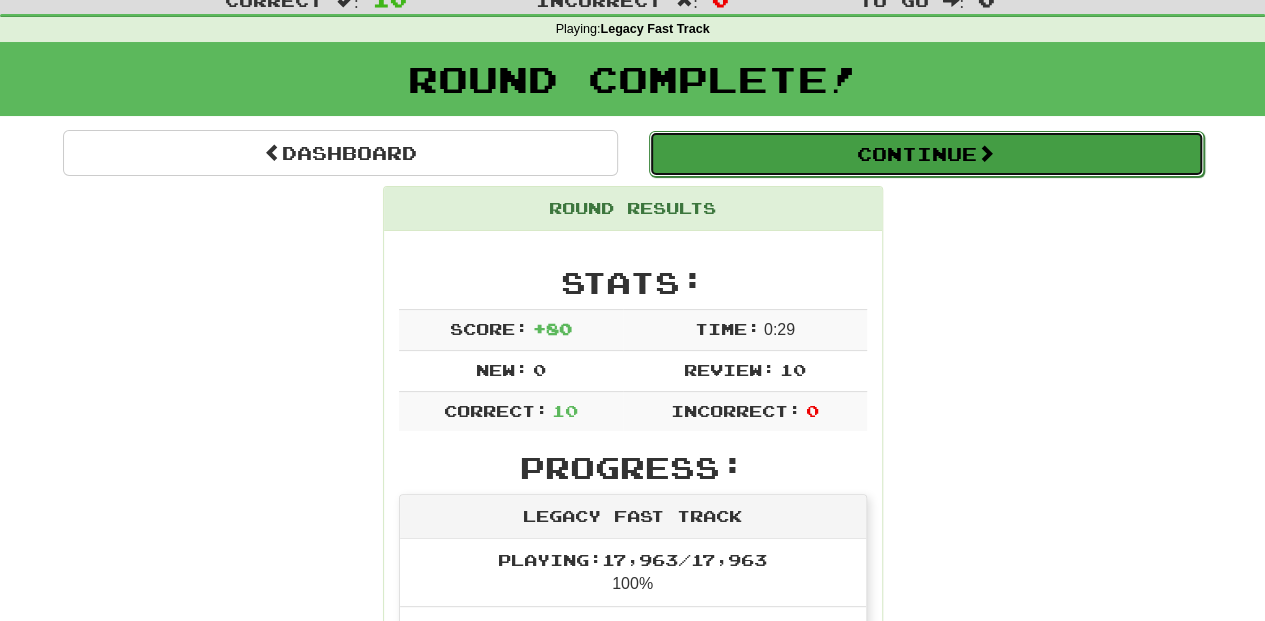 click on "Continue" at bounding box center [926, 154] 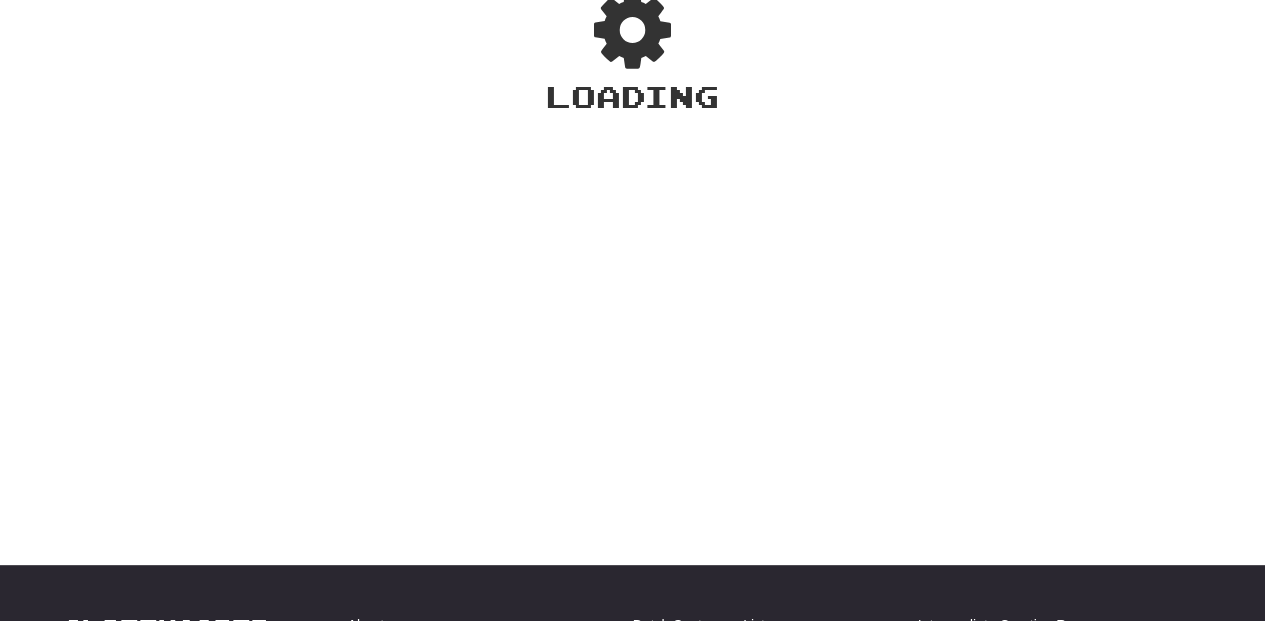 scroll, scrollTop: 66, scrollLeft: 0, axis: vertical 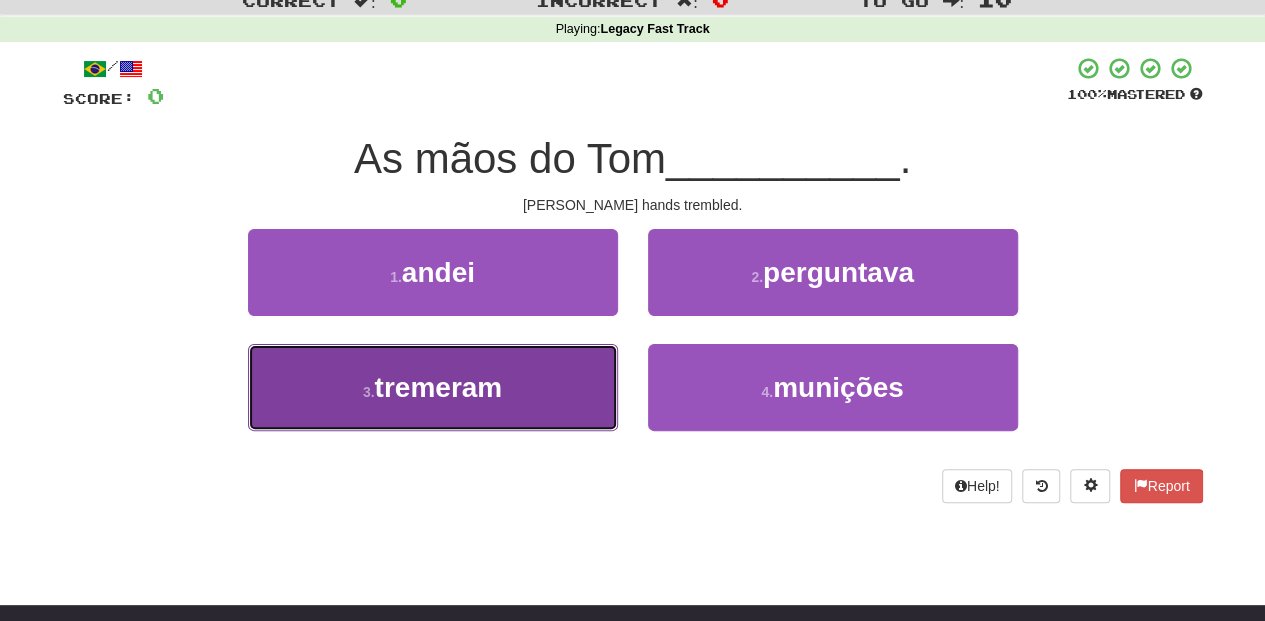click on "3 .  tremeram" at bounding box center [433, 387] 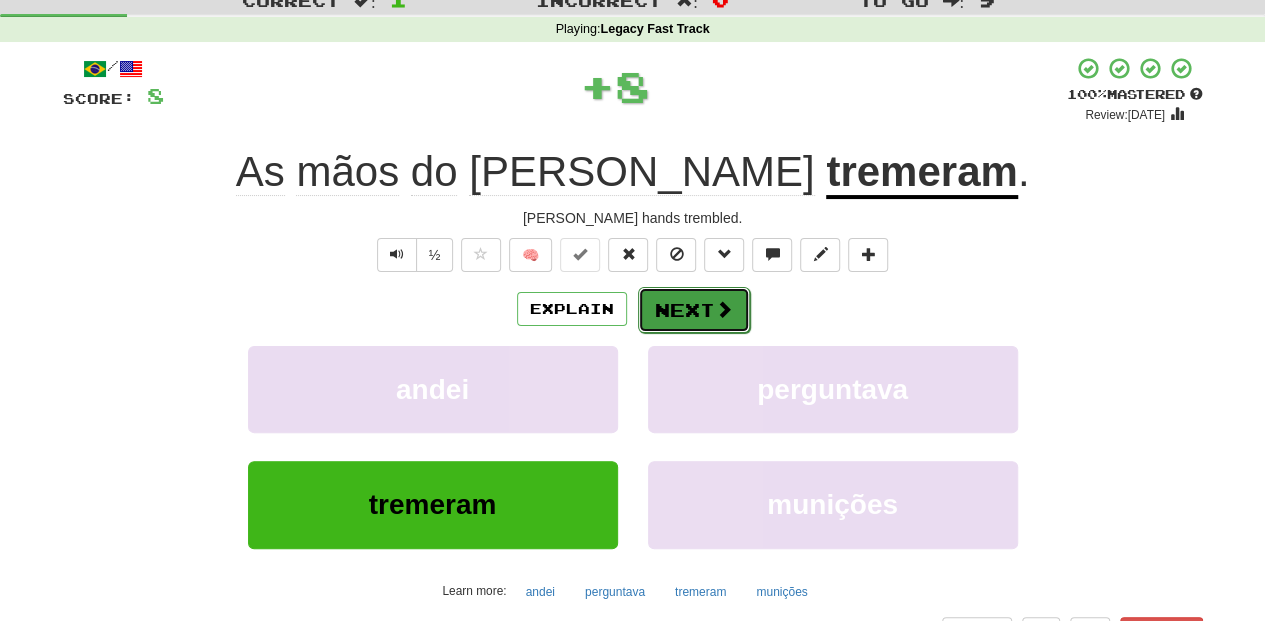 click on "Next" at bounding box center (694, 310) 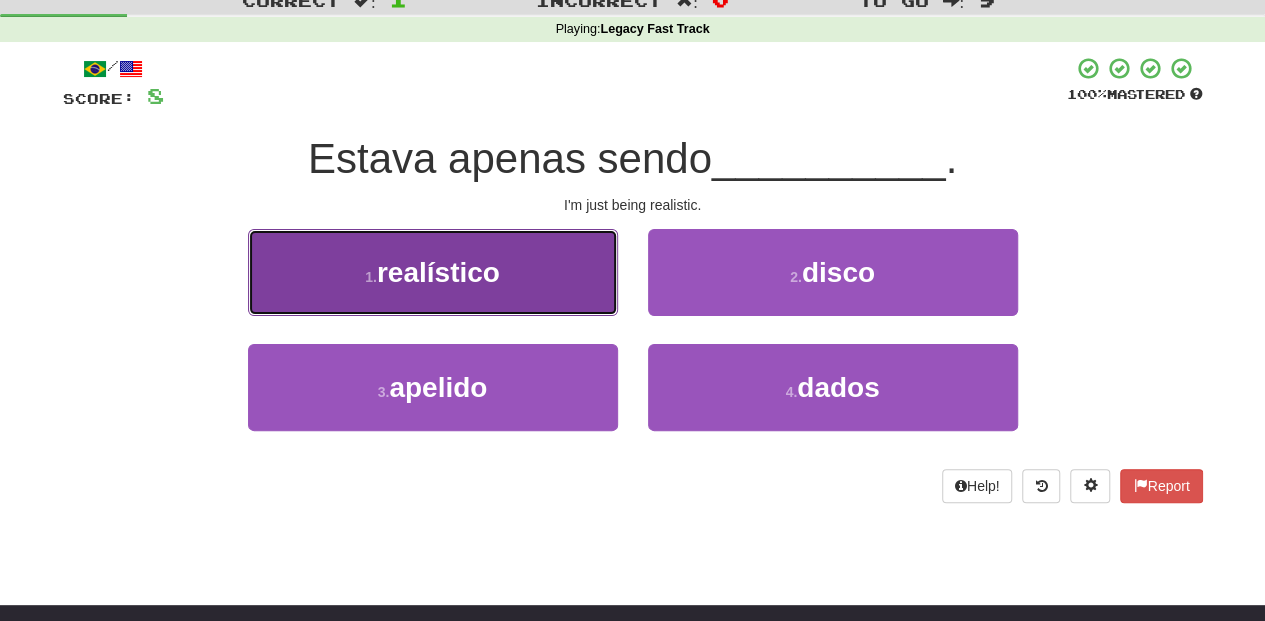 click on "1 .  realístico" at bounding box center (433, 272) 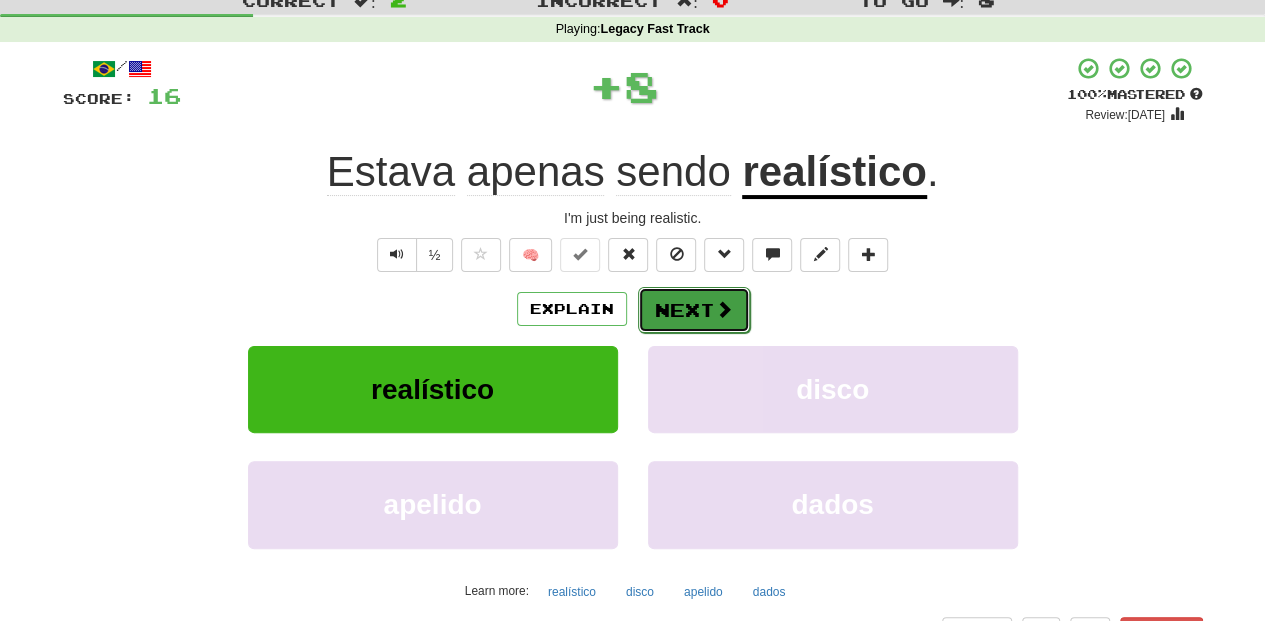 click on "Next" at bounding box center (694, 310) 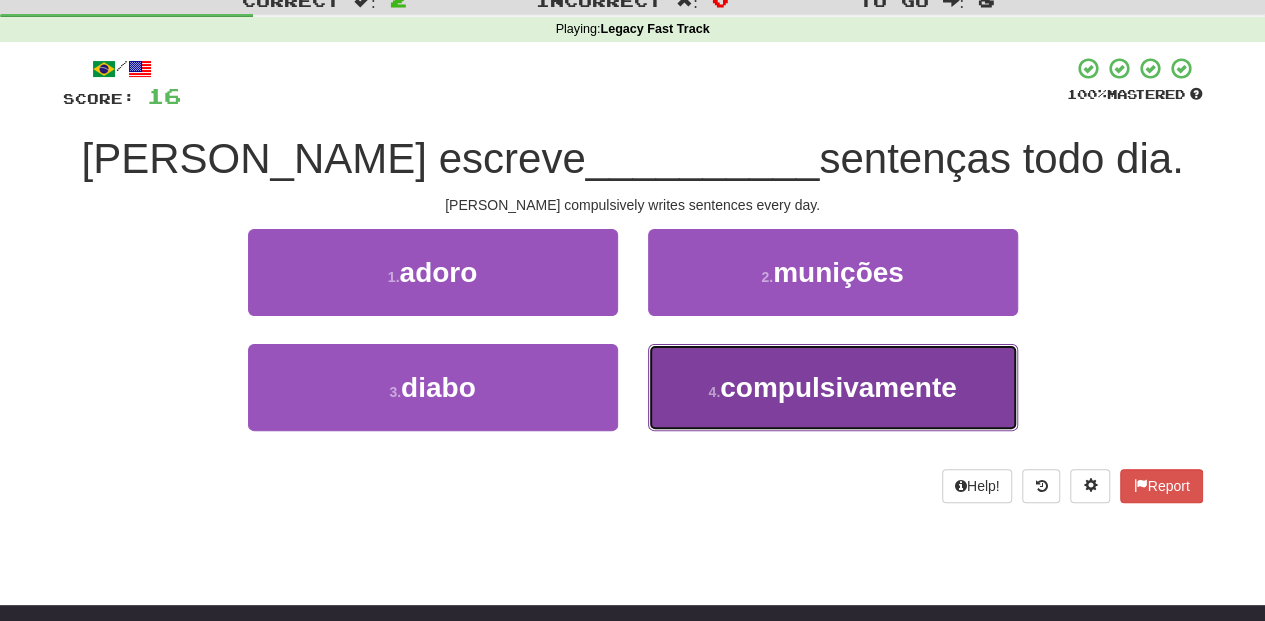 click on "4 .  compulsivamente" at bounding box center (833, 387) 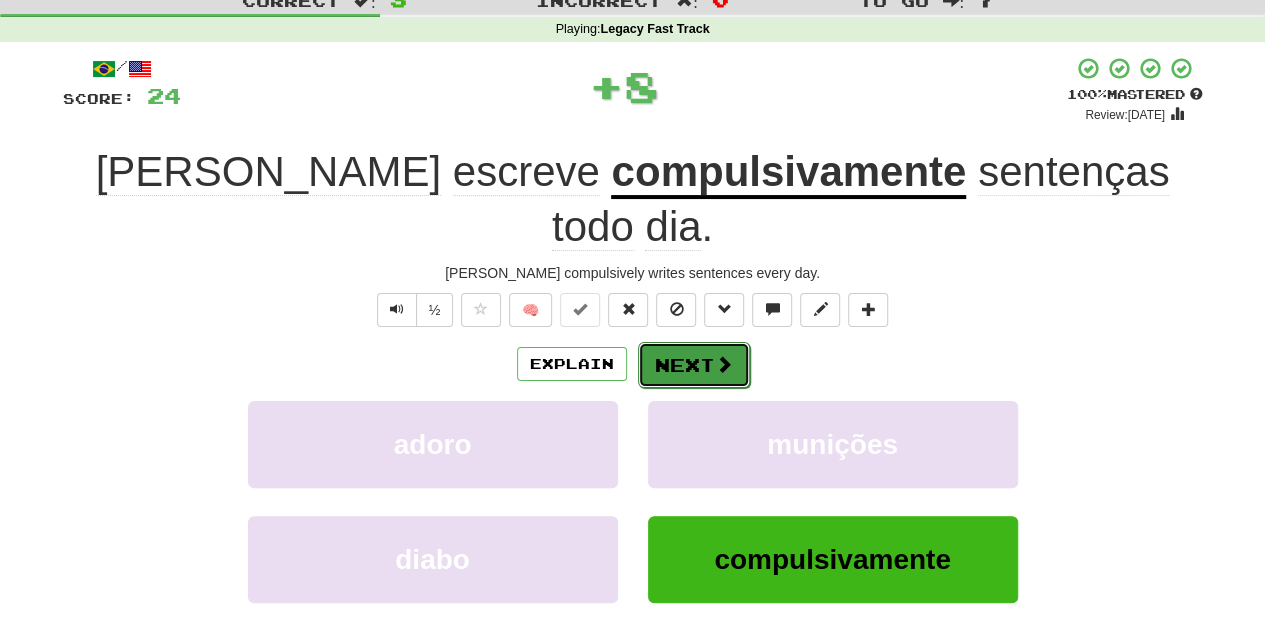 click on "Next" at bounding box center [694, 365] 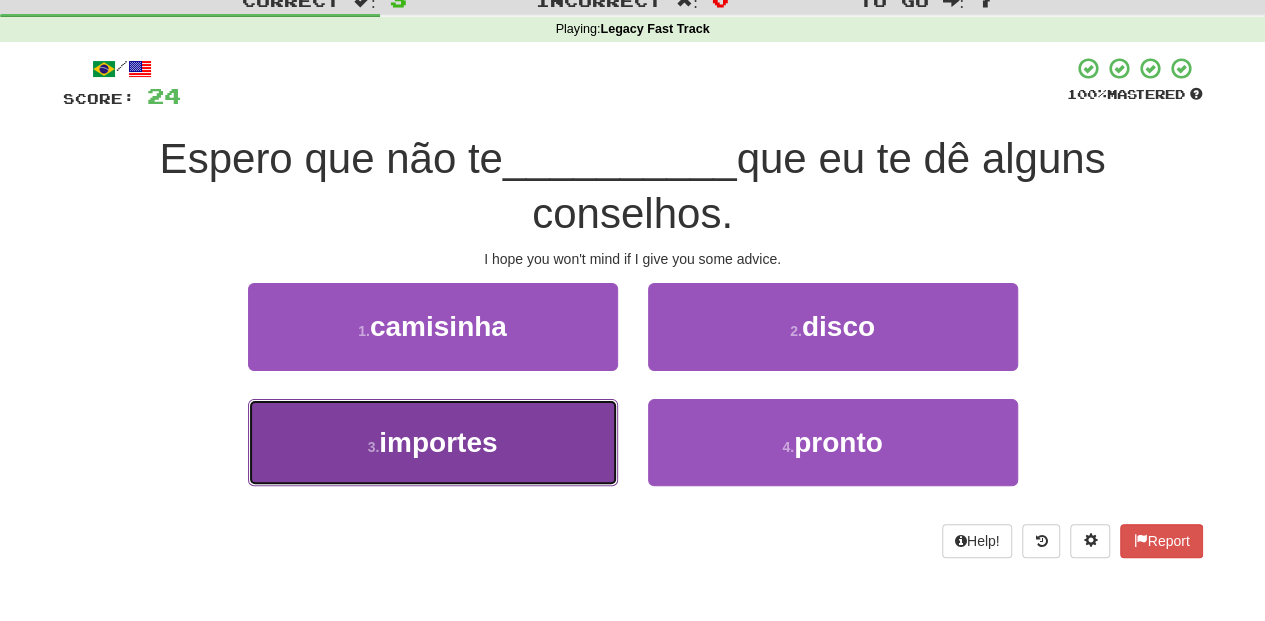 click on "3 .  importes" at bounding box center (433, 442) 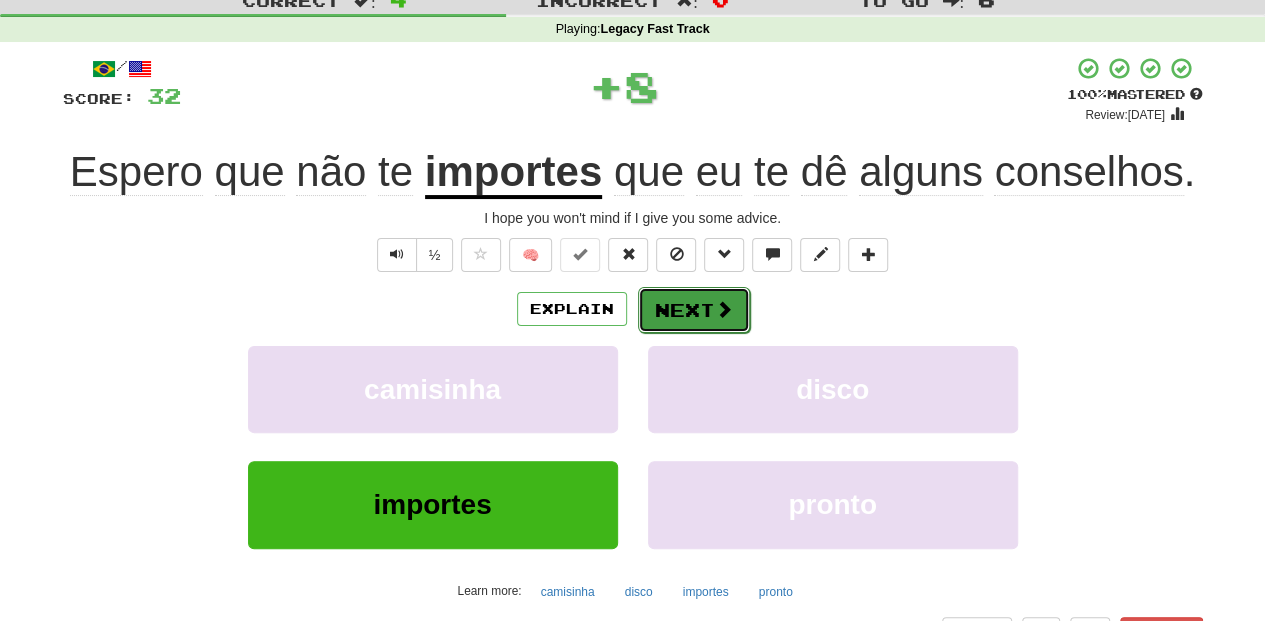 click on "Next" at bounding box center [694, 310] 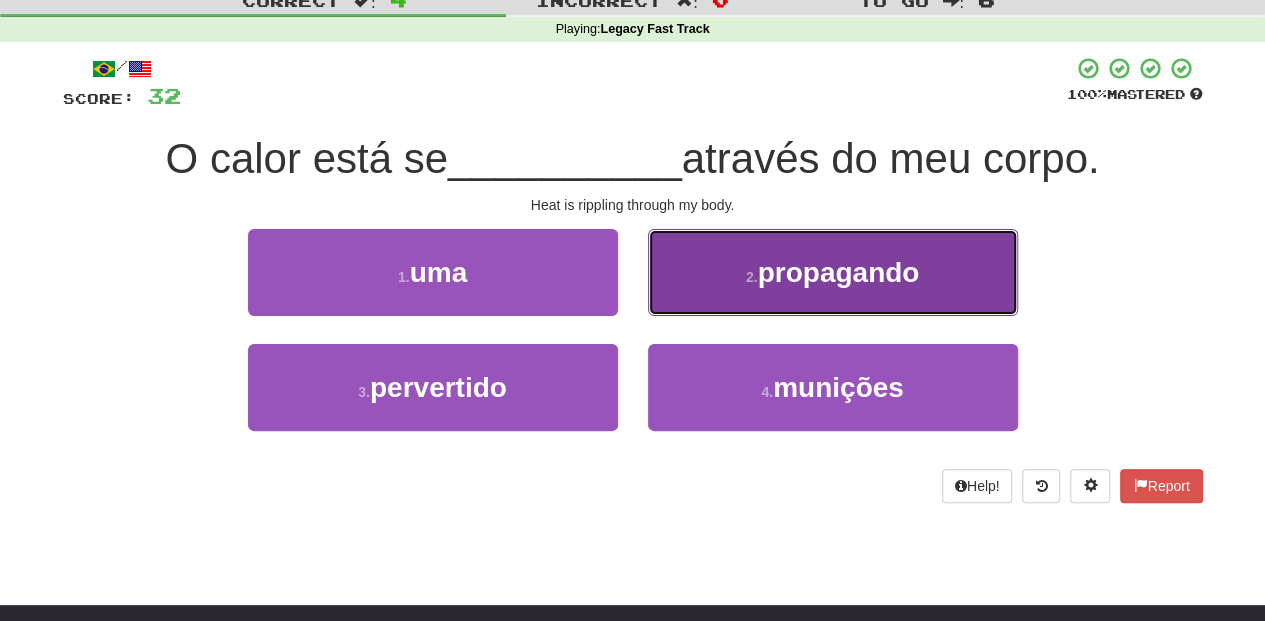 click on "2 .  propagando" at bounding box center (833, 272) 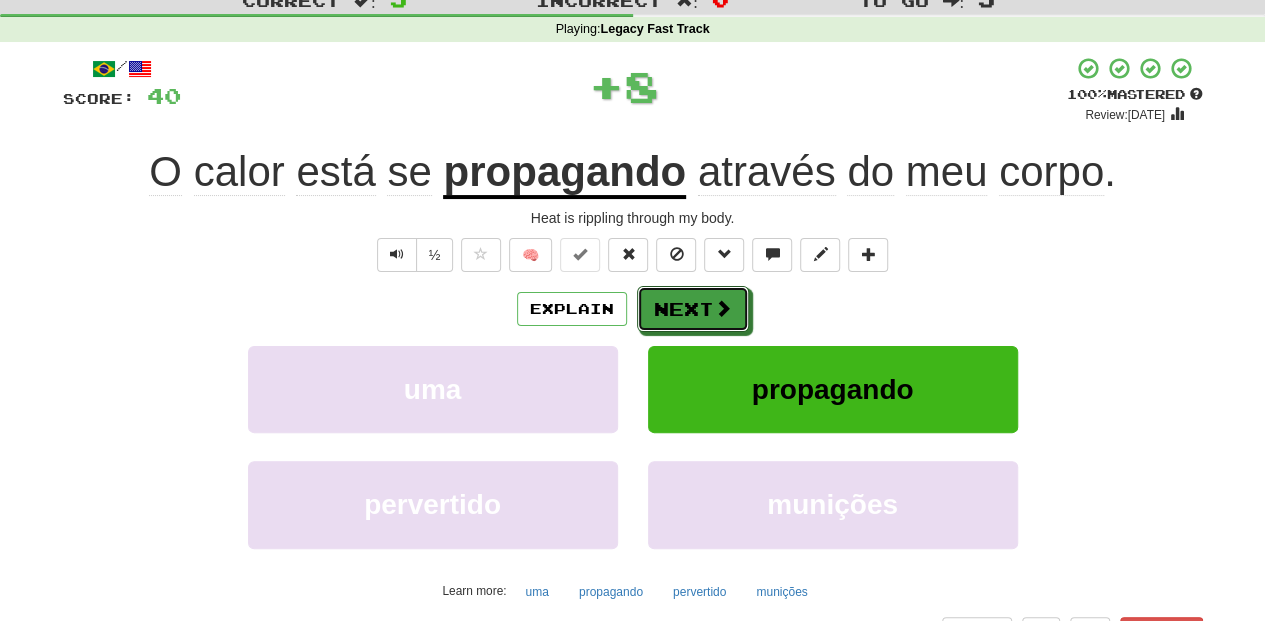 click on "Next" at bounding box center [693, 309] 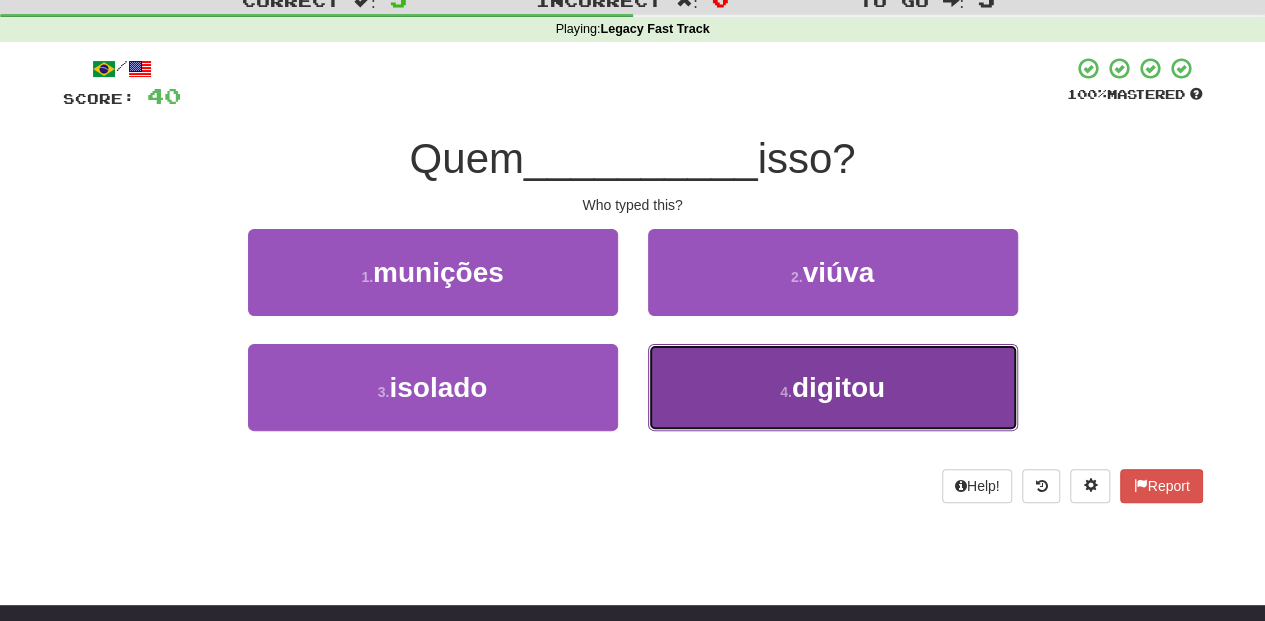 click on "4 .  digitou" at bounding box center [833, 387] 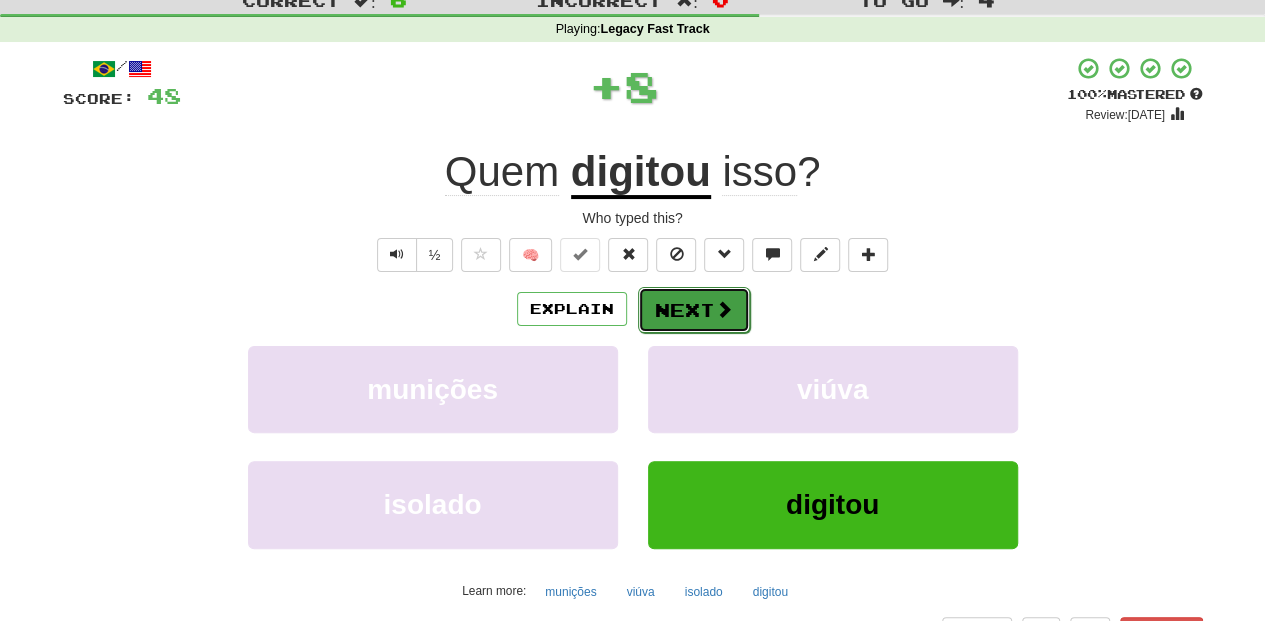 click on "Next" at bounding box center (694, 310) 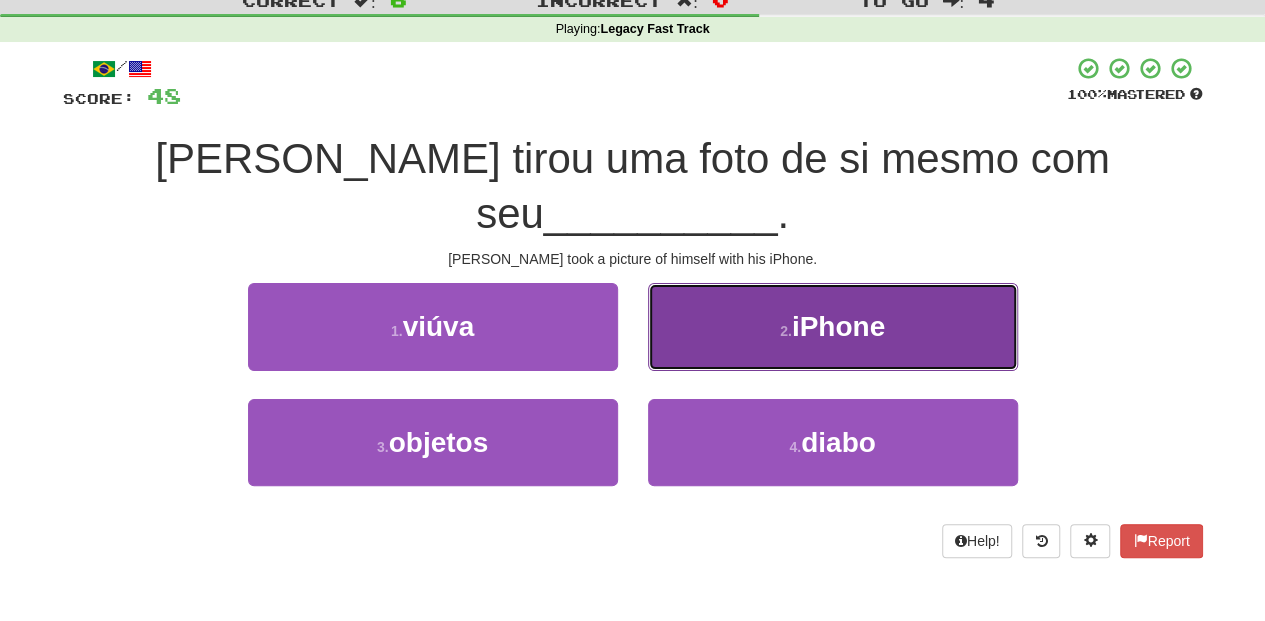 click on "2 .  iPhone" at bounding box center (833, 326) 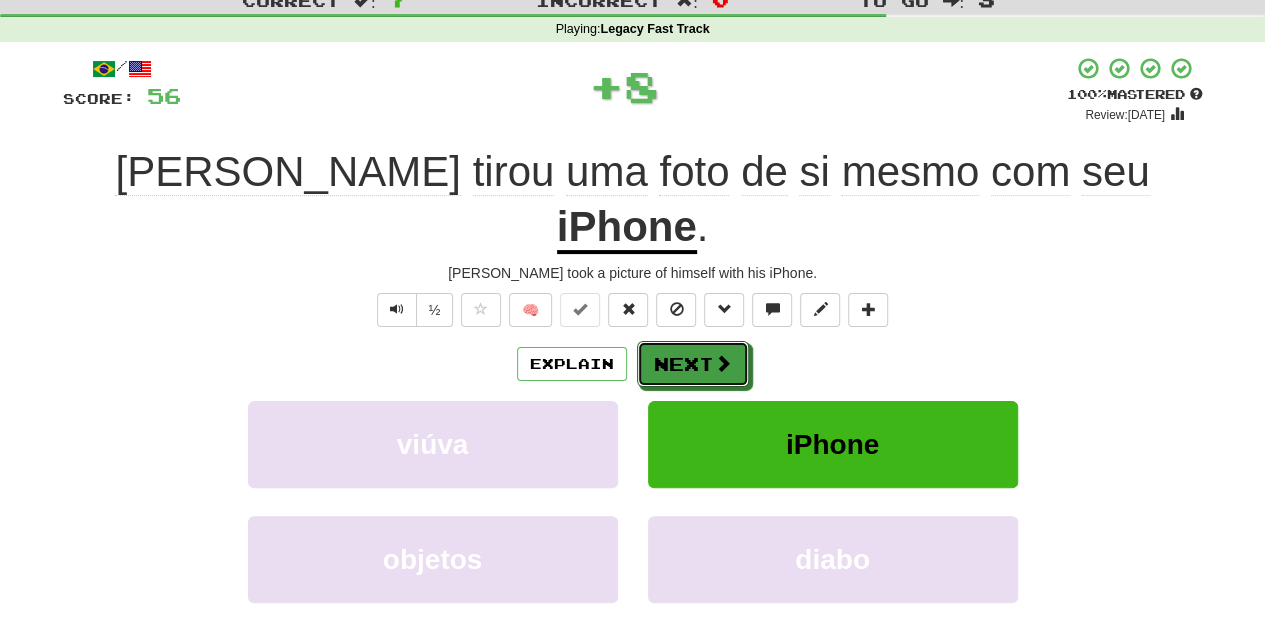 click on "Next" at bounding box center (693, 364) 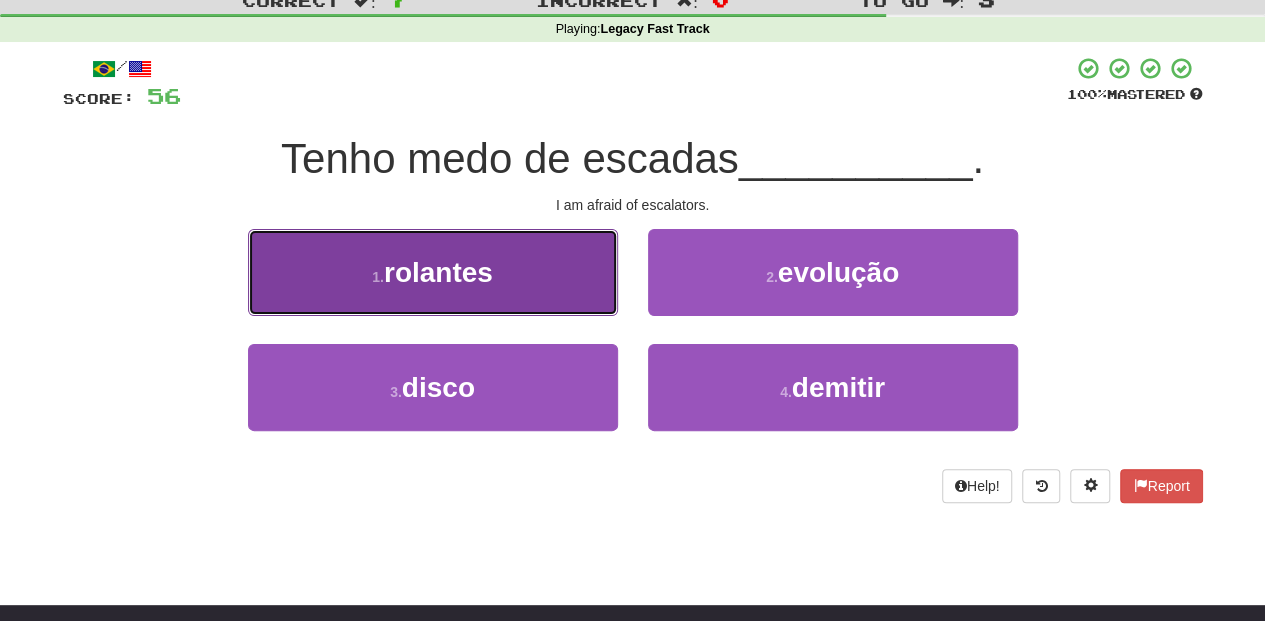 click on "1 .  rolantes" at bounding box center [433, 272] 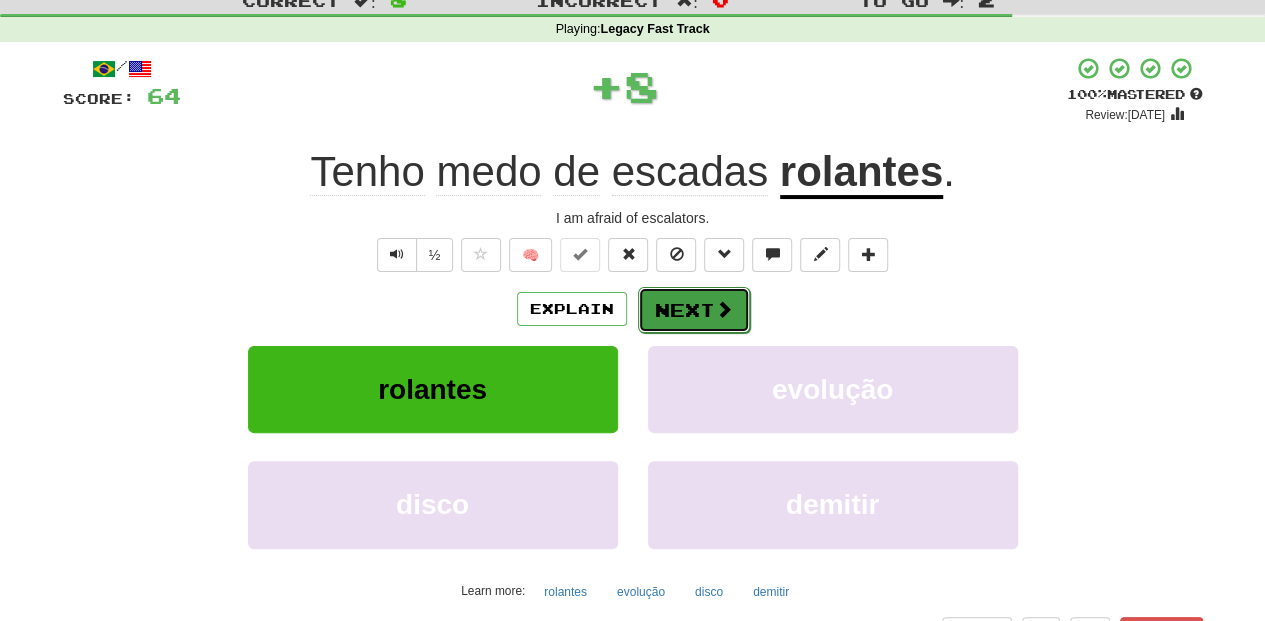 click on "Next" at bounding box center [694, 310] 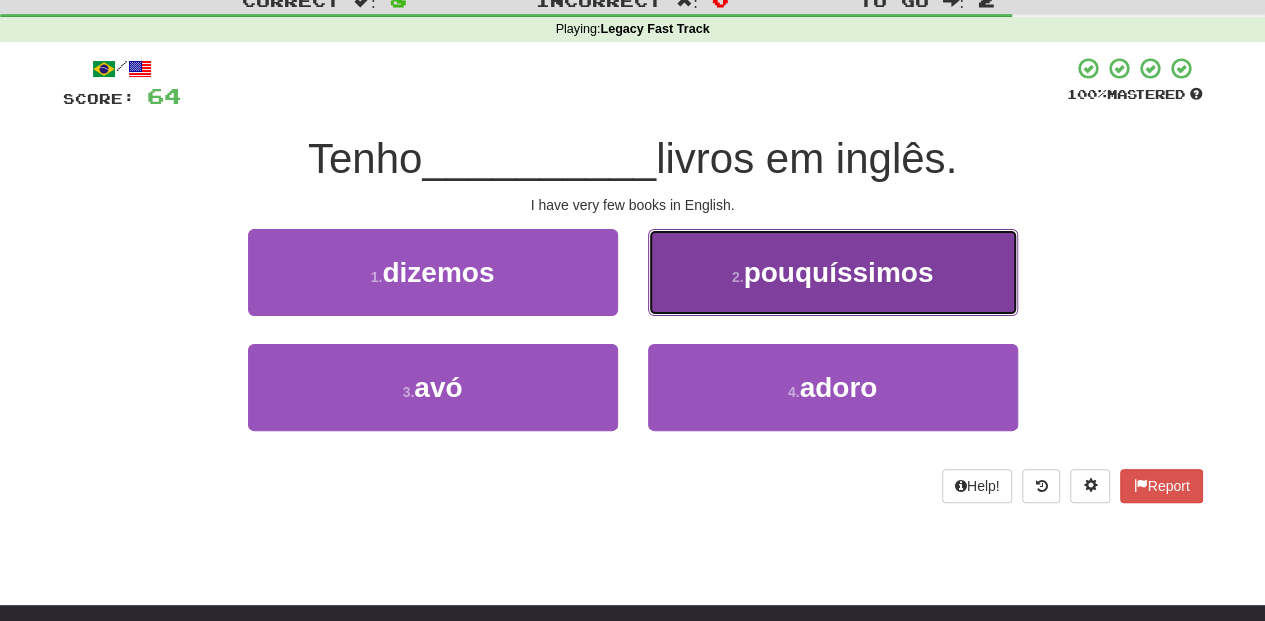click on "2 .  pouquíssimos" at bounding box center [833, 272] 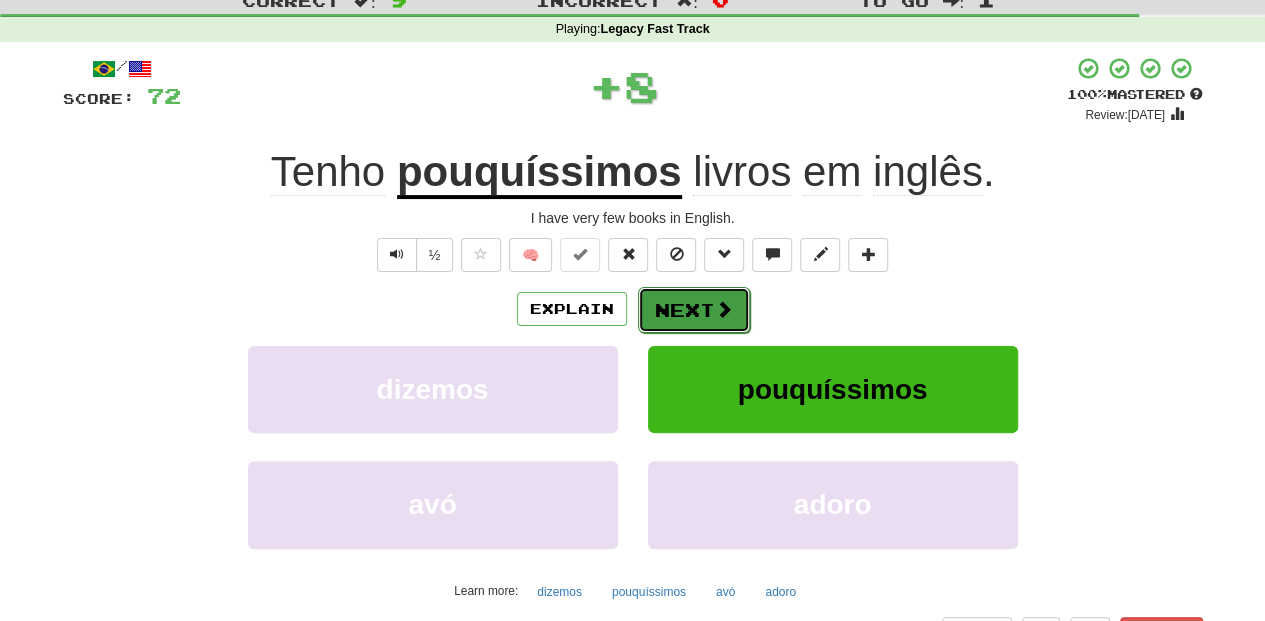 click on "Next" at bounding box center (694, 310) 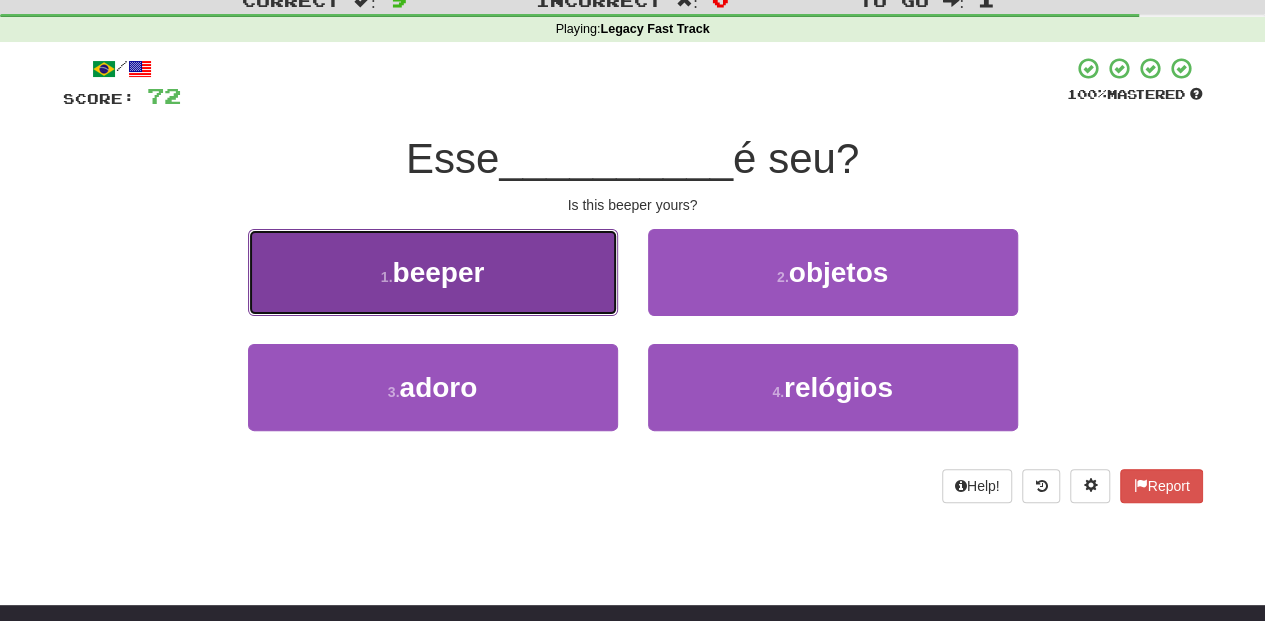 click on "1 .  beeper" at bounding box center (433, 272) 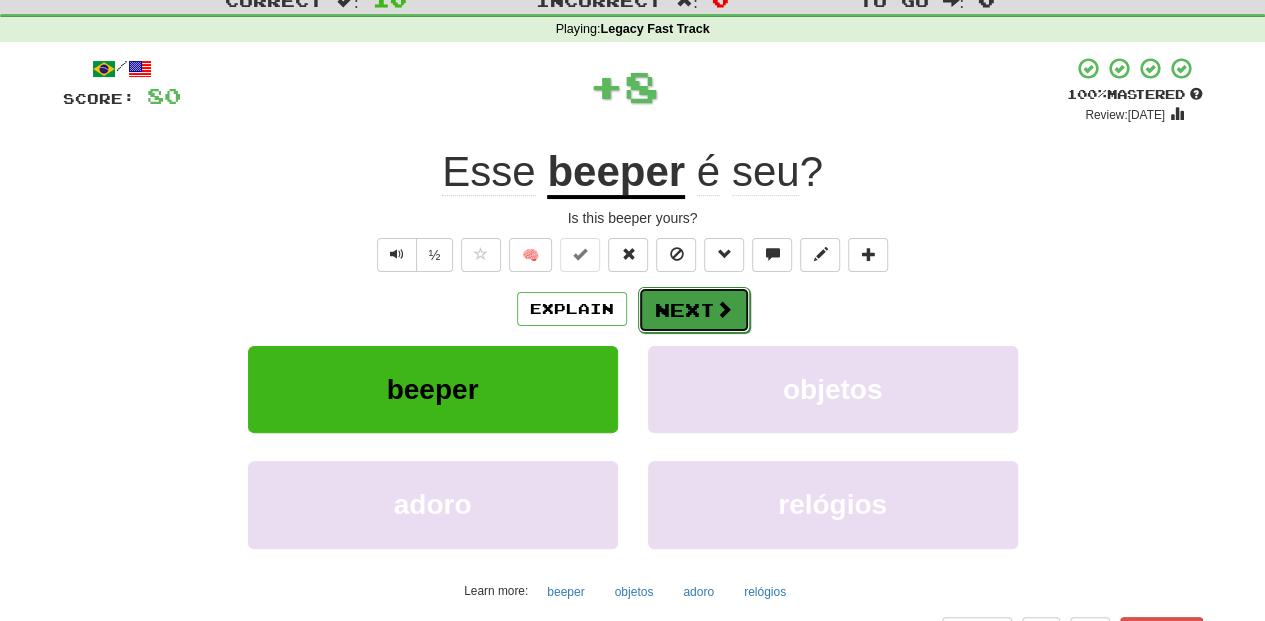click on "Next" at bounding box center [694, 310] 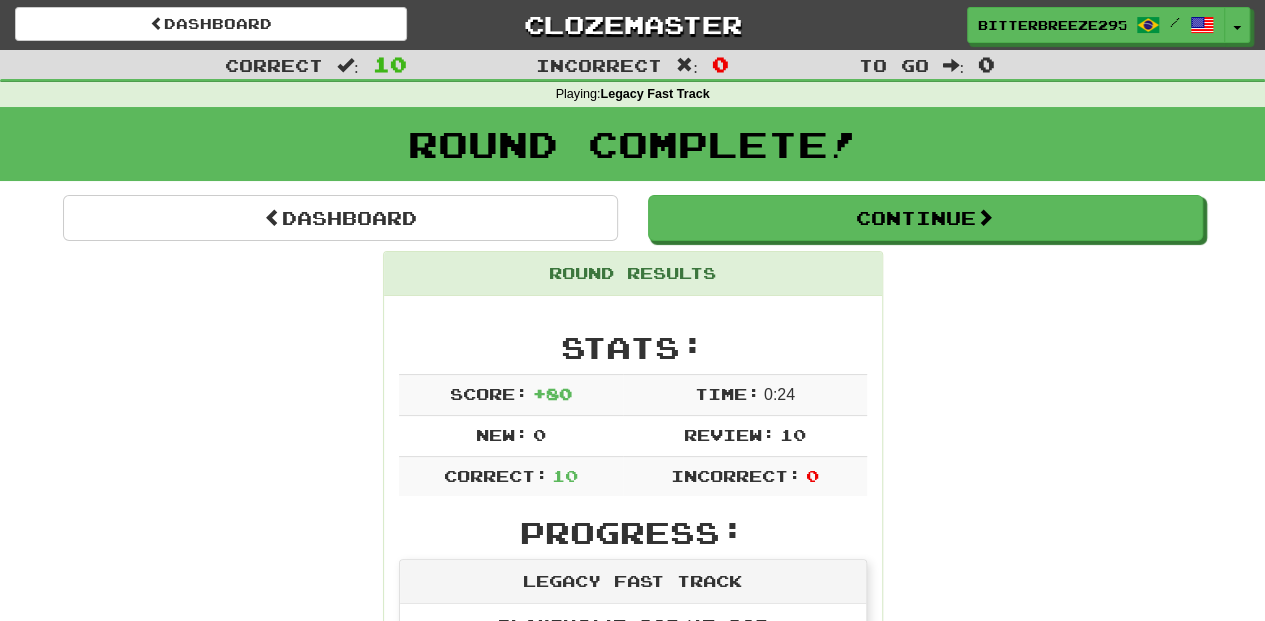 scroll, scrollTop: 0, scrollLeft: 0, axis: both 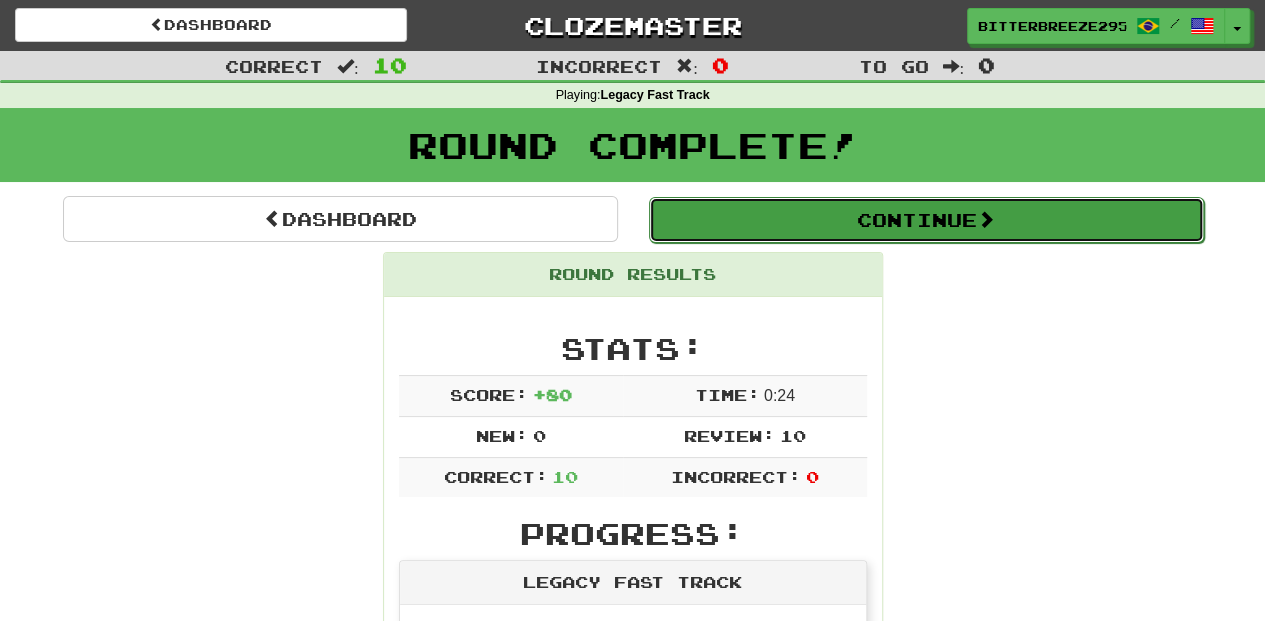click on "Continue" at bounding box center [926, 220] 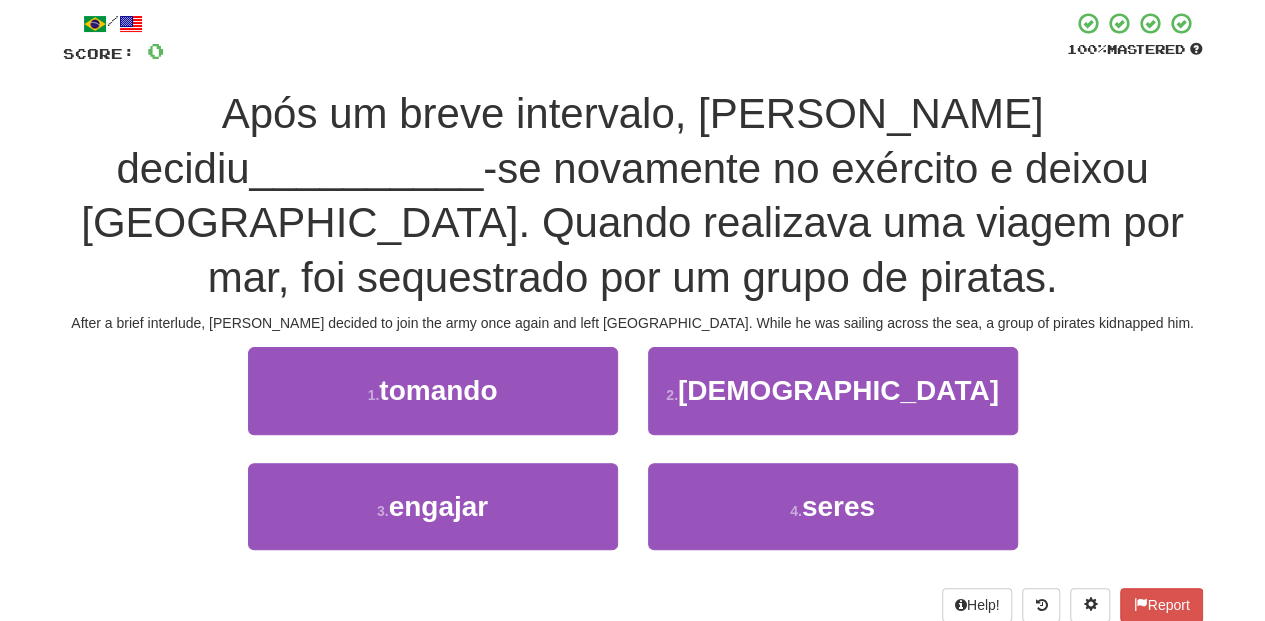 scroll, scrollTop: 133, scrollLeft: 0, axis: vertical 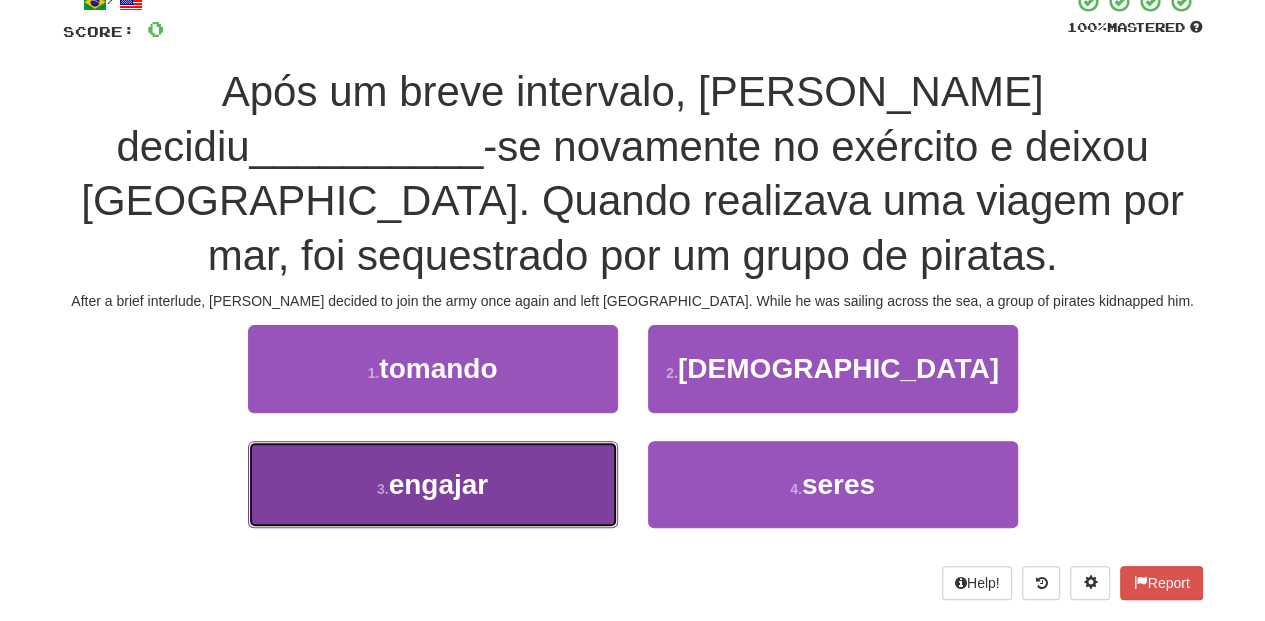 click on "3 .  engajar" at bounding box center [433, 484] 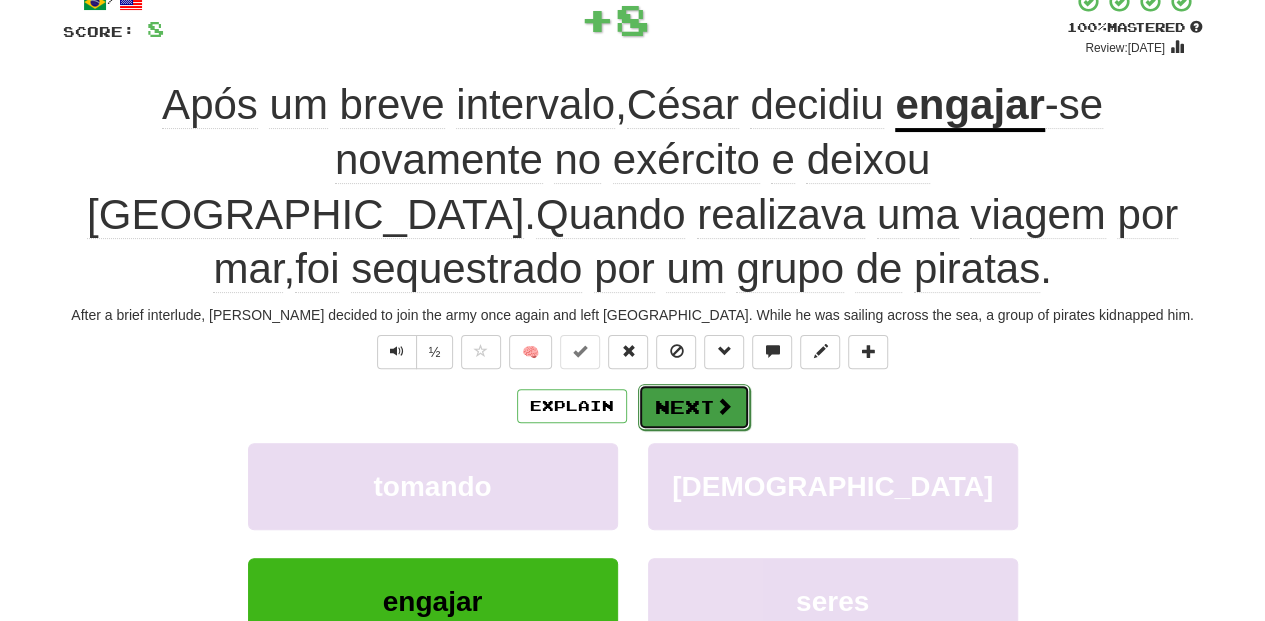 click on "Next" at bounding box center [694, 407] 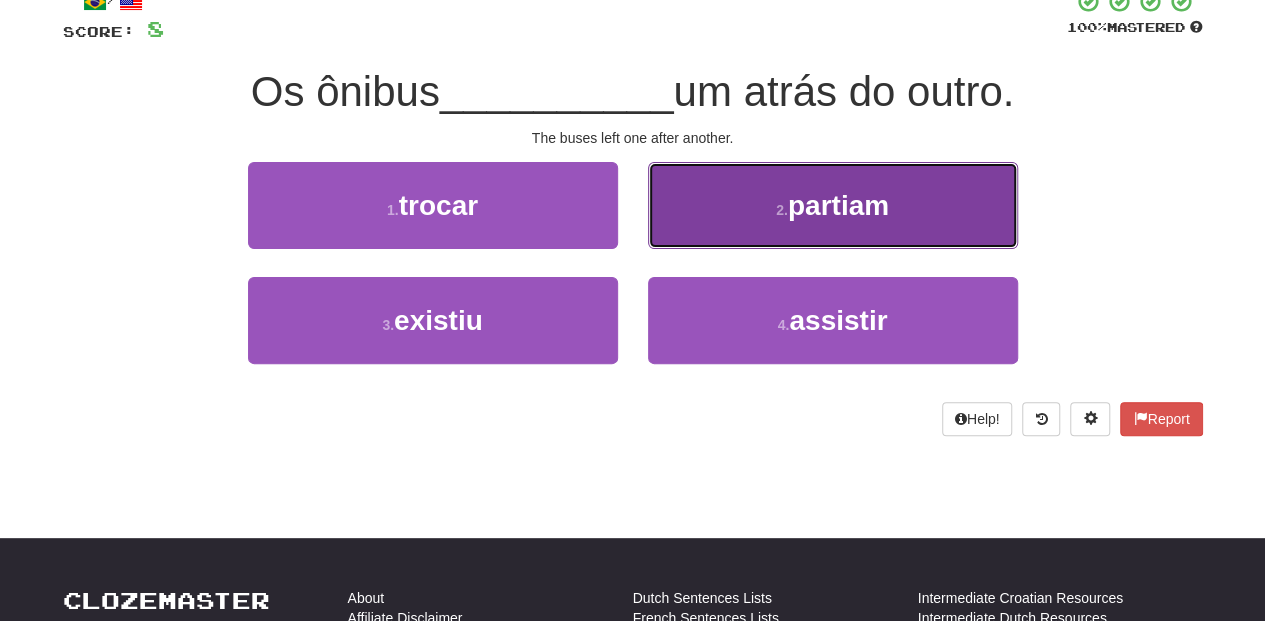 click on "2 .  partiam" at bounding box center (833, 205) 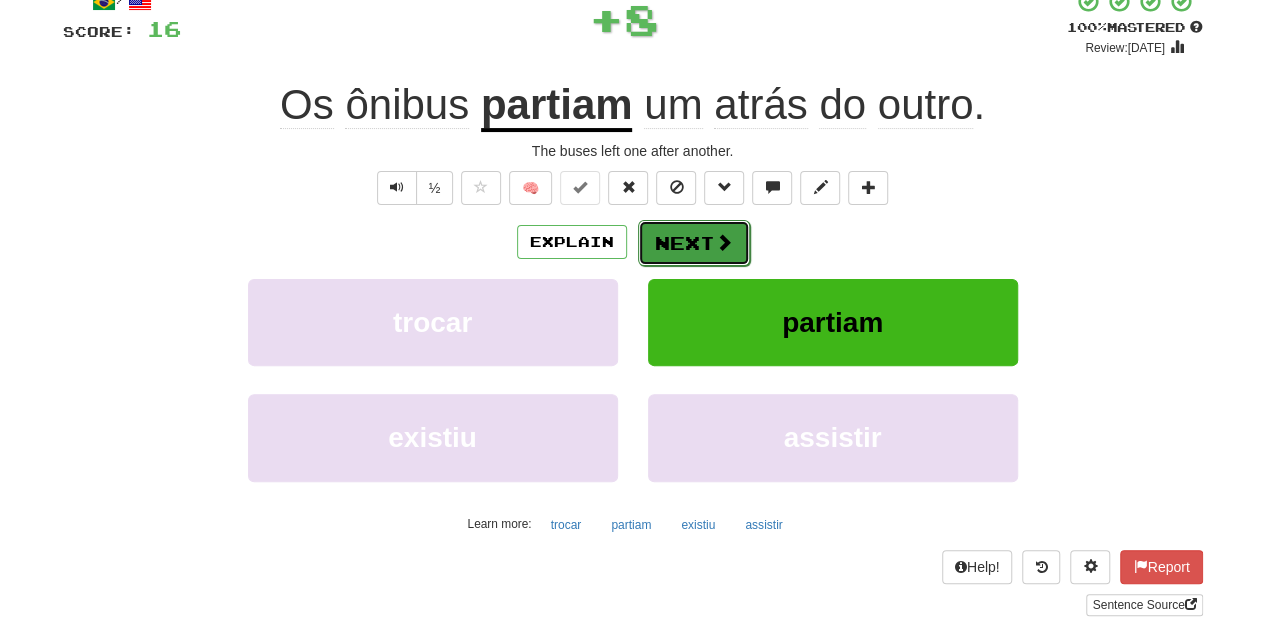 click on "Next" at bounding box center [694, 243] 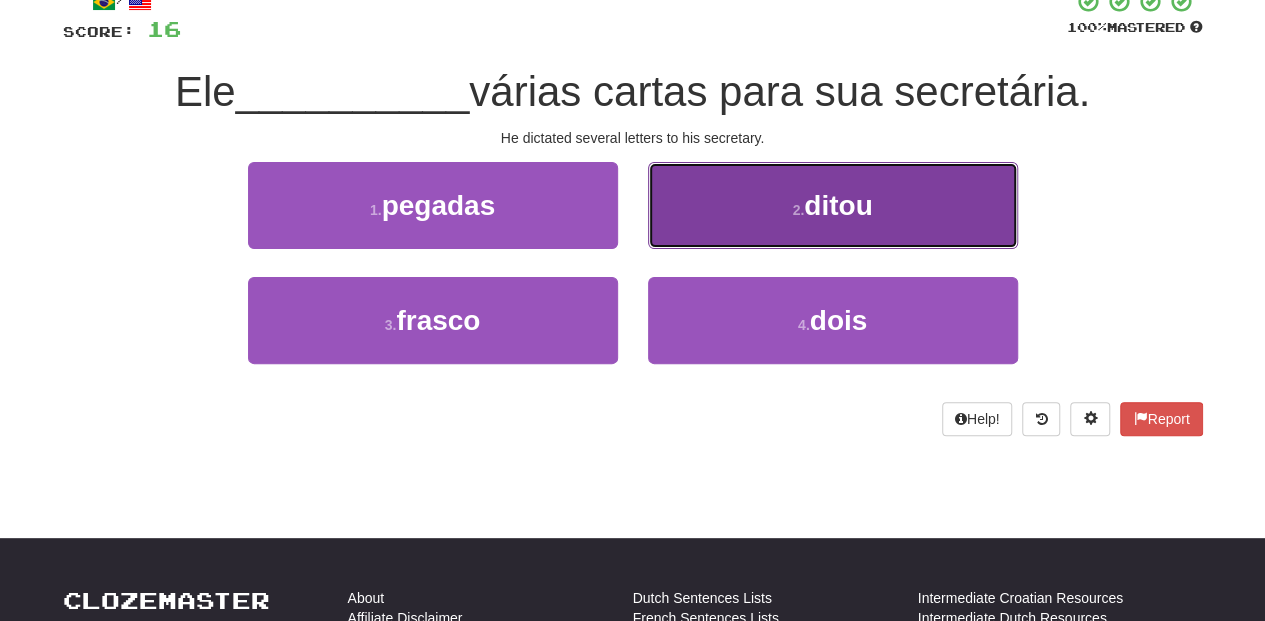 click on "2 .  ditou" at bounding box center [833, 205] 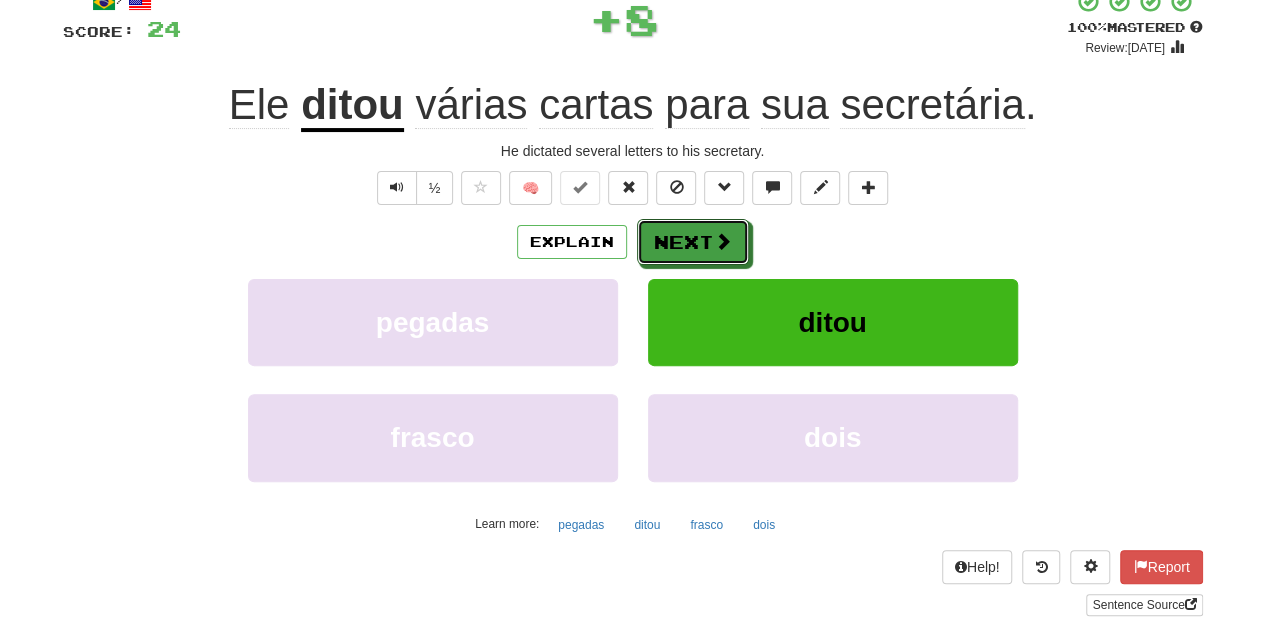 click on "Next" at bounding box center [693, 242] 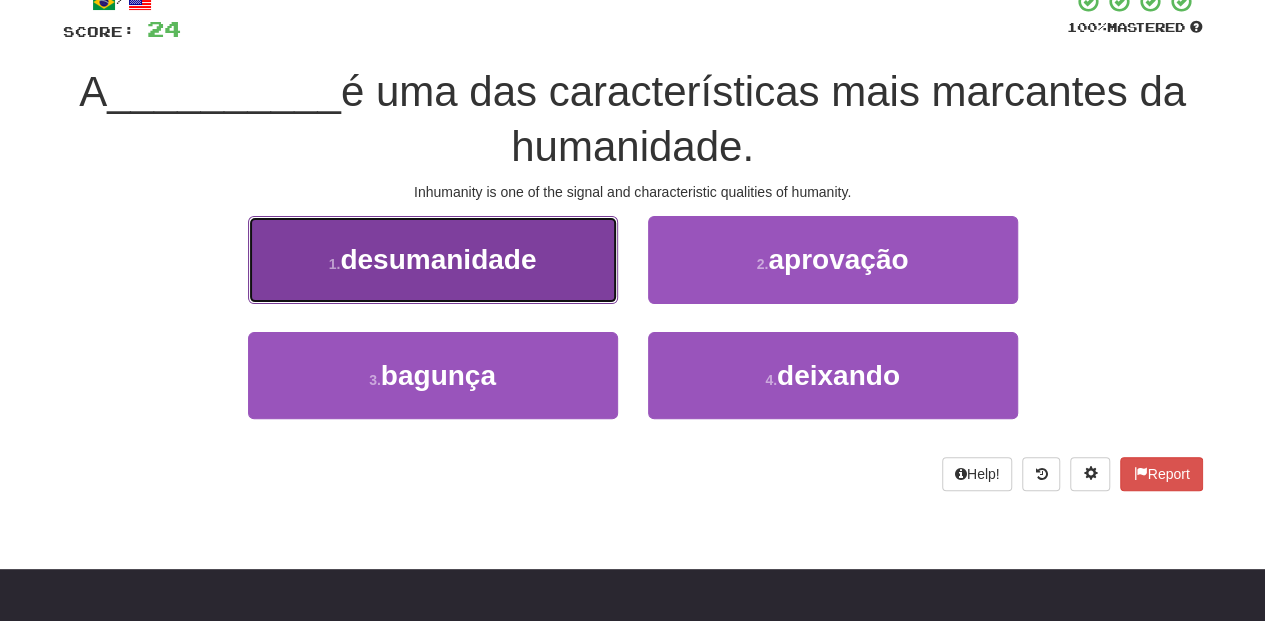 click on "1 .  desumanidade" at bounding box center [433, 259] 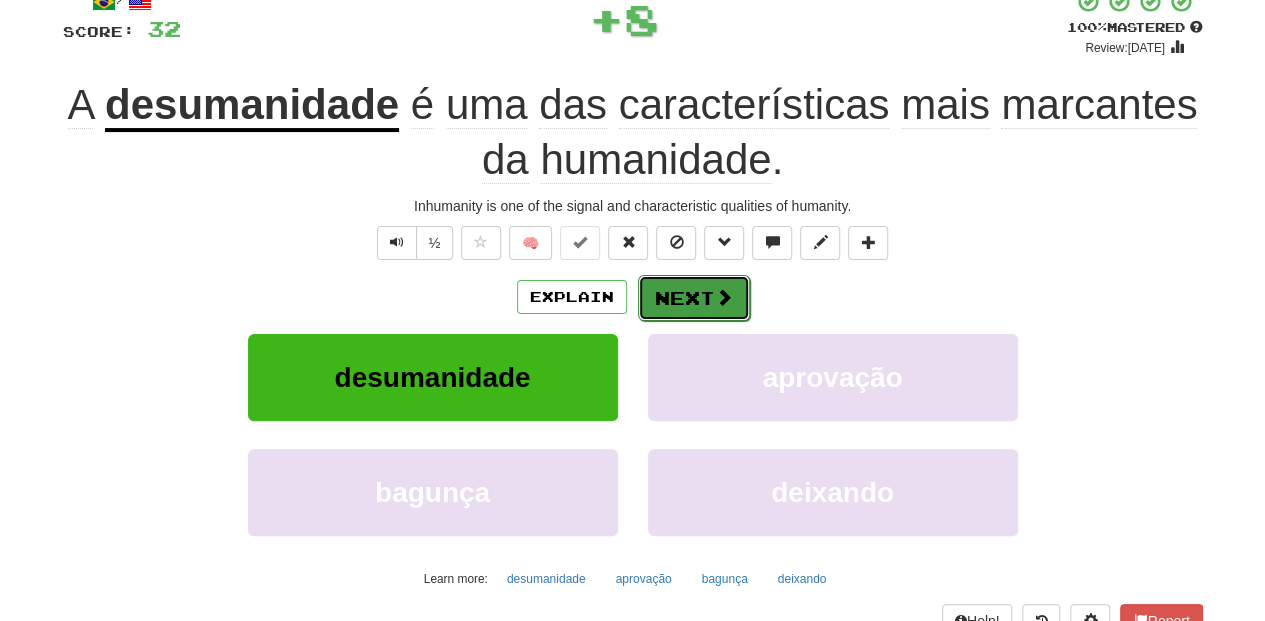 click on "Next" at bounding box center (694, 298) 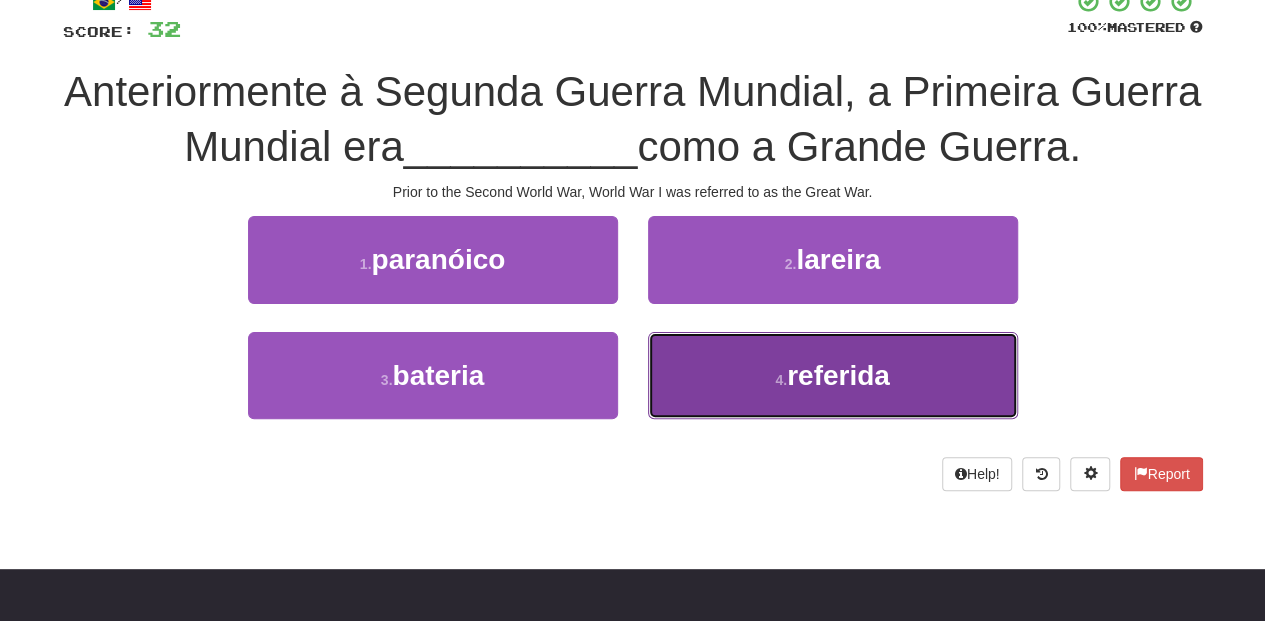 click on "4 .  referida" at bounding box center [833, 375] 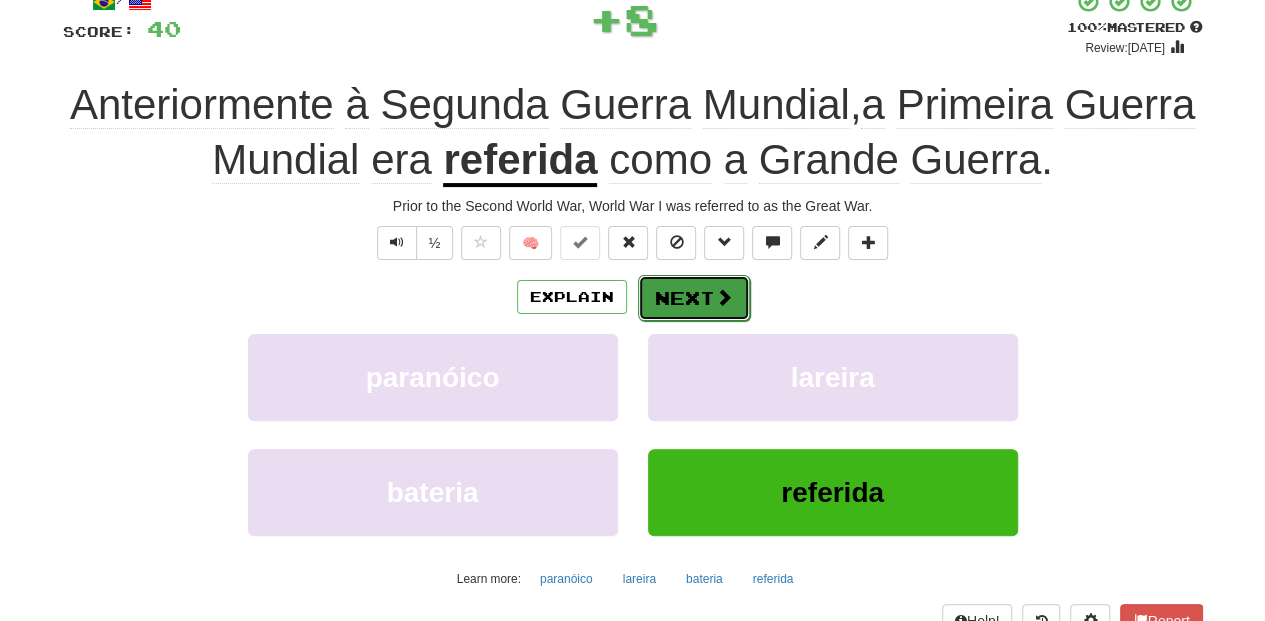 click on "Next" at bounding box center [694, 298] 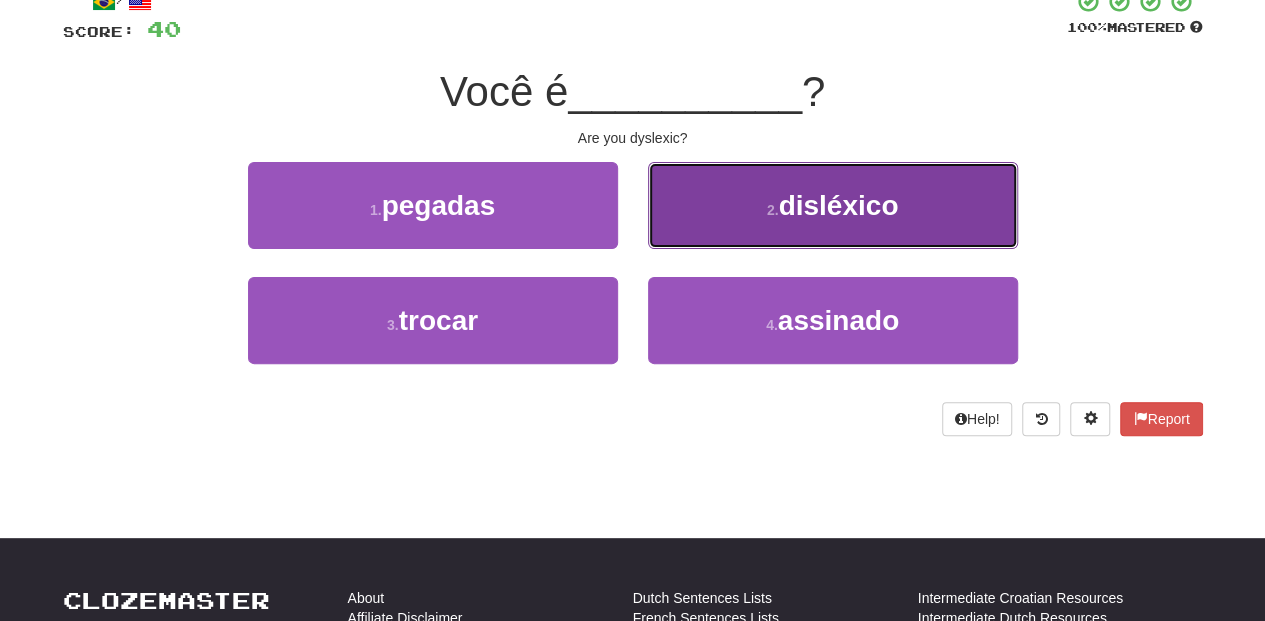click on "2 .  disléxico" at bounding box center (833, 205) 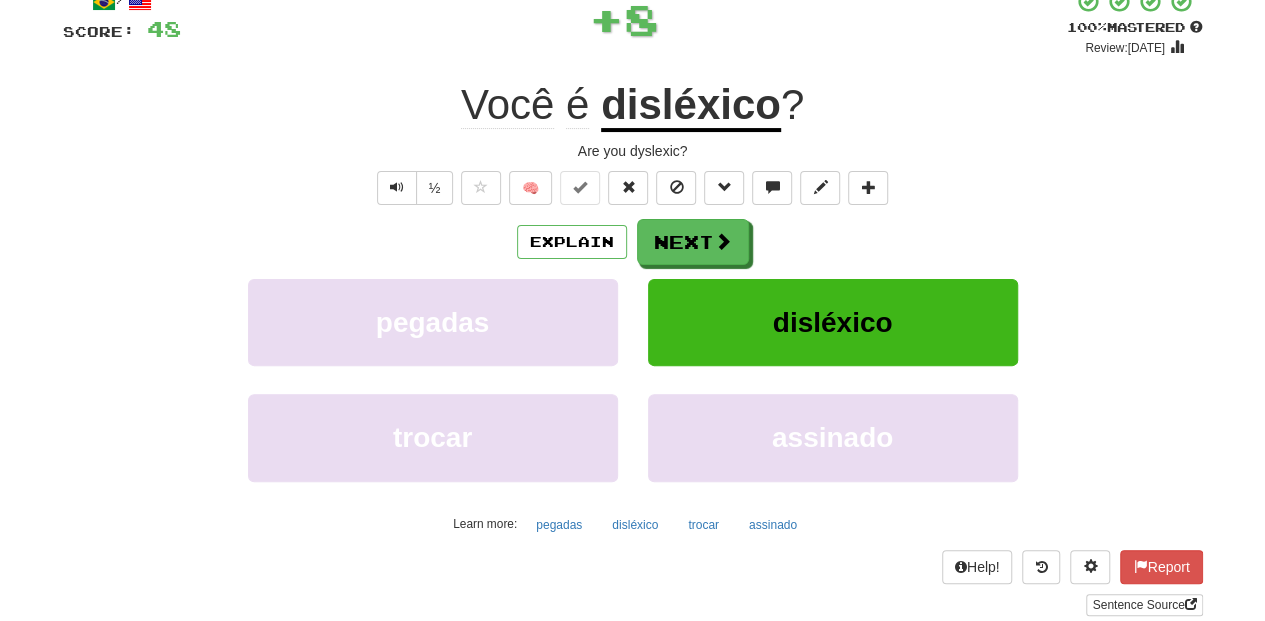 click on "Next" at bounding box center (693, 242) 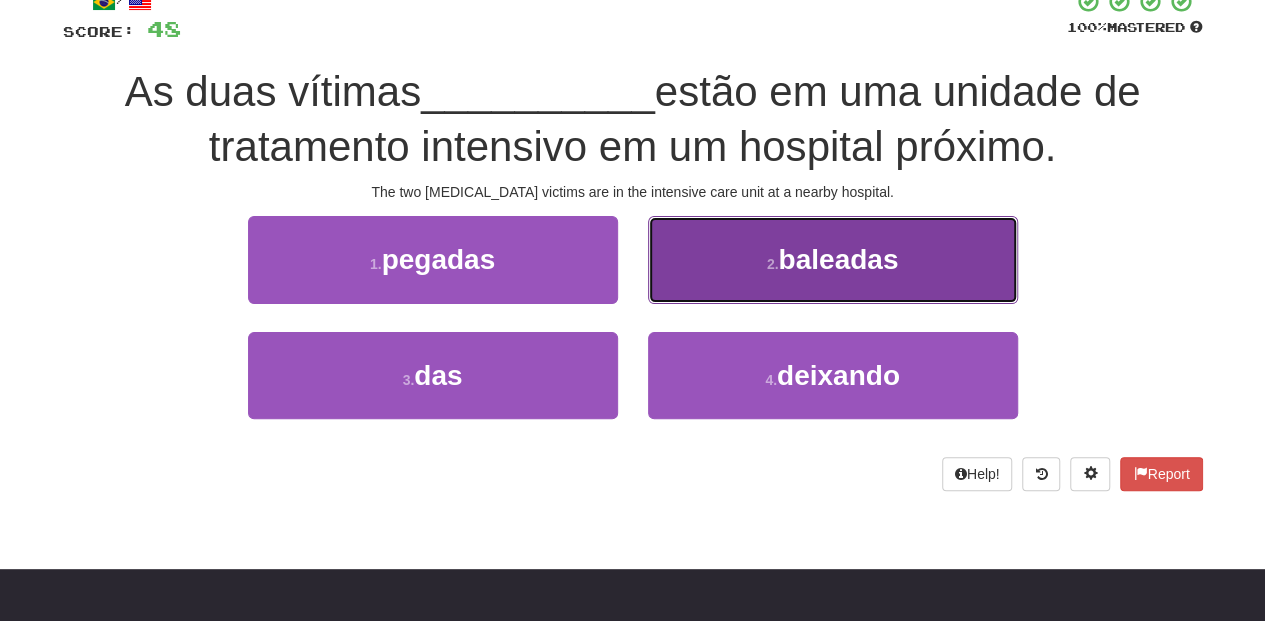 click on "2 .  baleadas" at bounding box center [833, 259] 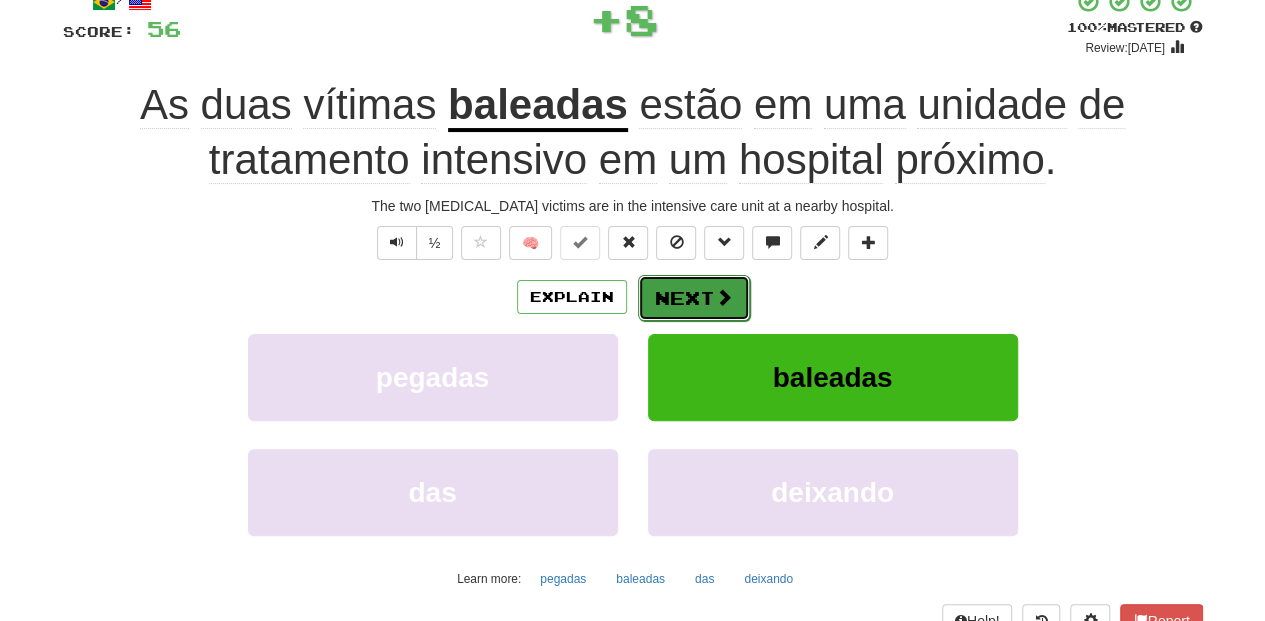 click on "Next" at bounding box center [694, 298] 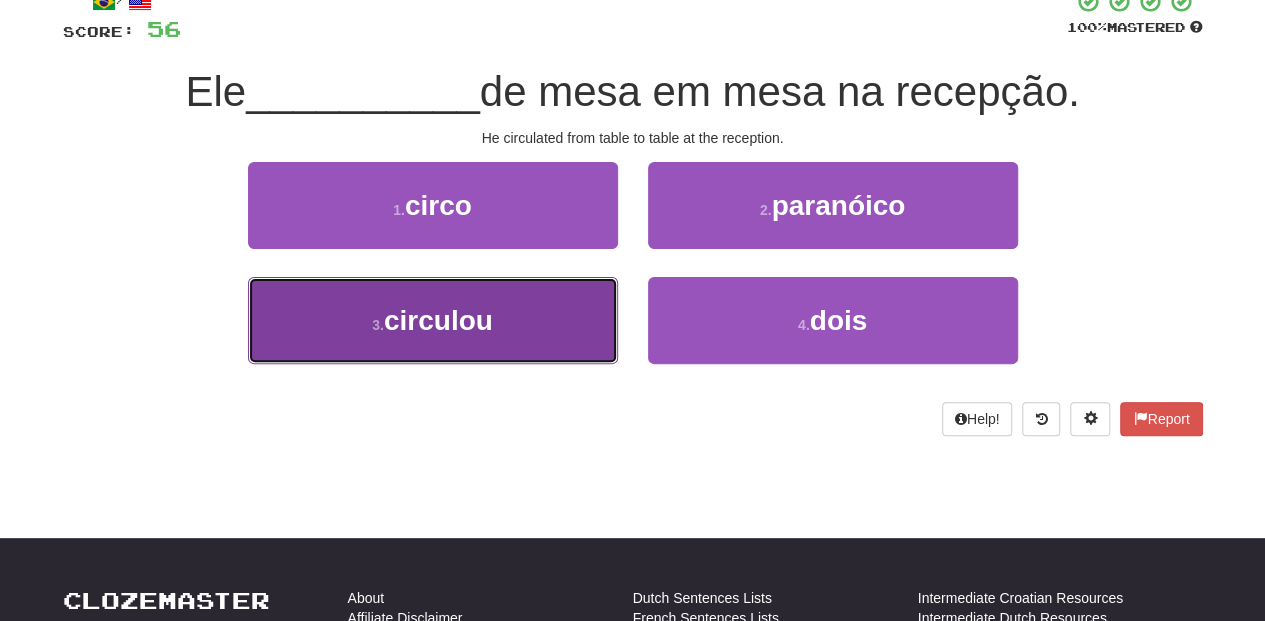 click on "3 .  circulou" at bounding box center [433, 320] 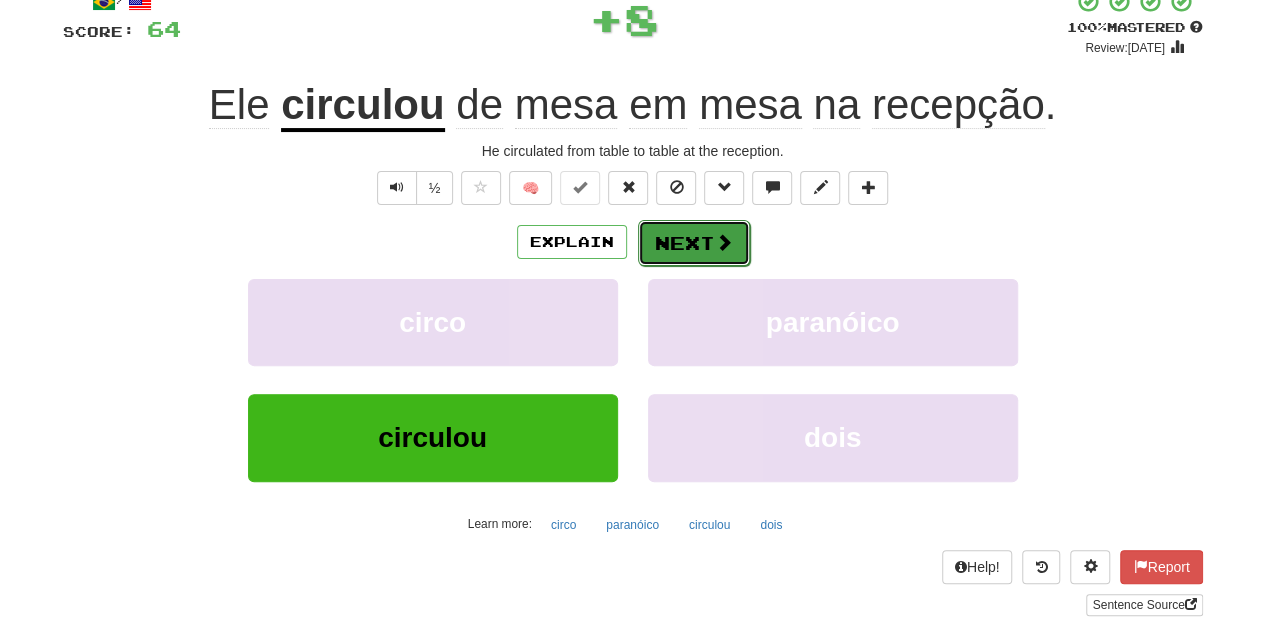 click on "Next" at bounding box center [694, 243] 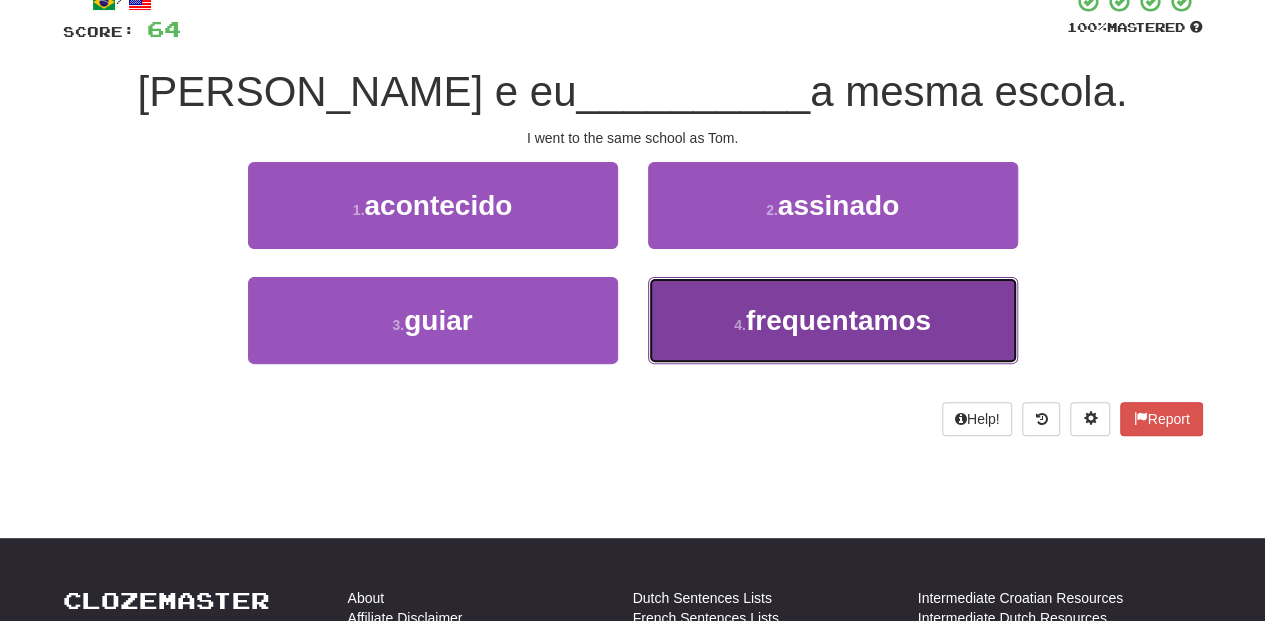 click on "4 .  frequentamos" at bounding box center [833, 320] 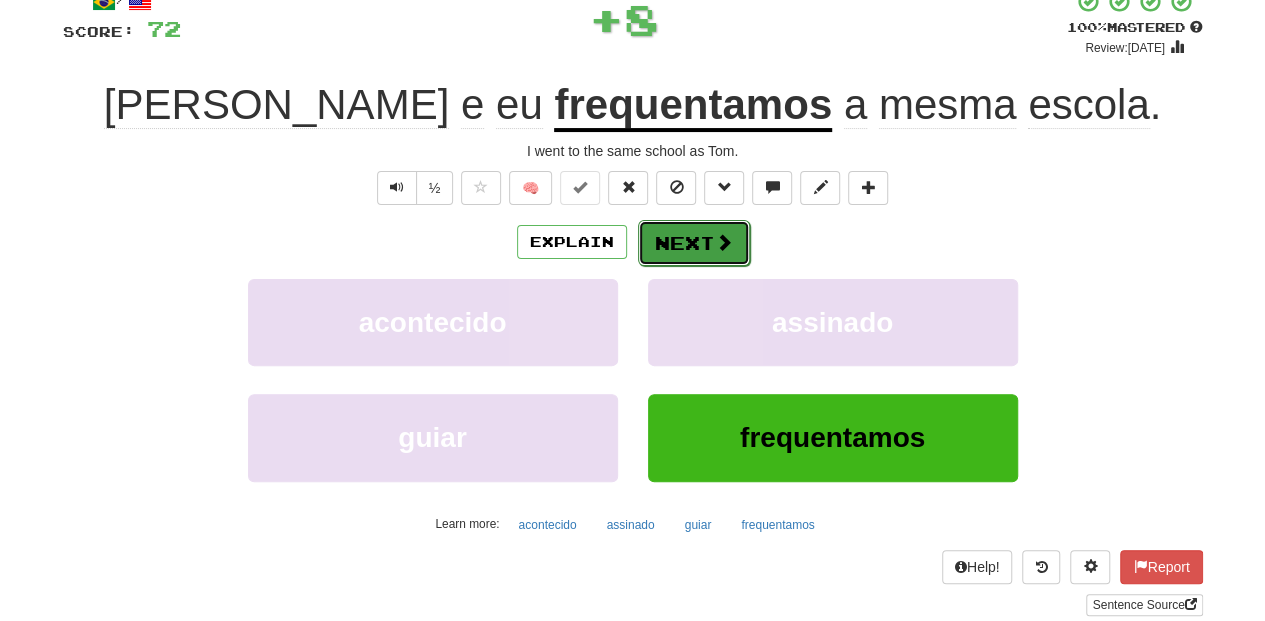 click on "Next" at bounding box center (694, 243) 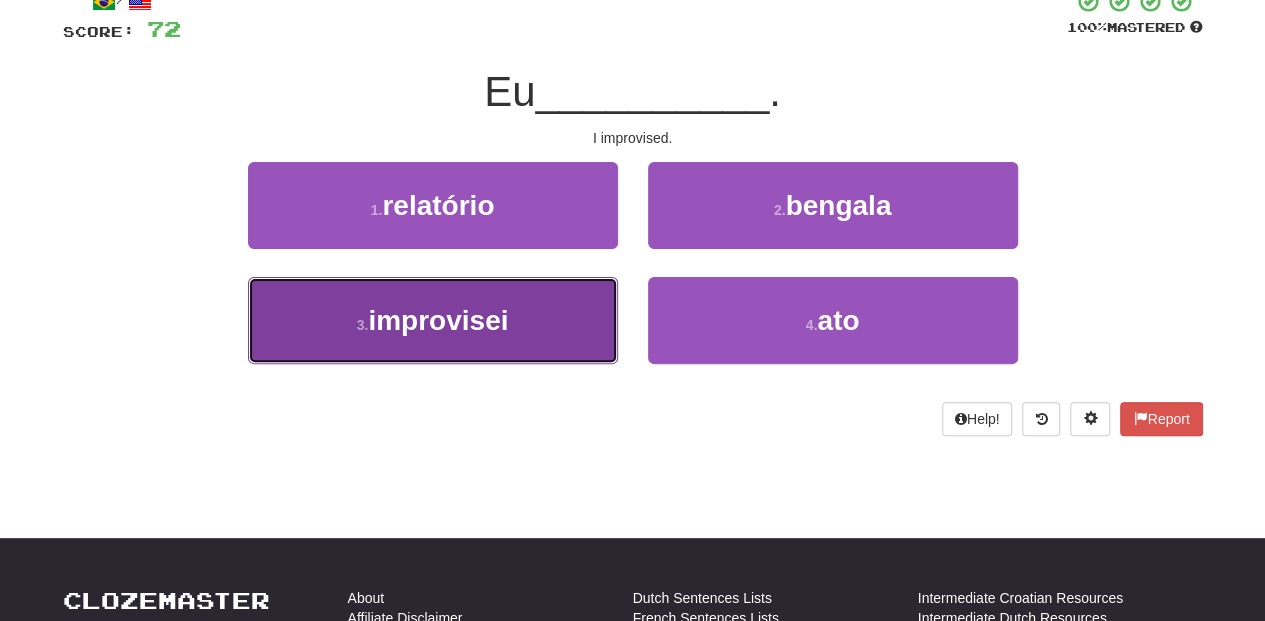 click on "3 .  improvisei" at bounding box center (433, 320) 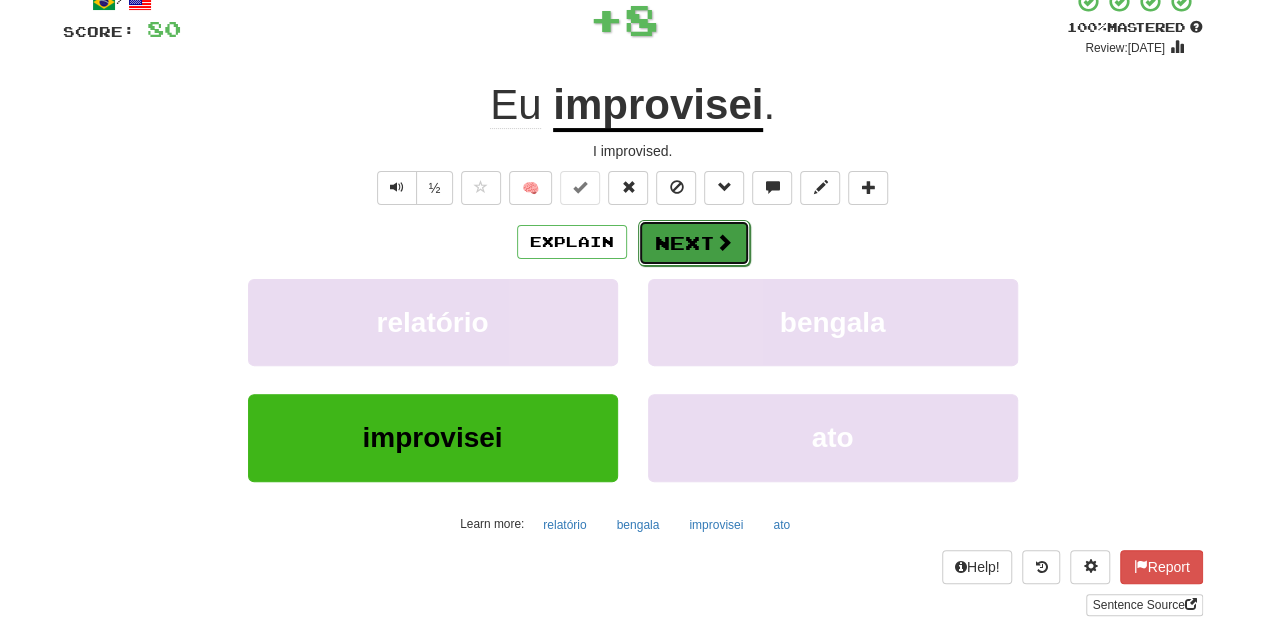 click on "Next" at bounding box center (694, 243) 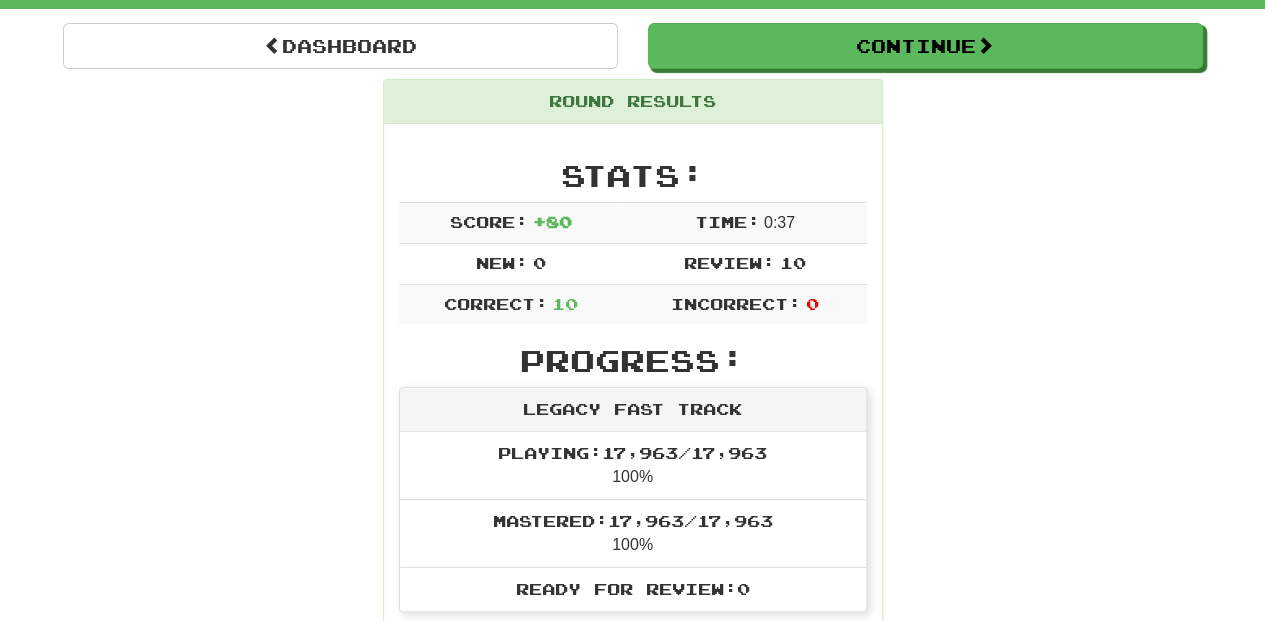 scroll, scrollTop: 87, scrollLeft: 0, axis: vertical 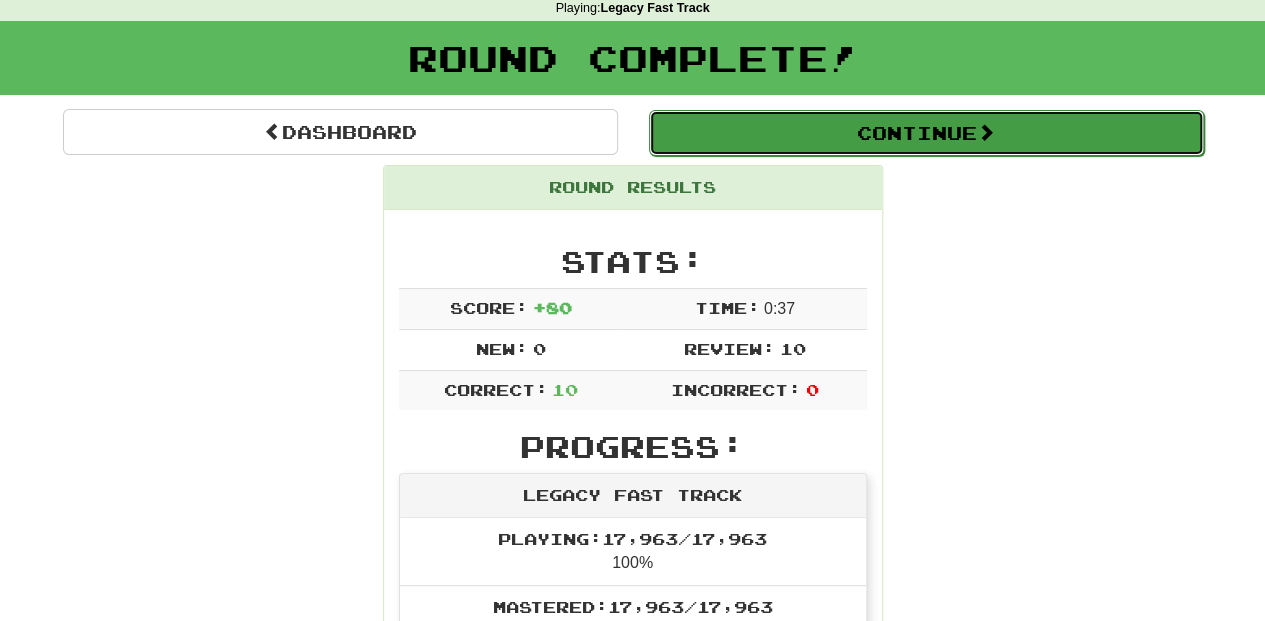 click on "Continue" at bounding box center [926, 133] 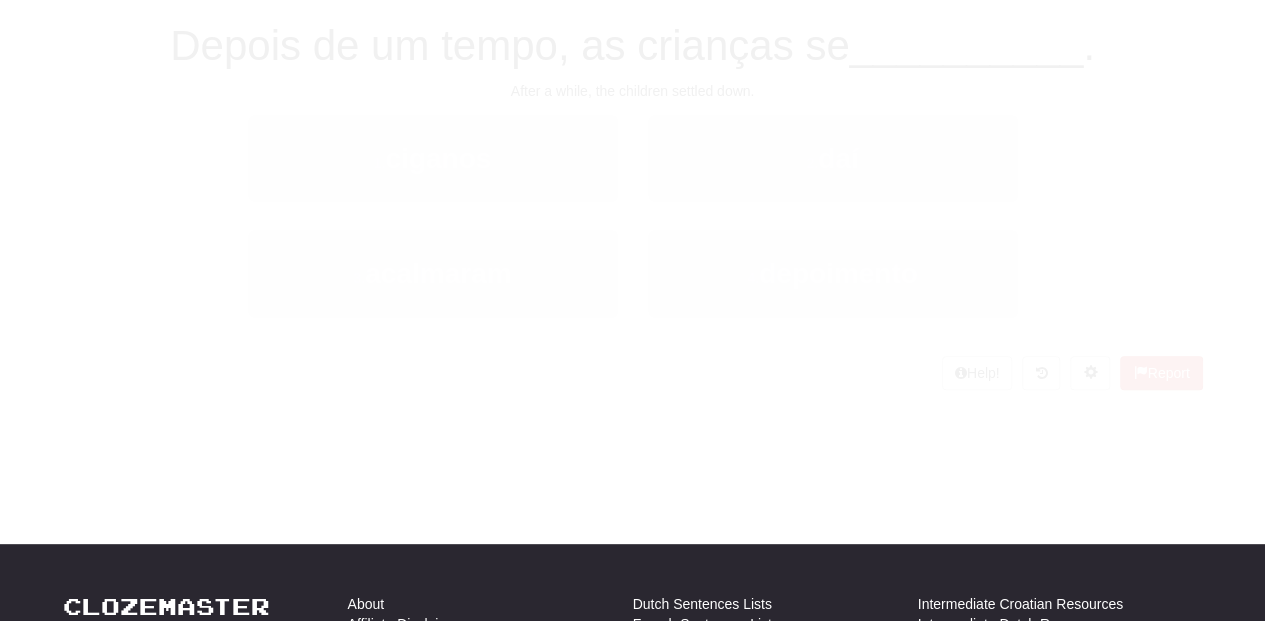 scroll, scrollTop: 87, scrollLeft: 0, axis: vertical 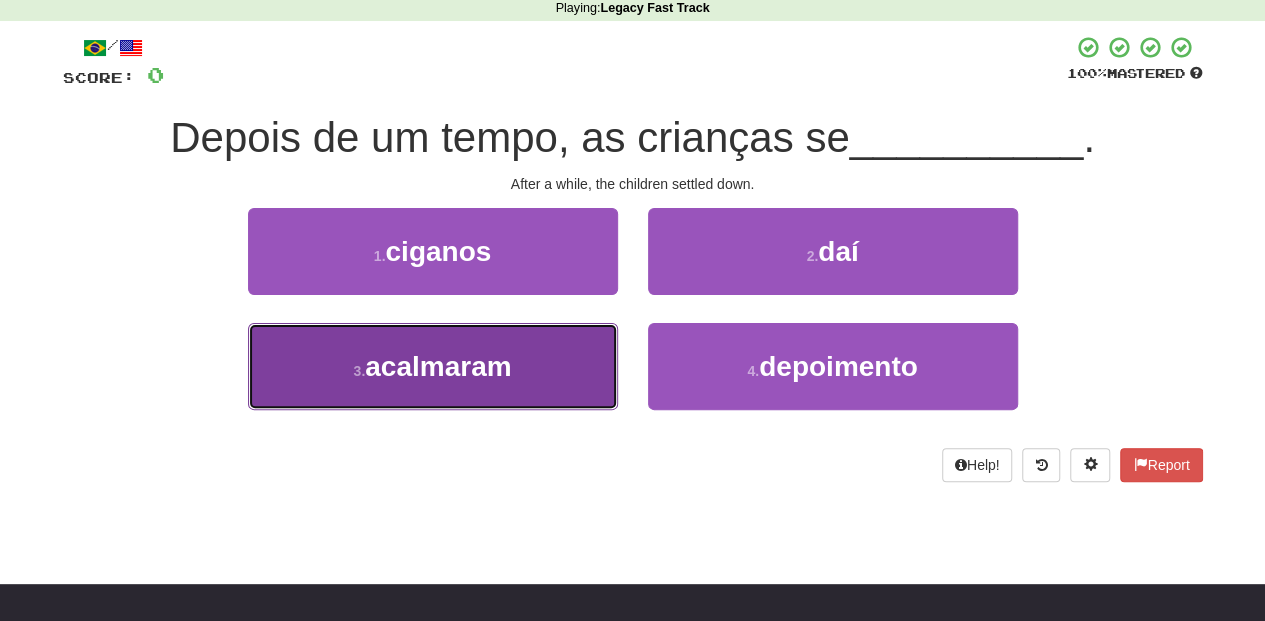 click on "3 .  acalmaram" at bounding box center (433, 366) 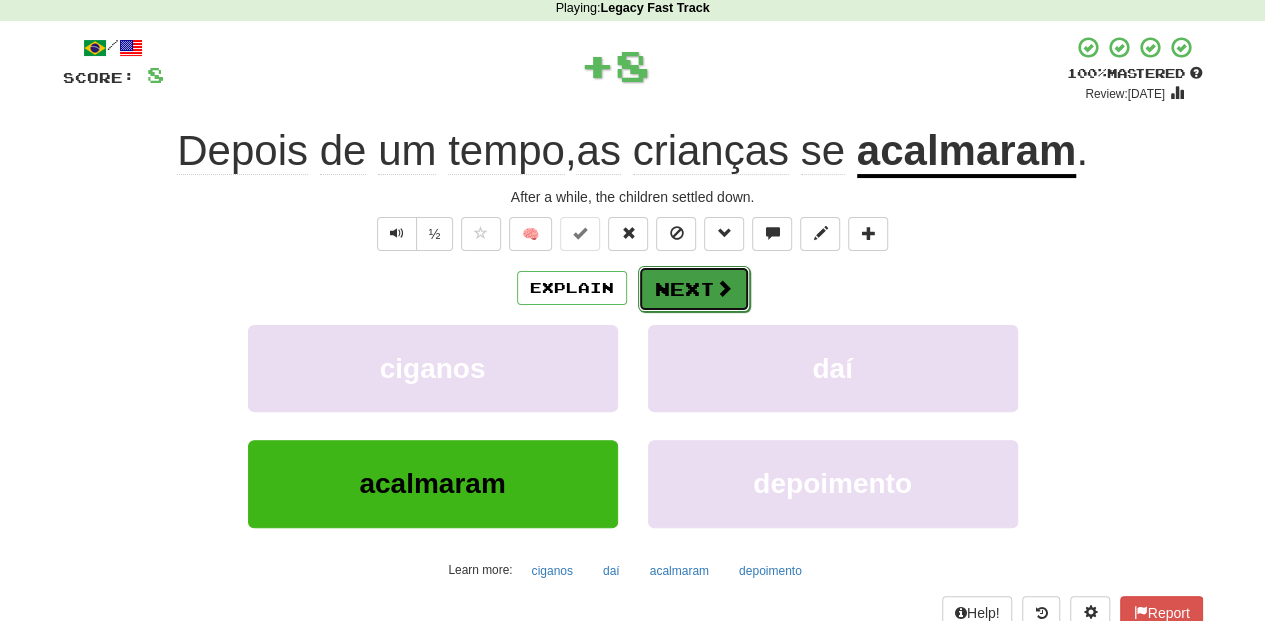 click on "Next" at bounding box center (694, 289) 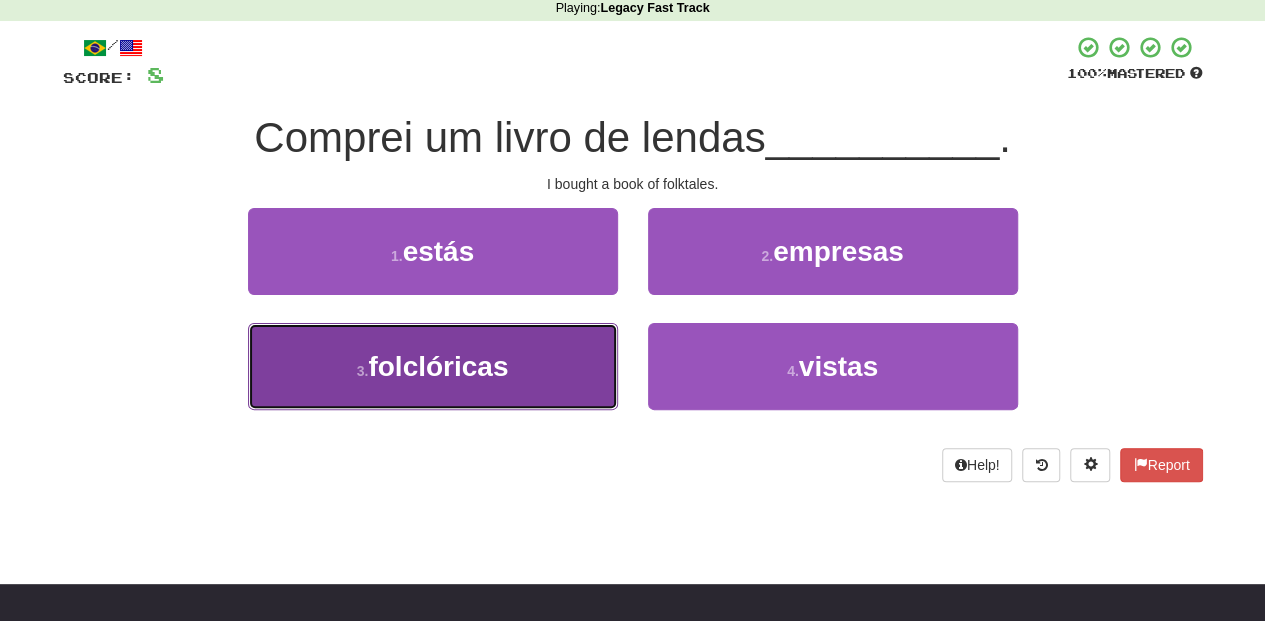 click on "3 .  folclóricas" at bounding box center [433, 366] 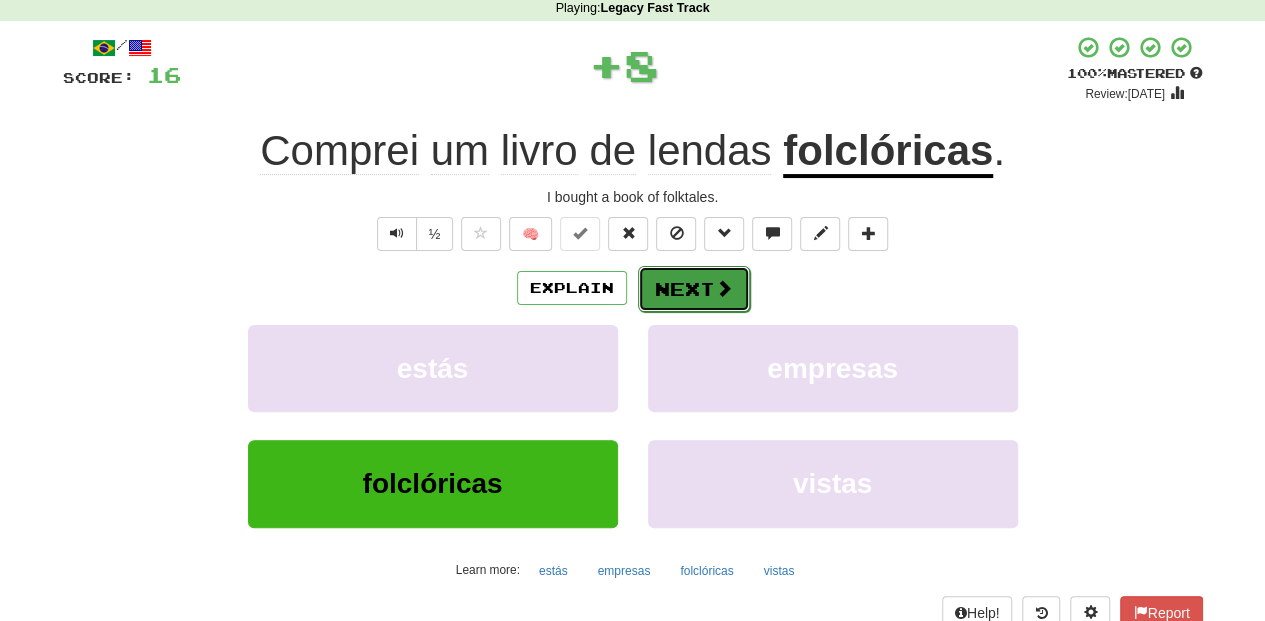 click on "Next" at bounding box center (694, 289) 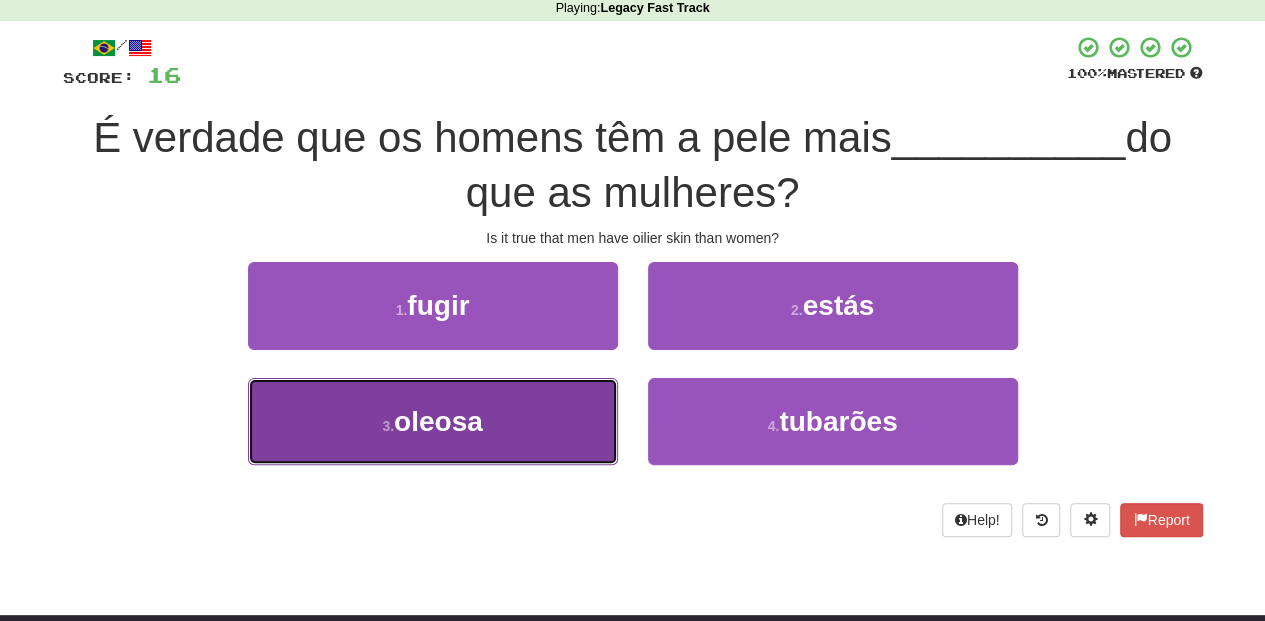 click on "3 .  oleosa" at bounding box center [433, 421] 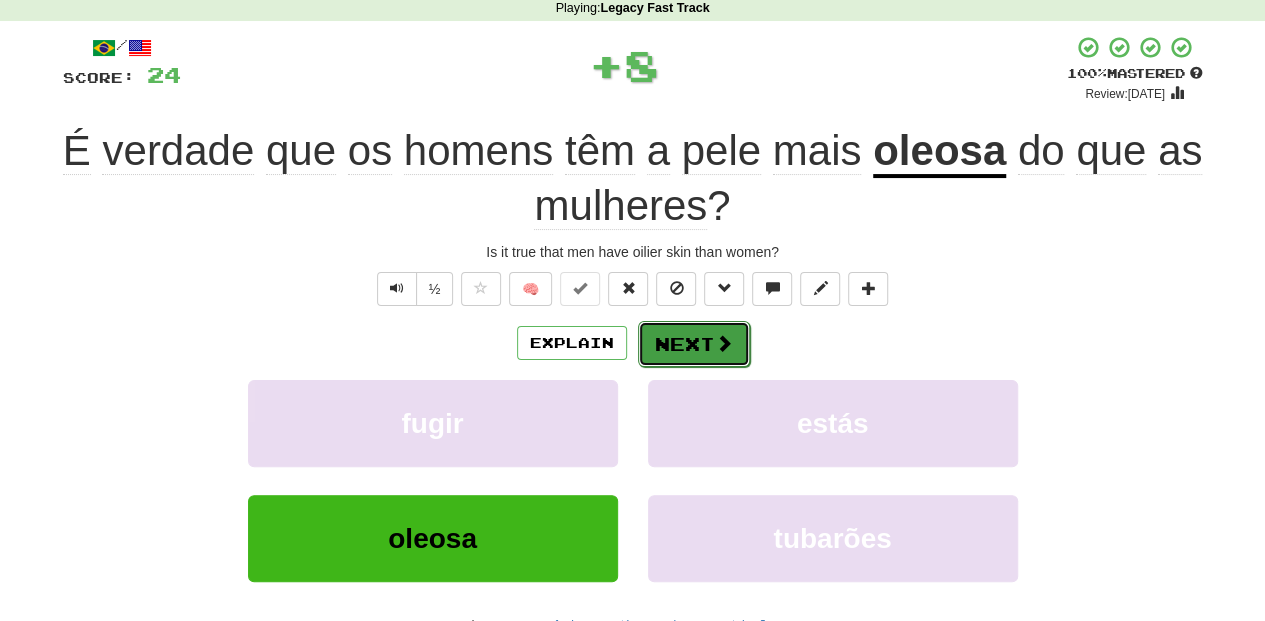 click on "Next" at bounding box center (694, 344) 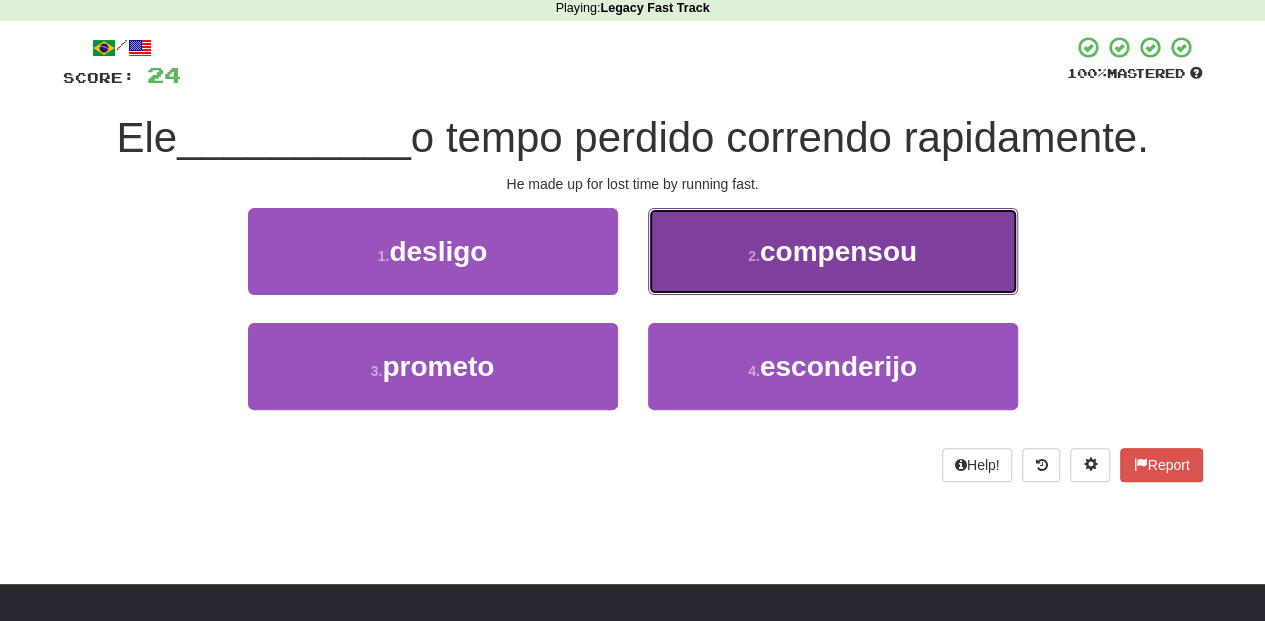 click on "2 .  compensou" at bounding box center (833, 251) 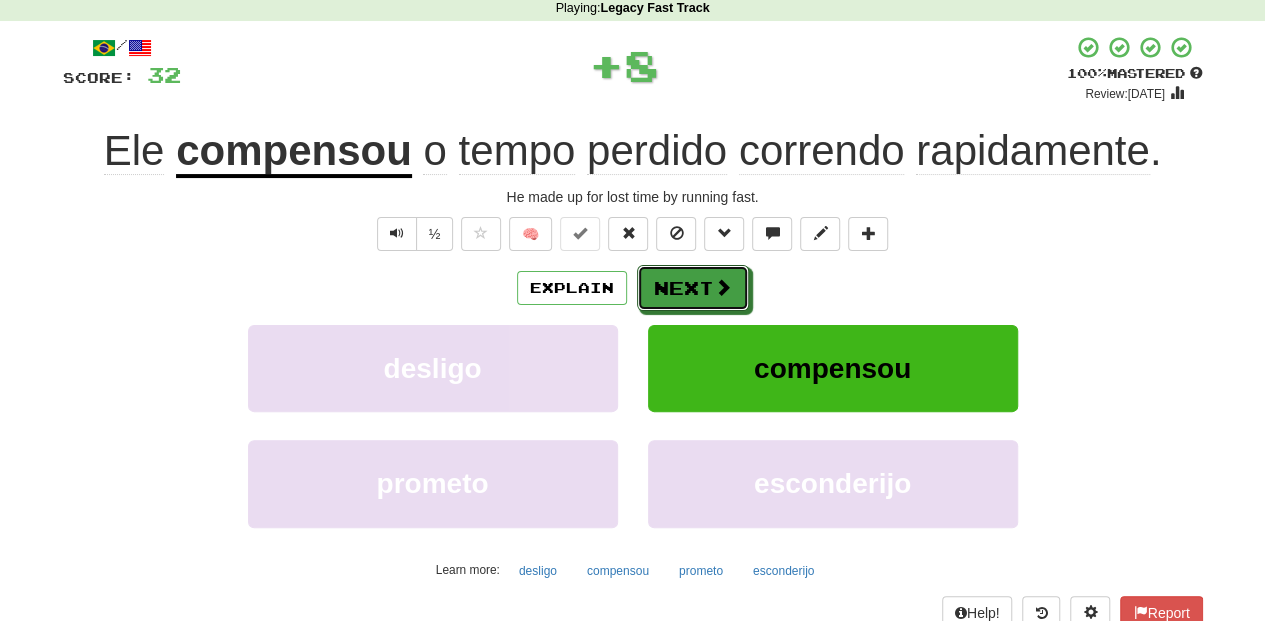 click on "Next" at bounding box center (693, 288) 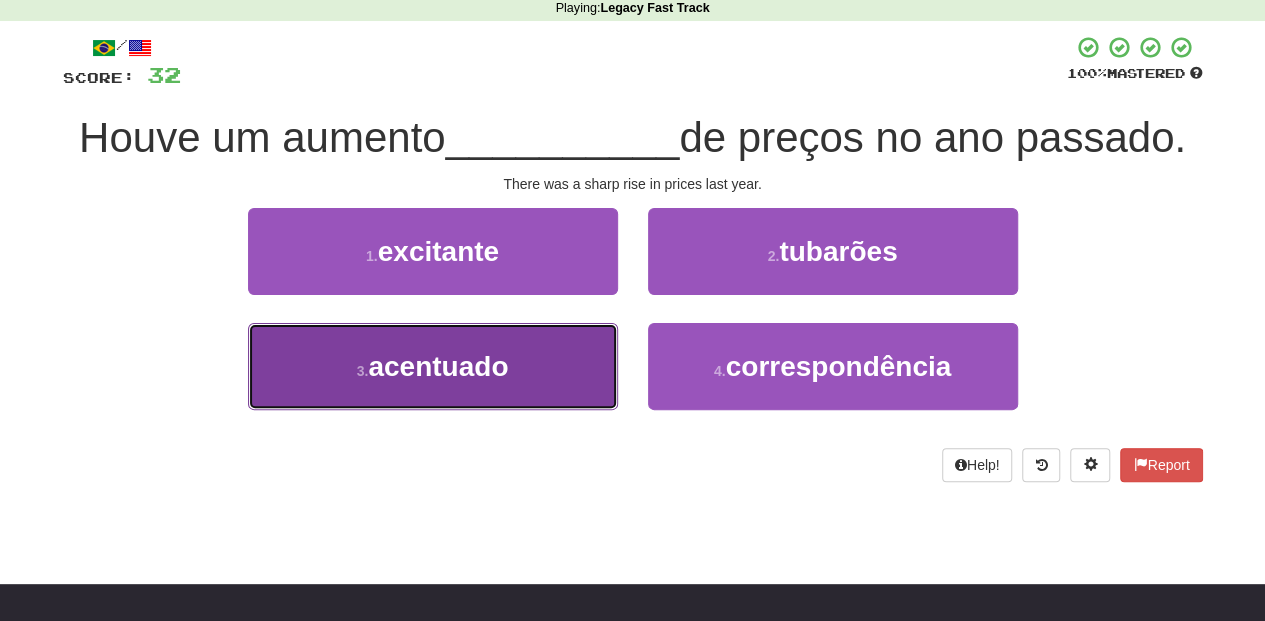 click on "3 .  acentuado" at bounding box center [433, 366] 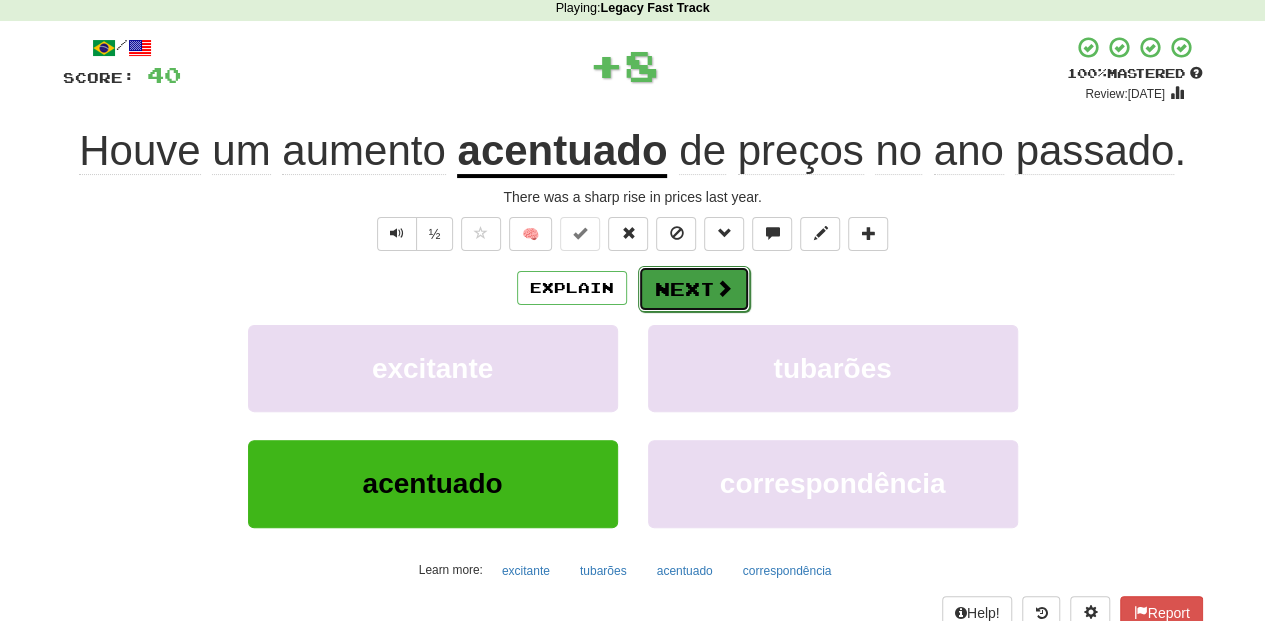 click on "Next" at bounding box center [694, 289] 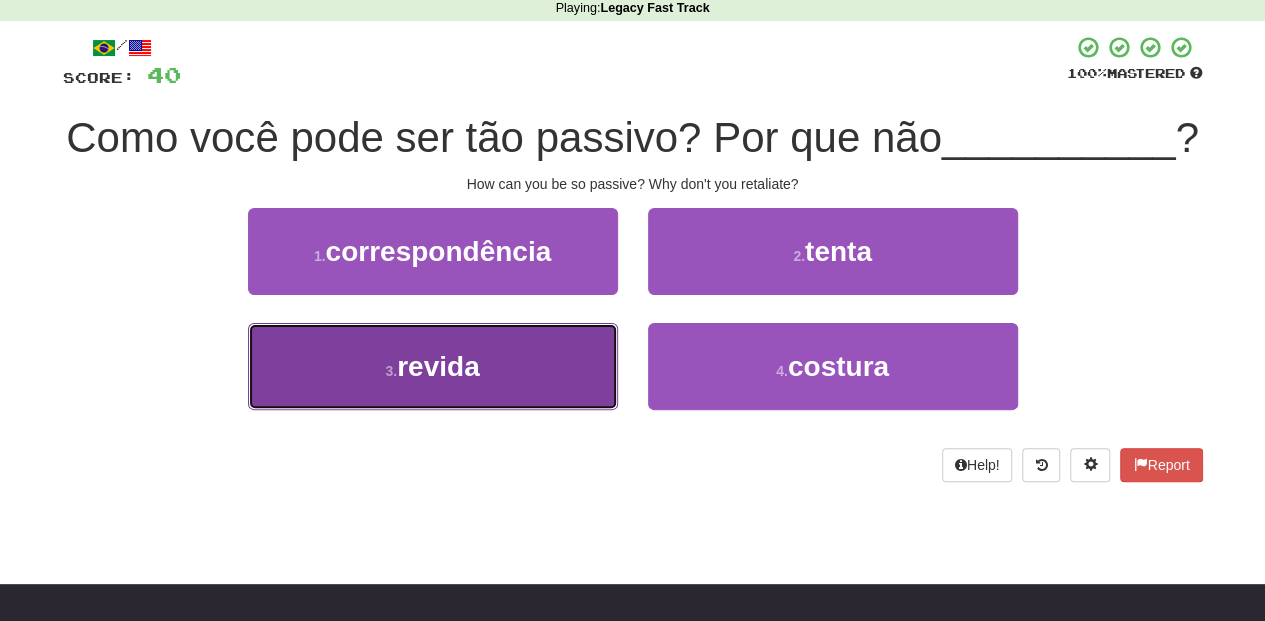 click on "3 .  revida" at bounding box center [433, 366] 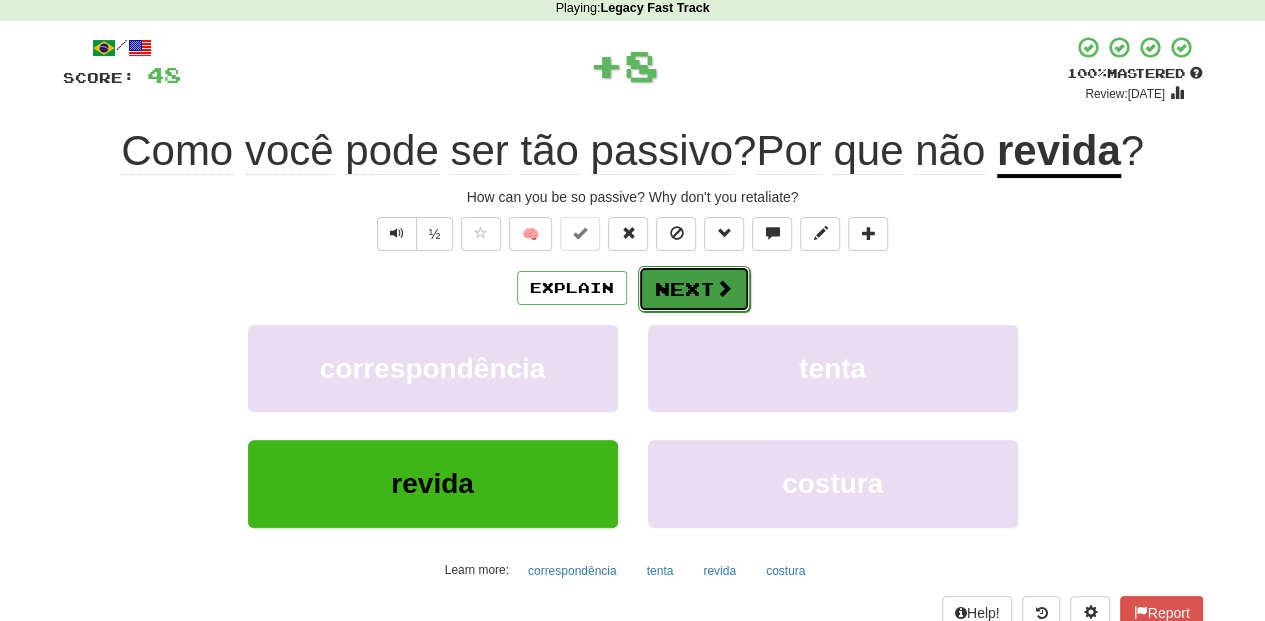 click on "Next" at bounding box center [694, 289] 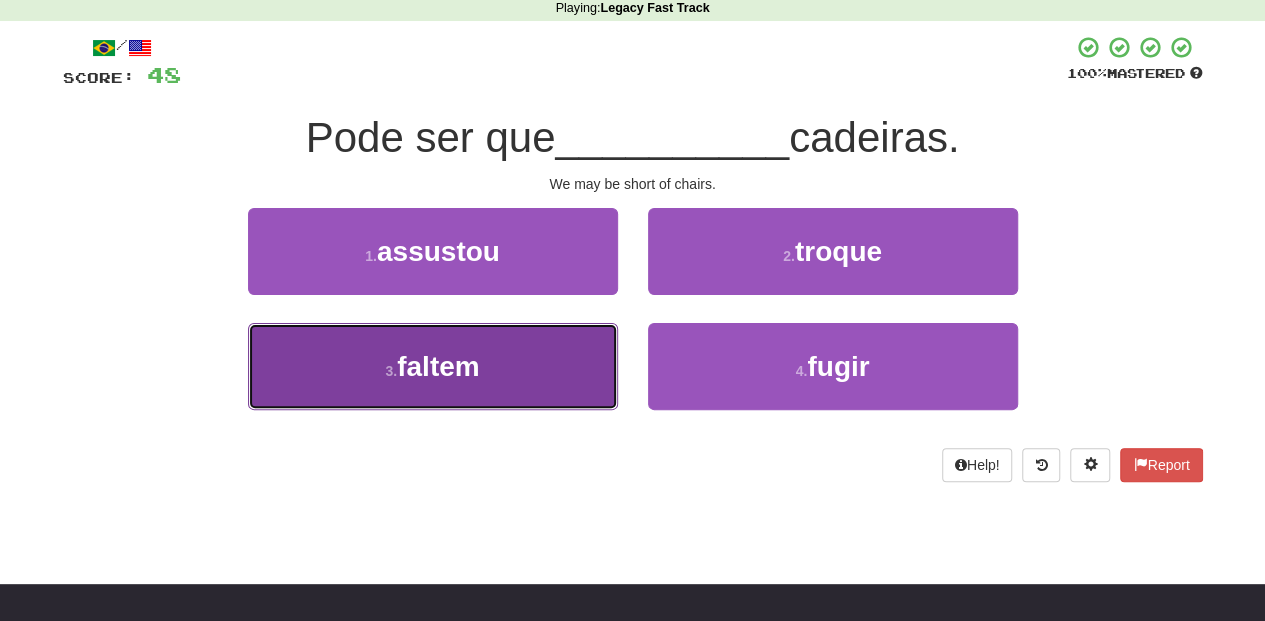 click on "3 .  faltem" at bounding box center (433, 366) 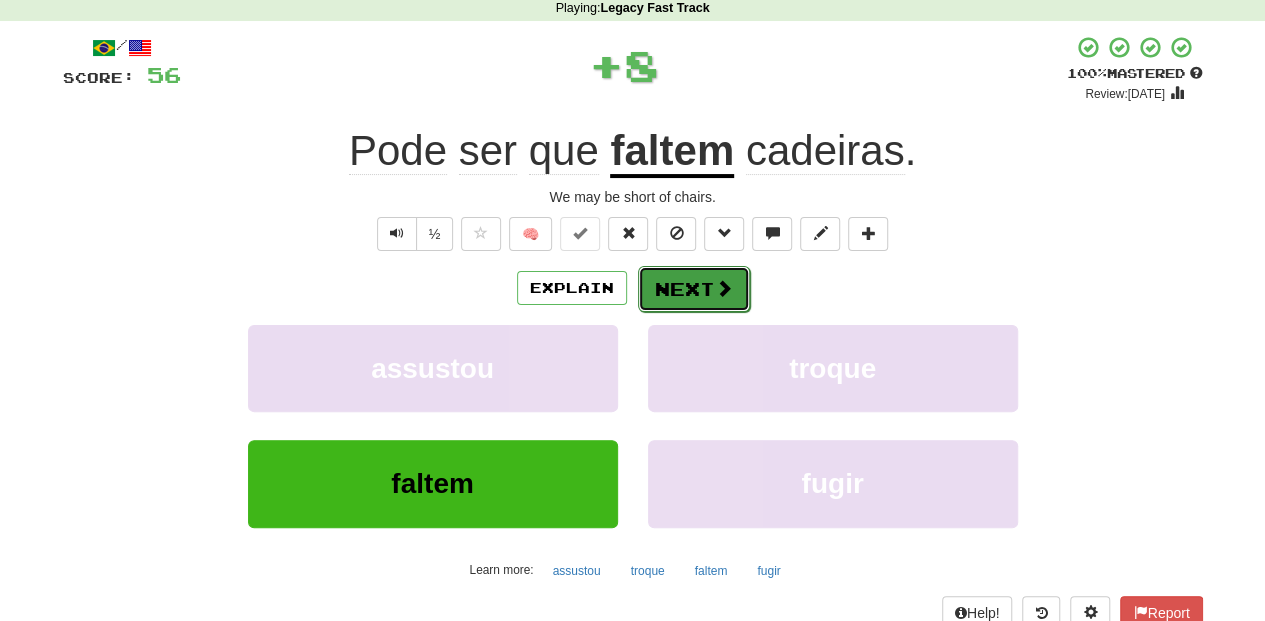 click on "Next" at bounding box center (694, 289) 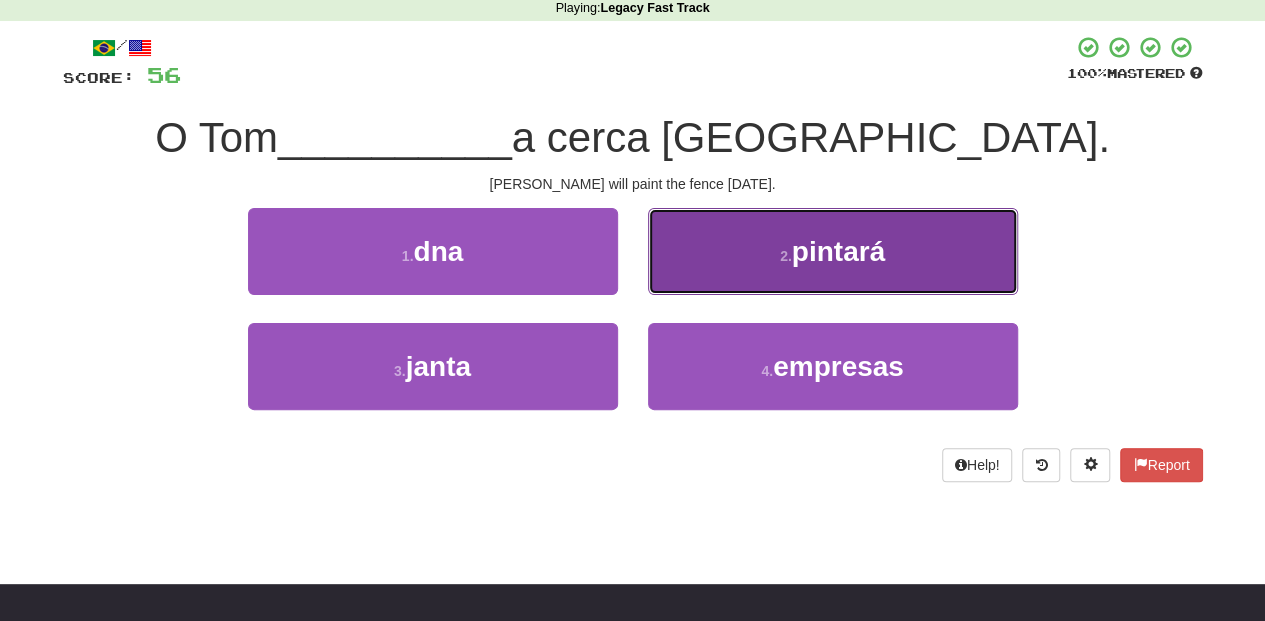 click on "2 .  pintará" at bounding box center [833, 251] 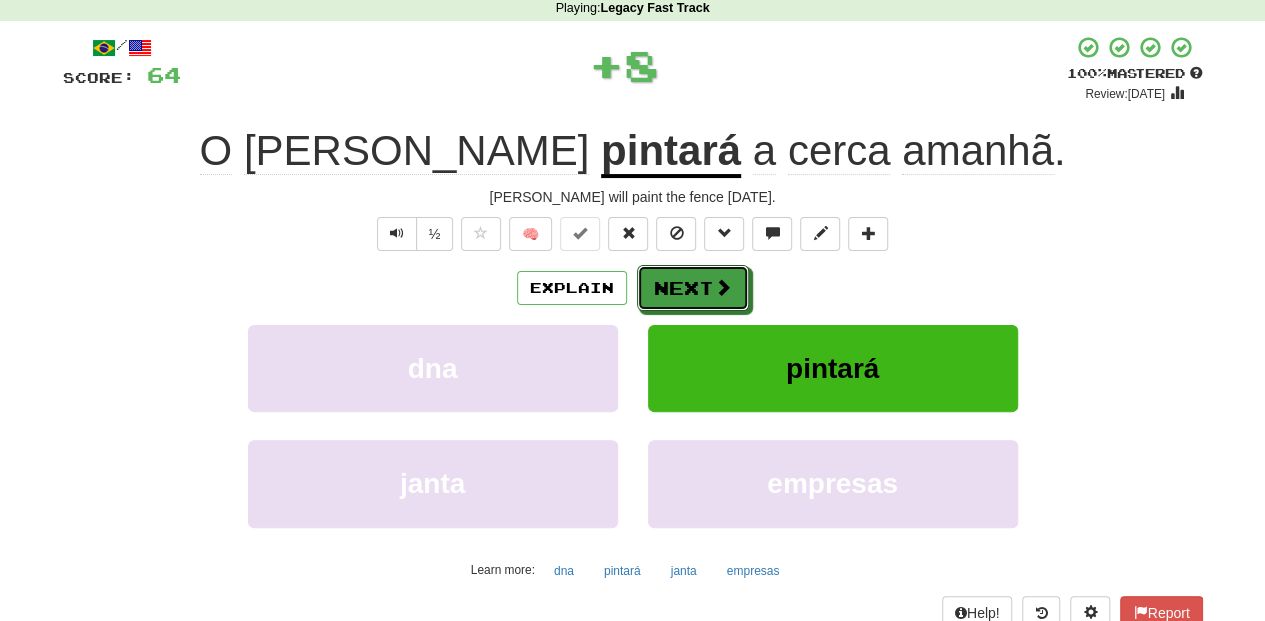 click on "Next" at bounding box center (693, 288) 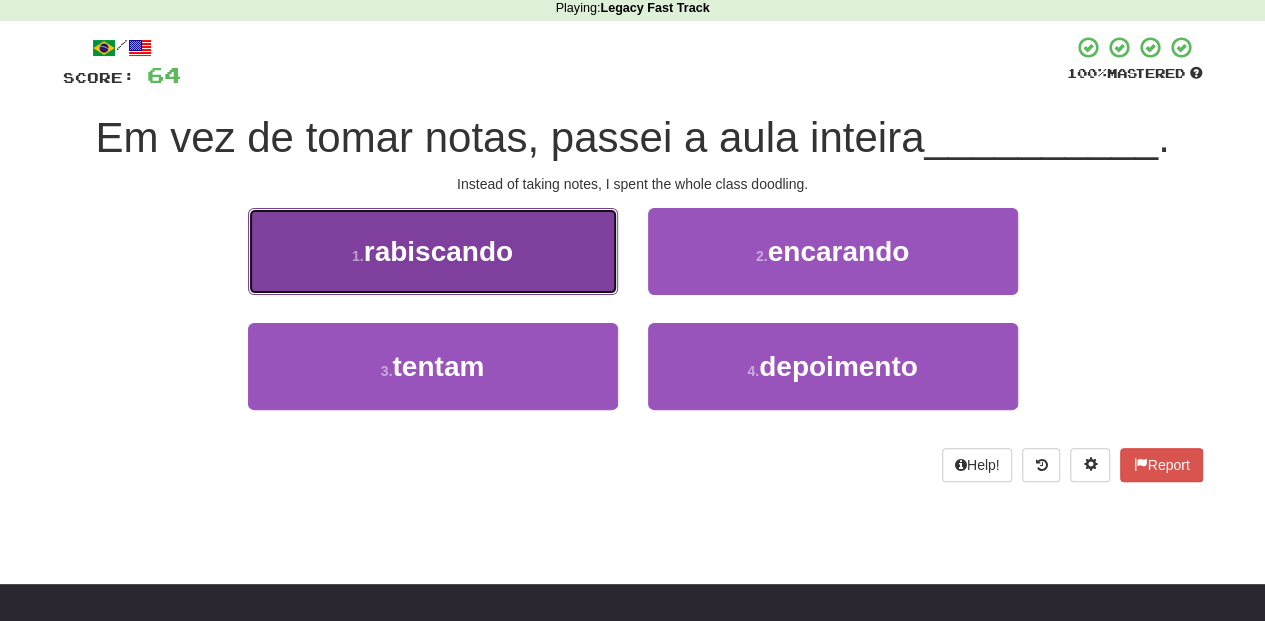 click on "1 .  rabiscando" at bounding box center [433, 251] 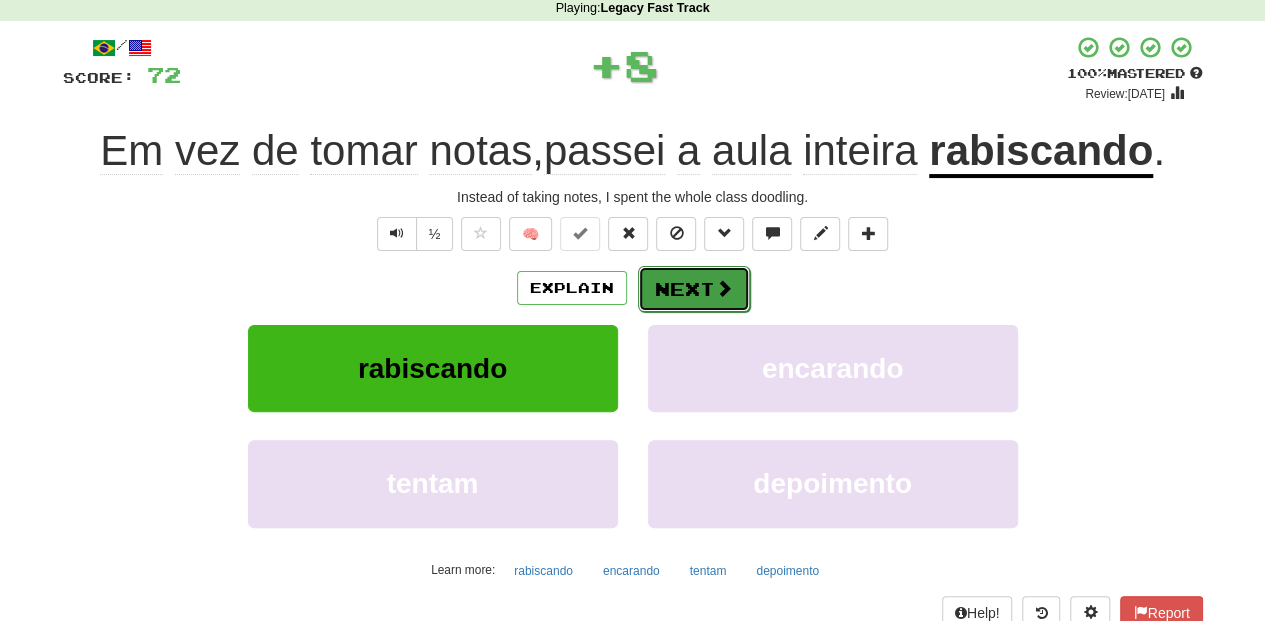 click on "Next" at bounding box center (694, 289) 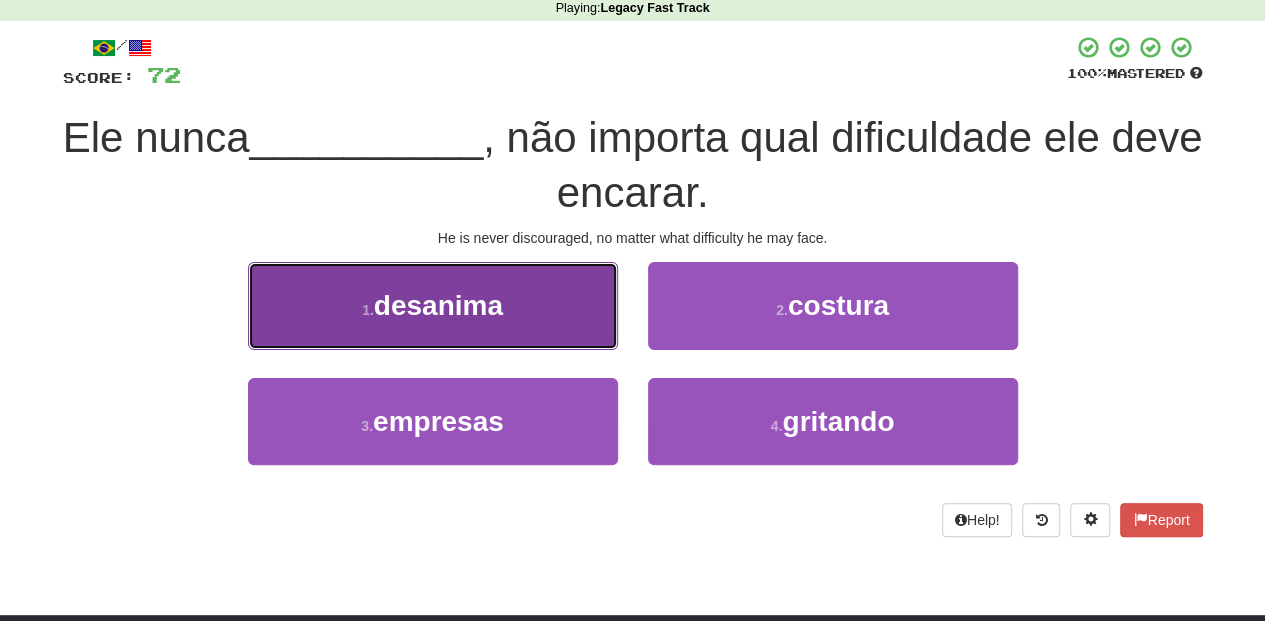 click on "1 .  desanima" at bounding box center [433, 305] 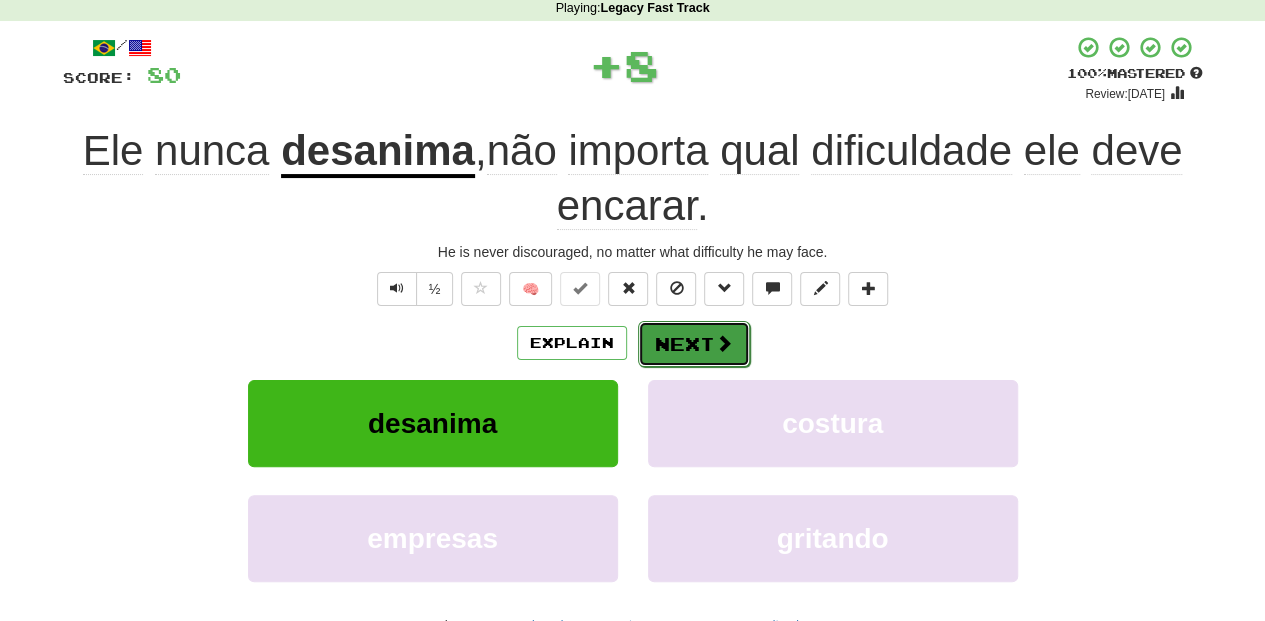 click on "Next" at bounding box center (694, 344) 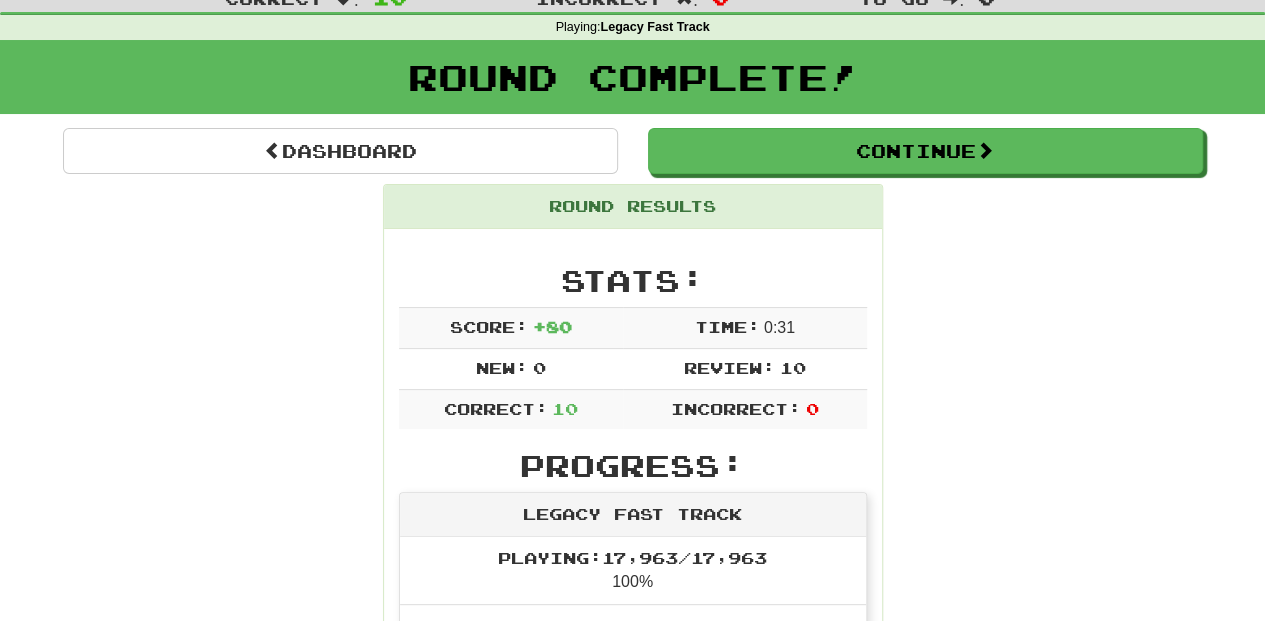 scroll, scrollTop: 20, scrollLeft: 0, axis: vertical 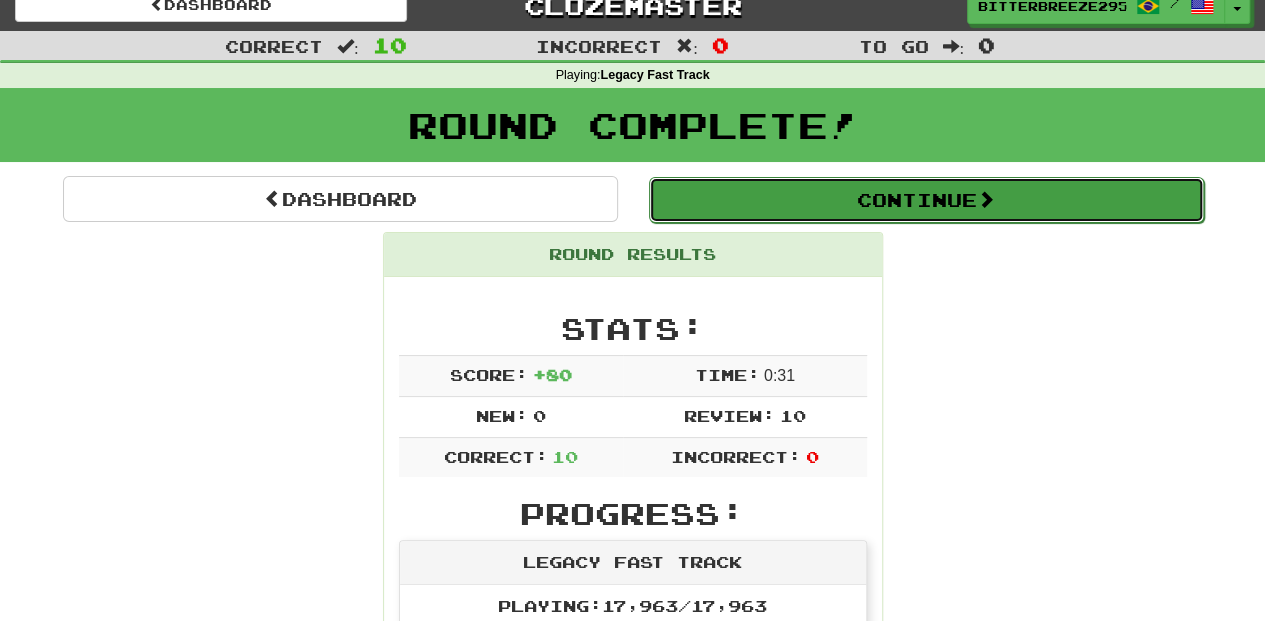 click on "Continue" at bounding box center [926, 200] 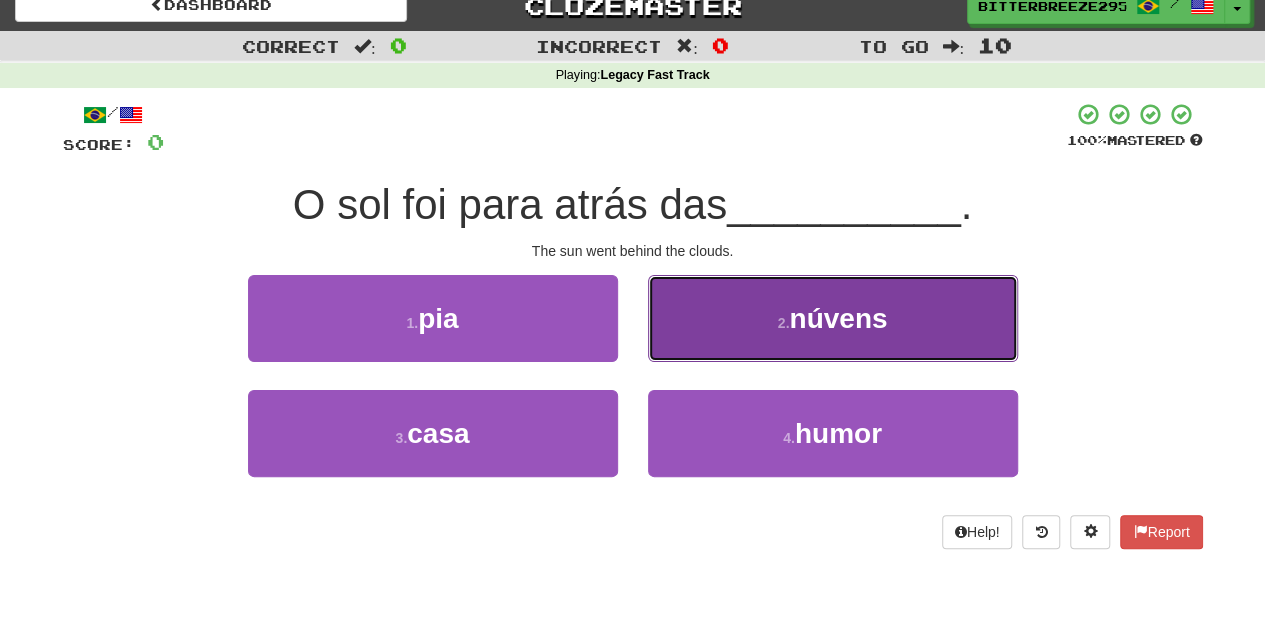 click on "2 .  núvens" at bounding box center (833, 318) 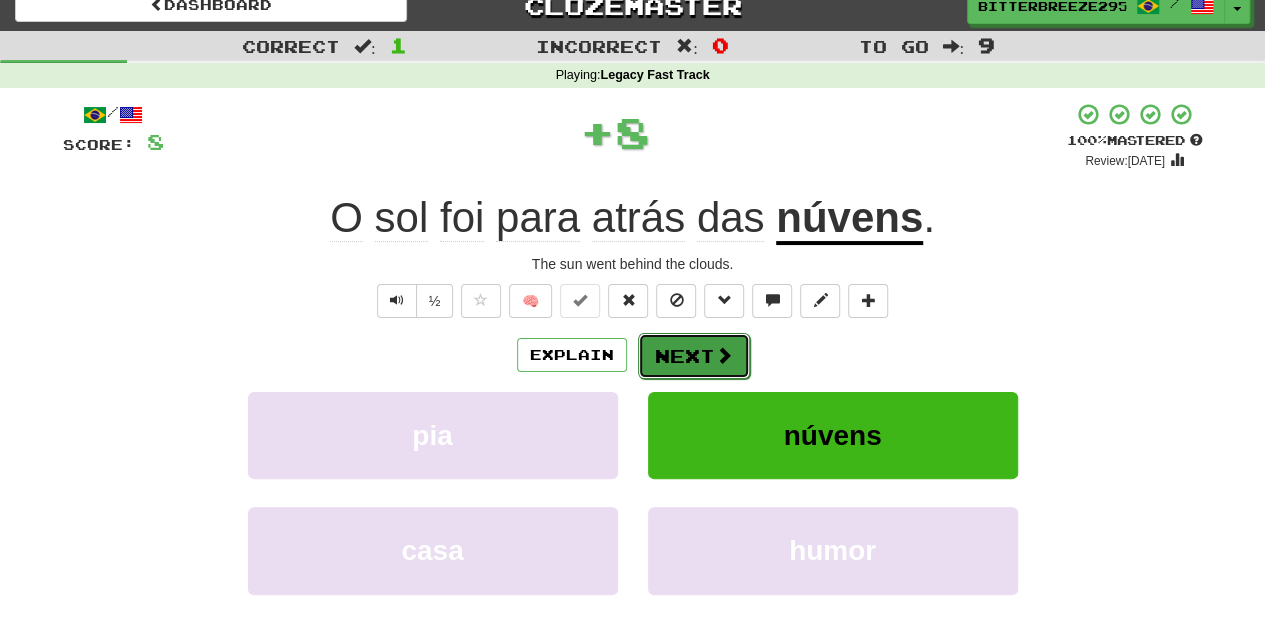 click on "Next" at bounding box center (694, 356) 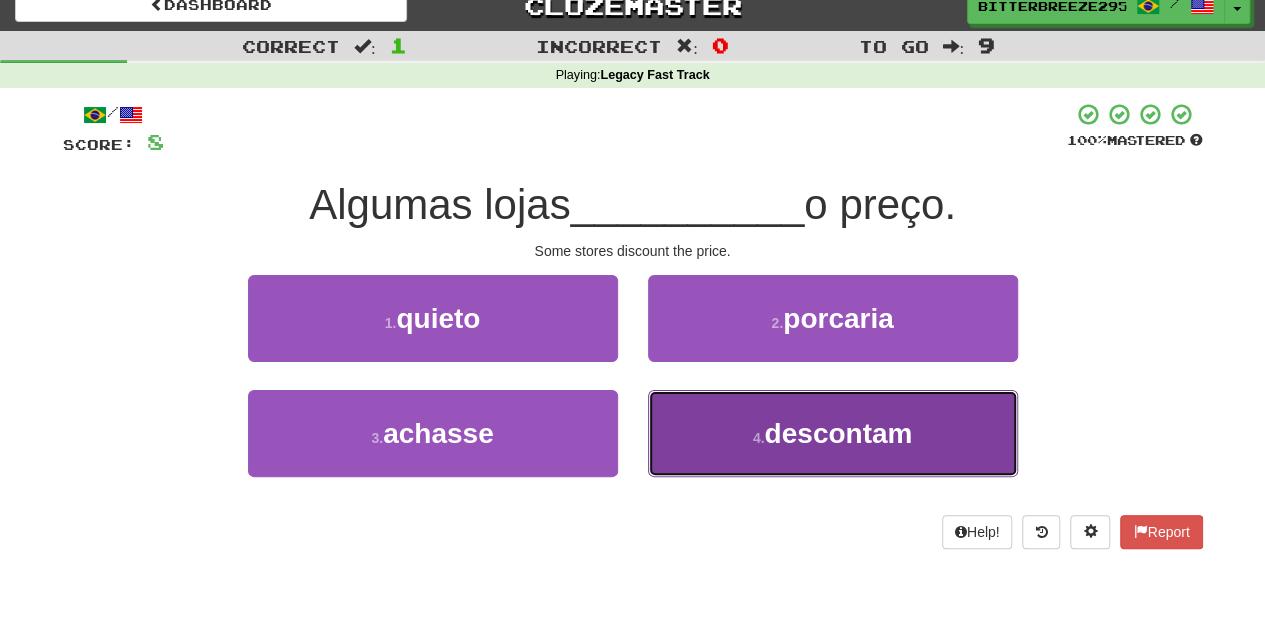 click on "4 .  descontam" at bounding box center (833, 433) 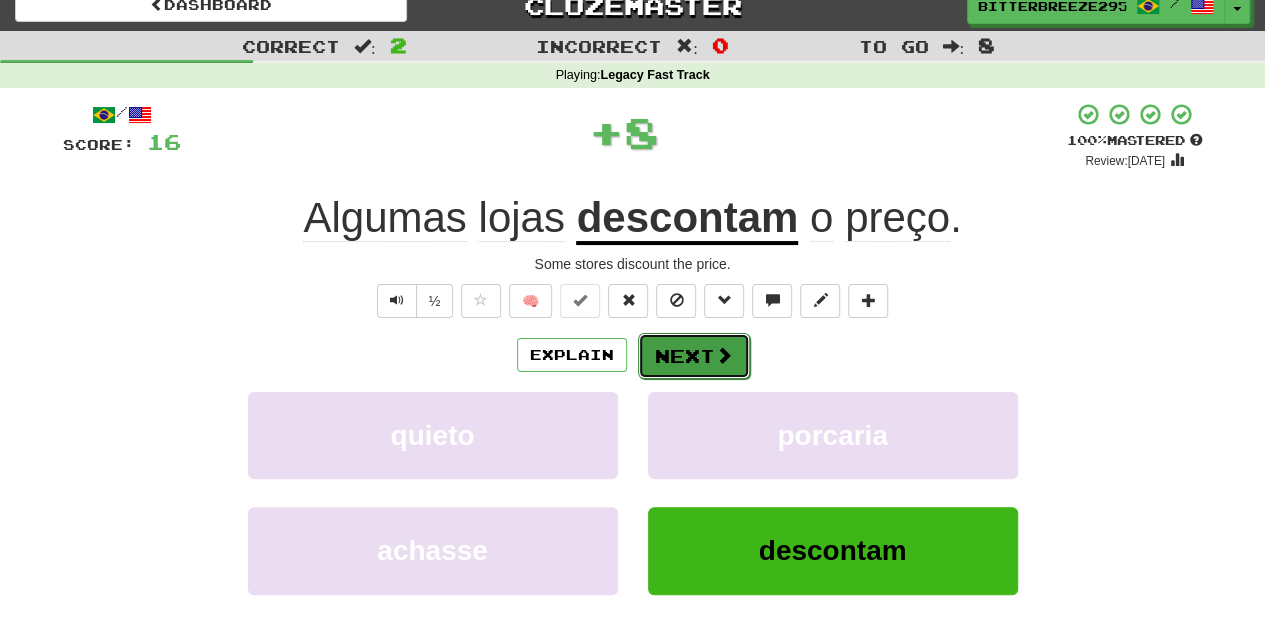 click on "Next" at bounding box center (694, 356) 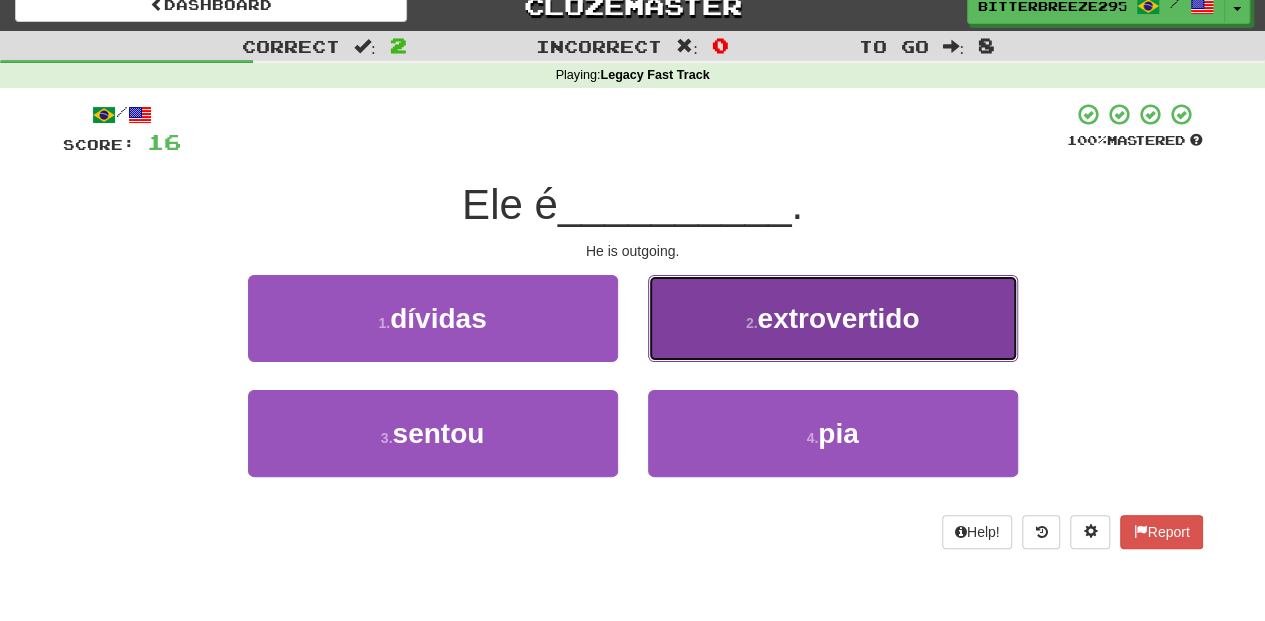 click on "2 .  extrovertido" at bounding box center (833, 318) 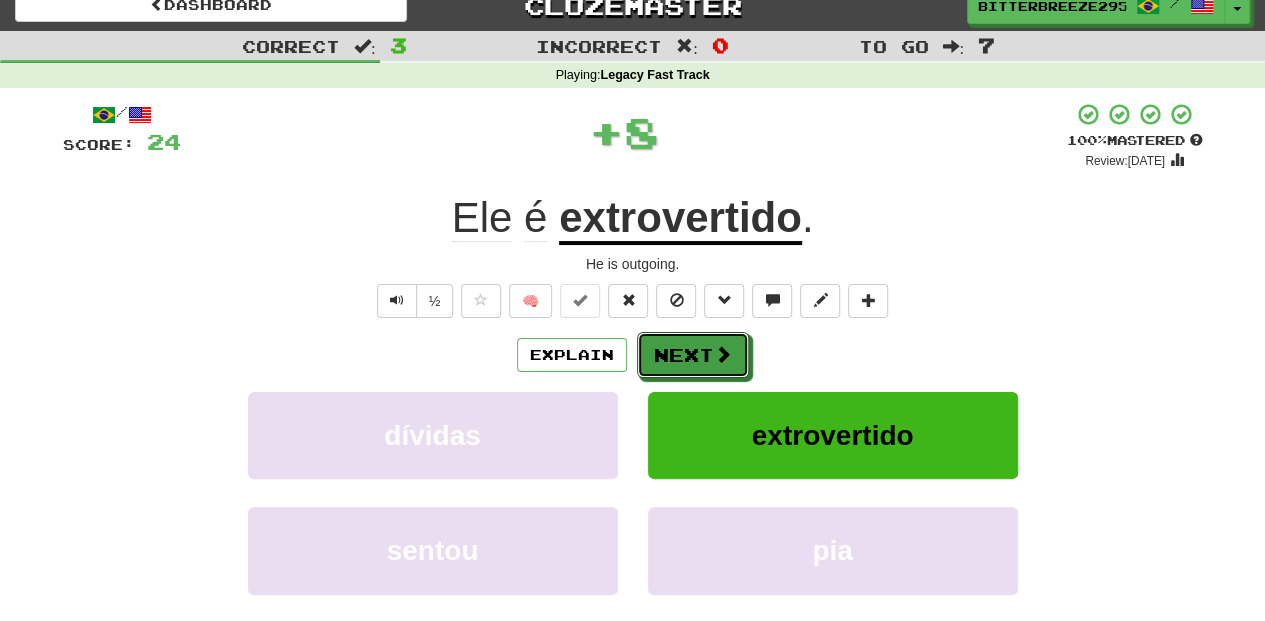 click on "Next" at bounding box center (693, 355) 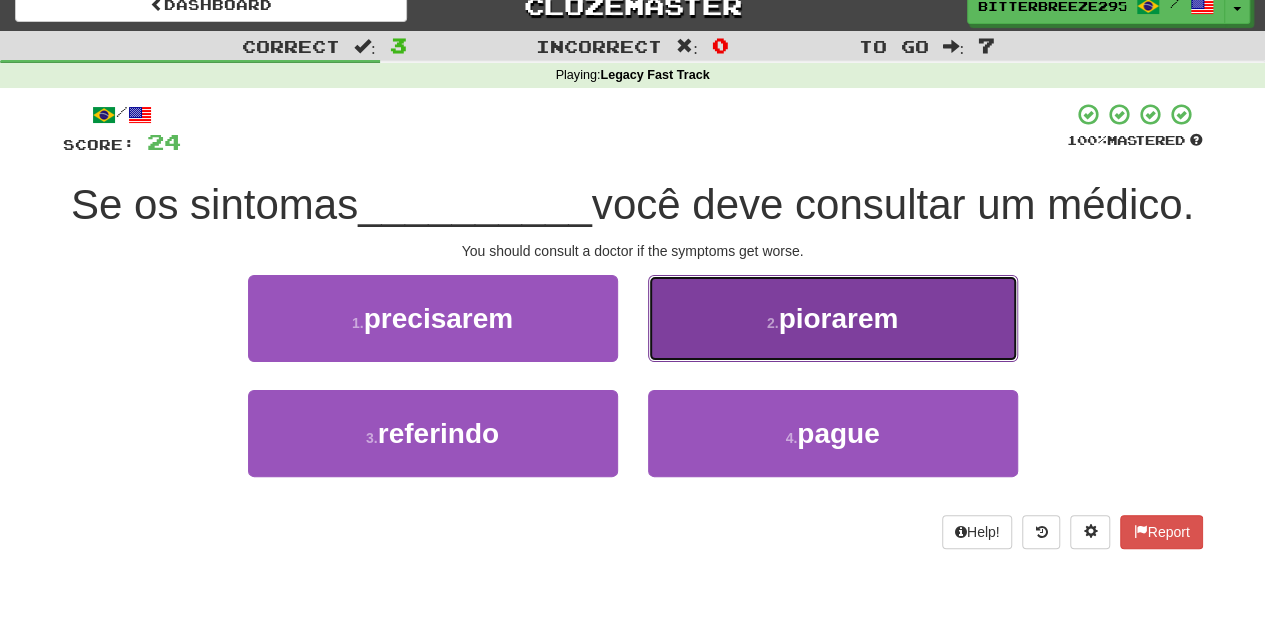 click on "2 .  piorarem" at bounding box center [833, 318] 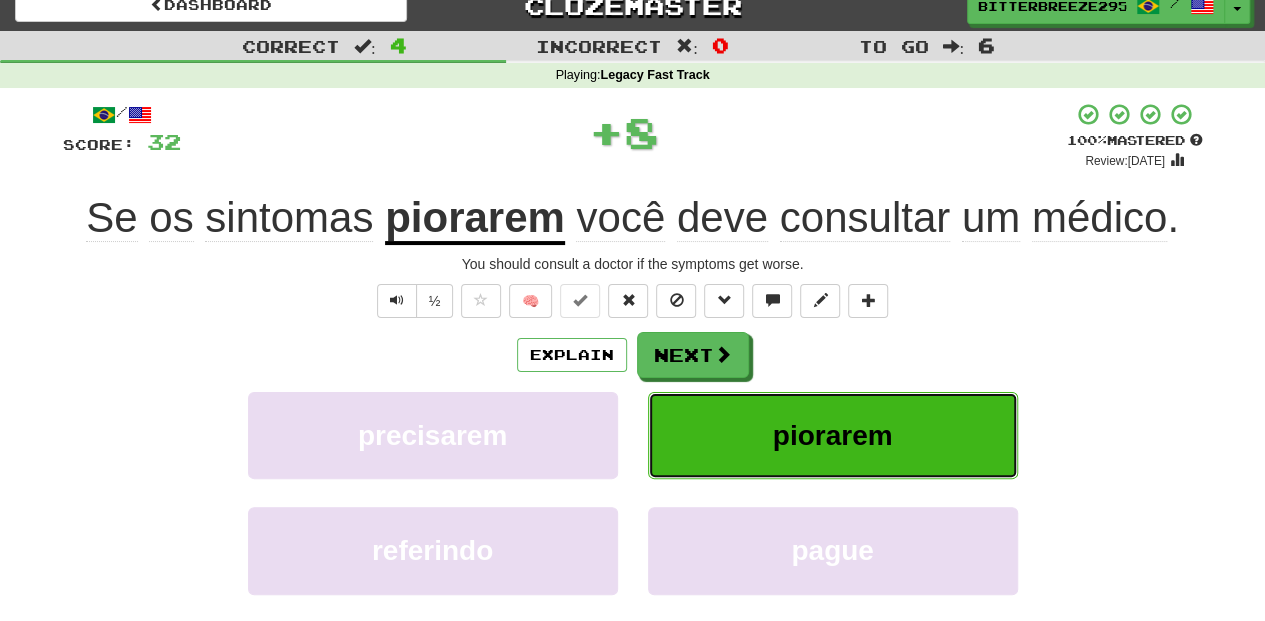 click on "piorarem" at bounding box center (833, 435) 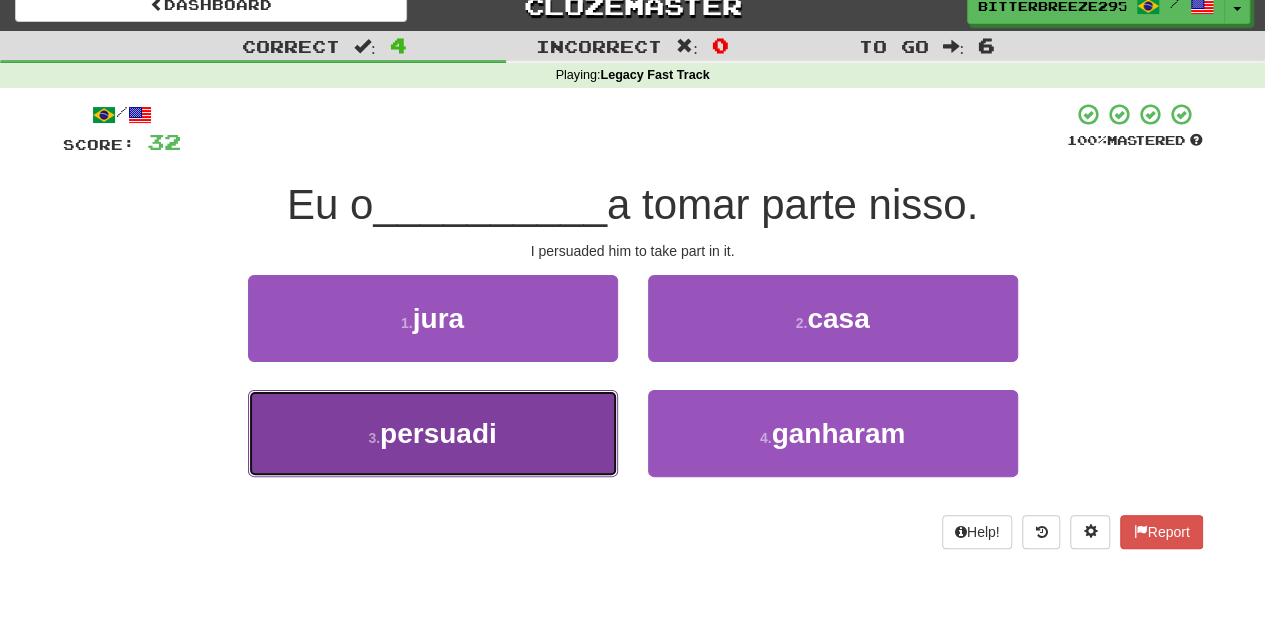 click on "3 .  persuadi" at bounding box center (433, 433) 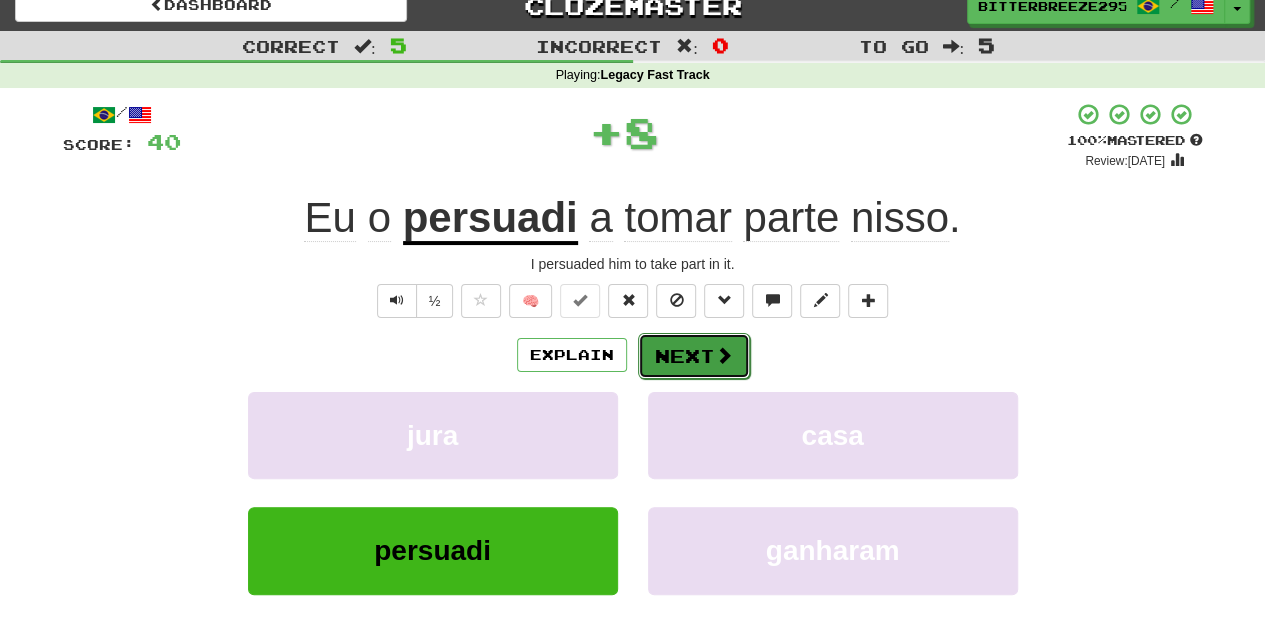 click on "Next" at bounding box center (694, 356) 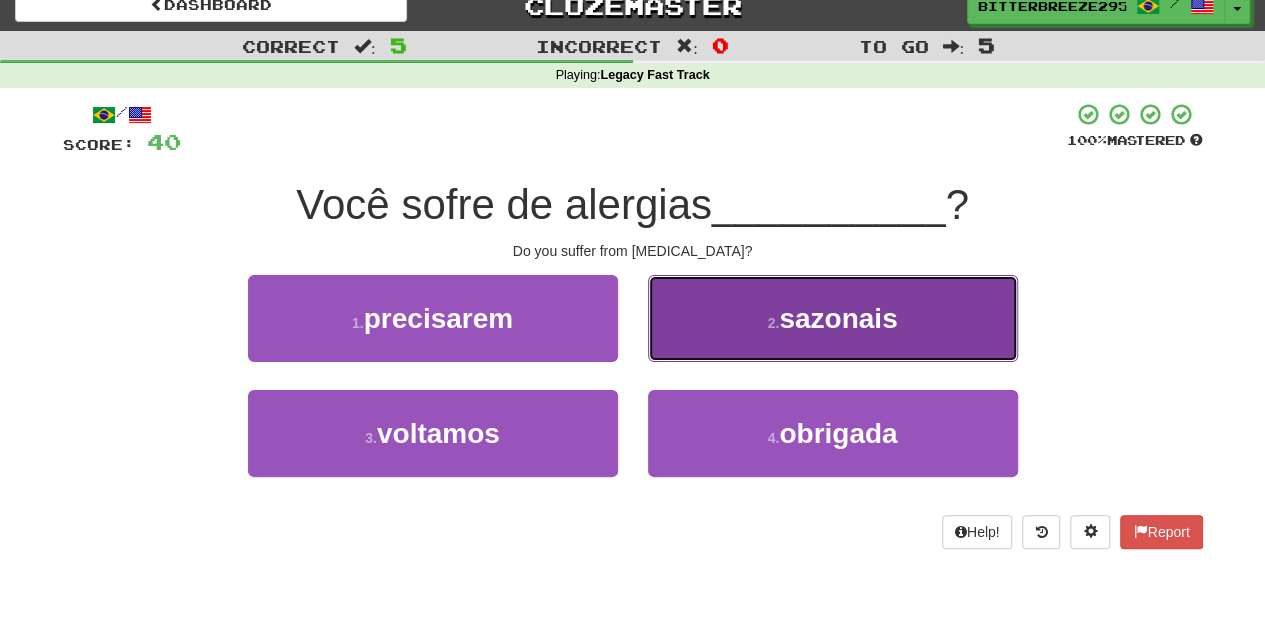 click on "2 .  sazonais" at bounding box center [833, 318] 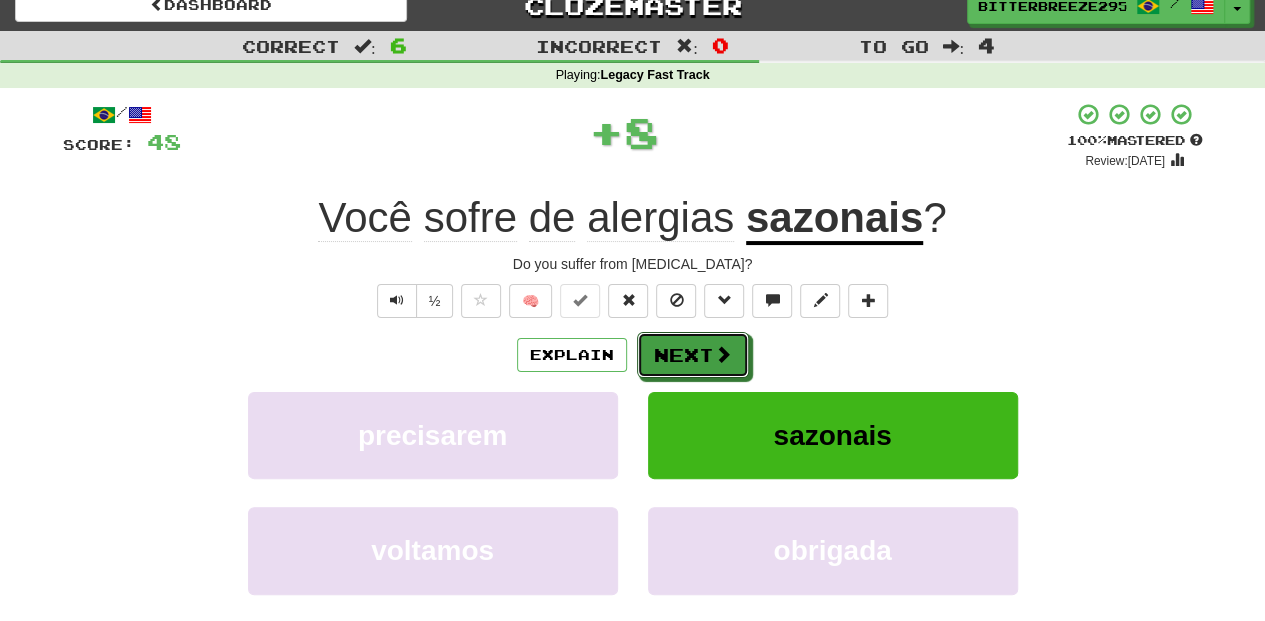 click on "Next" at bounding box center [693, 355] 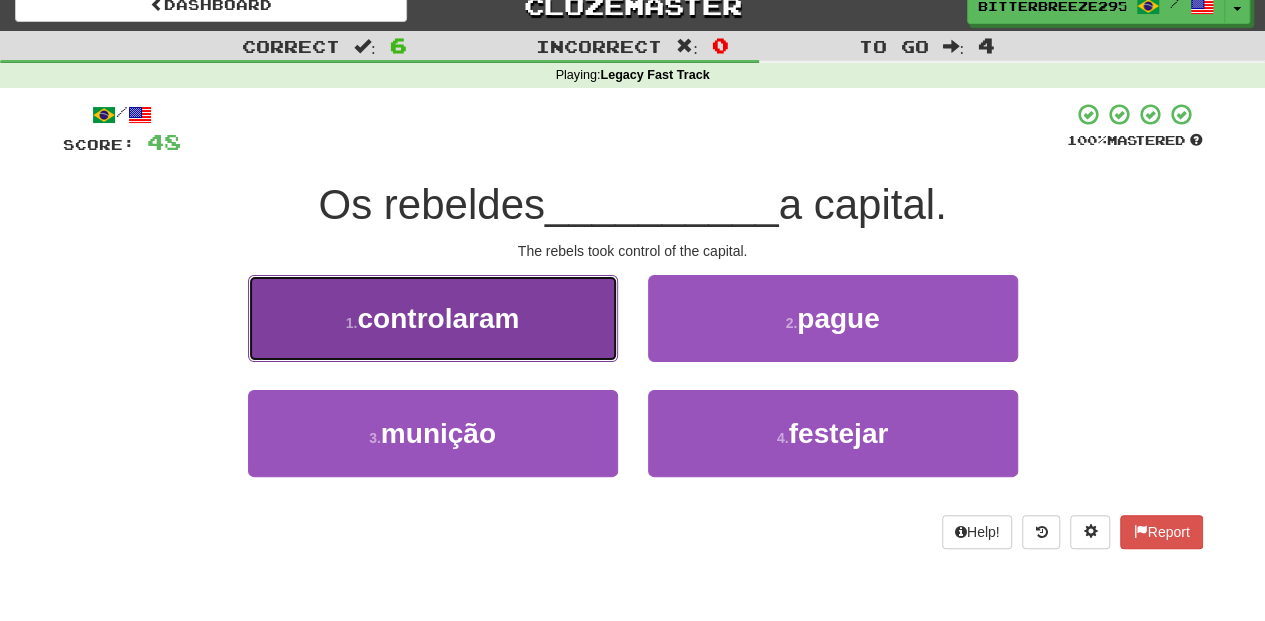 click on "1 .  controlaram" at bounding box center [433, 318] 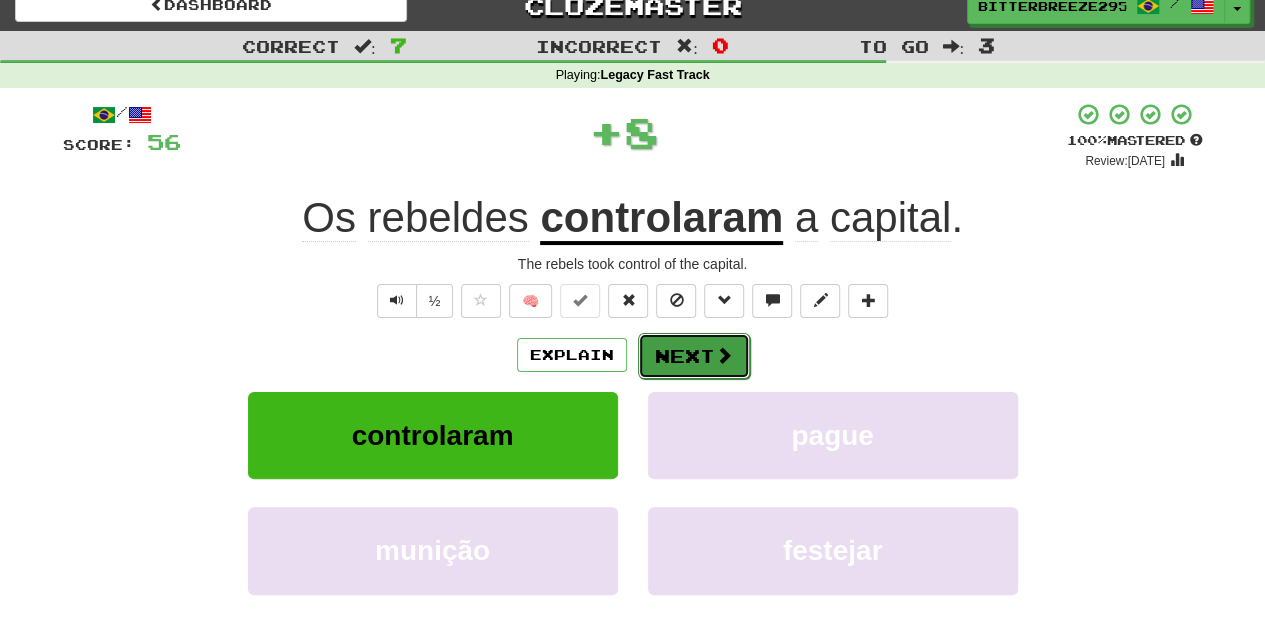 click on "Next" at bounding box center (694, 356) 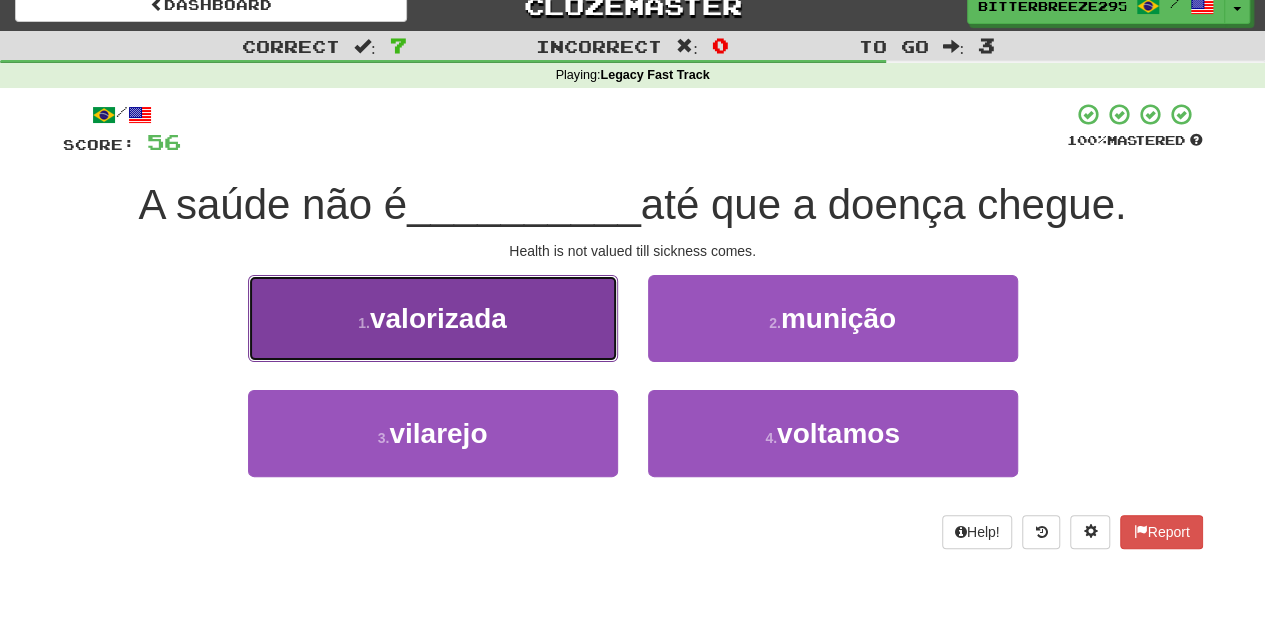 click on "1 .  valorizada" at bounding box center (433, 318) 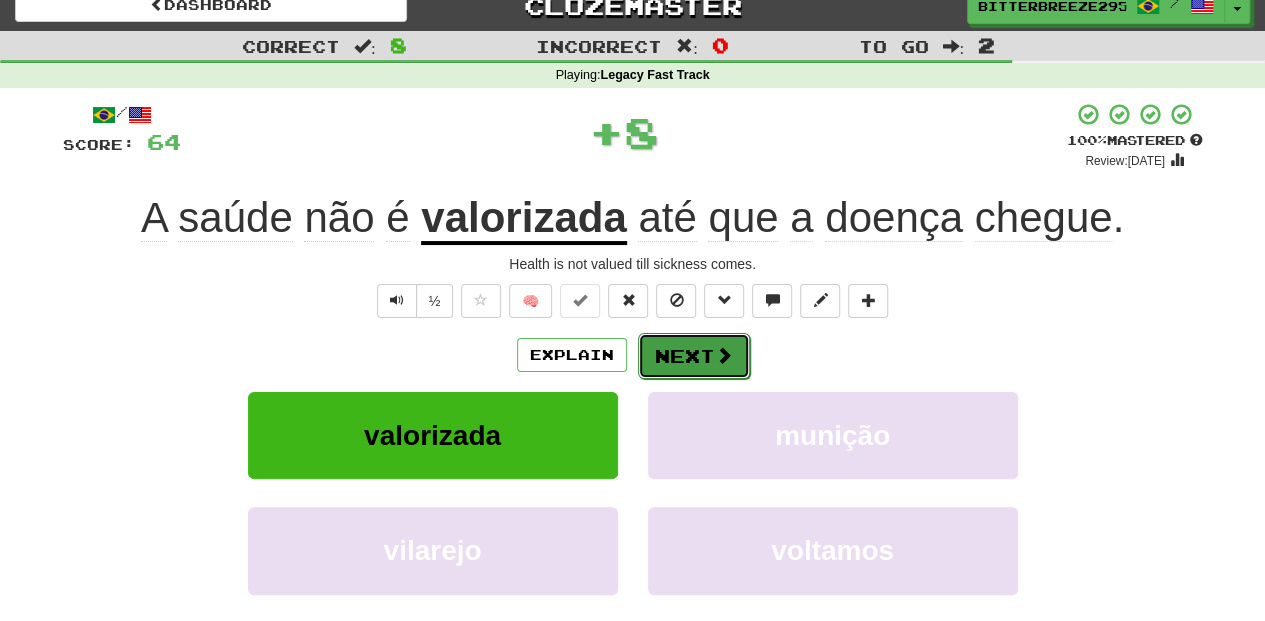 click on "Next" at bounding box center [694, 356] 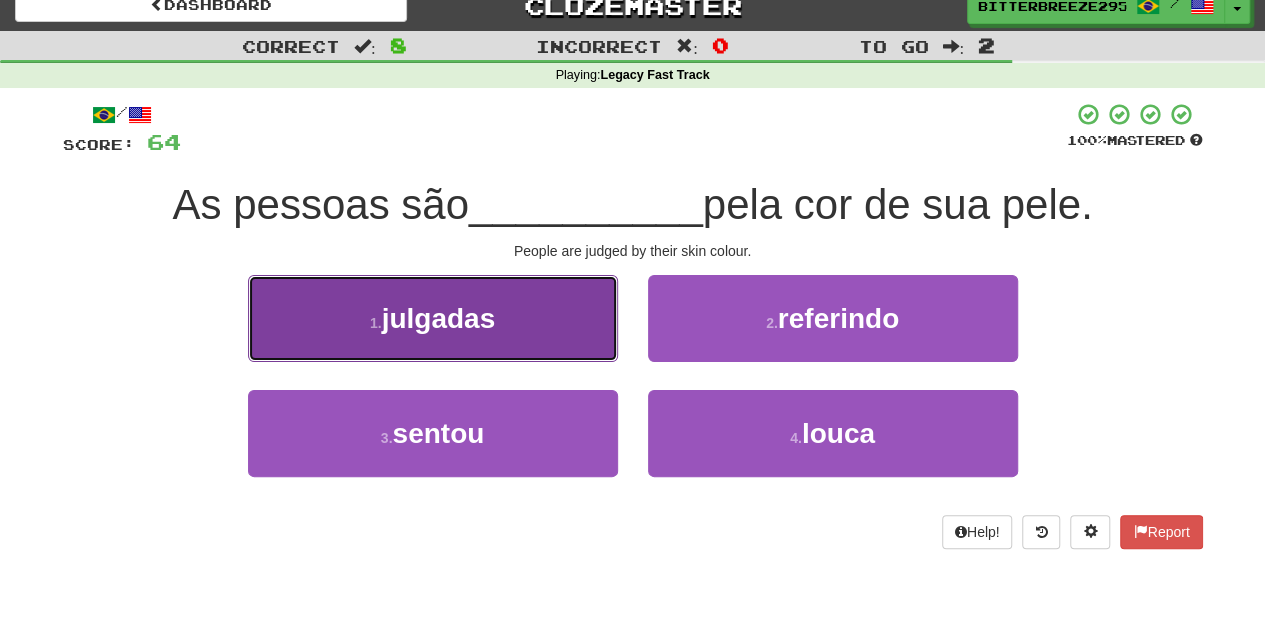 click on "1 .  julgadas" at bounding box center [433, 318] 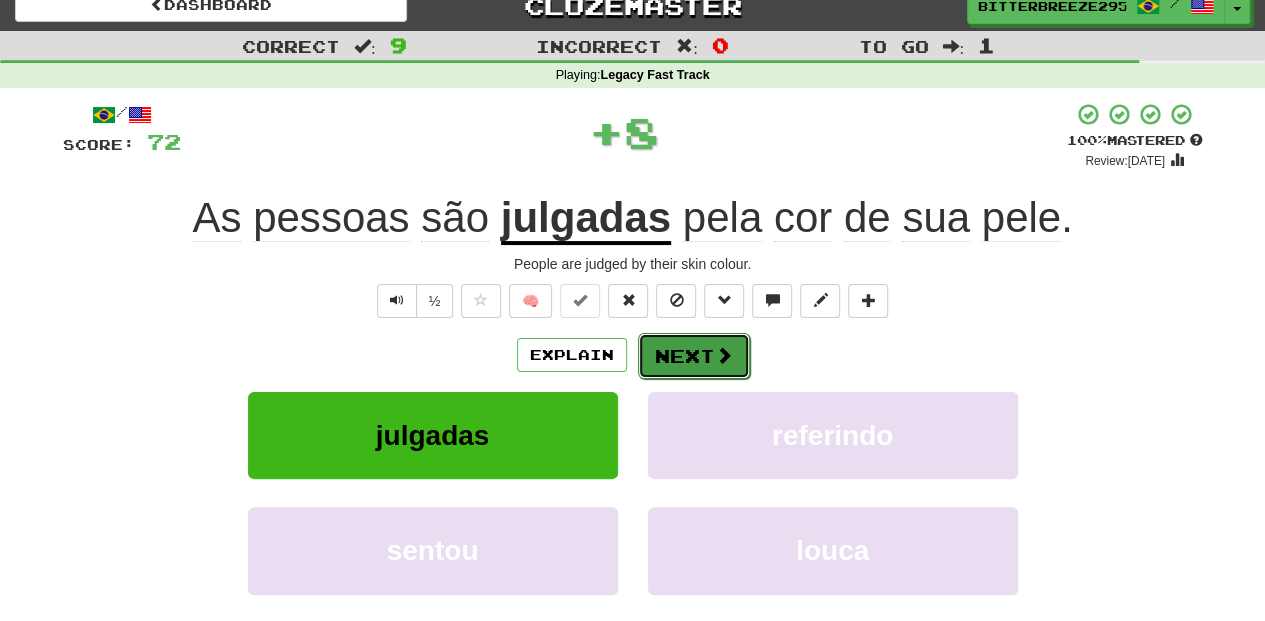 click on "Next" at bounding box center (694, 356) 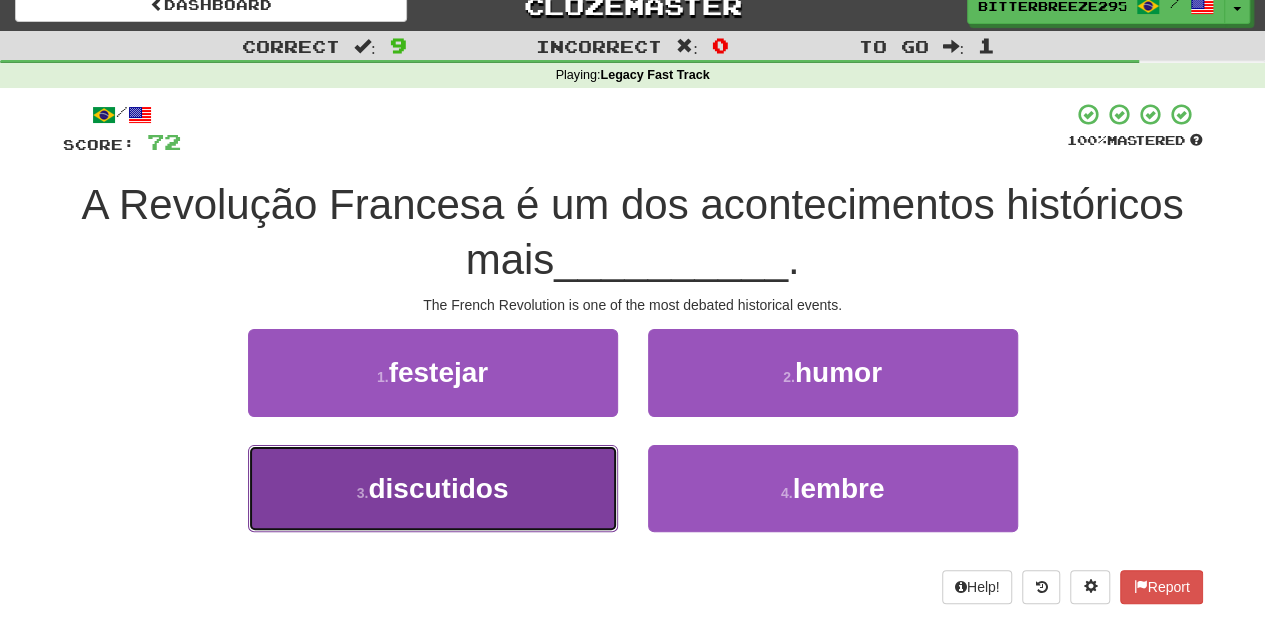 click on "3 .  discutidos" at bounding box center [433, 488] 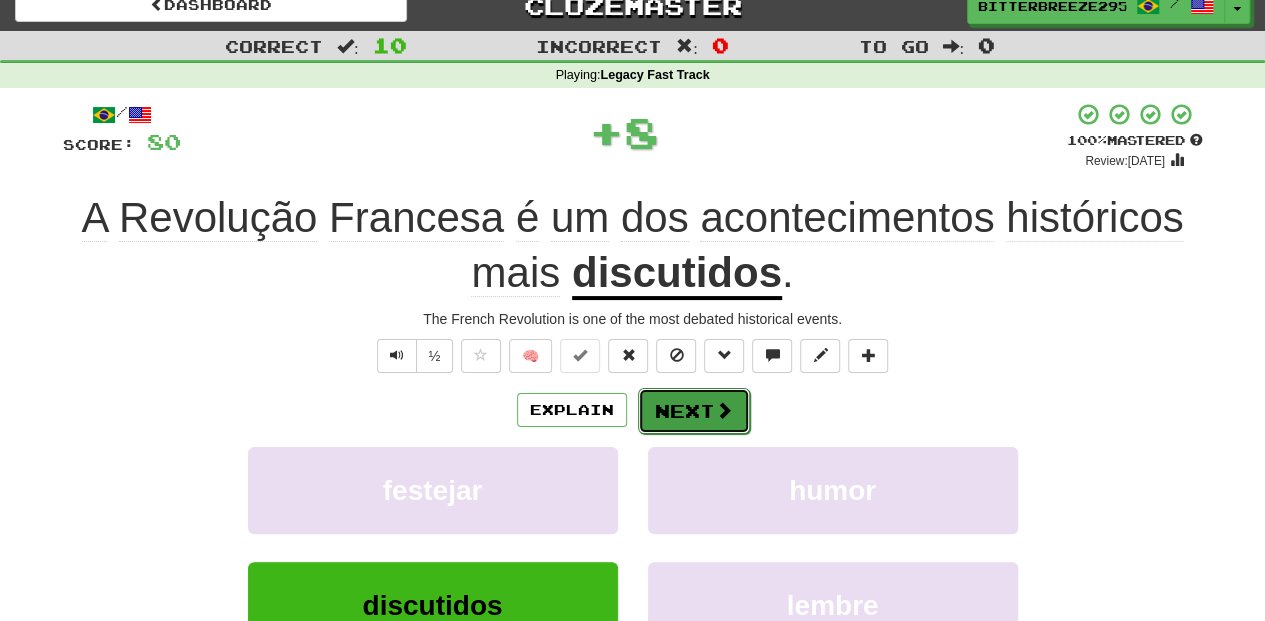 click on "Next" at bounding box center (694, 411) 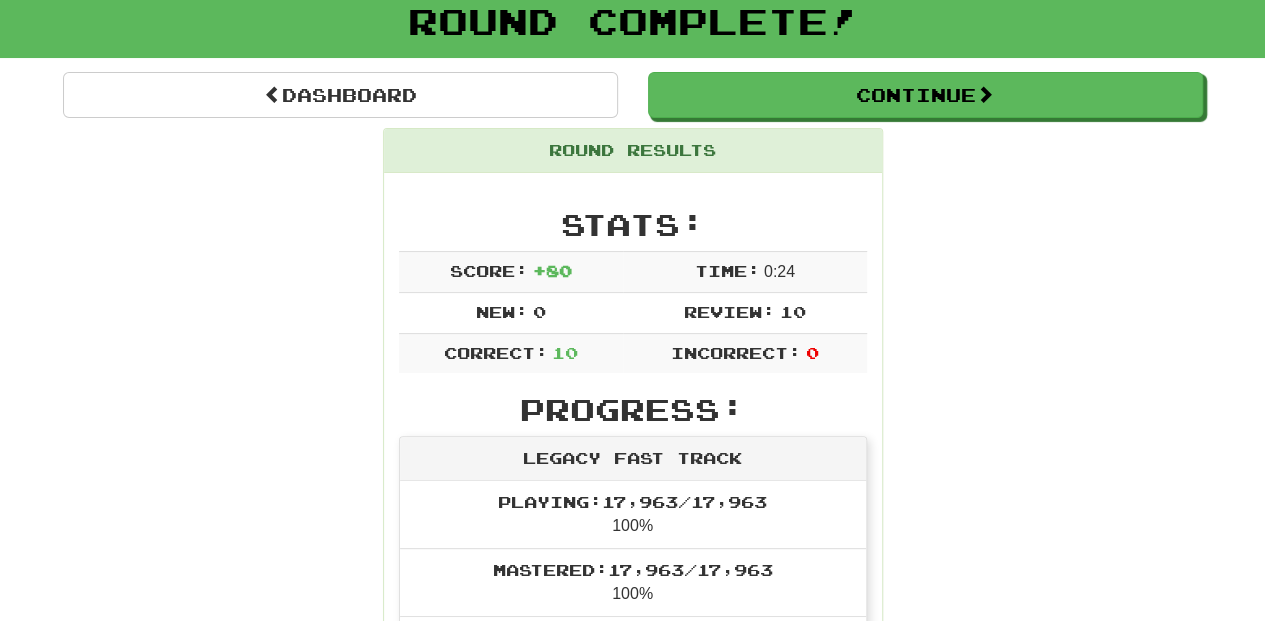 scroll, scrollTop: 87, scrollLeft: 0, axis: vertical 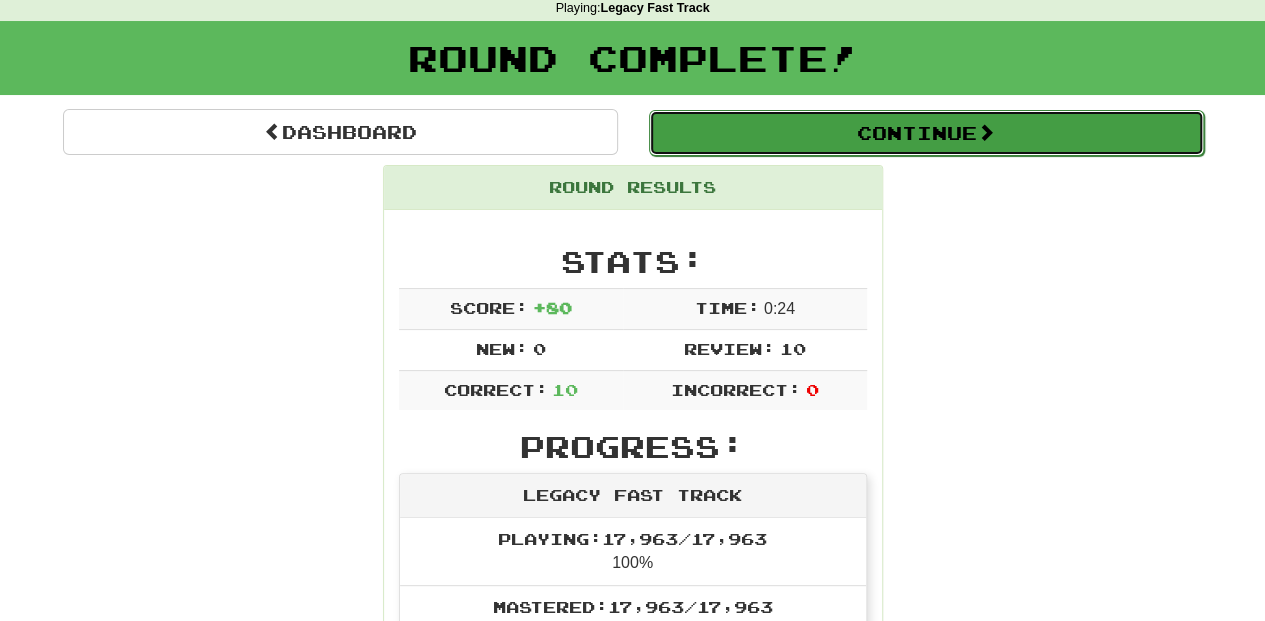 click on "Continue" at bounding box center [926, 133] 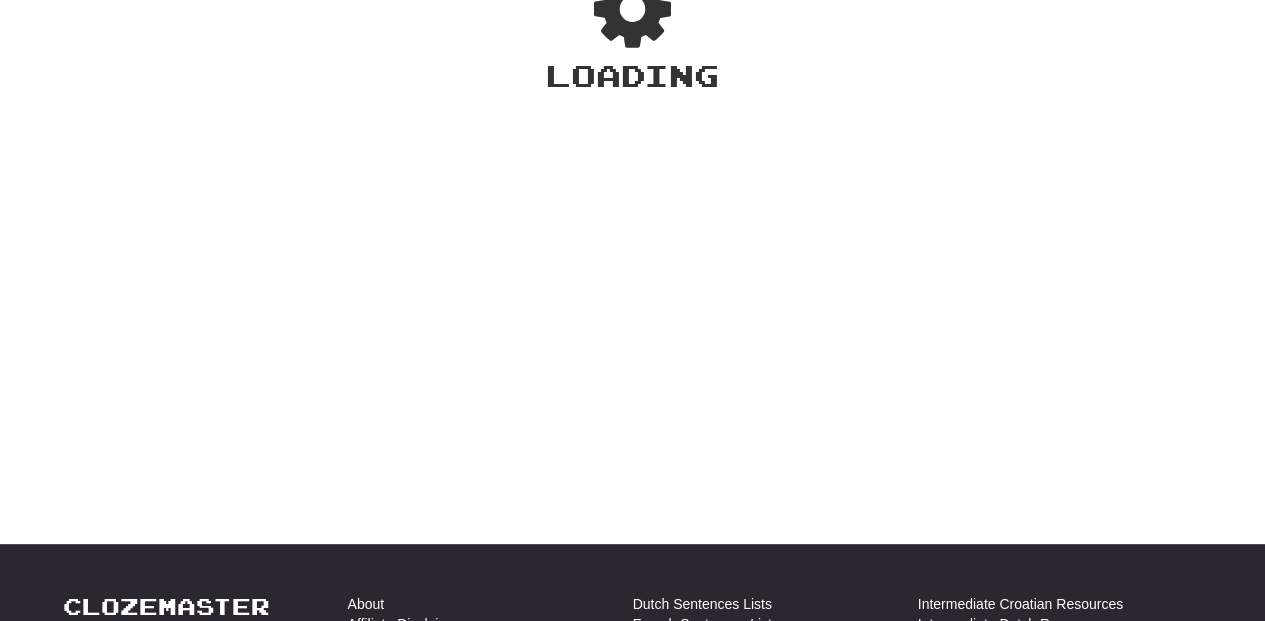 scroll, scrollTop: 87, scrollLeft: 0, axis: vertical 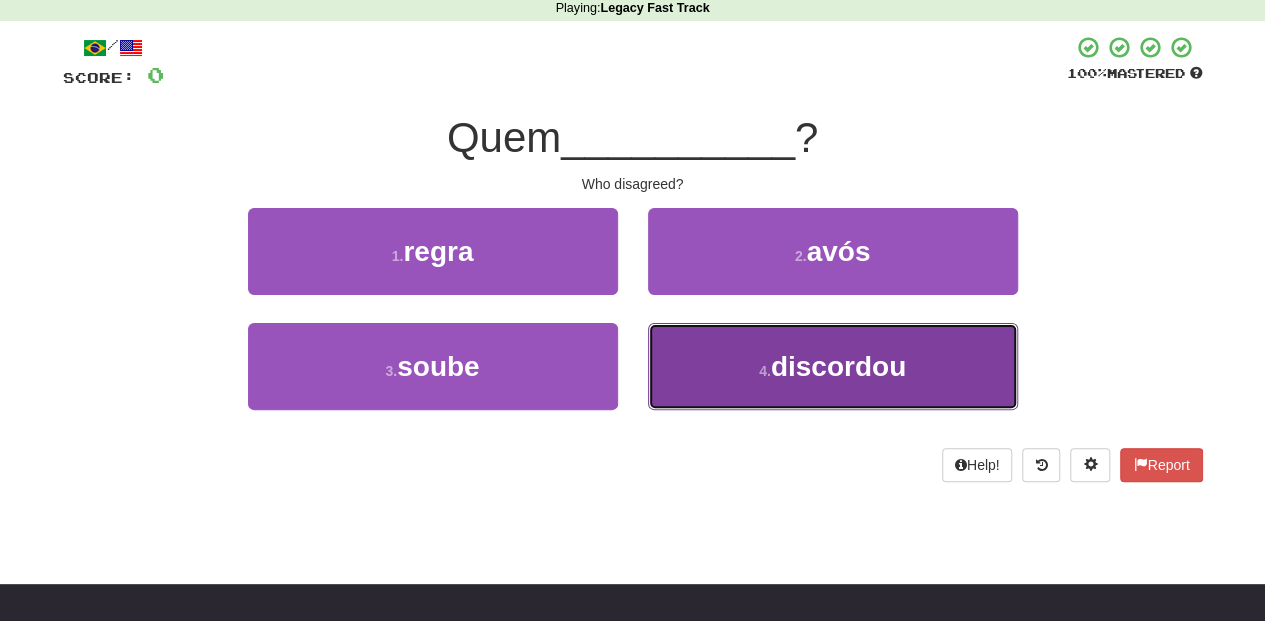click on "discordou" at bounding box center (838, 366) 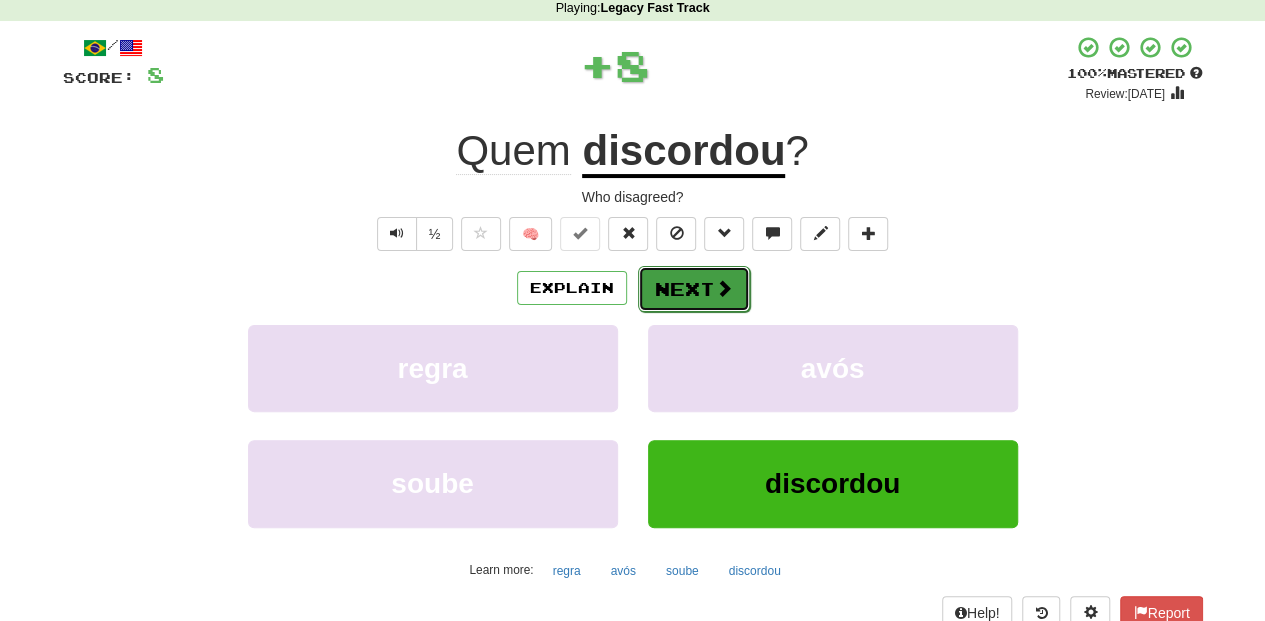 click at bounding box center (724, 288) 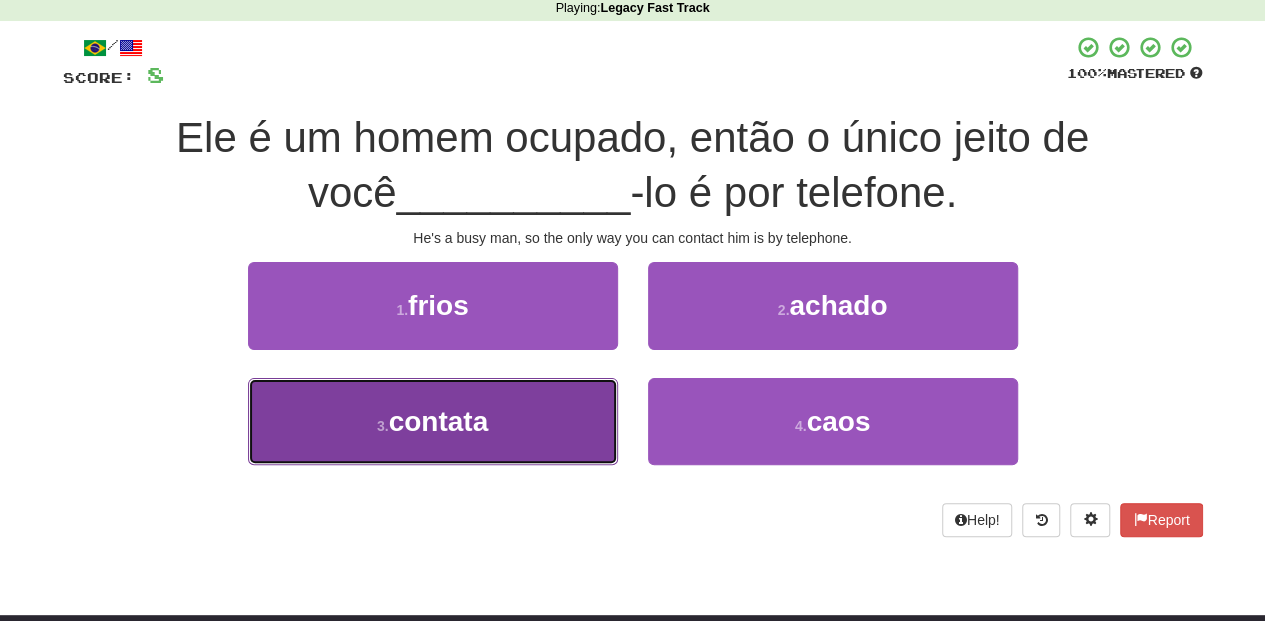 click on "3 .  contata" at bounding box center (433, 421) 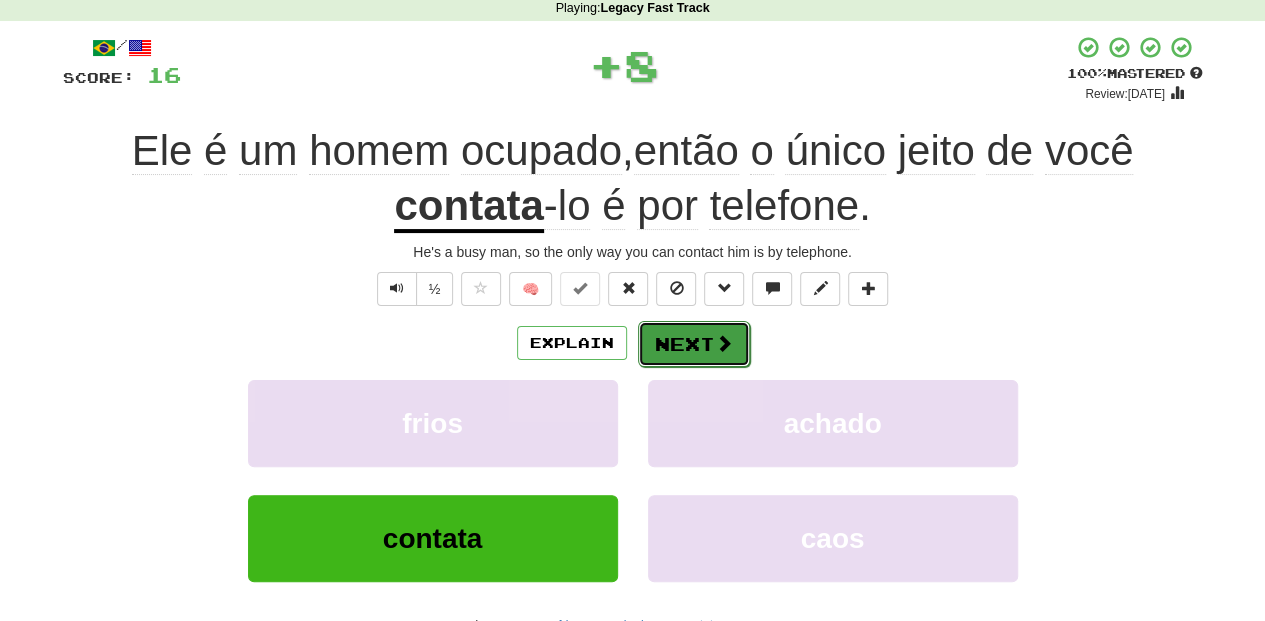 click on "Next" at bounding box center (694, 344) 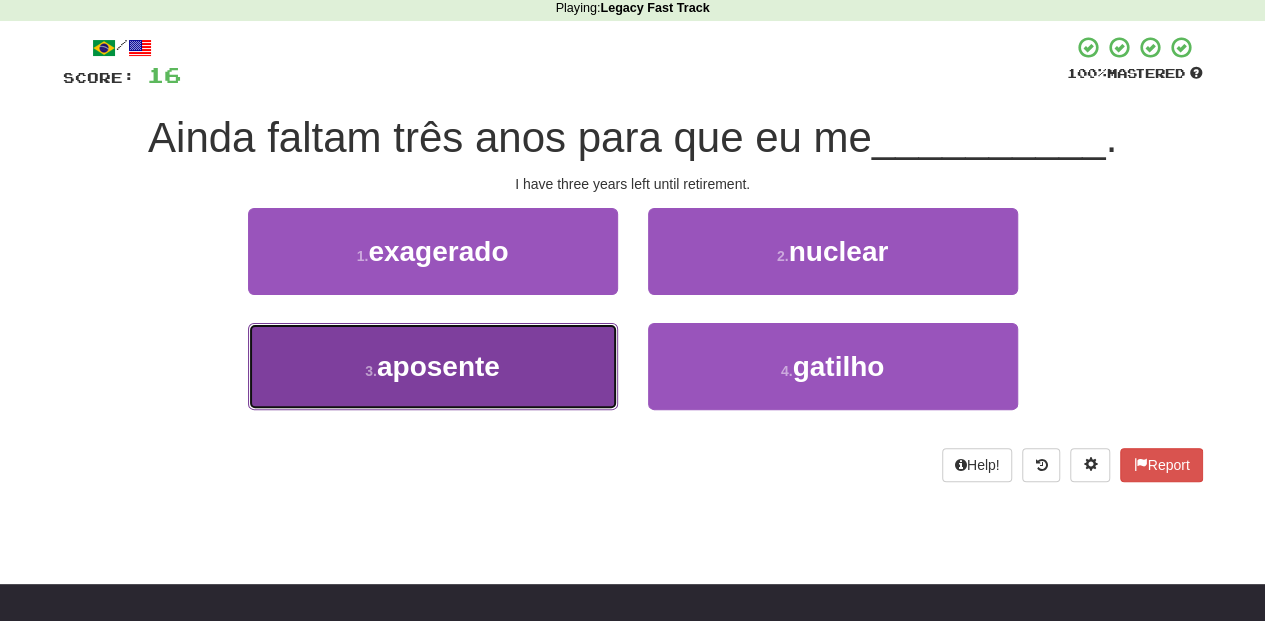 click on "3 .  aposente" at bounding box center (433, 366) 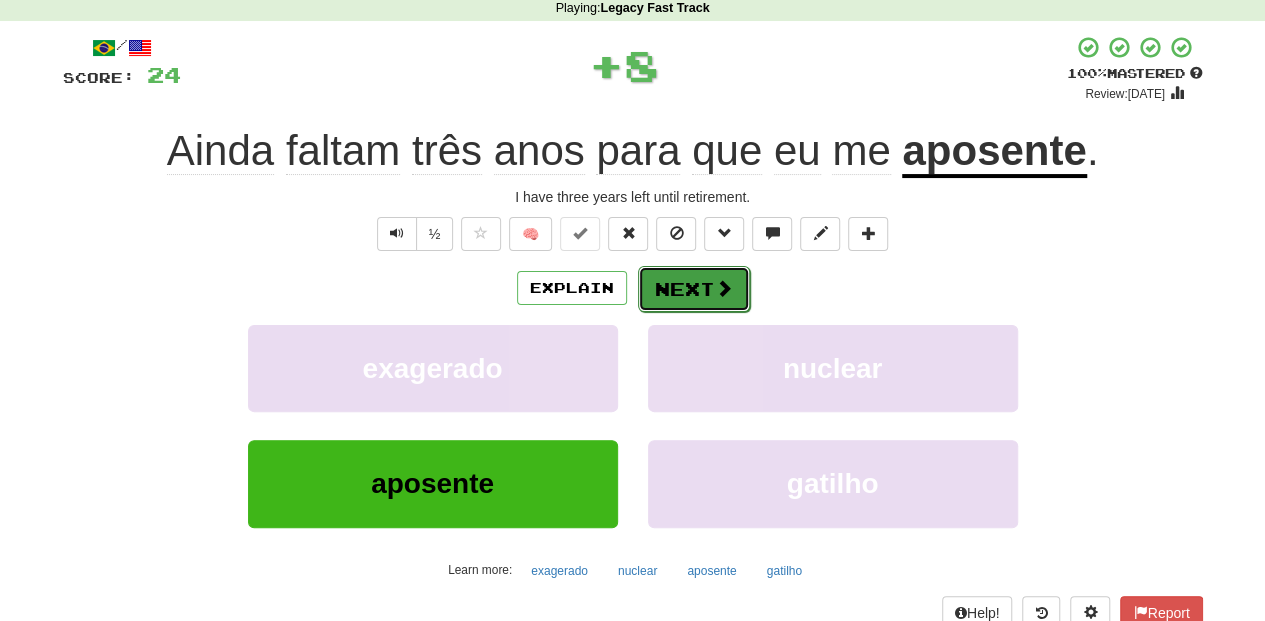 click on "Next" at bounding box center [694, 289] 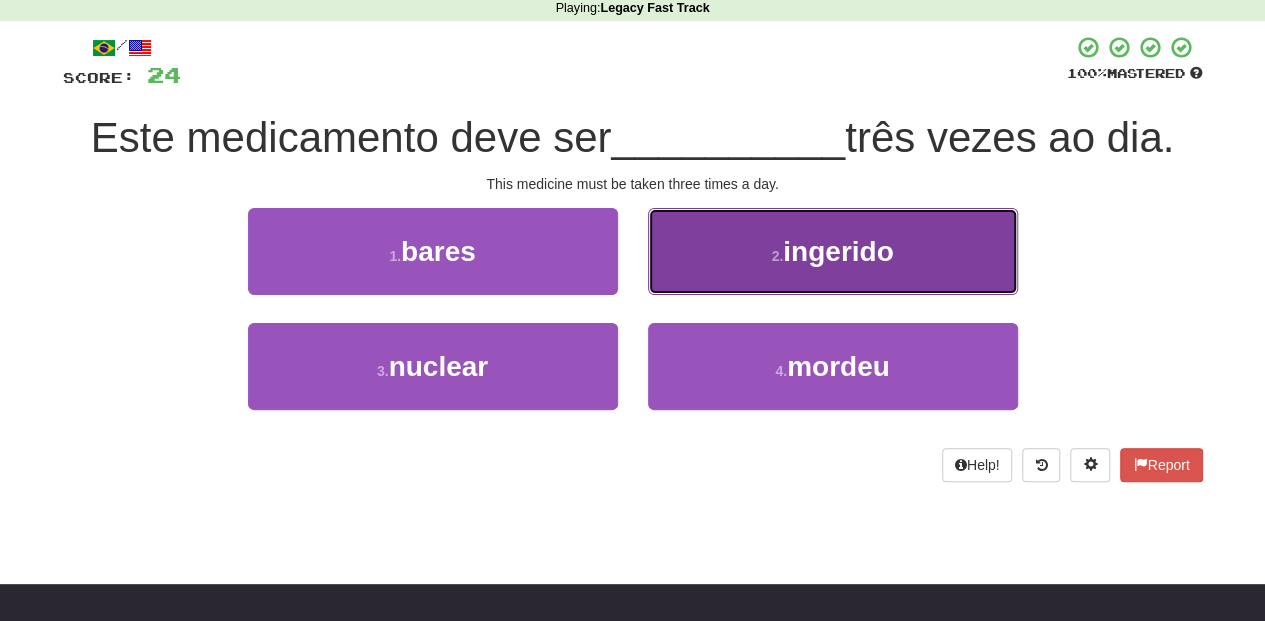 click on "2 .  ingerido" at bounding box center [833, 251] 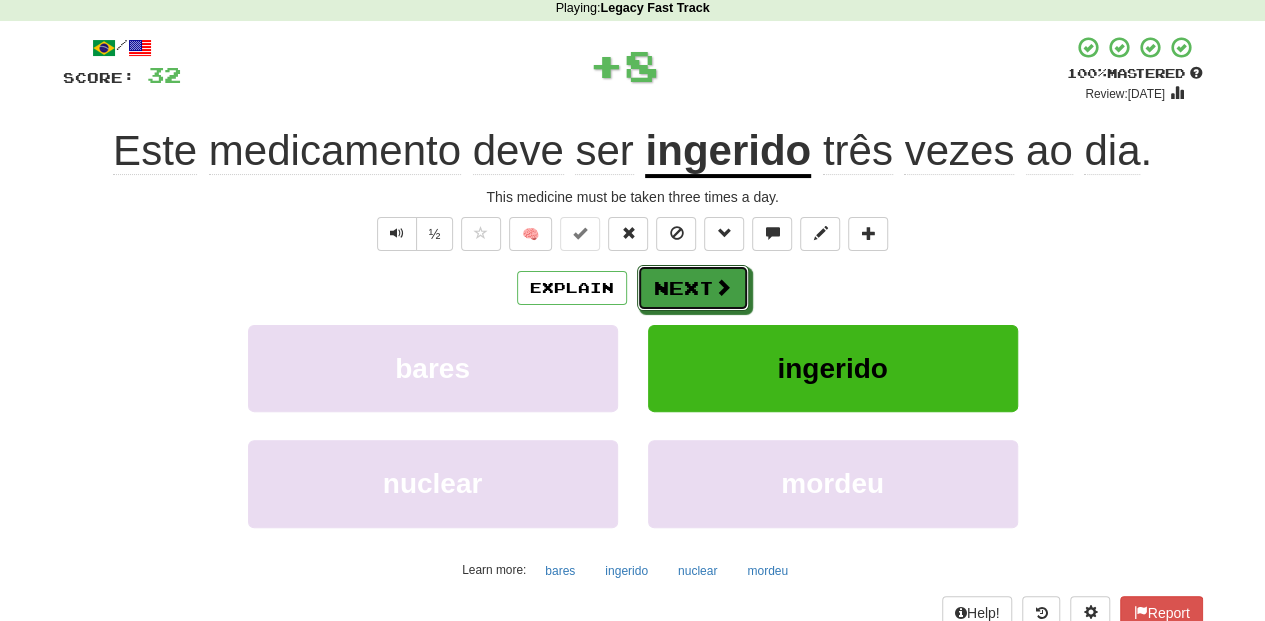 click on "Next" at bounding box center [693, 288] 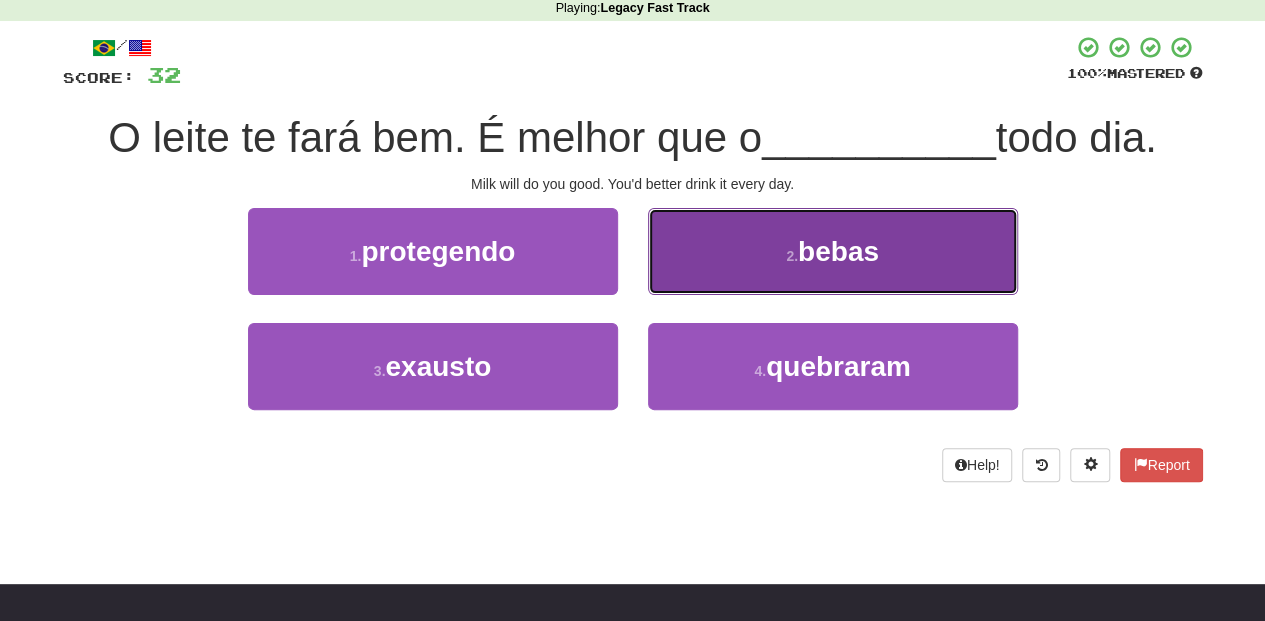click on "2 .  bebas" at bounding box center [833, 251] 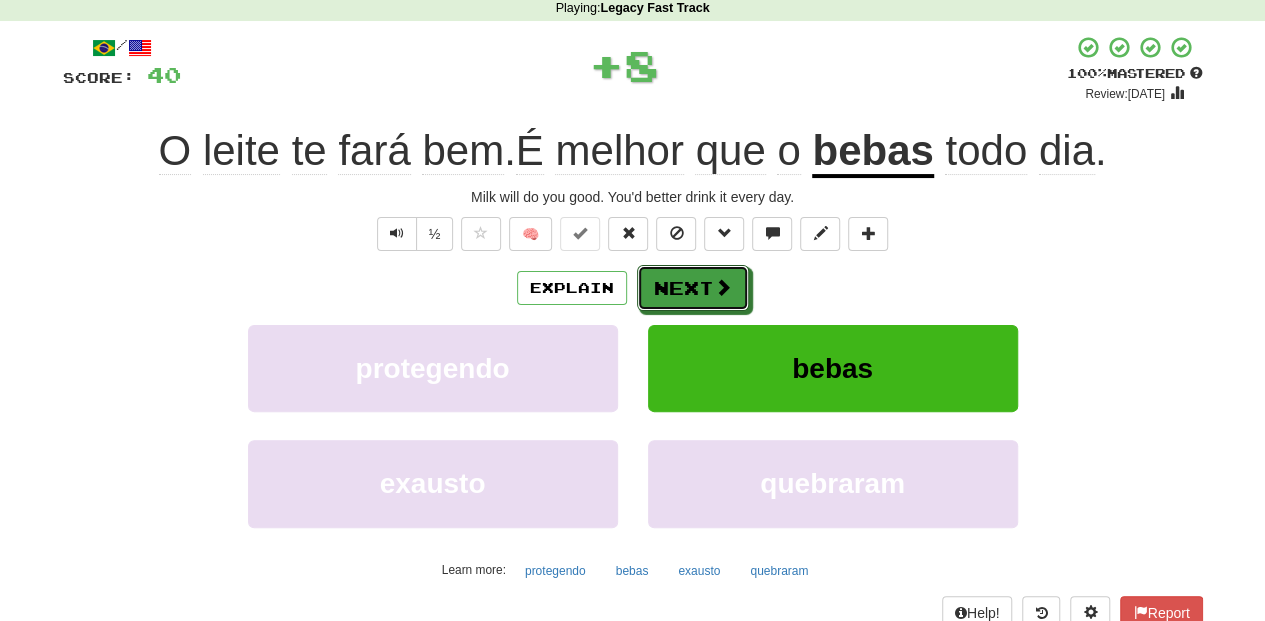 click on "Next" at bounding box center (693, 288) 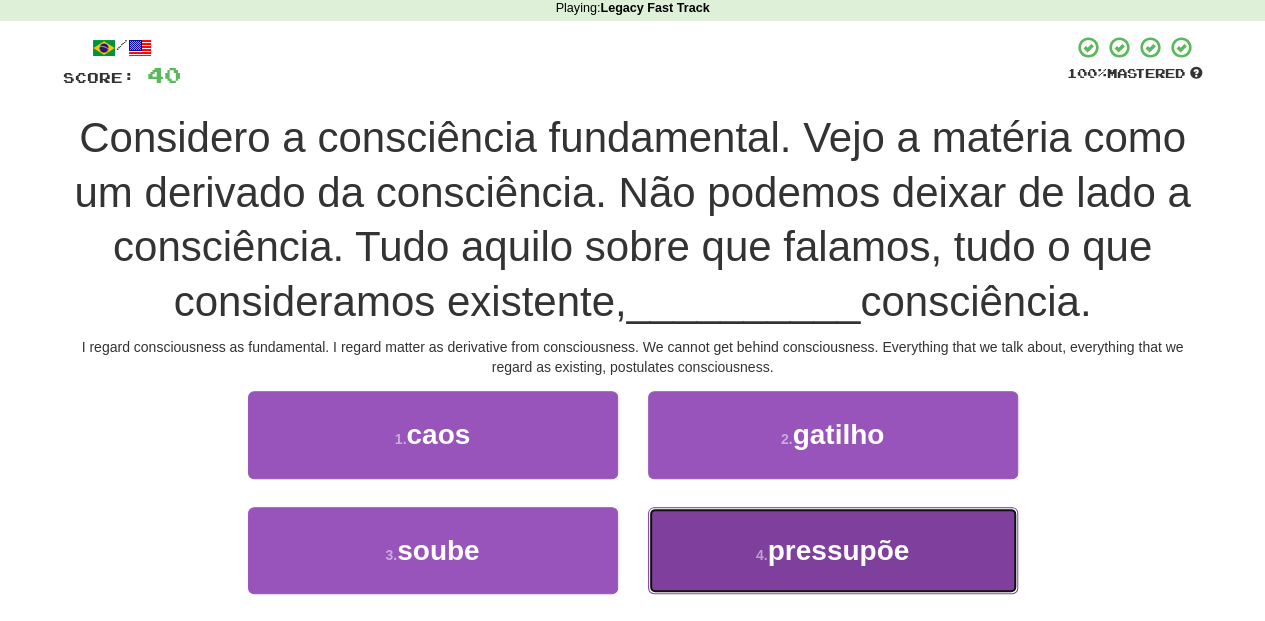 click on "4 .  pressupõe" at bounding box center (833, 550) 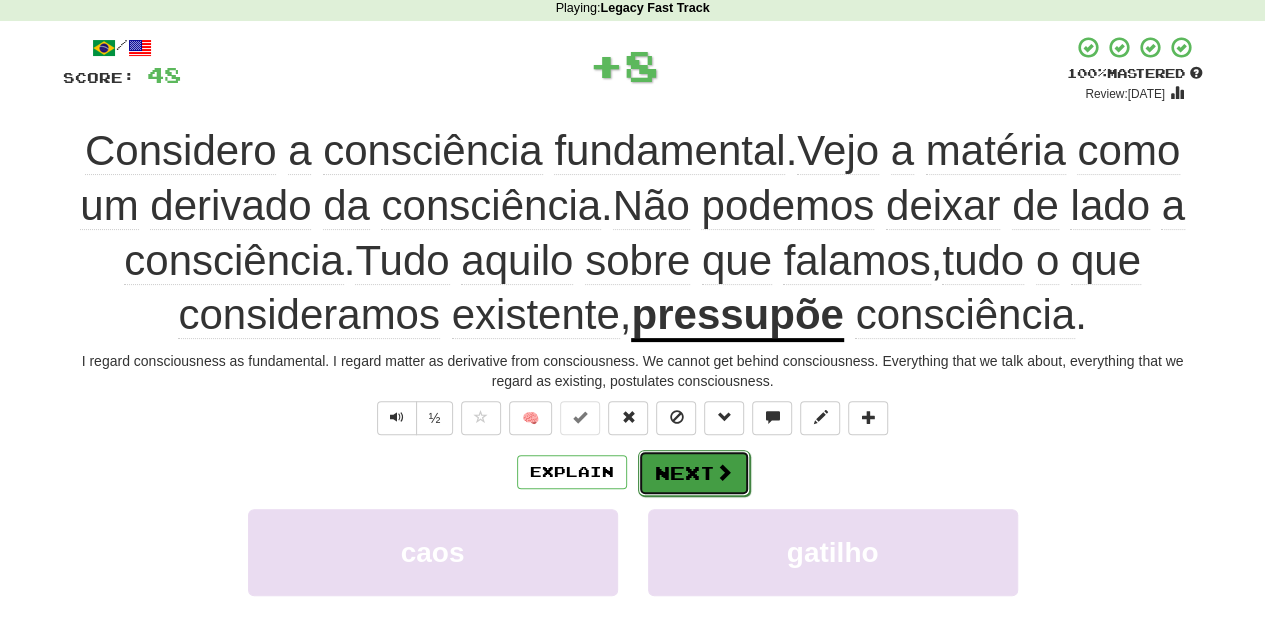 click on "Next" at bounding box center (694, 473) 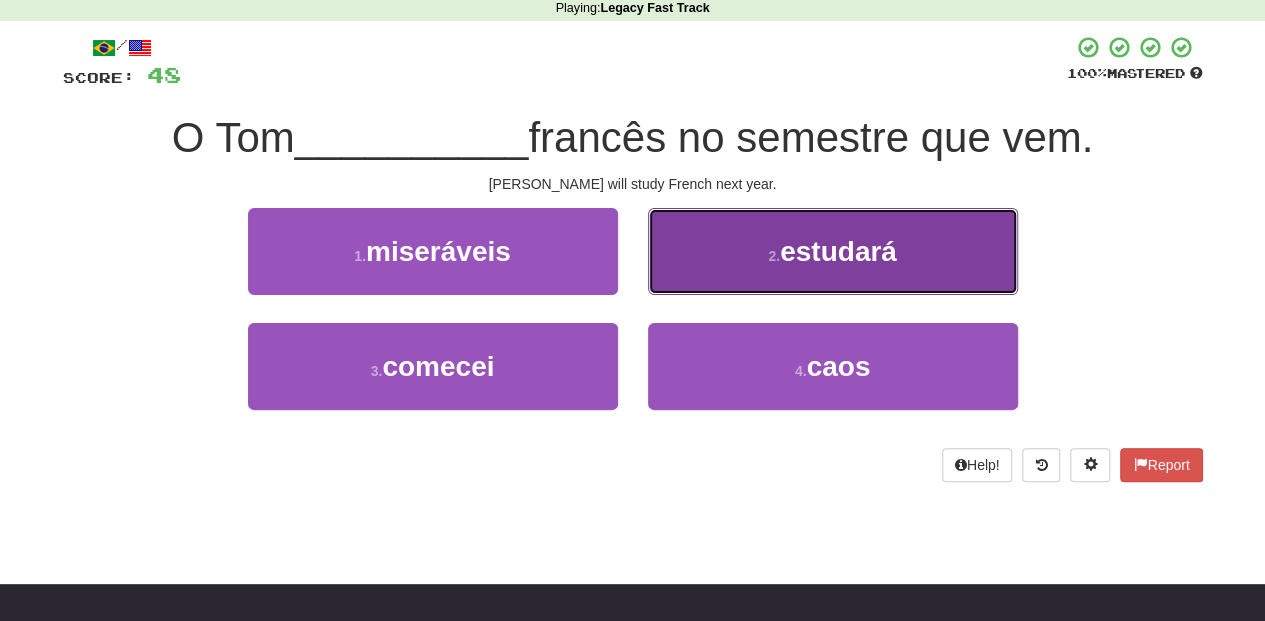 click on "2 .  estudará" at bounding box center [833, 251] 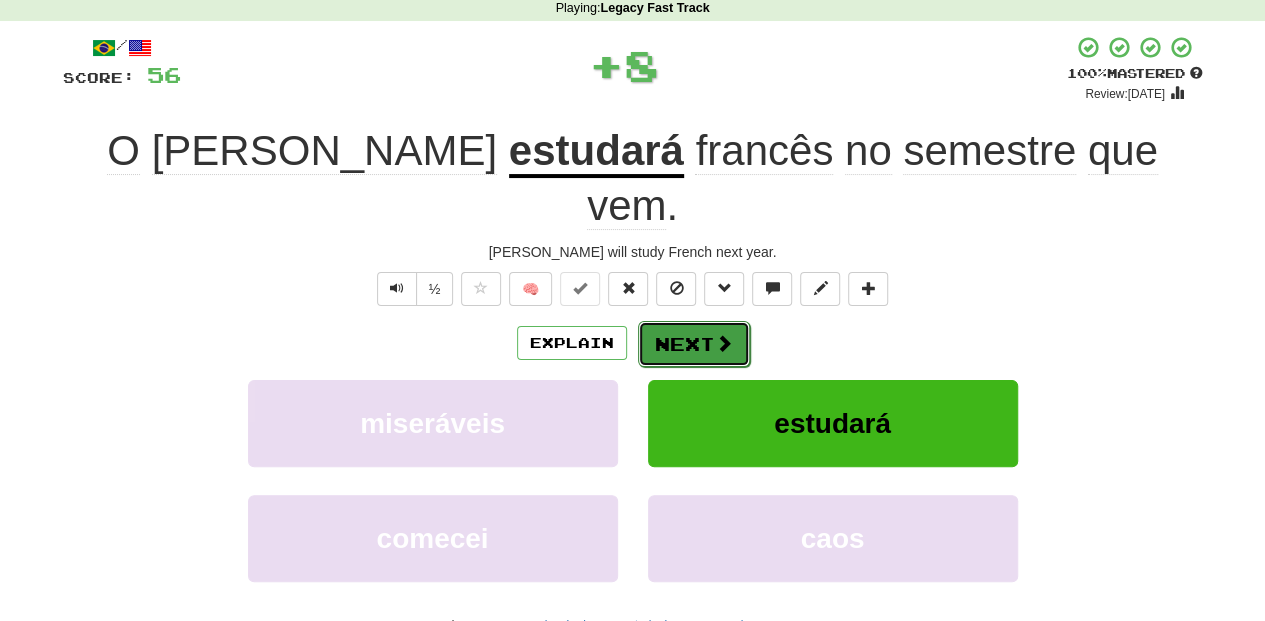 click on "Next" at bounding box center [694, 344] 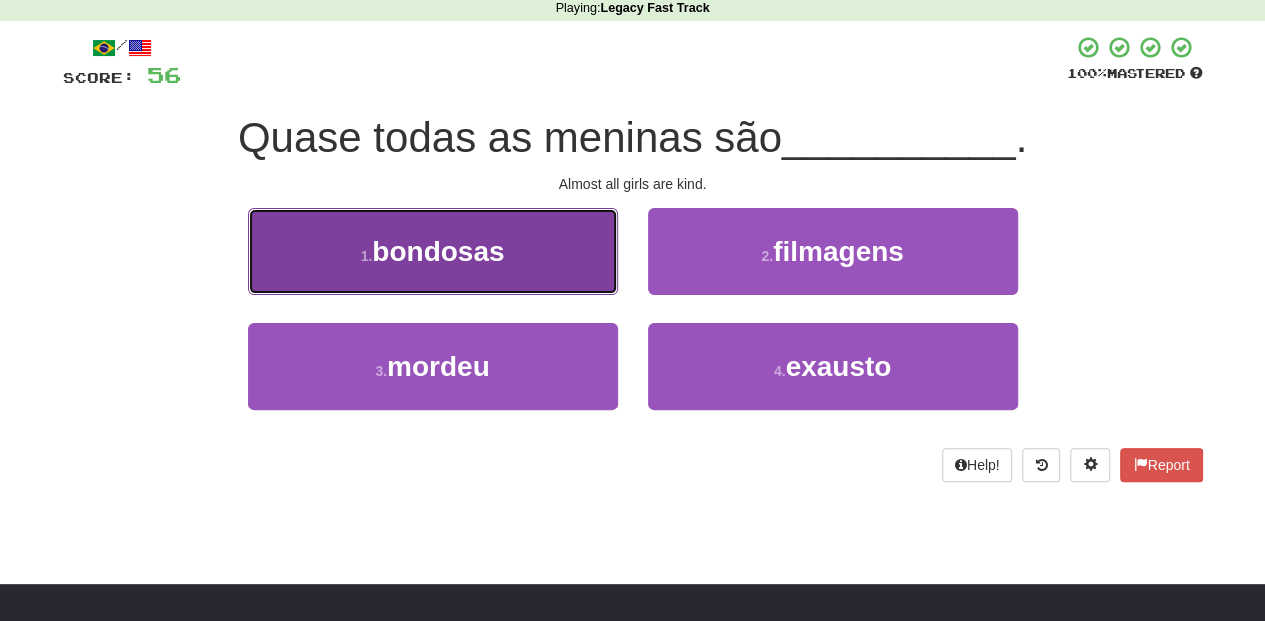 click on "1 .  bondosas" at bounding box center [433, 251] 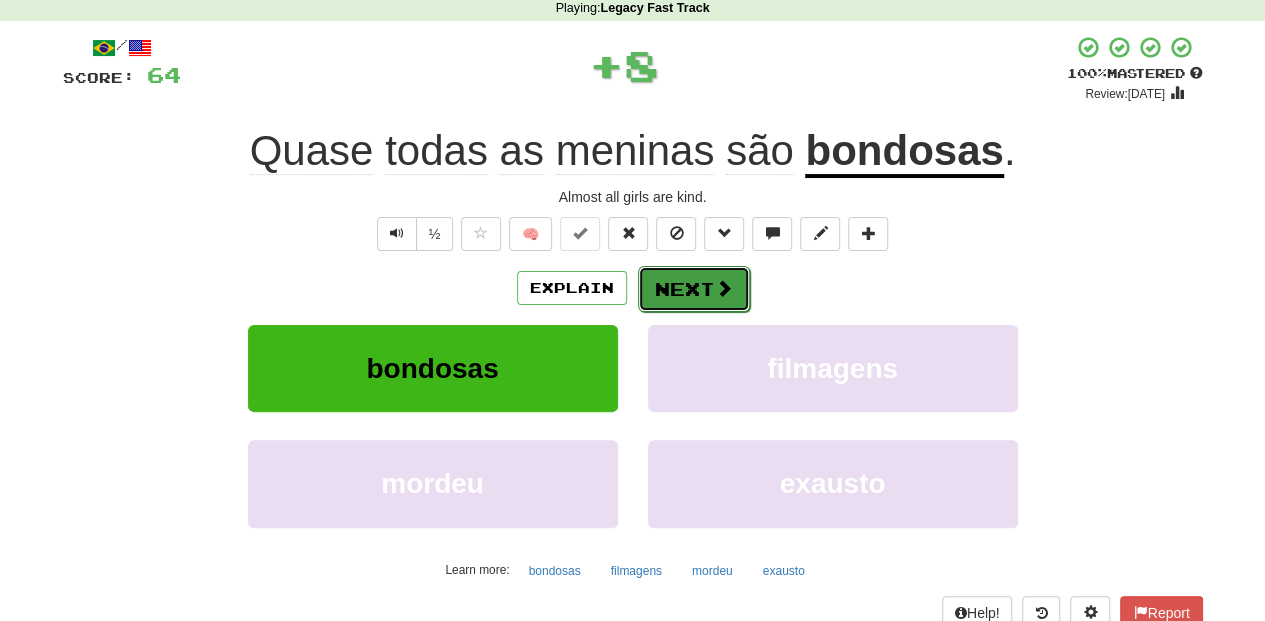 click on "Next" at bounding box center [694, 289] 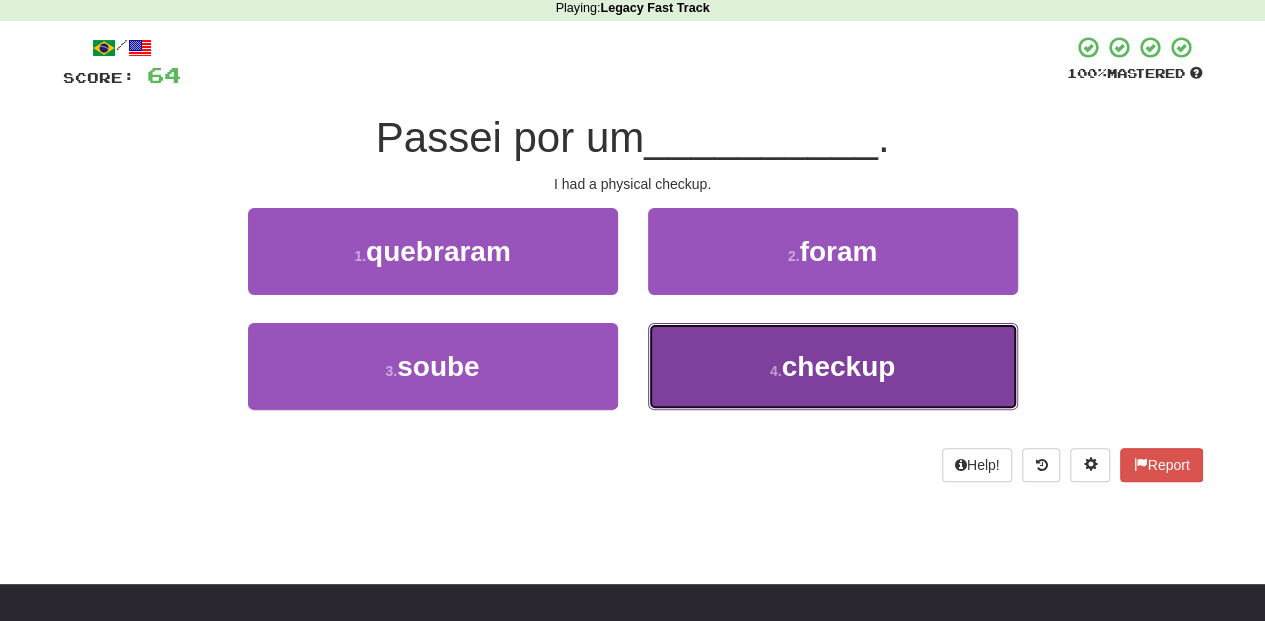click on "4 .  checkup" at bounding box center [833, 366] 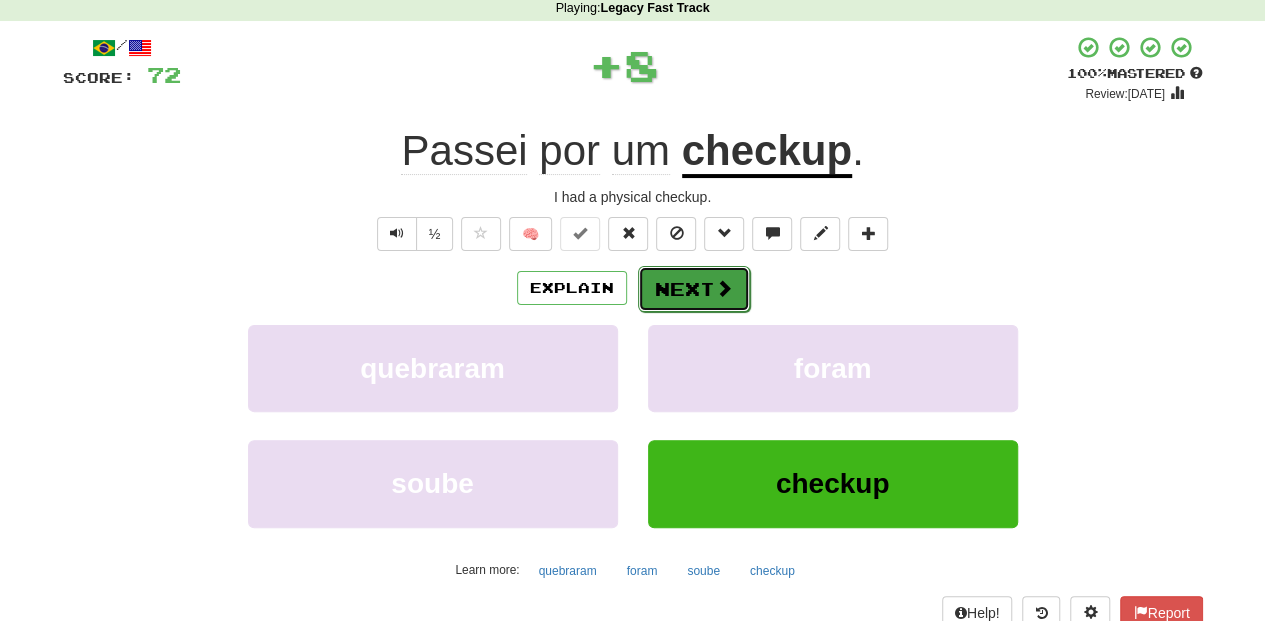 click on "Next" at bounding box center (694, 289) 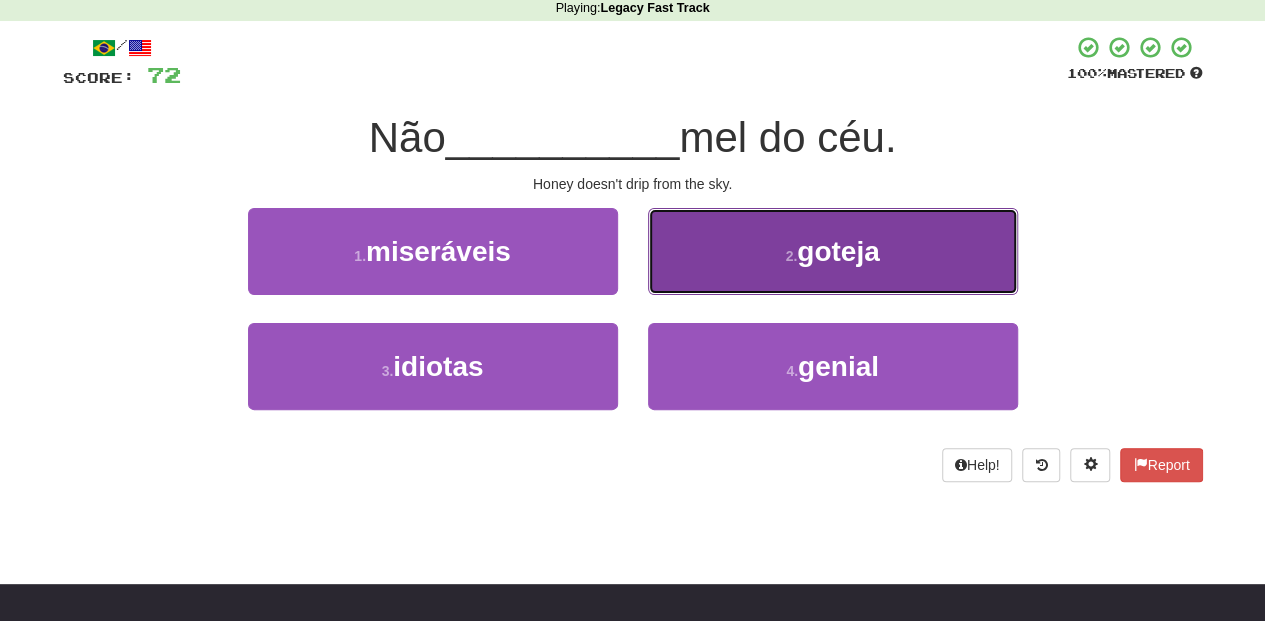click on "2 .  goteja" at bounding box center [833, 251] 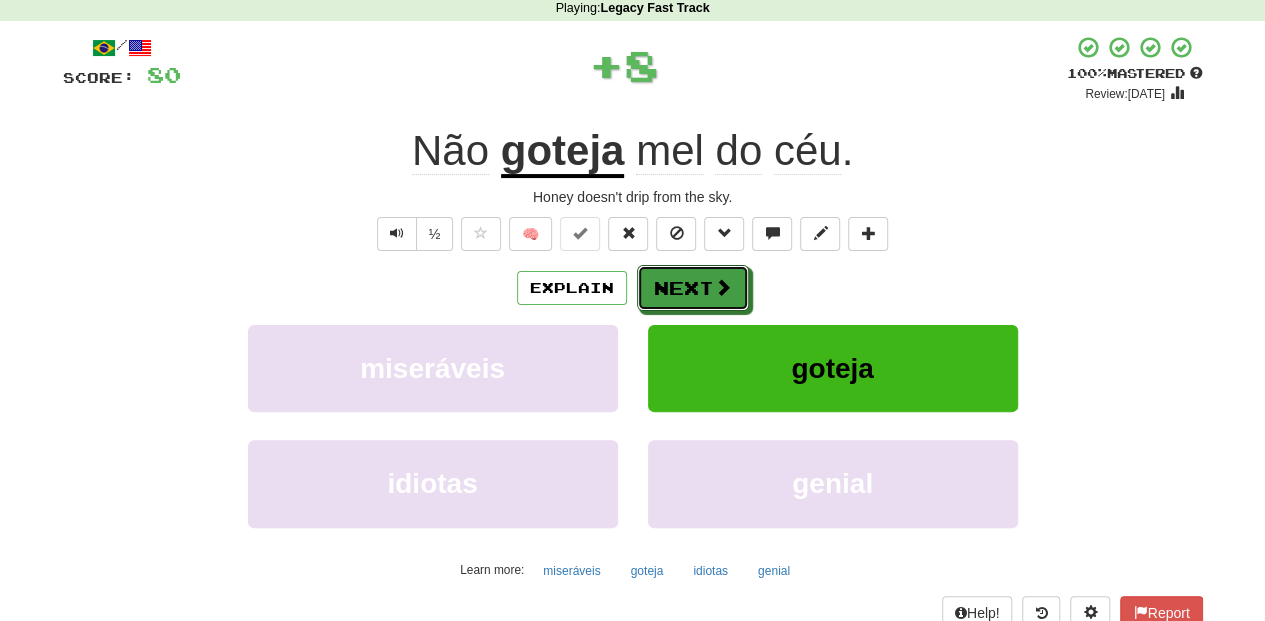 click on "Next" at bounding box center [693, 288] 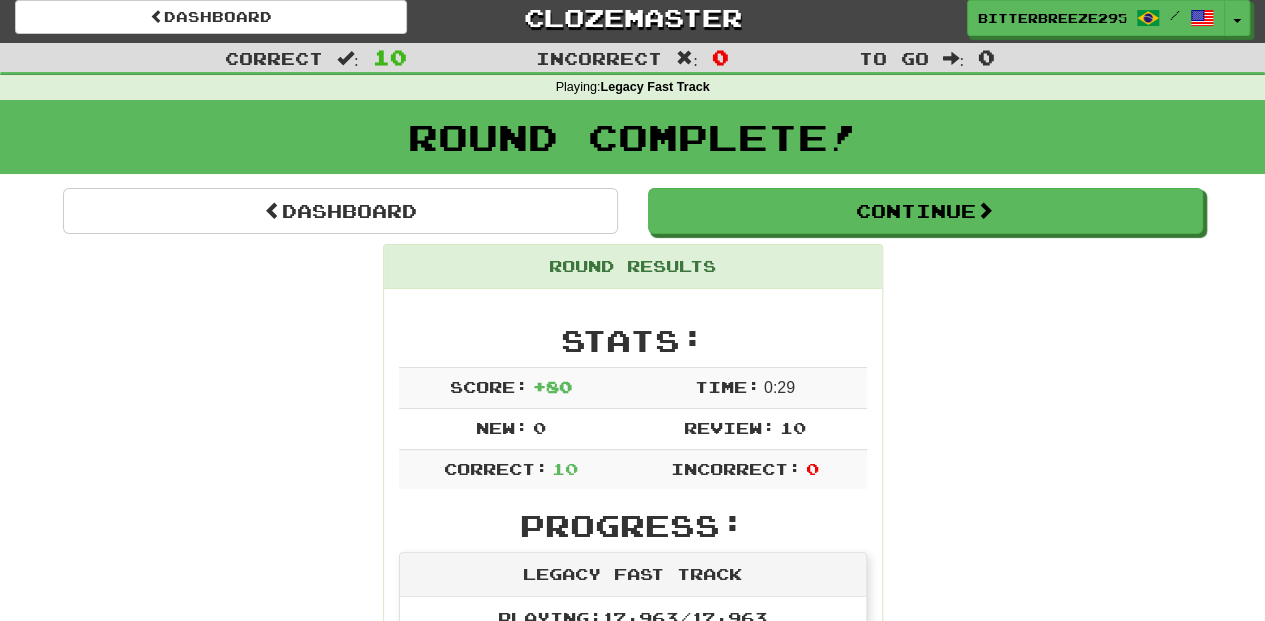 scroll, scrollTop: 0, scrollLeft: 0, axis: both 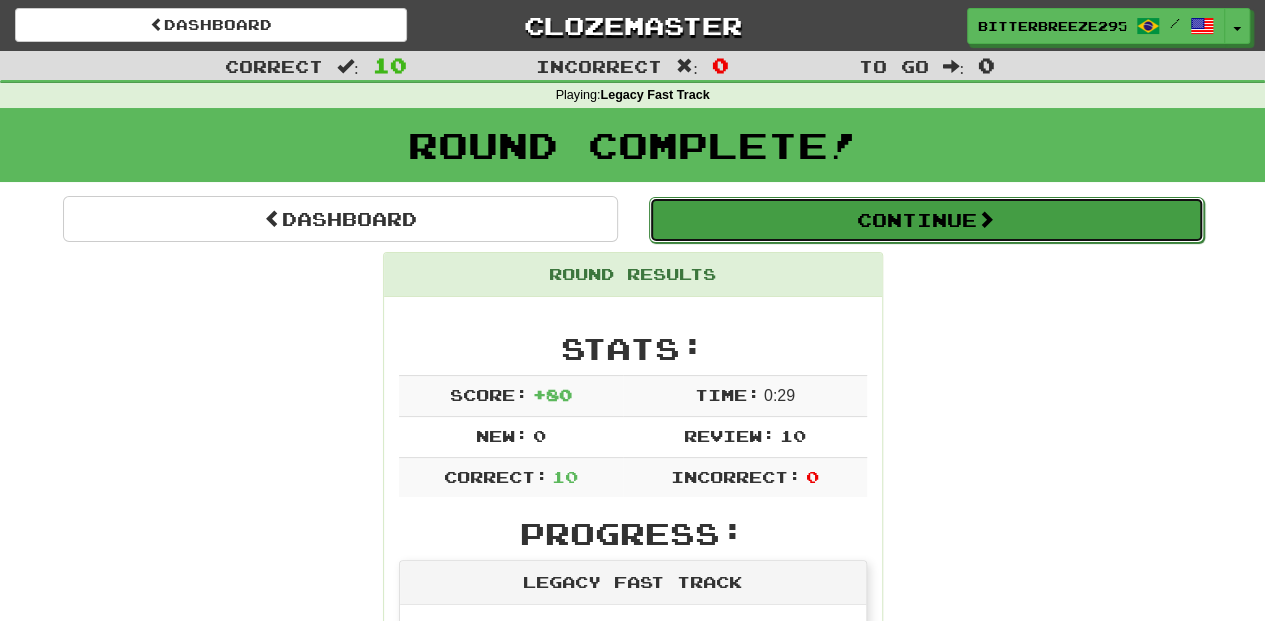 click on "Continue" at bounding box center [926, 220] 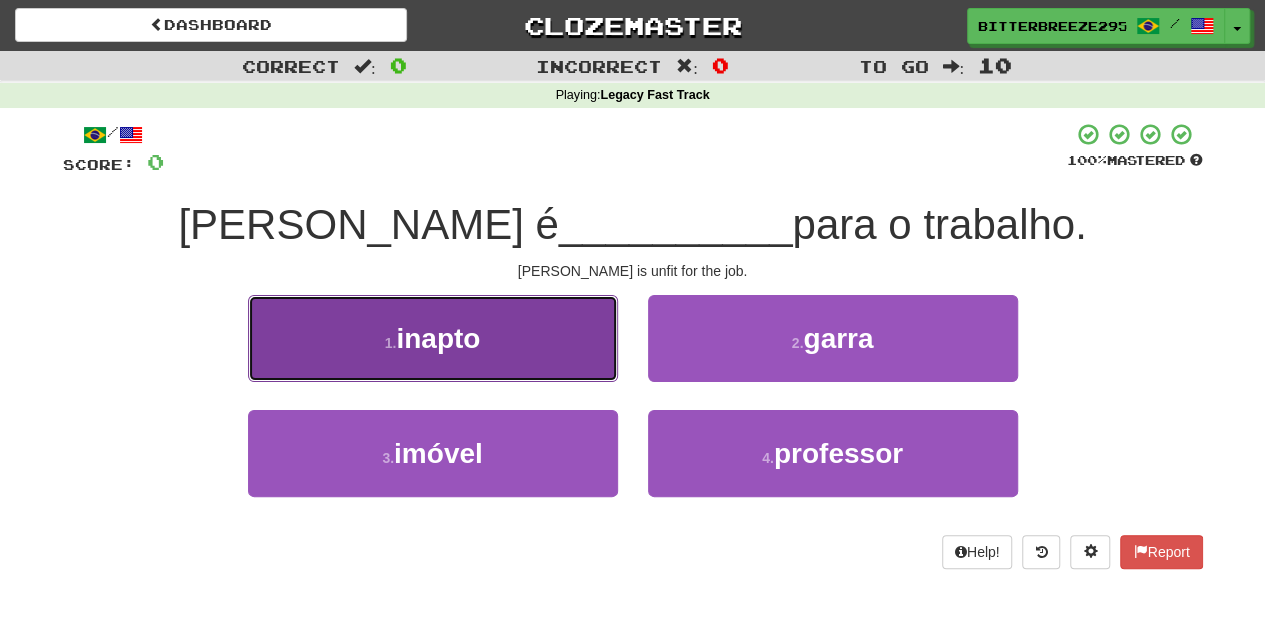 click on "1 .  inapto" at bounding box center (433, 338) 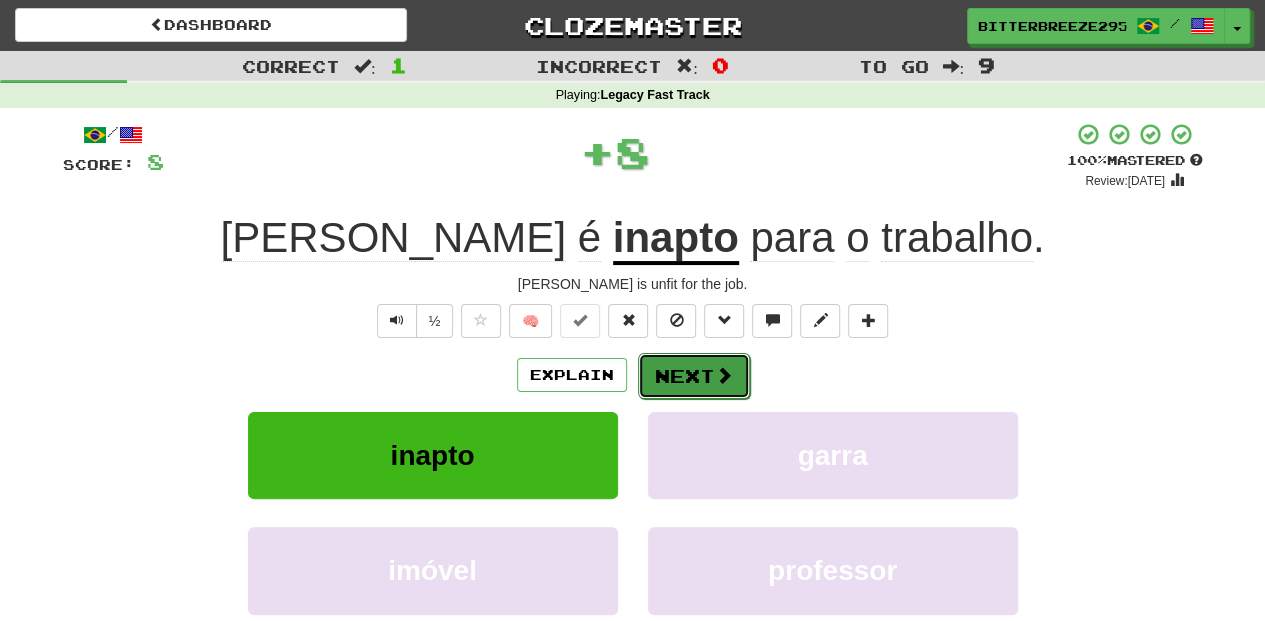 click on "Next" at bounding box center [694, 376] 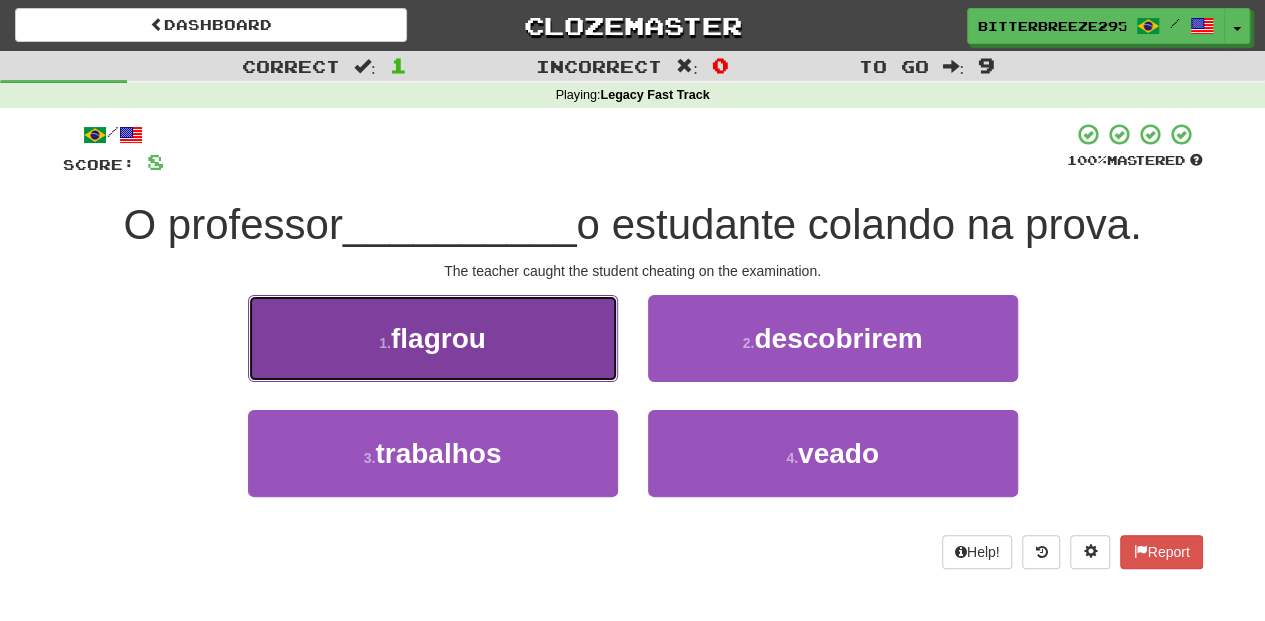 click on "1 .  flagrou" at bounding box center (433, 338) 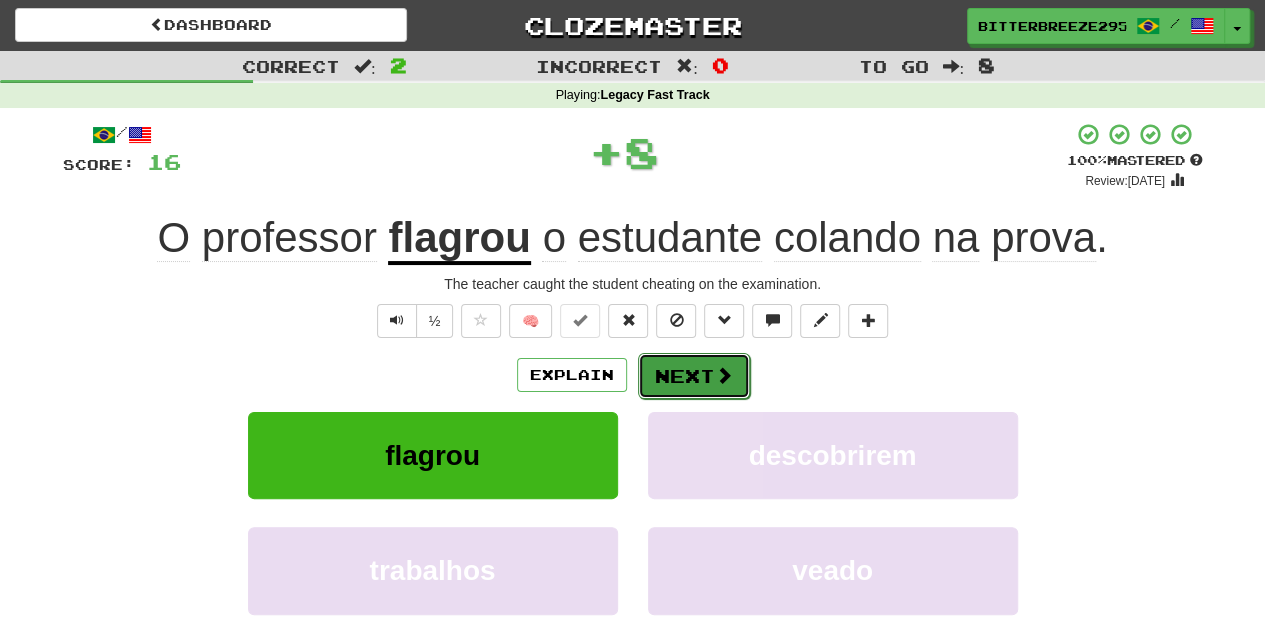 click on "Next" at bounding box center (694, 376) 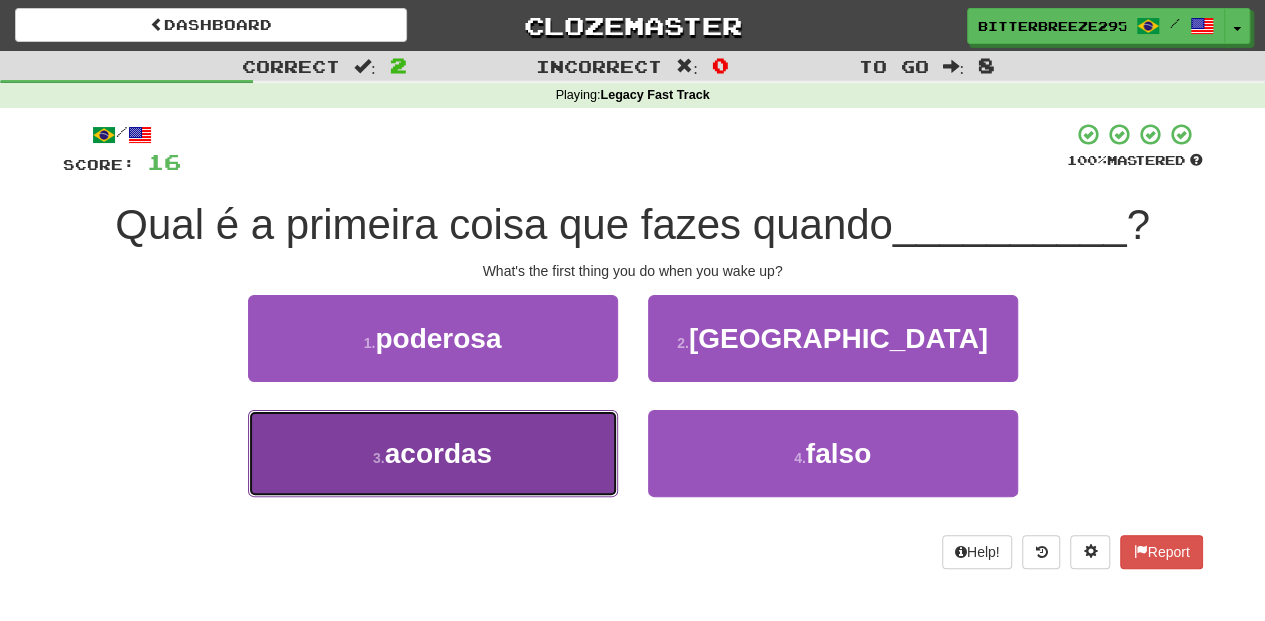 click on "3 .  acordas" at bounding box center [433, 453] 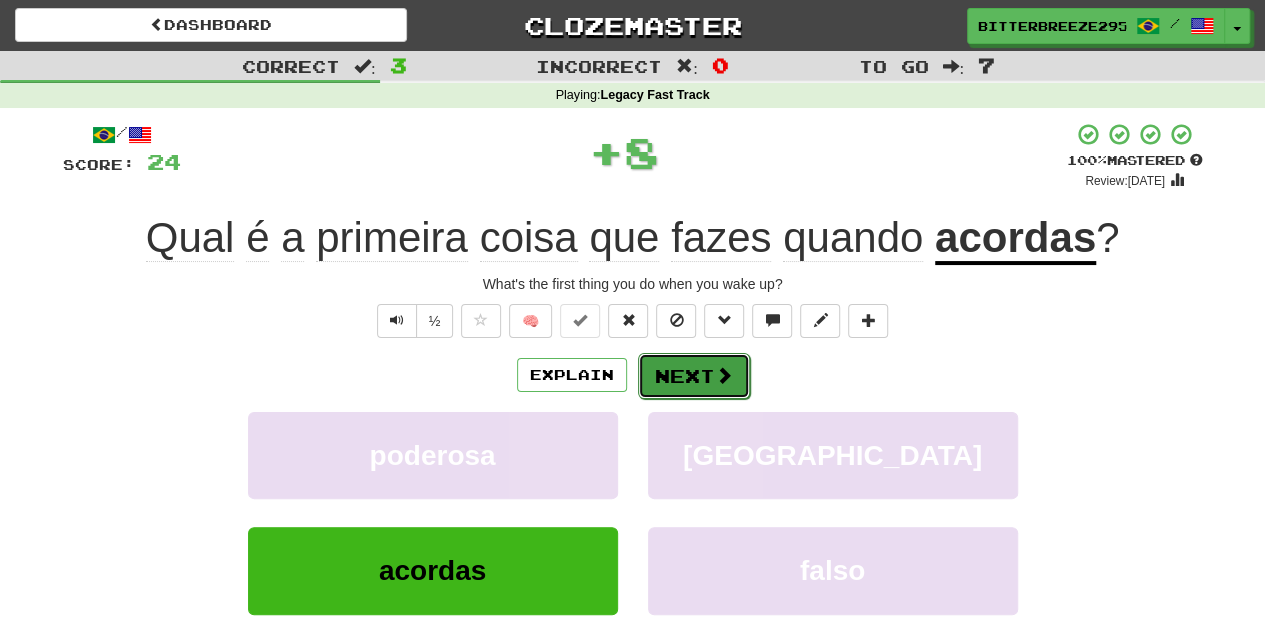 click on "Next" at bounding box center [694, 376] 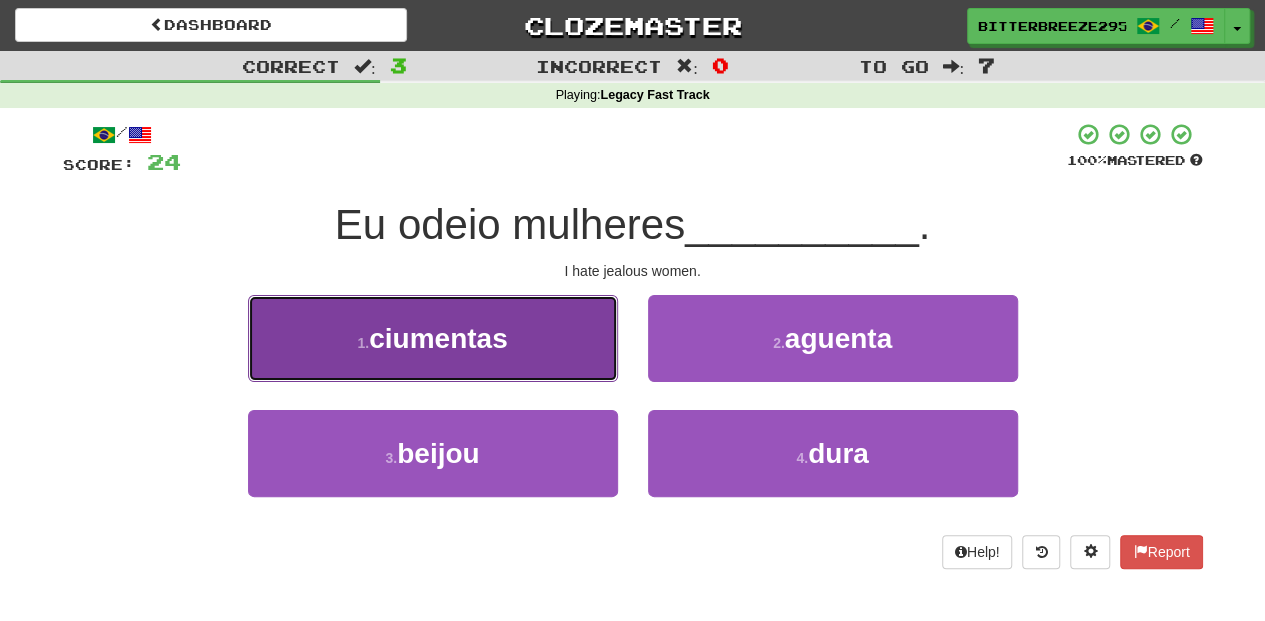 click on "1 .  ciumentas" at bounding box center (433, 338) 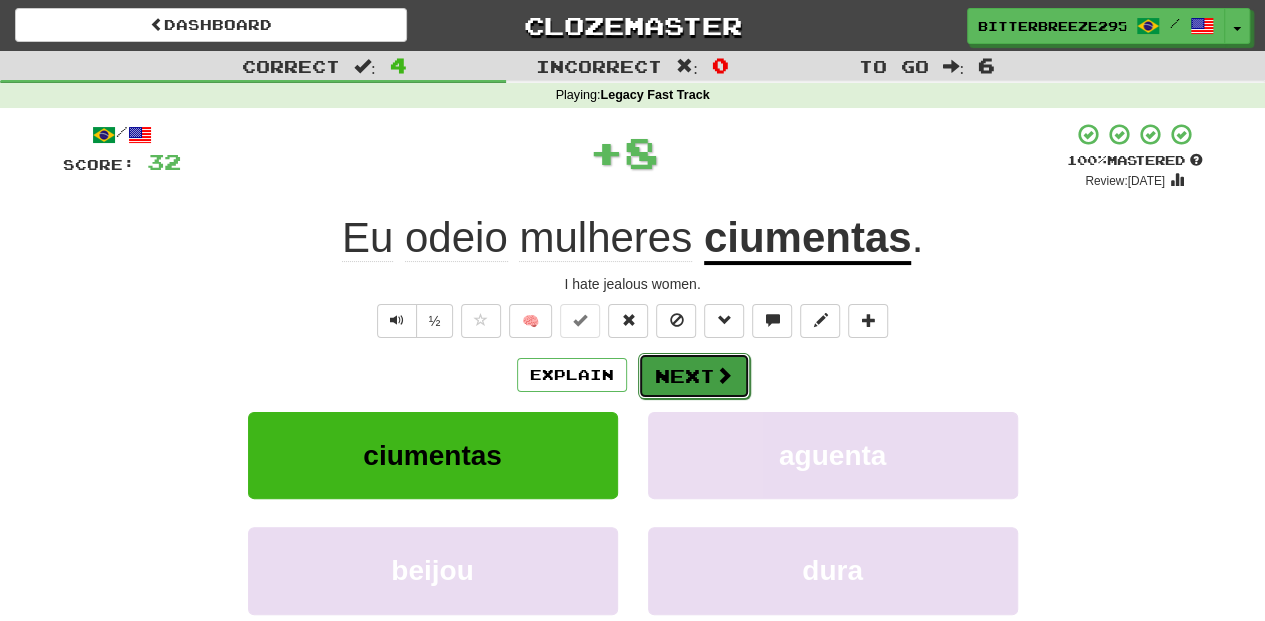 click on "Next" at bounding box center [694, 376] 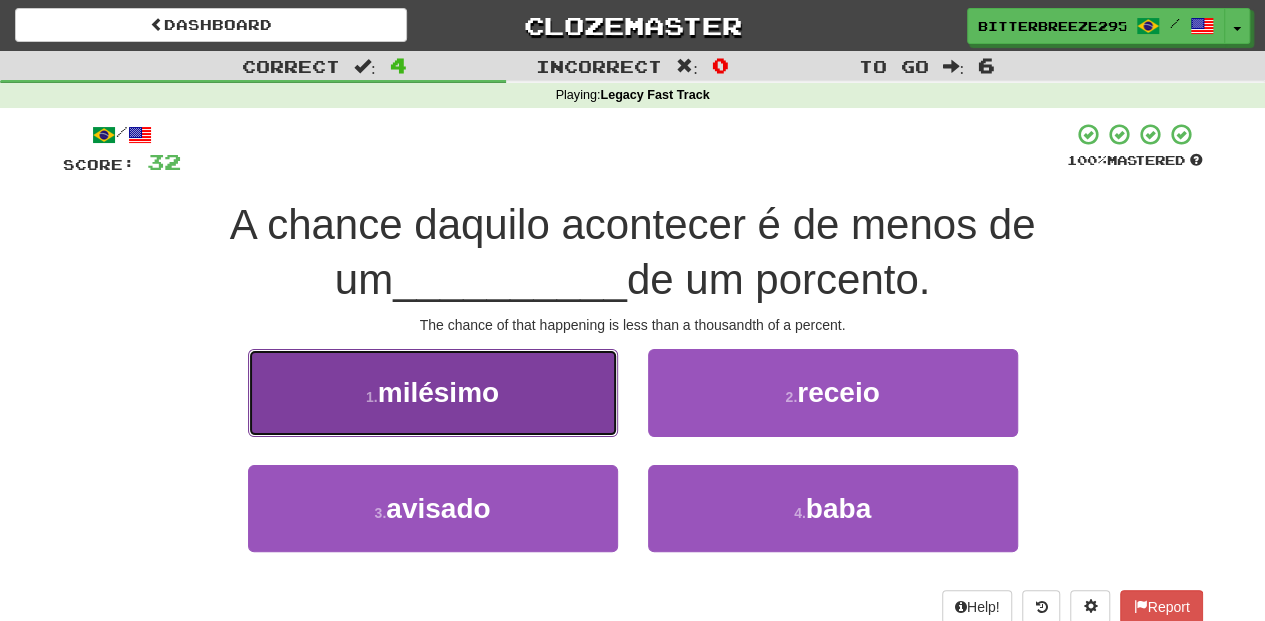 click on "1 .  milésimo" at bounding box center [433, 392] 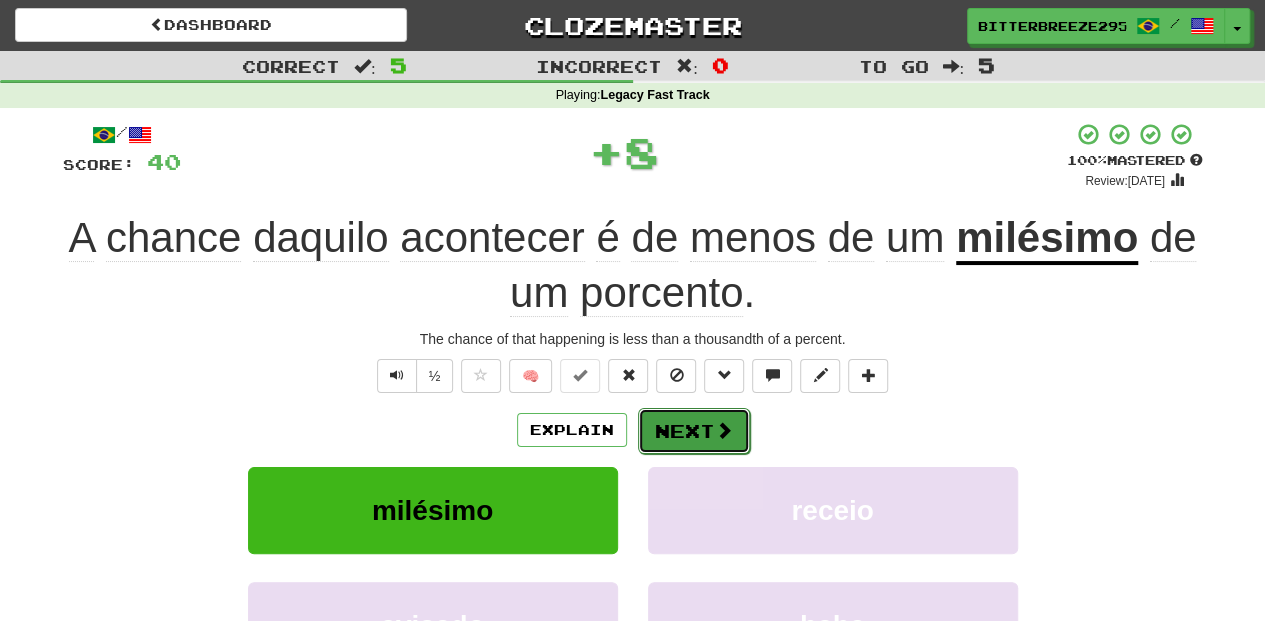 click on "Next" at bounding box center [694, 431] 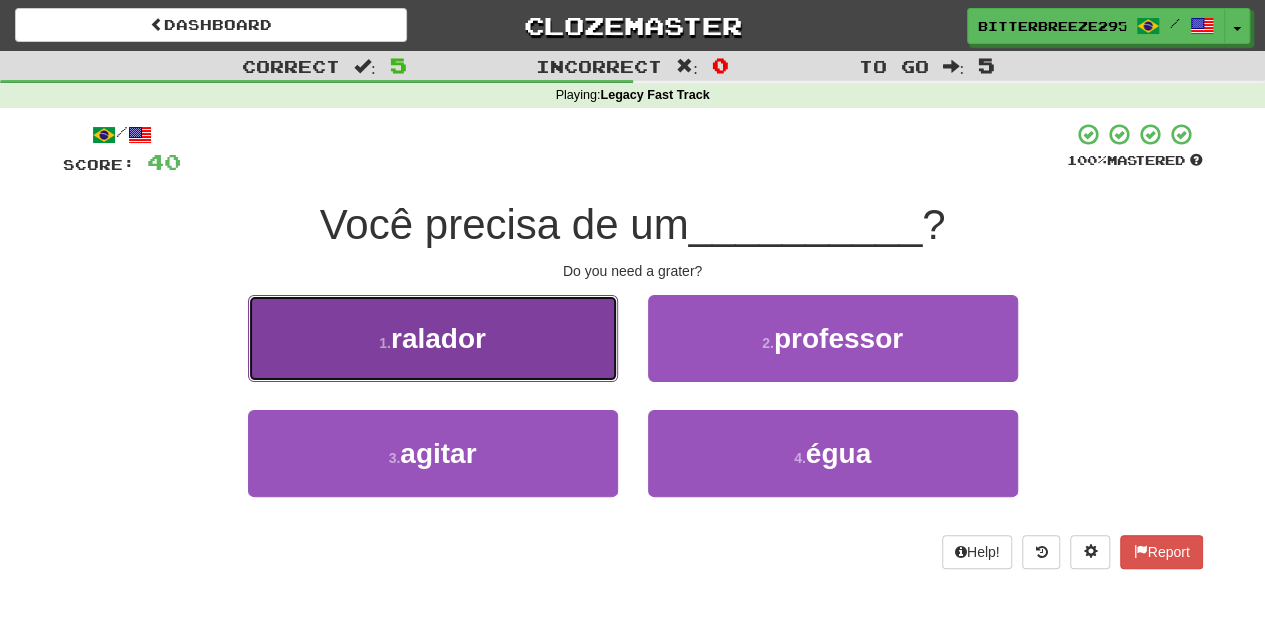 click on "1 .  ralador" at bounding box center [433, 338] 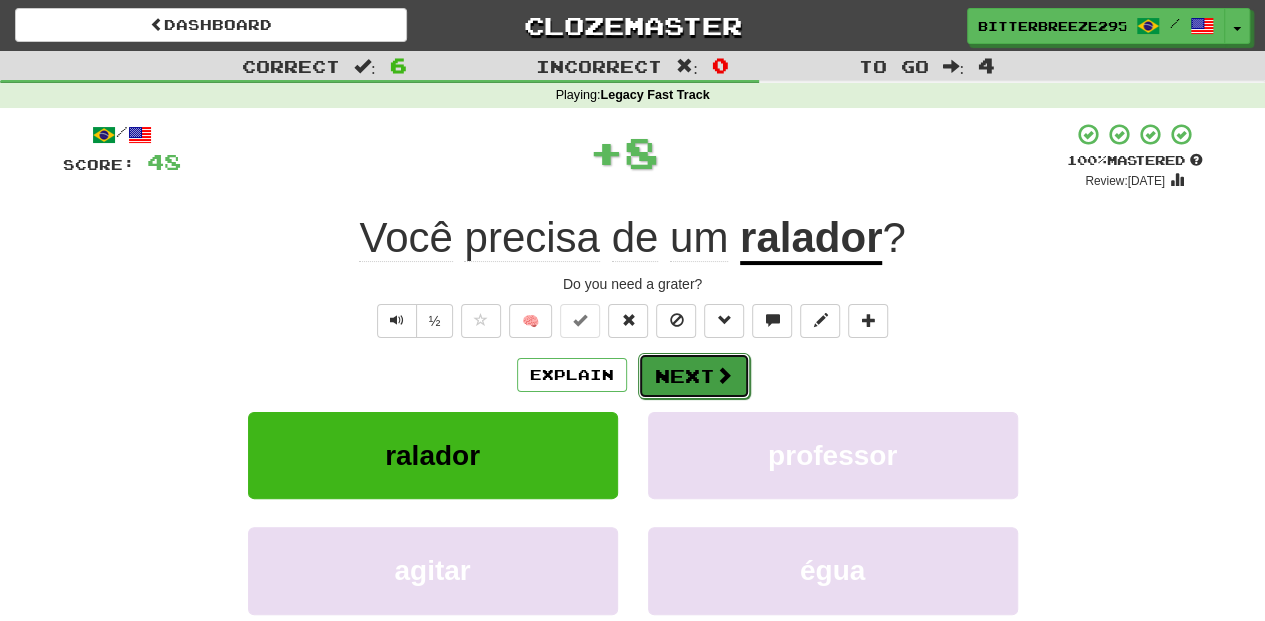 click on "Next" at bounding box center (694, 376) 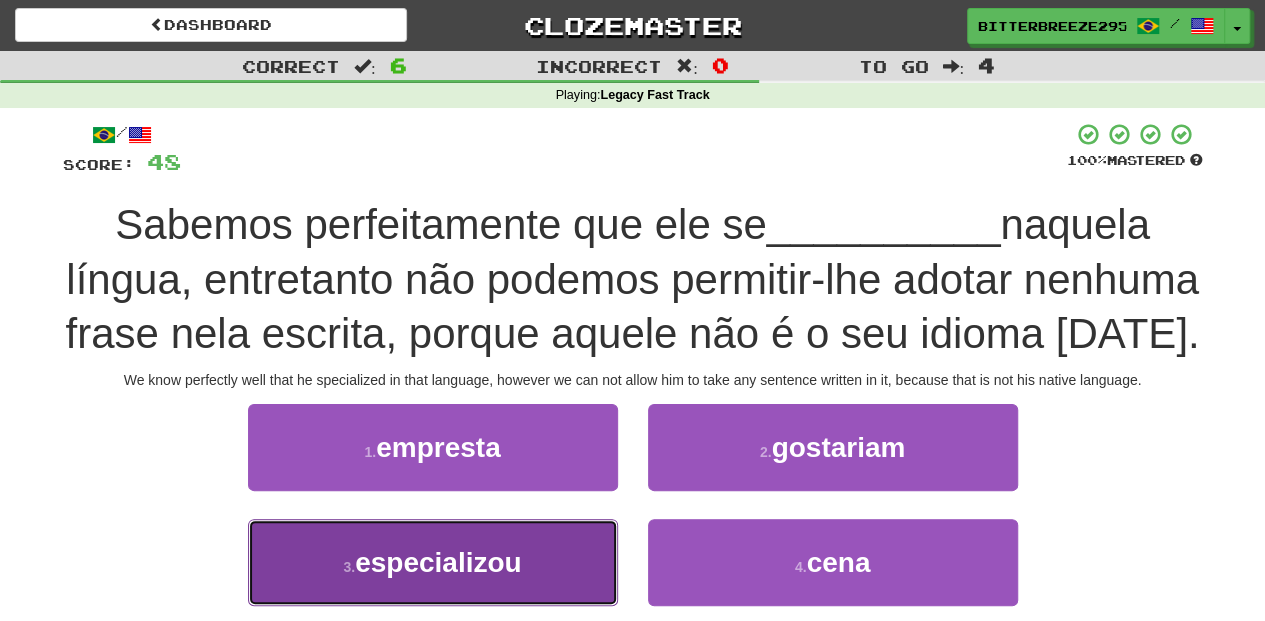 click on "3 .  especializou" at bounding box center (433, 562) 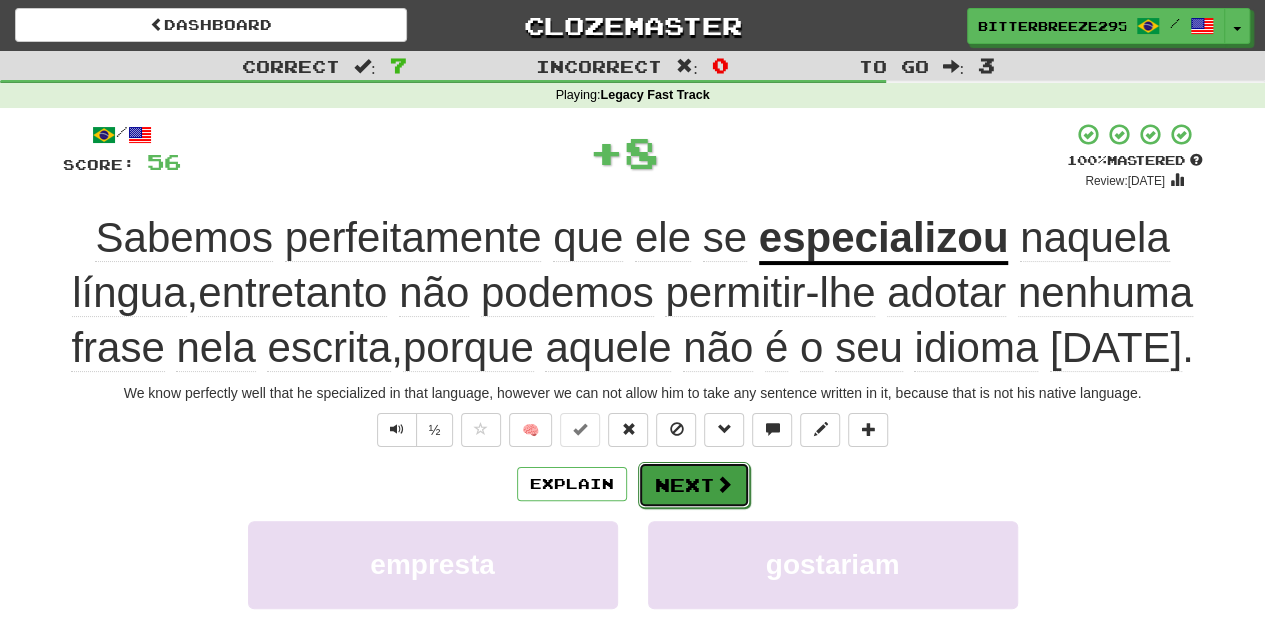 click on "Next" at bounding box center [694, 485] 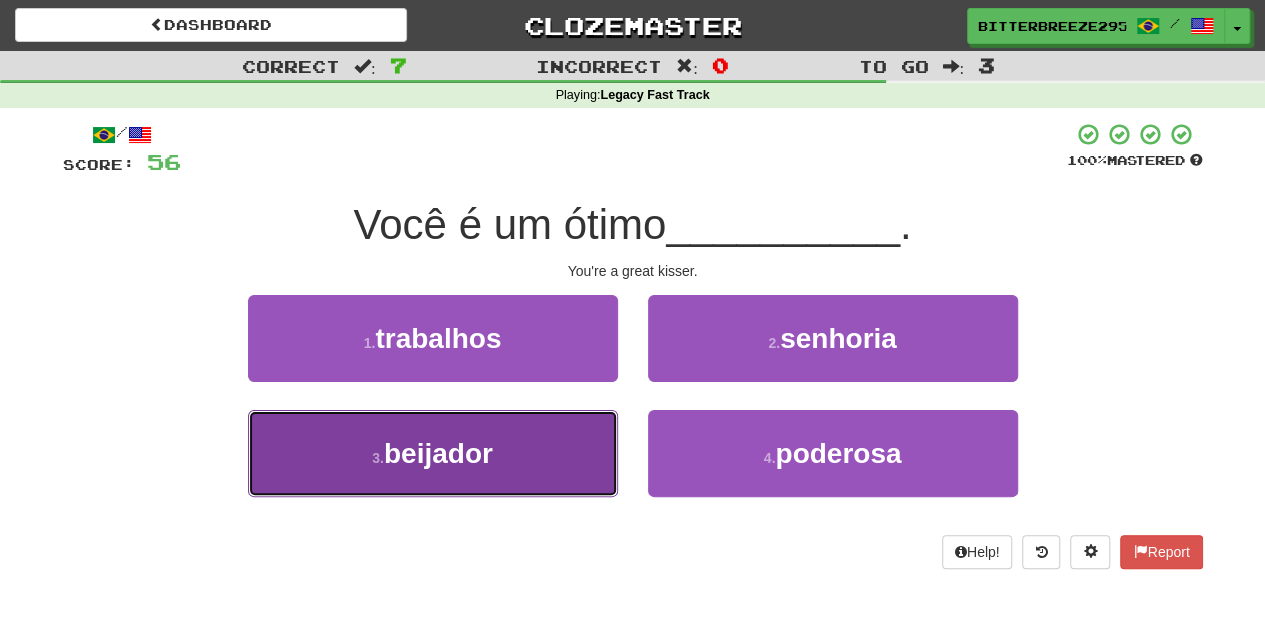click on "3 .  beijador" at bounding box center (433, 453) 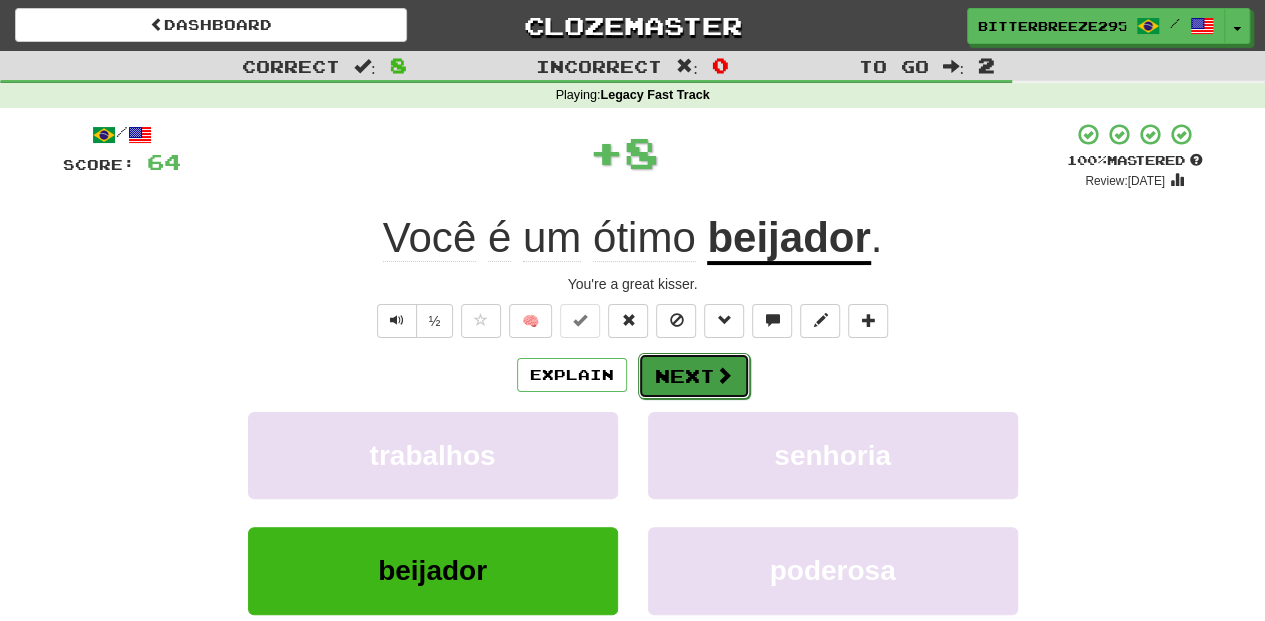 click on "Next" at bounding box center [694, 376] 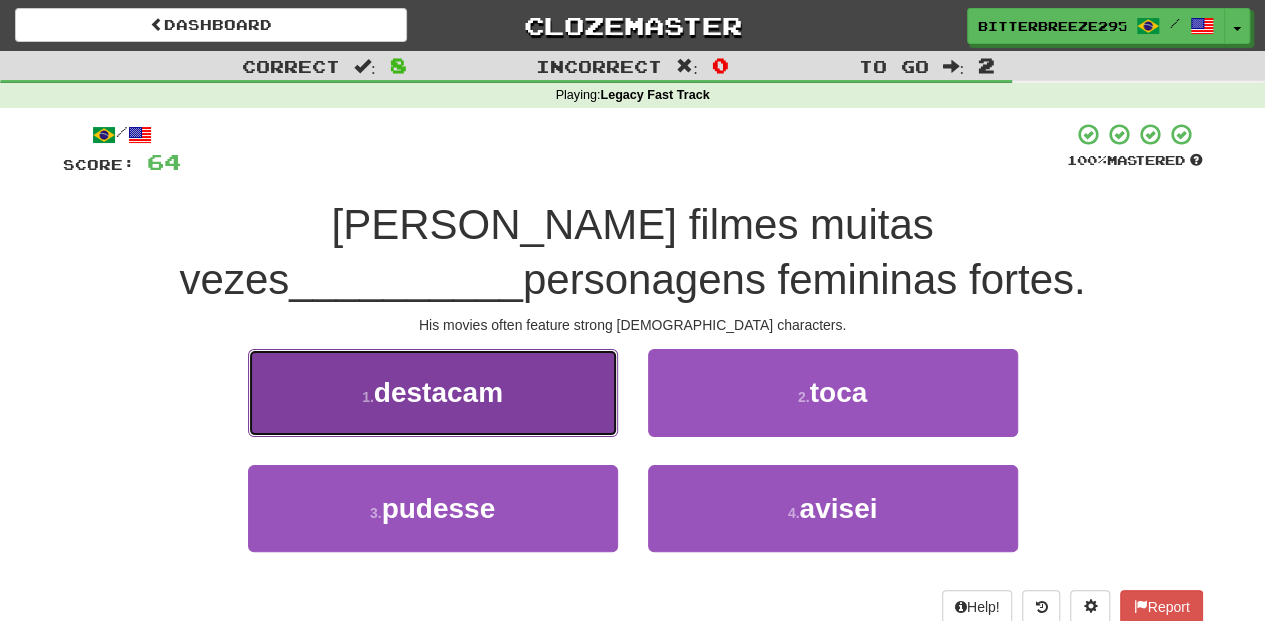 click on "1 .  destacam" at bounding box center (433, 392) 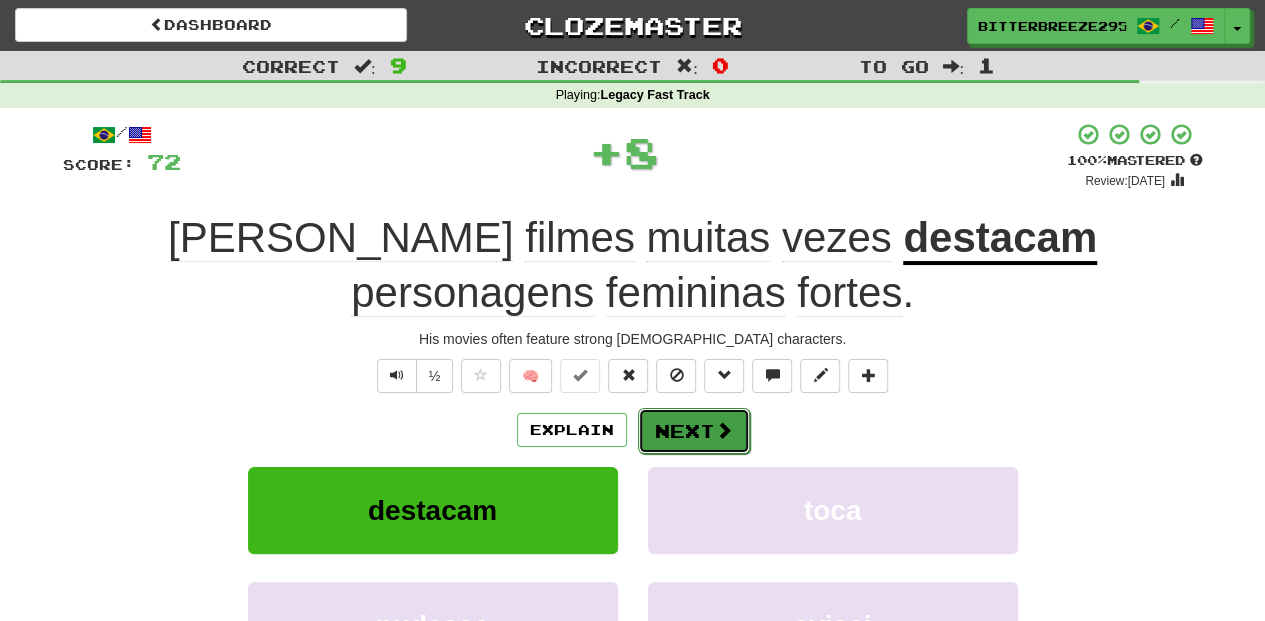 click on "Next" at bounding box center [694, 431] 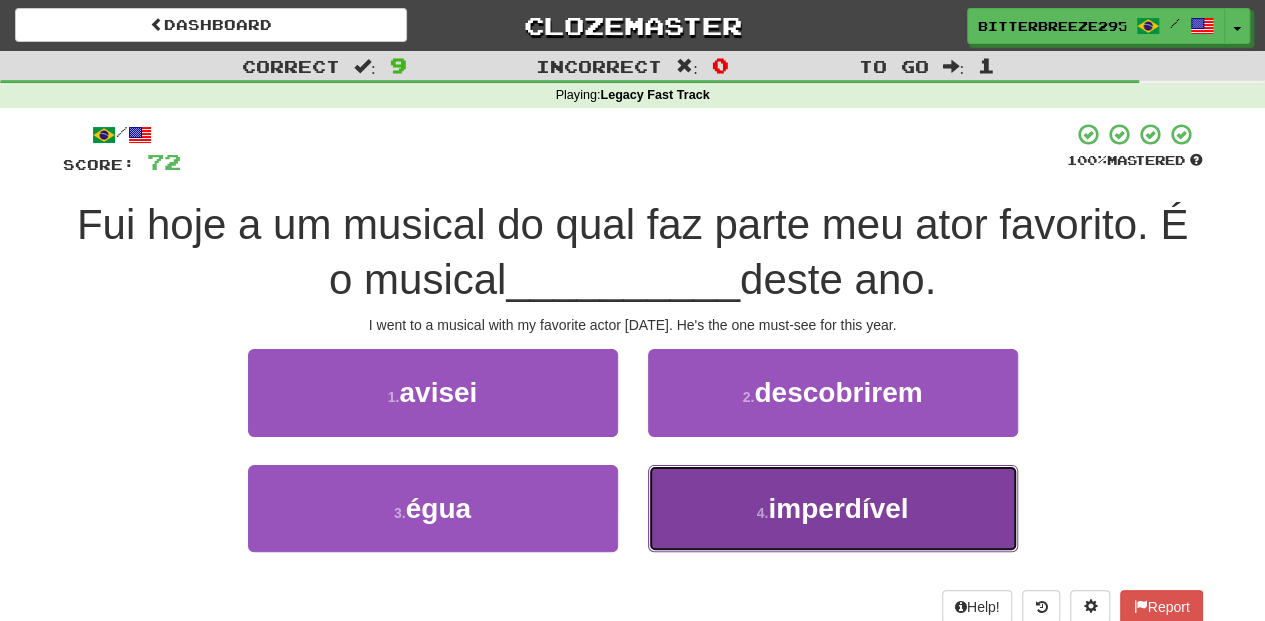 click on "4 .  imperdível" at bounding box center [833, 508] 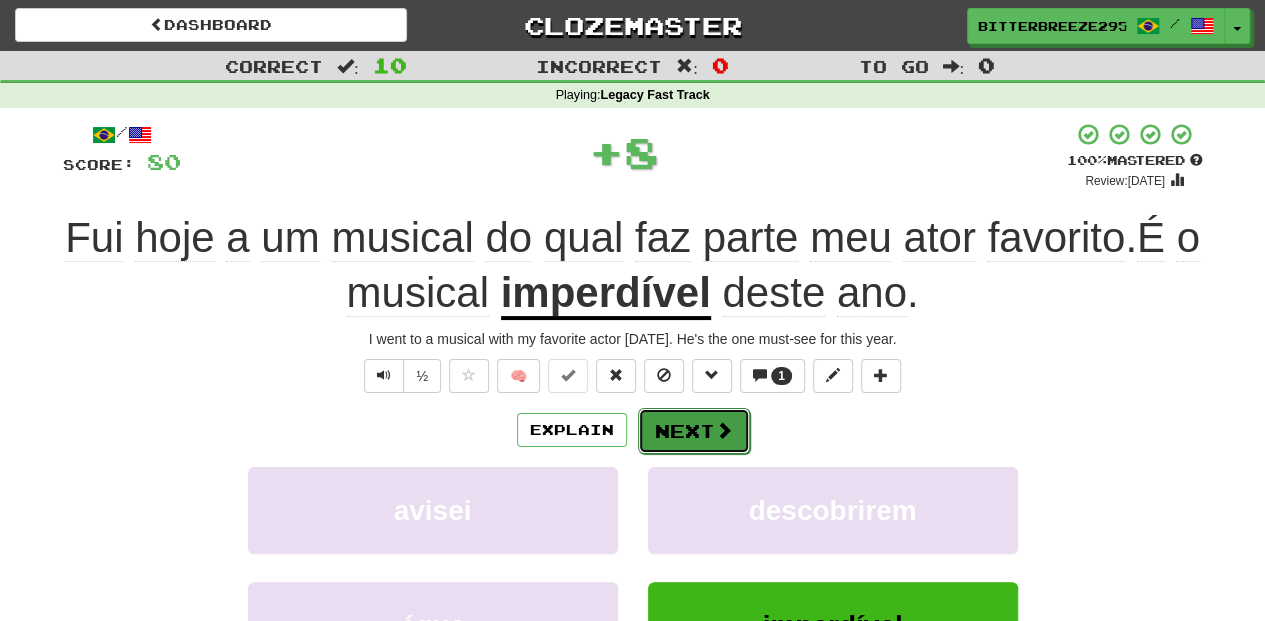 click on "Next" at bounding box center [694, 431] 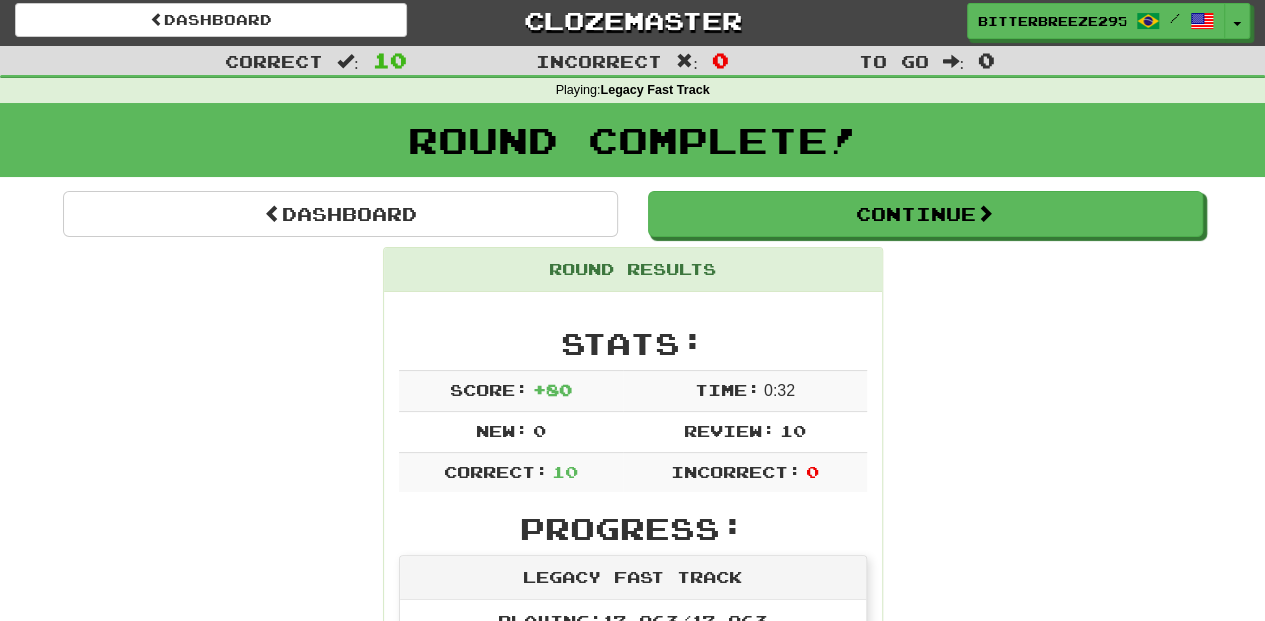 scroll, scrollTop: 0, scrollLeft: 0, axis: both 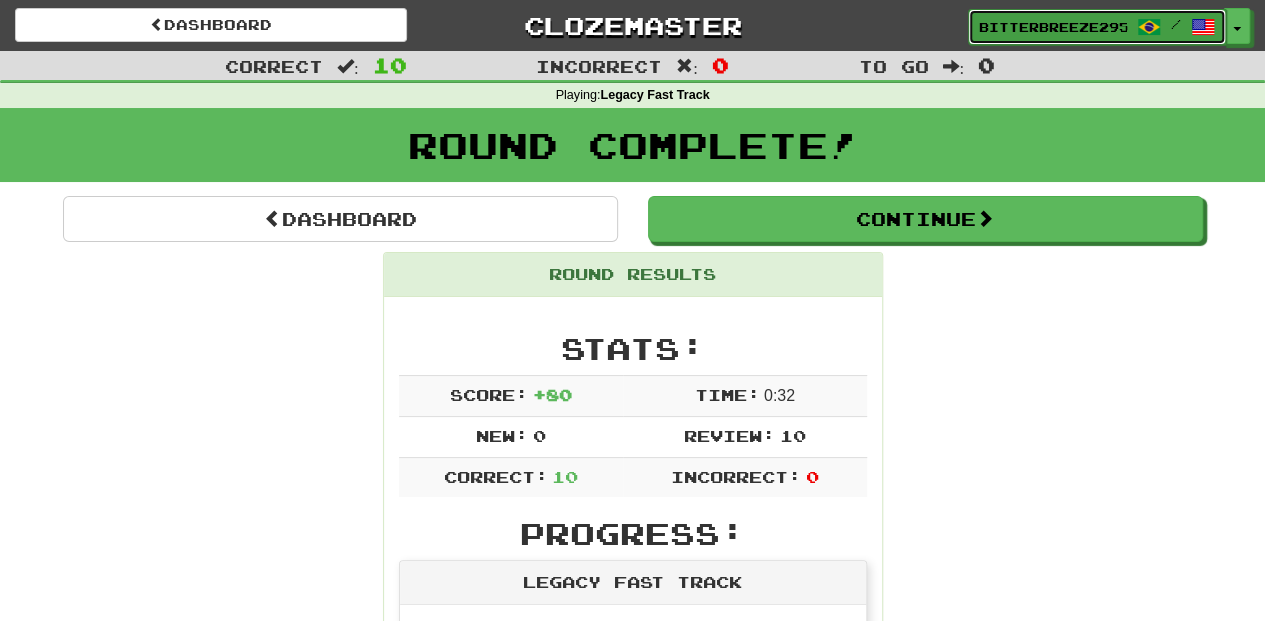 click on "BitterBreeze2956" at bounding box center [1053, 27] 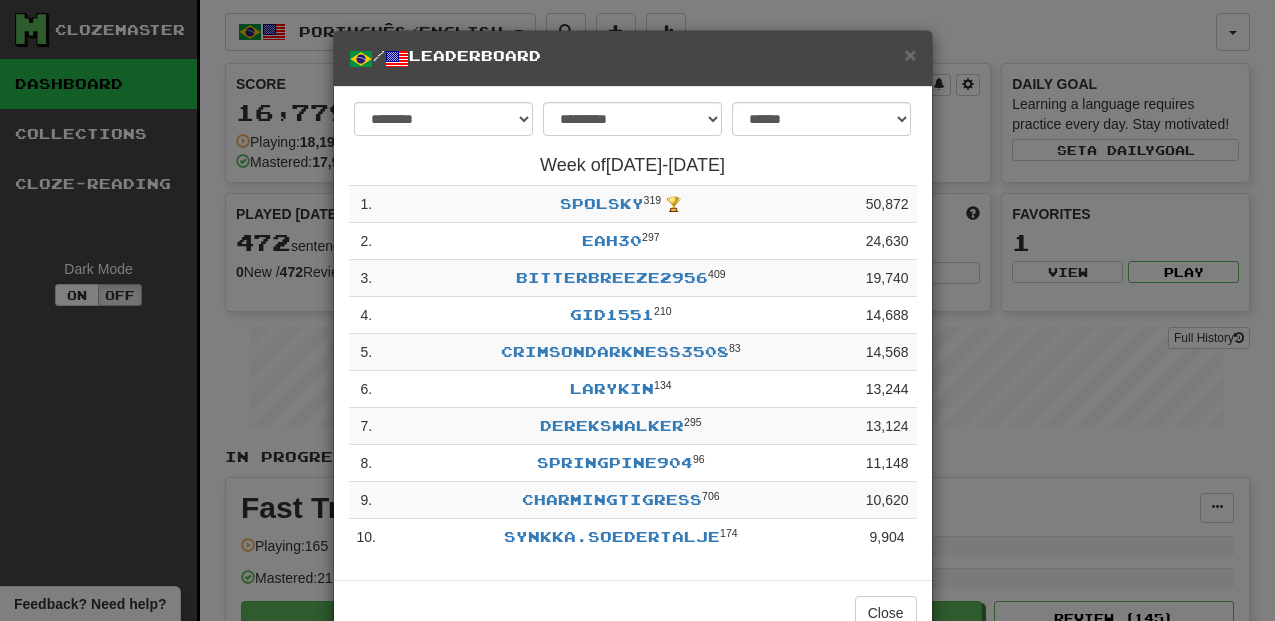 select on "**********" 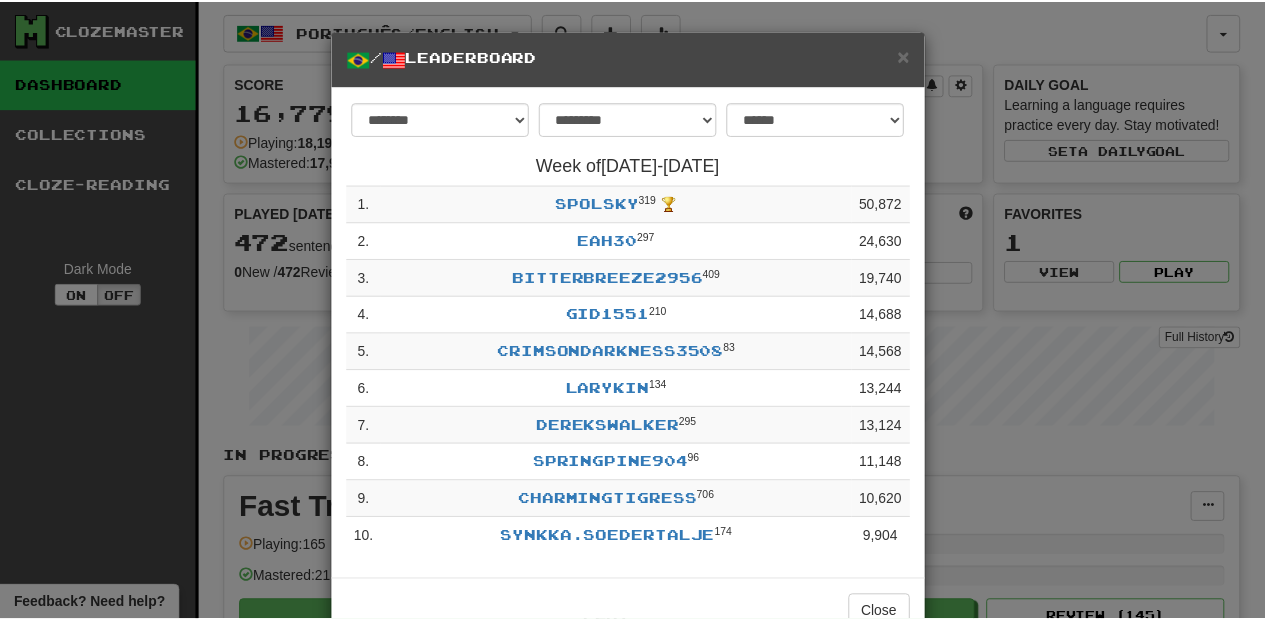 scroll, scrollTop: 0, scrollLeft: 0, axis: both 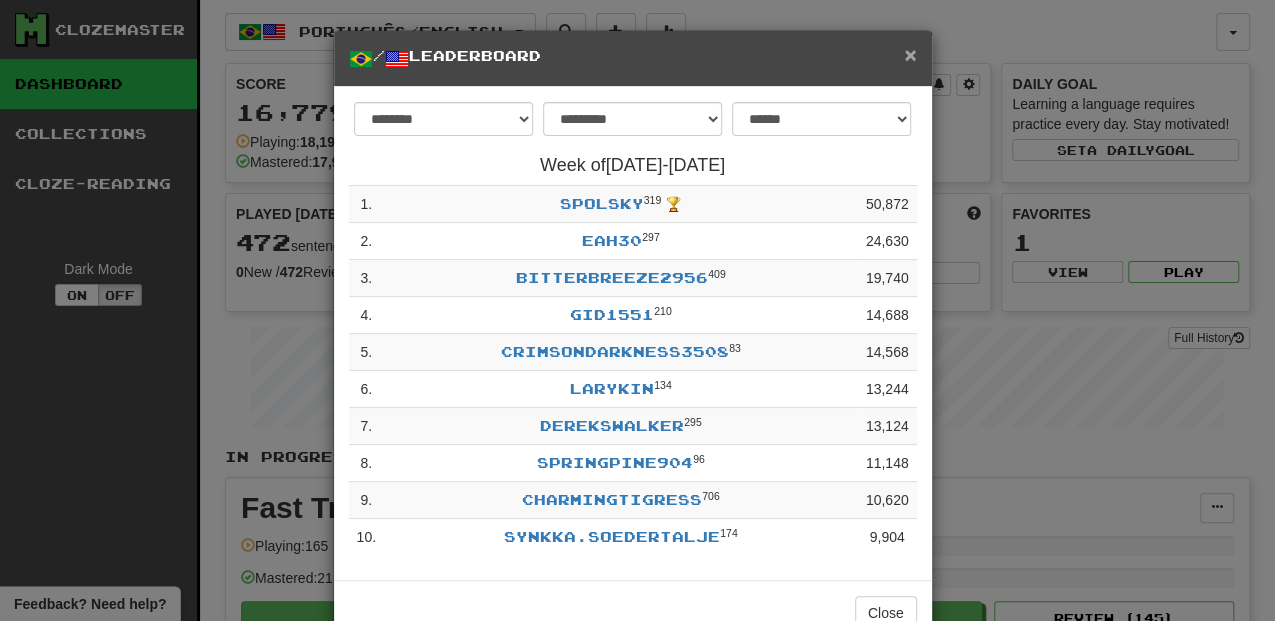 click on "×" at bounding box center (910, 54) 